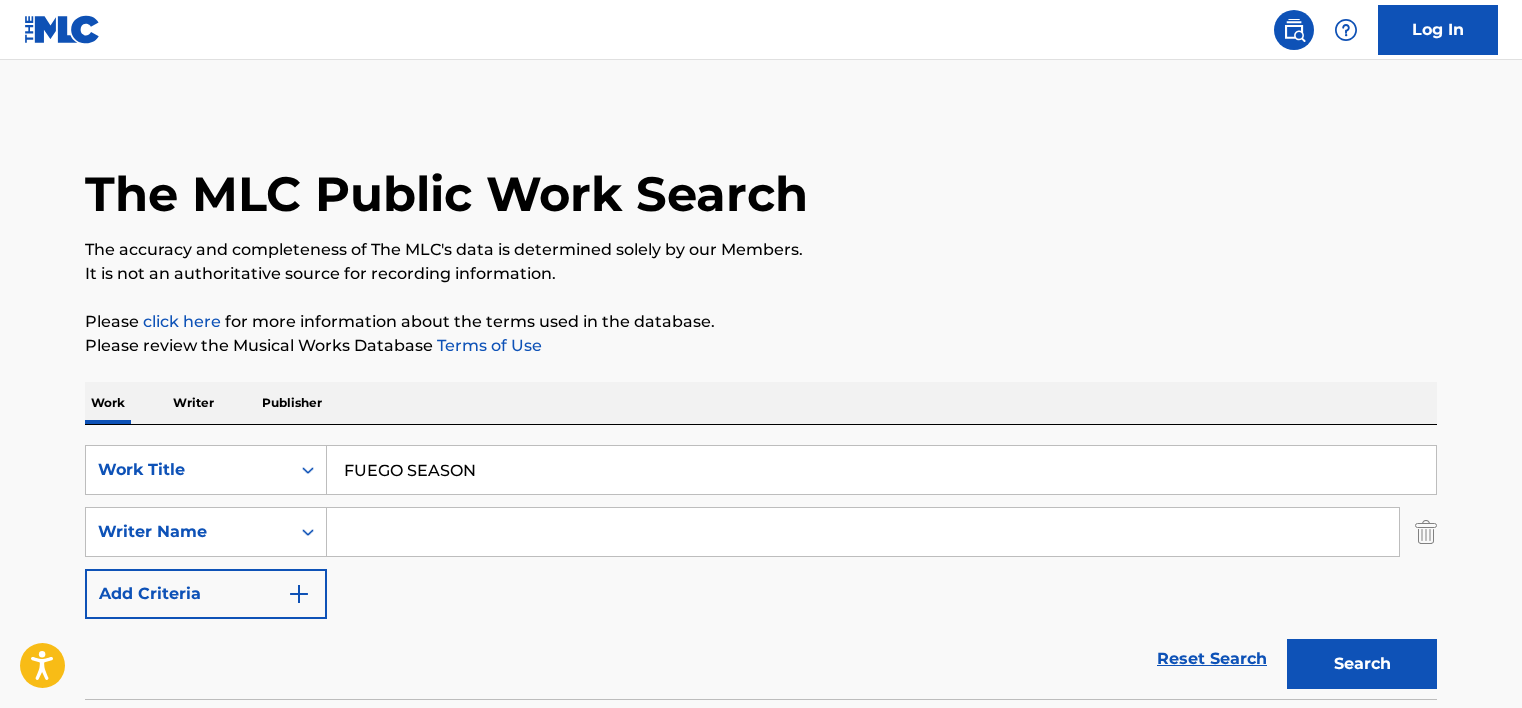 scroll, scrollTop: 160, scrollLeft: 0, axis: vertical 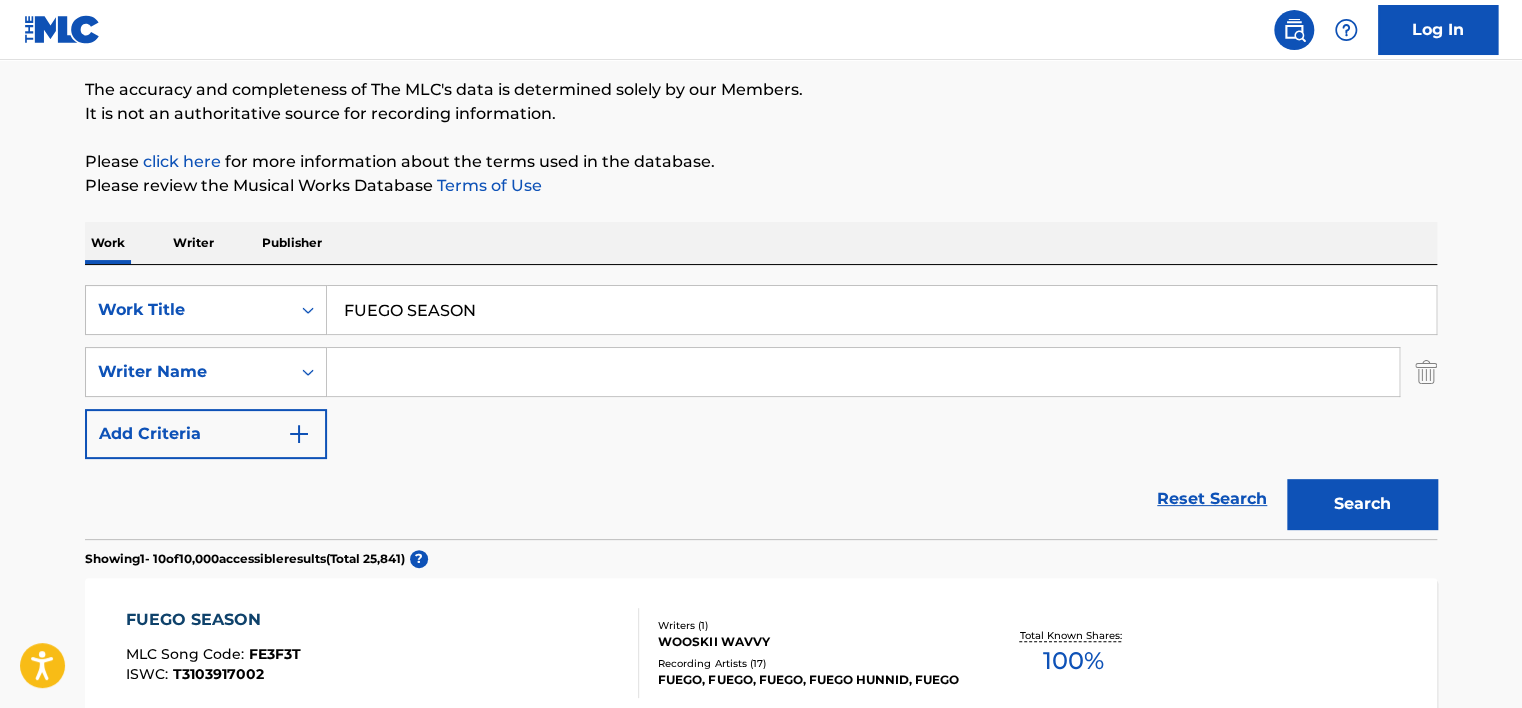 click on "Writer" at bounding box center [193, 243] 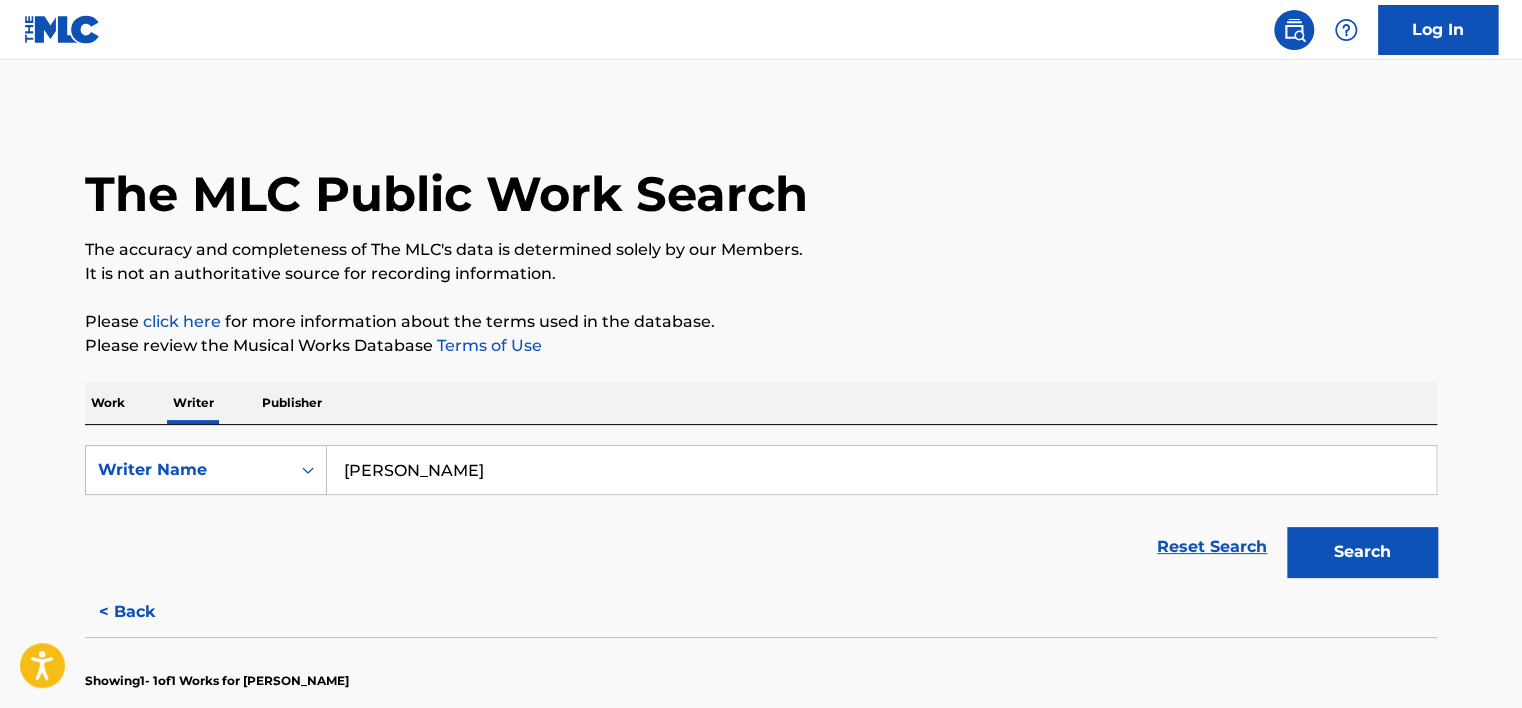 click on "[PERSON_NAME]" at bounding box center (881, 470) 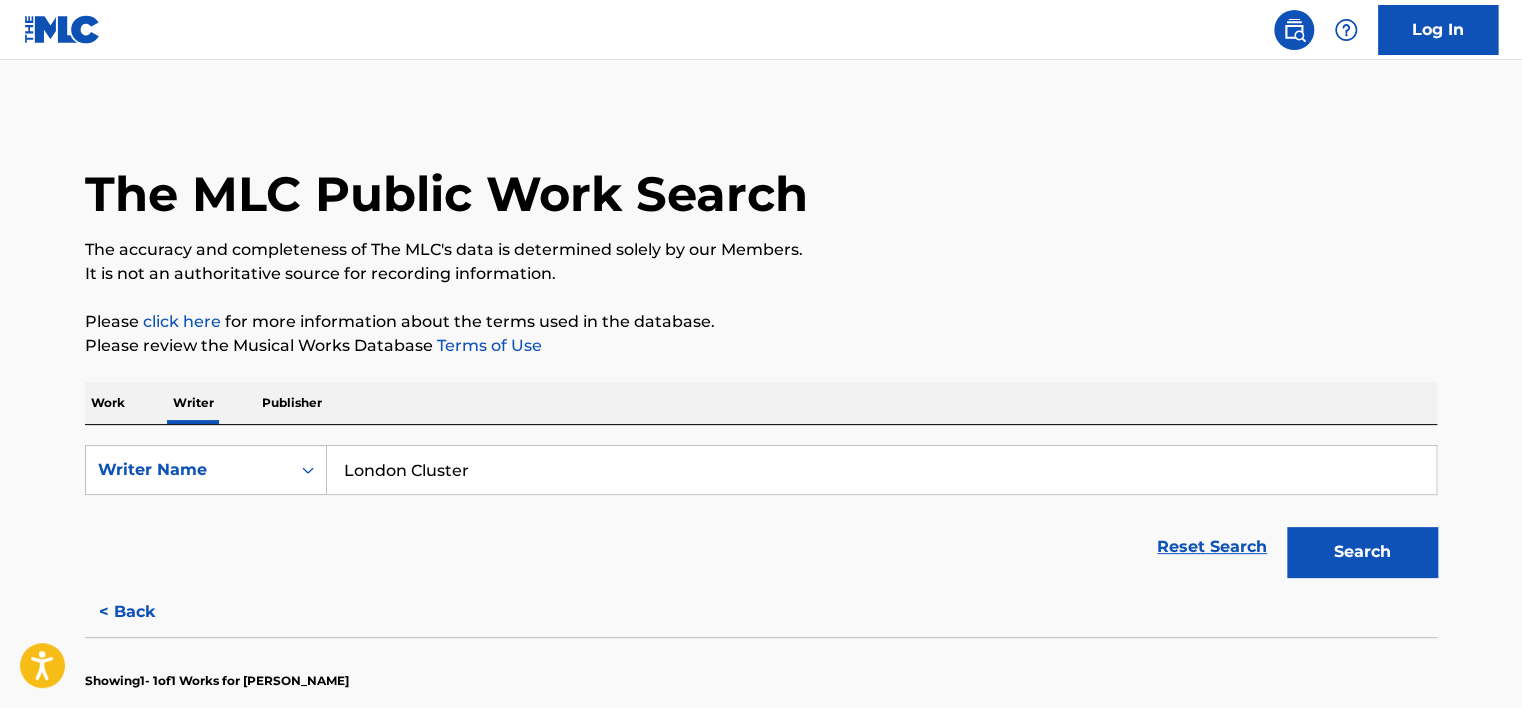 type on "London Cluster" 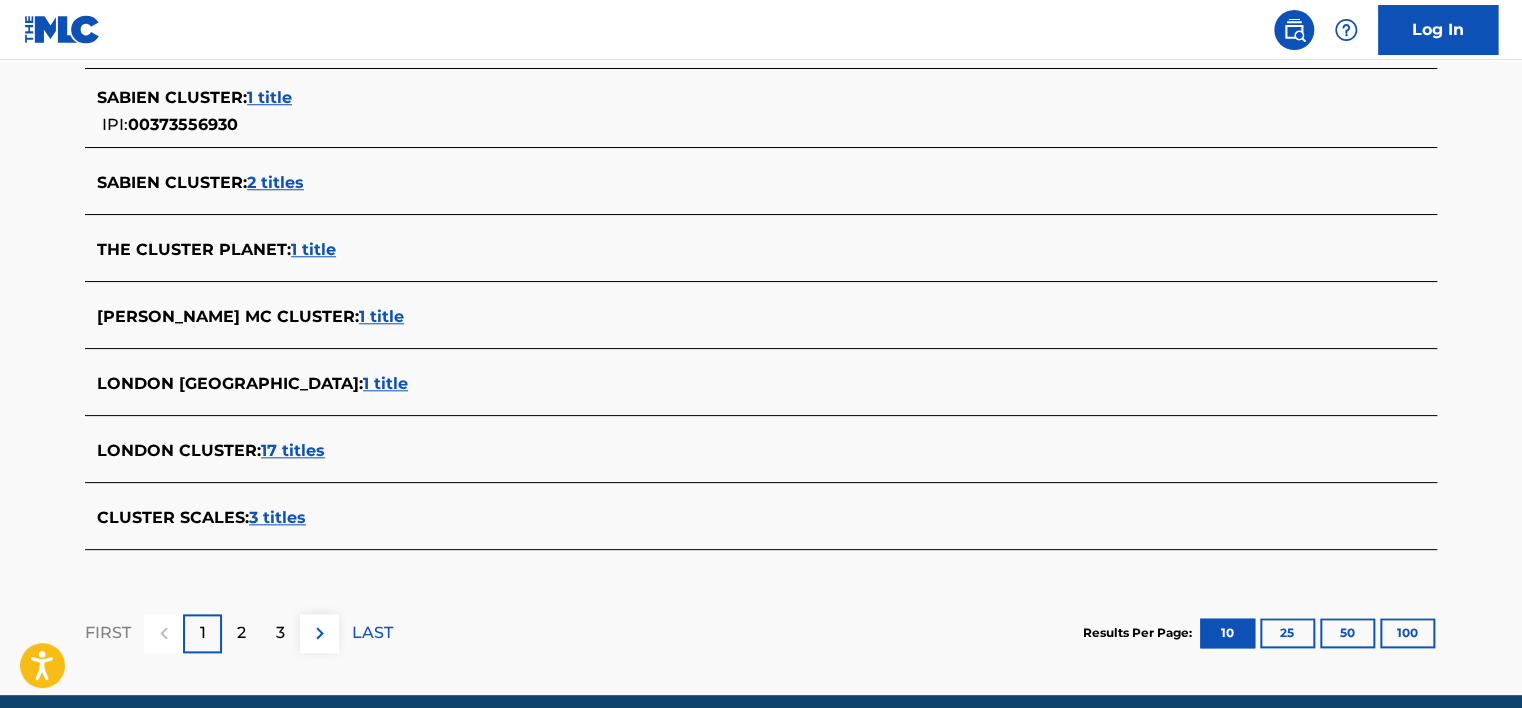 scroll, scrollTop: 881, scrollLeft: 0, axis: vertical 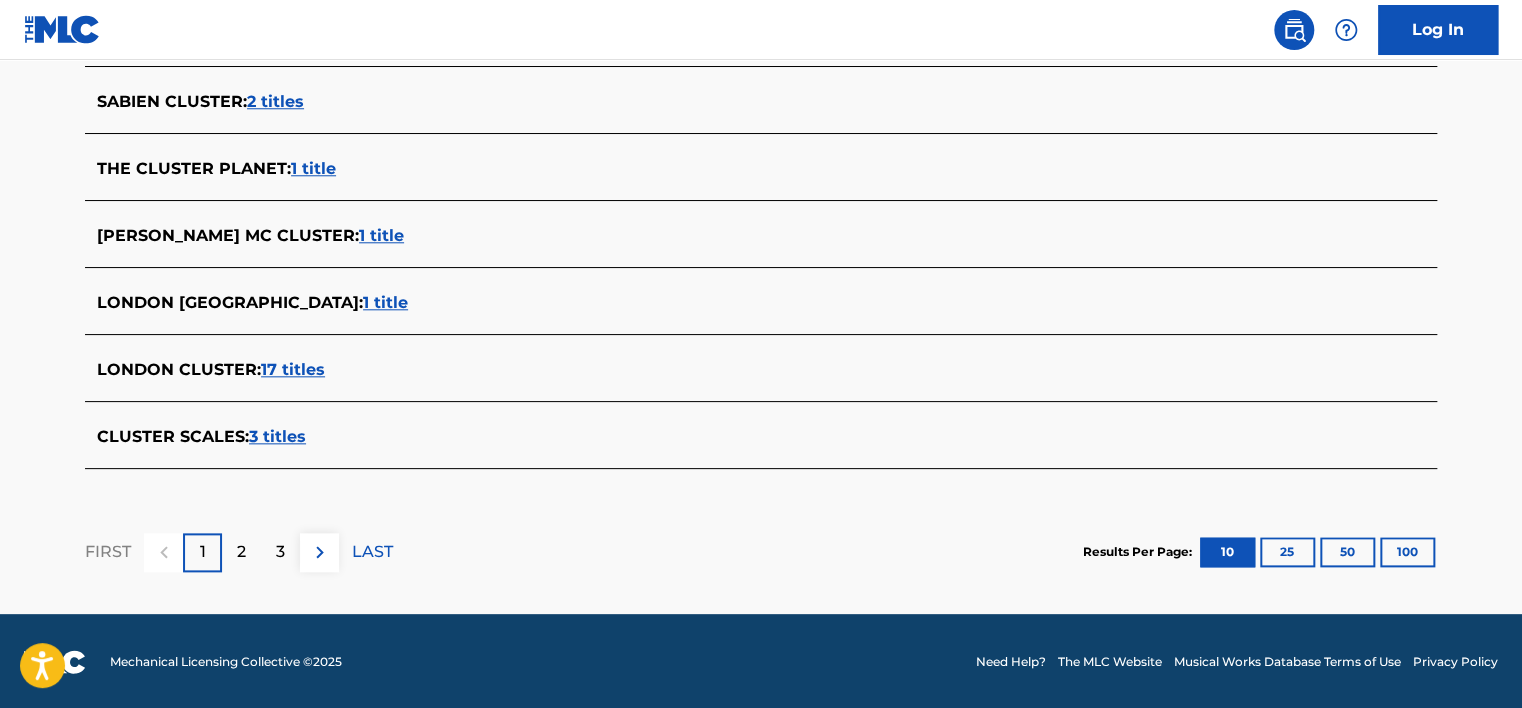 click on "17 titles" at bounding box center [293, 369] 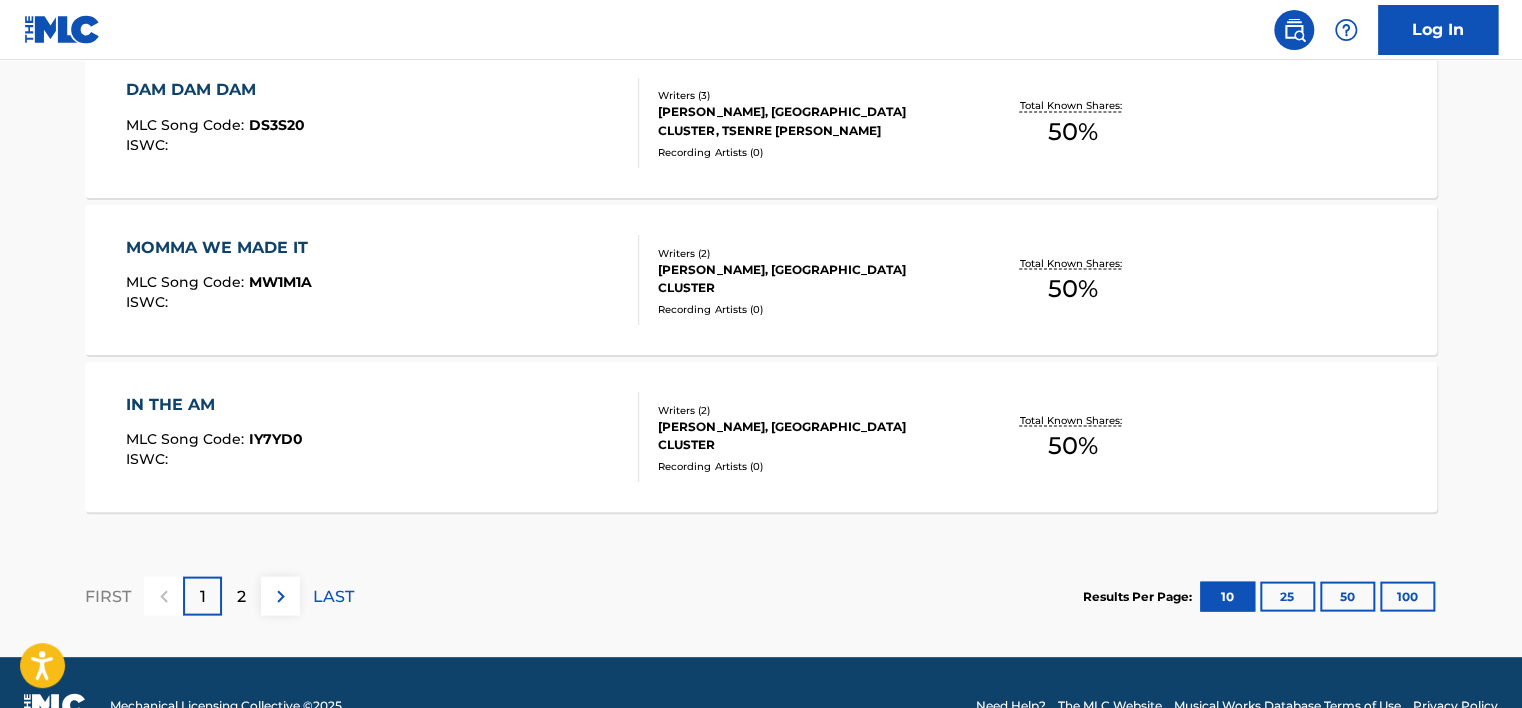 scroll, scrollTop: 1820, scrollLeft: 0, axis: vertical 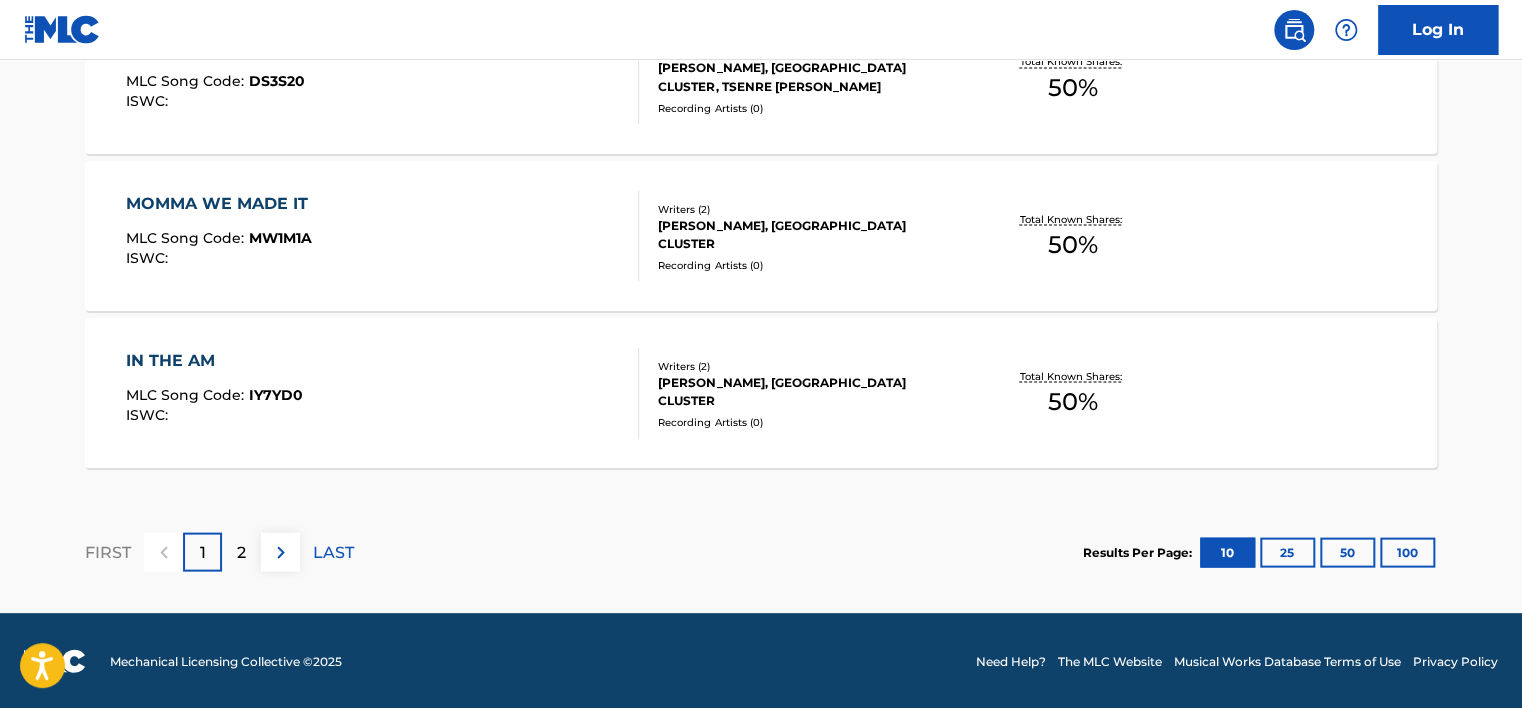 click on "2" at bounding box center (241, 551) 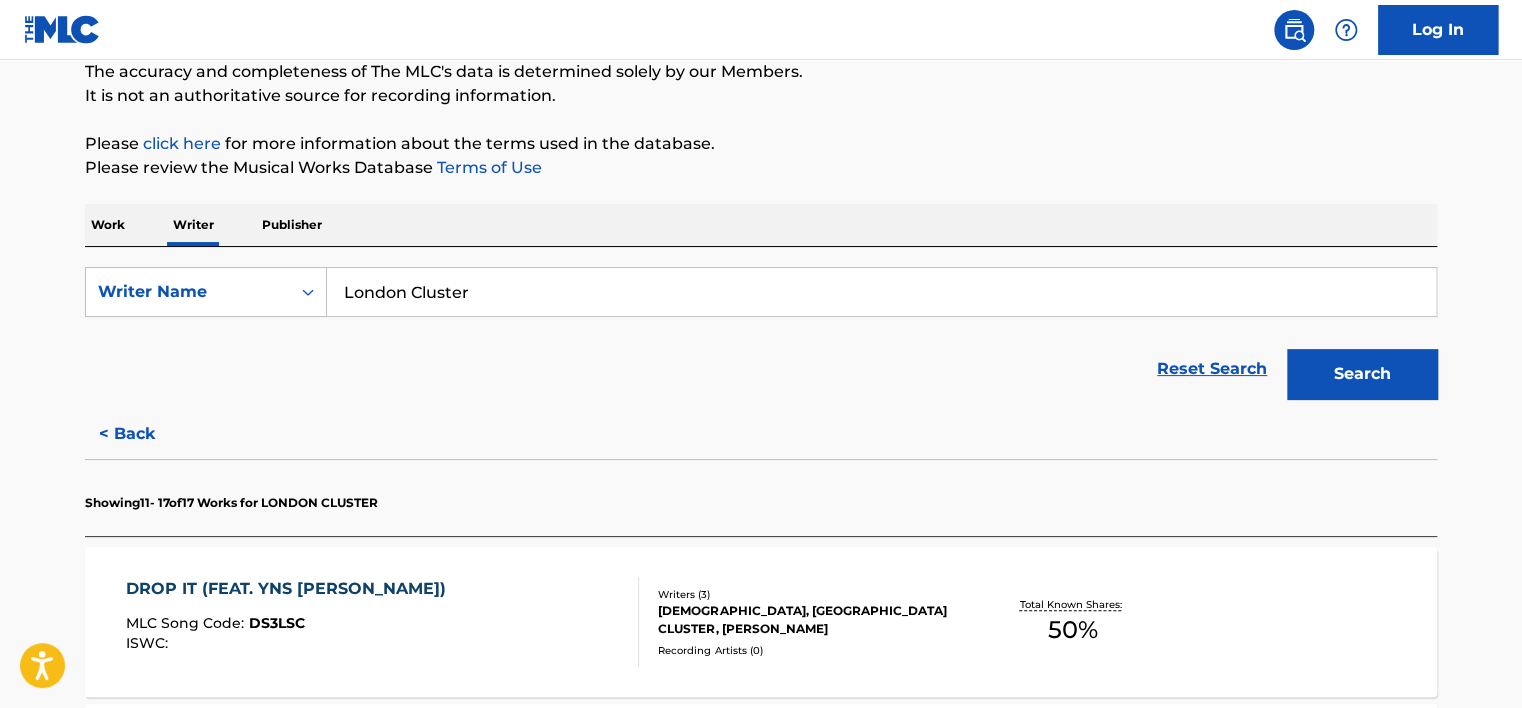scroll, scrollTop: 1349, scrollLeft: 0, axis: vertical 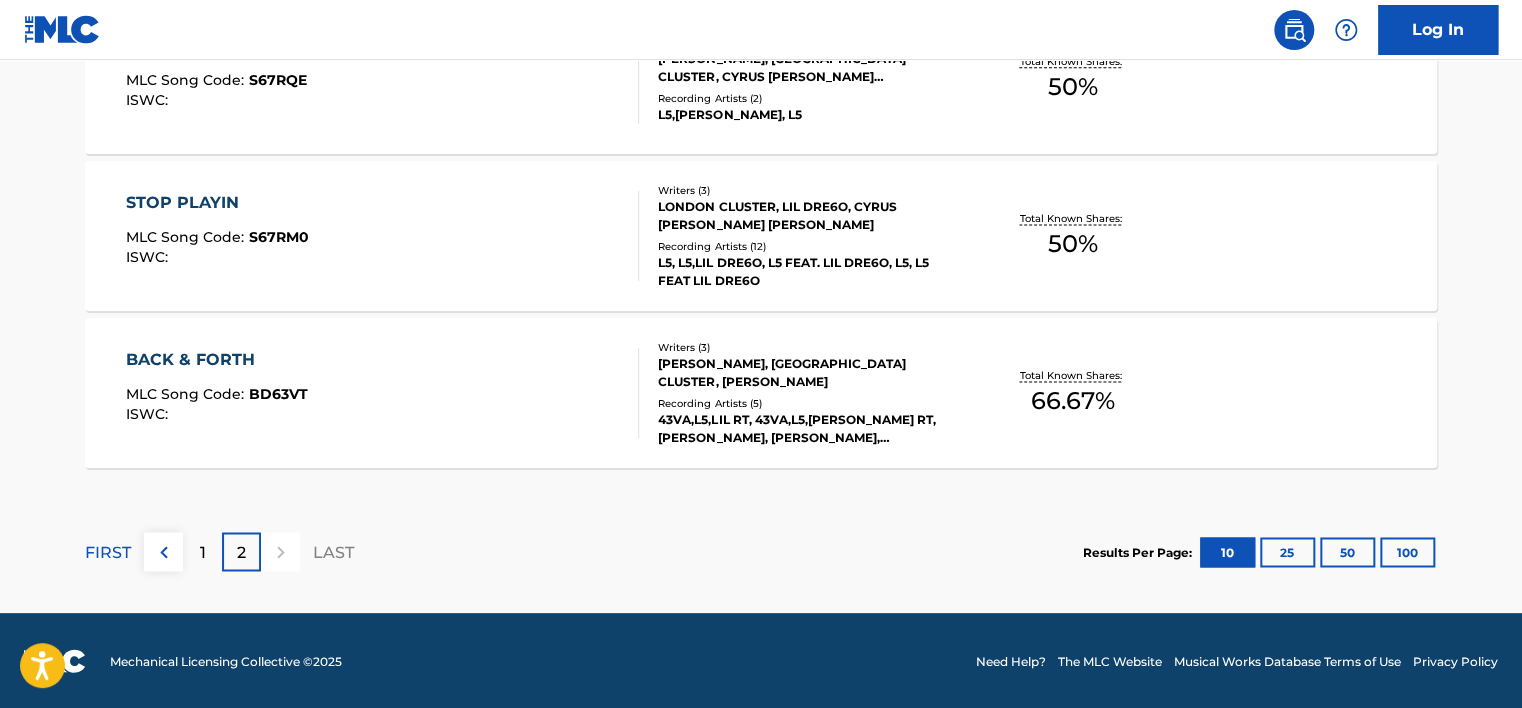 click on "1" at bounding box center [202, 551] 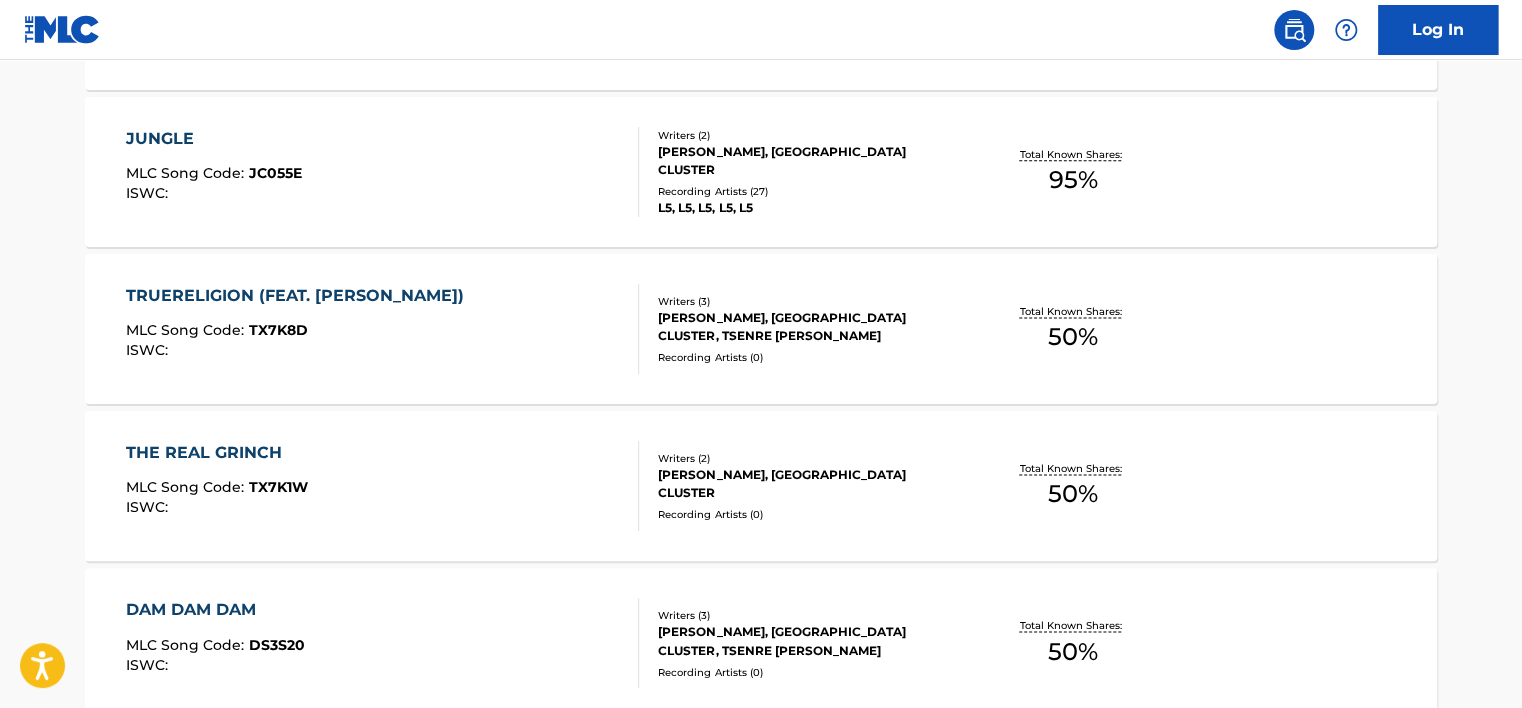 scroll, scrollTop: 1249, scrollLeft: 0, axis: vertical 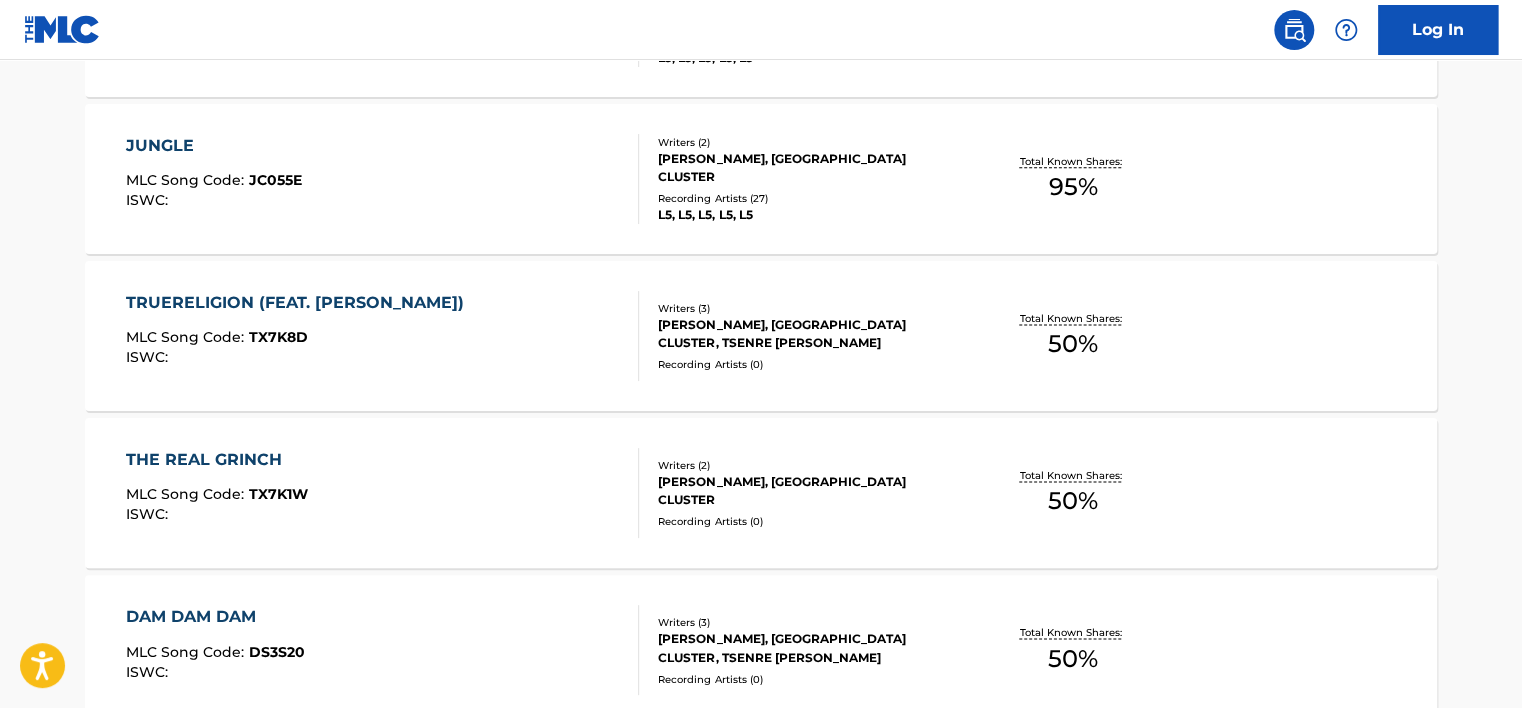 click on "JUNGLE MLC Song Code : JC055E ISWC :" at bounding box center [383, 179] 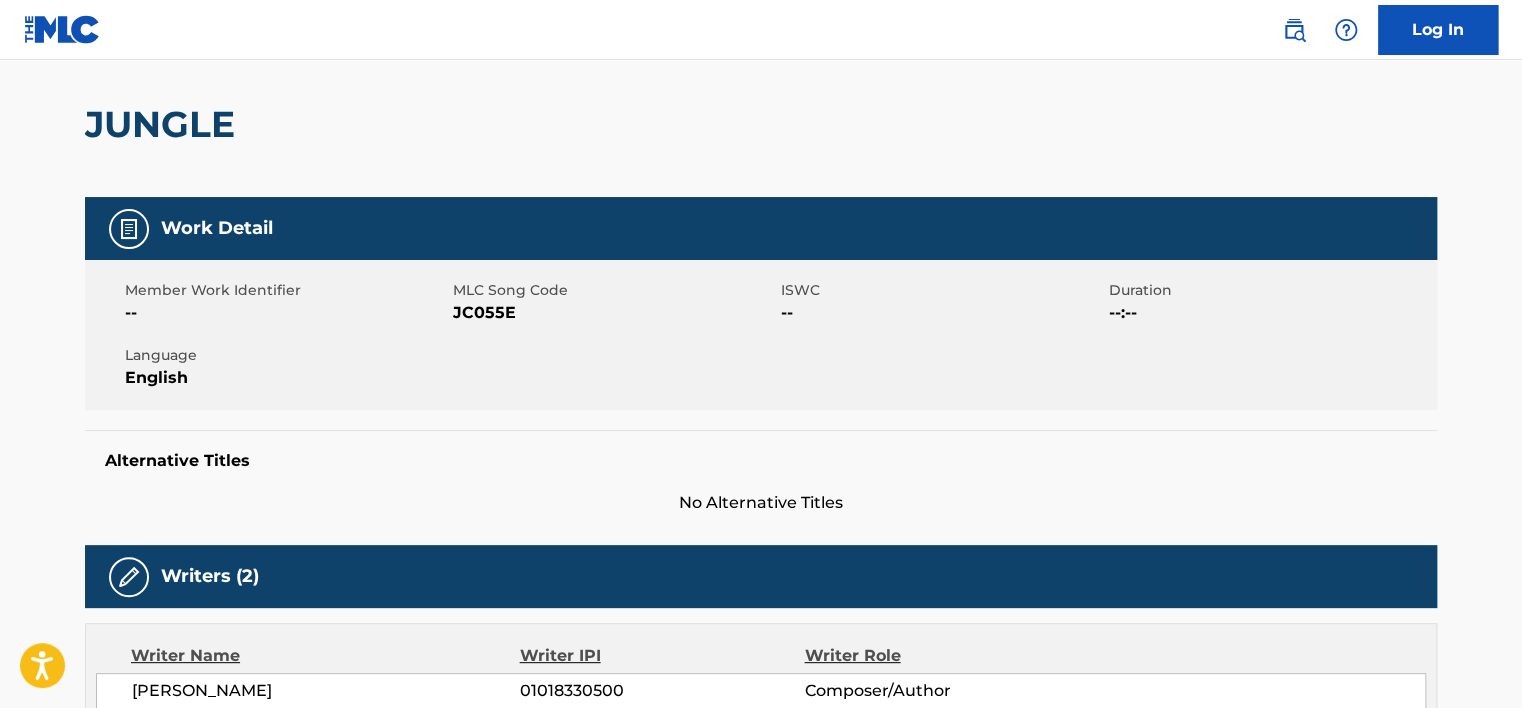 scroll, scrollTop: 0, scrollLeft: 0, axis: both 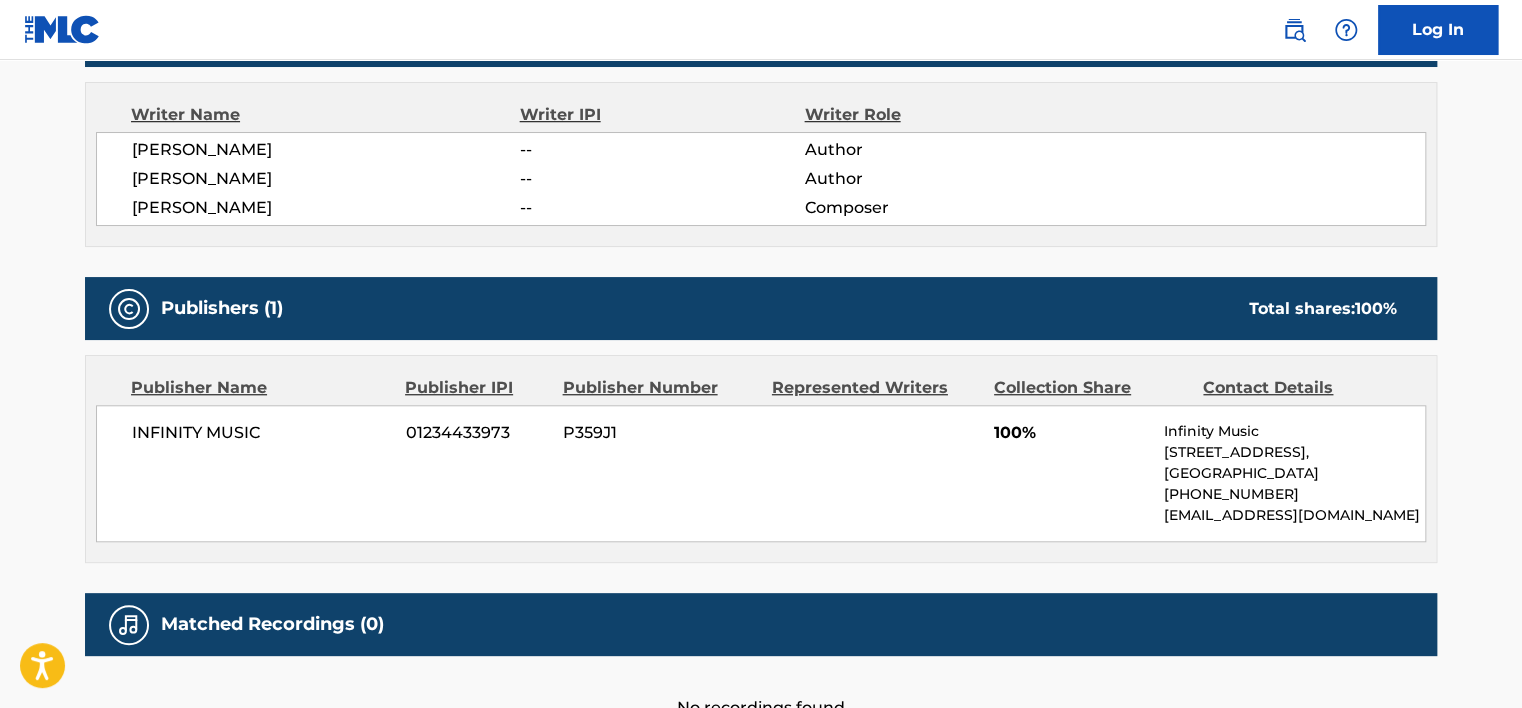 click on "INFINITY MUSIC 01234433973 P359J1 100% Infinity Music [STREET_ADDRESS] [PHONE_NUMBER] [EMAIL_ADDRESS][DOMAIN_NAME]" at bounding box center [761, 473] 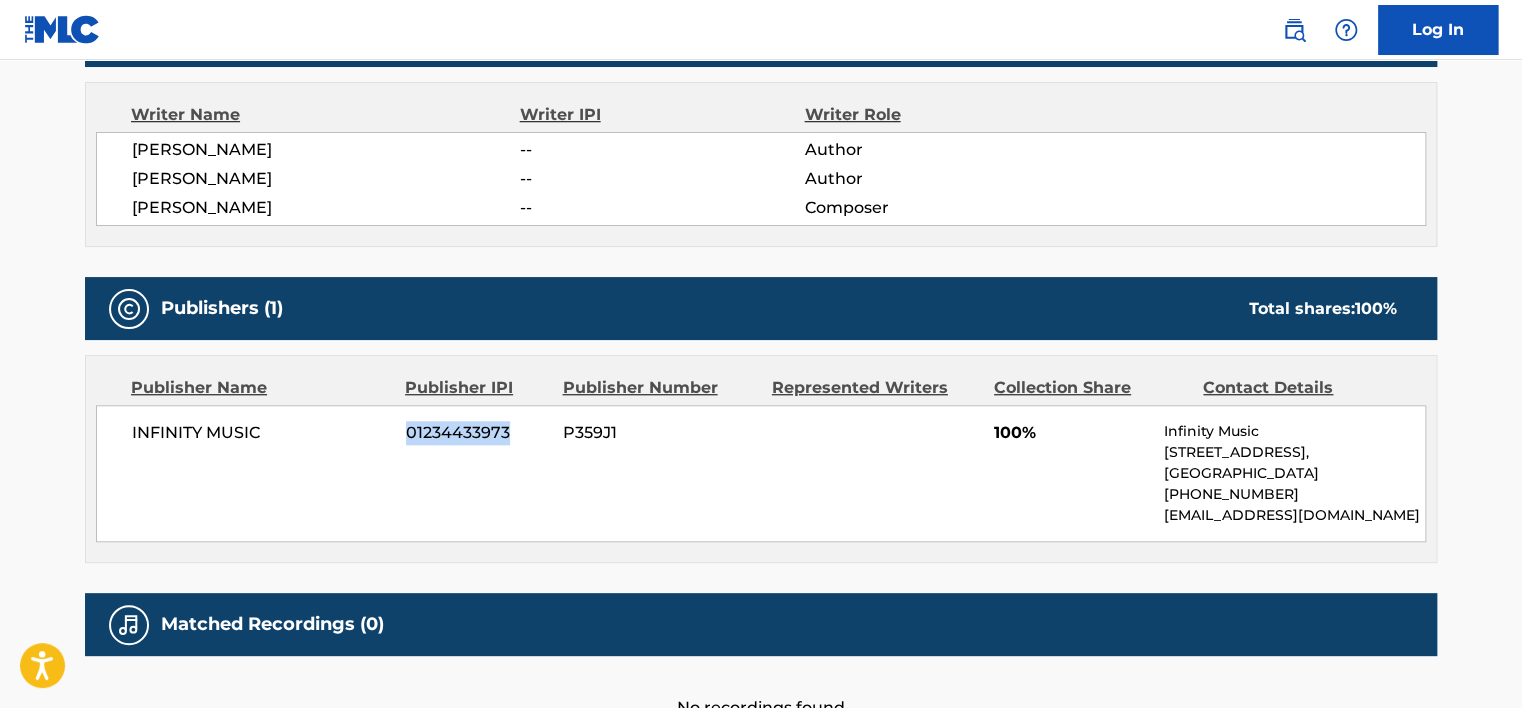click on "INFINITY MUSIC 01234433973 P359J1 100% Infinity Music [STREET_ADDRESS] [PHONE_NUMBER] [EMAIL_ADDRESS][DOMAIN_NAME]" at bounding box center (761, 473) 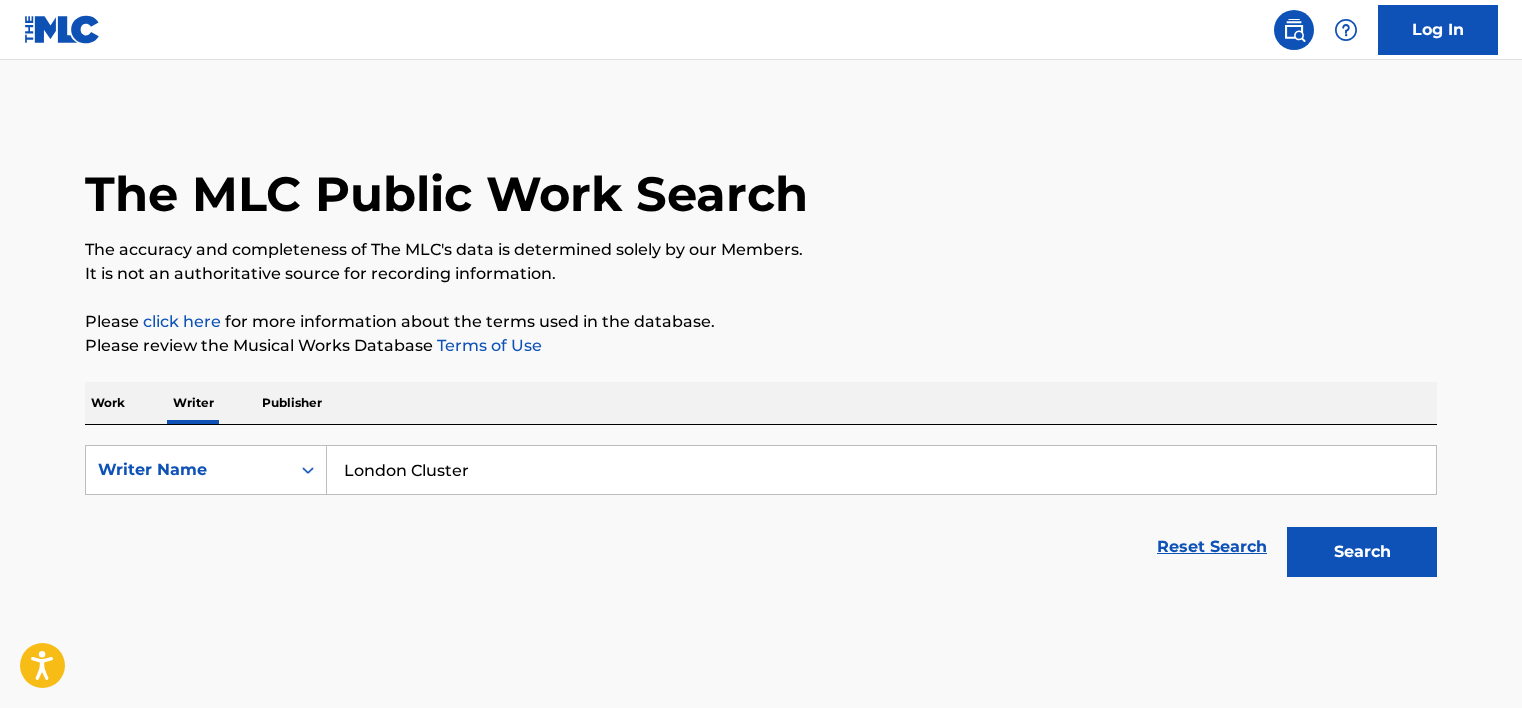 scroll, scrollTop: 45, scrollLeft: 0, axis: vertical 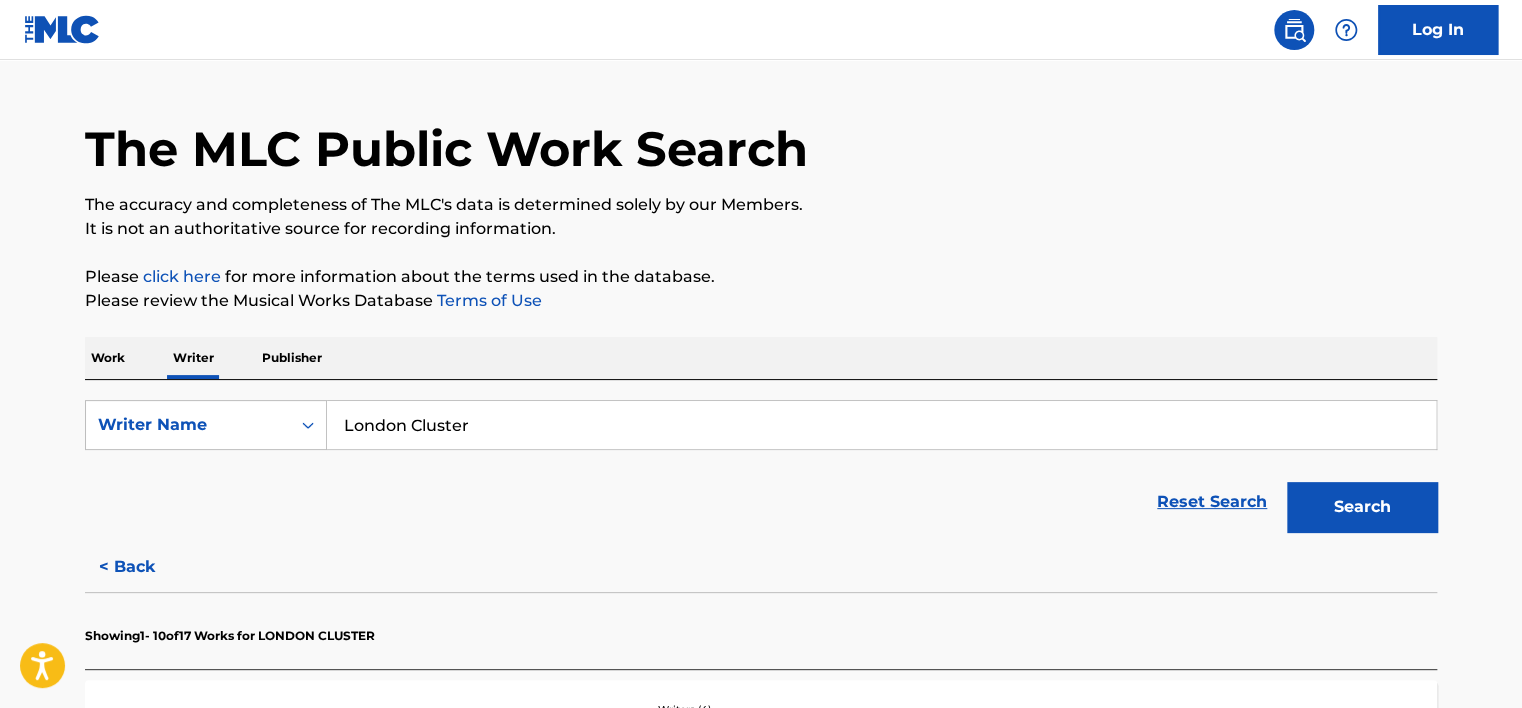click on "Work" at bounding box center [108, 358] 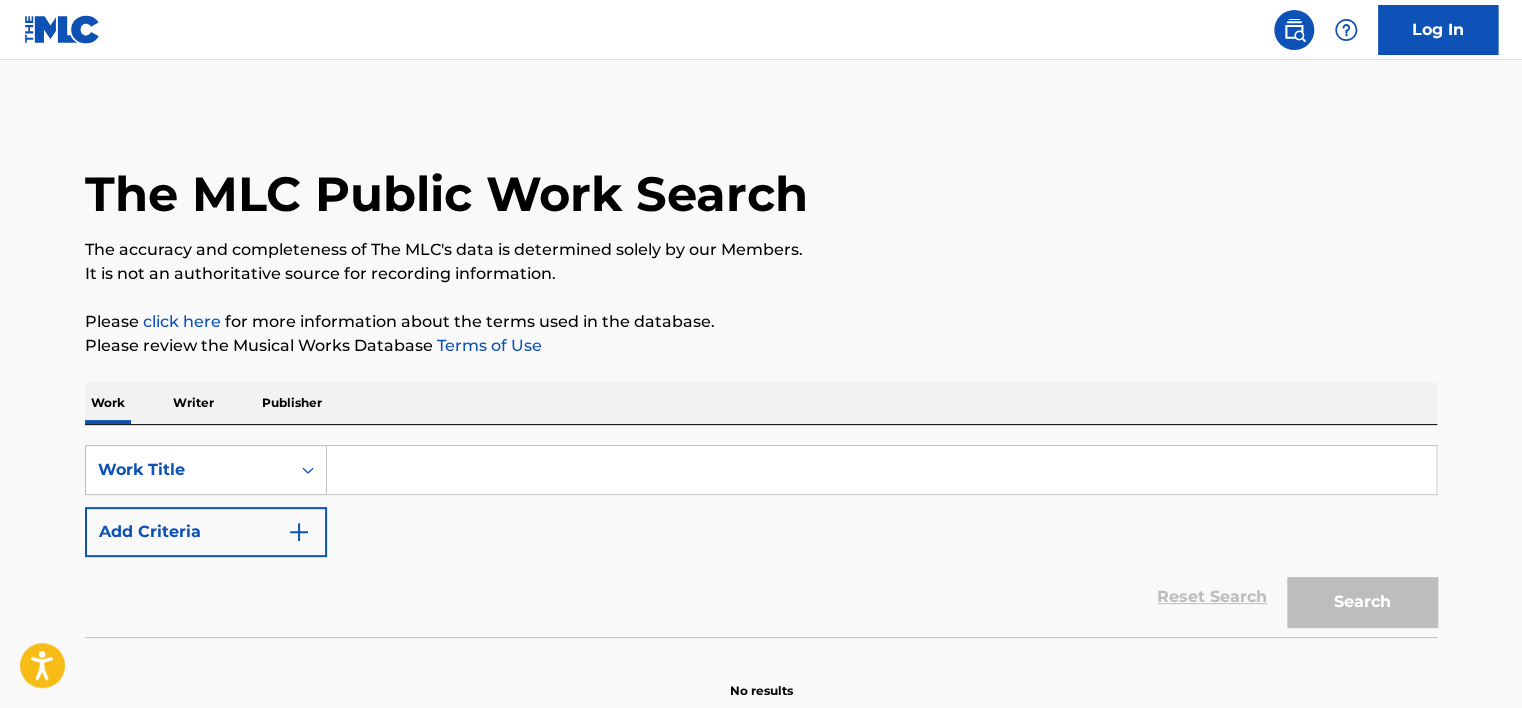click at bounding box center (881, 470) 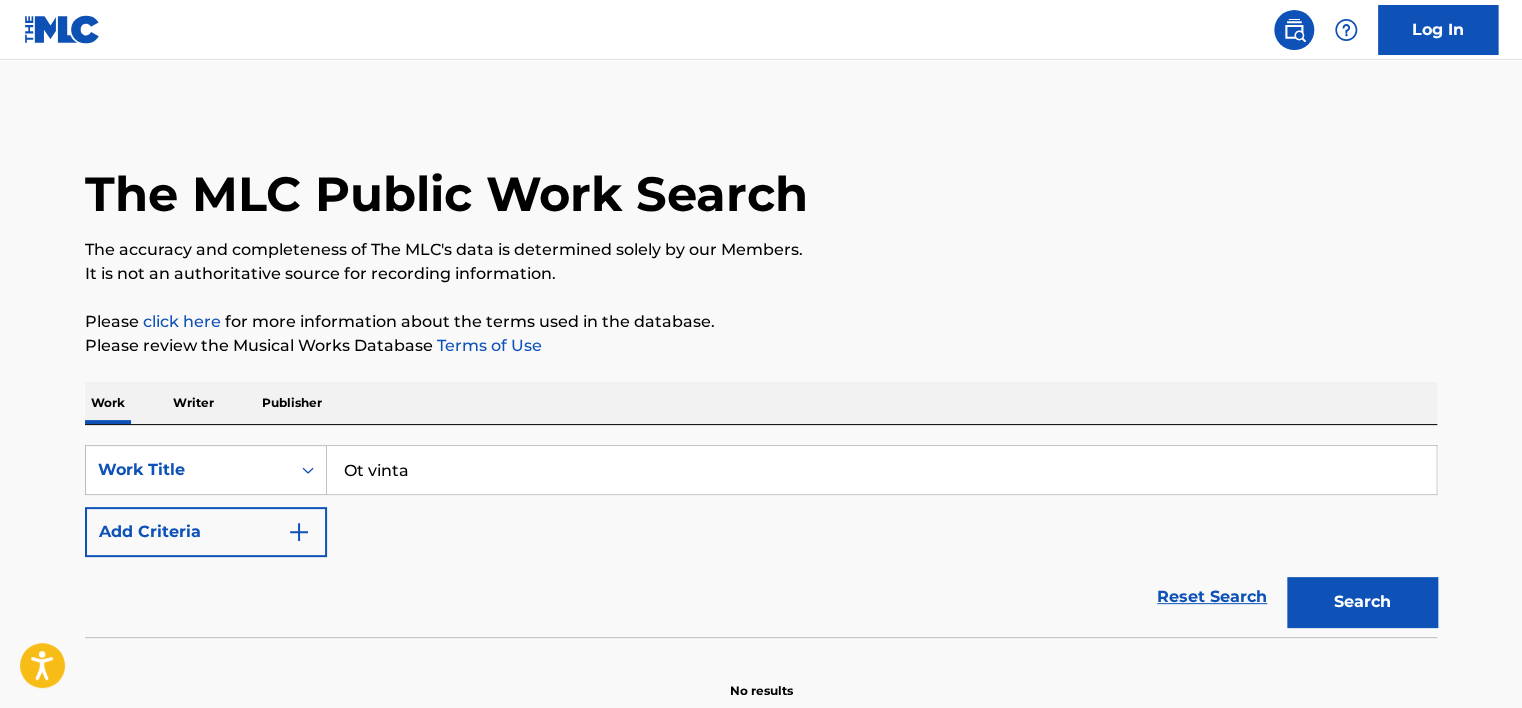 type on "Ot vinta" 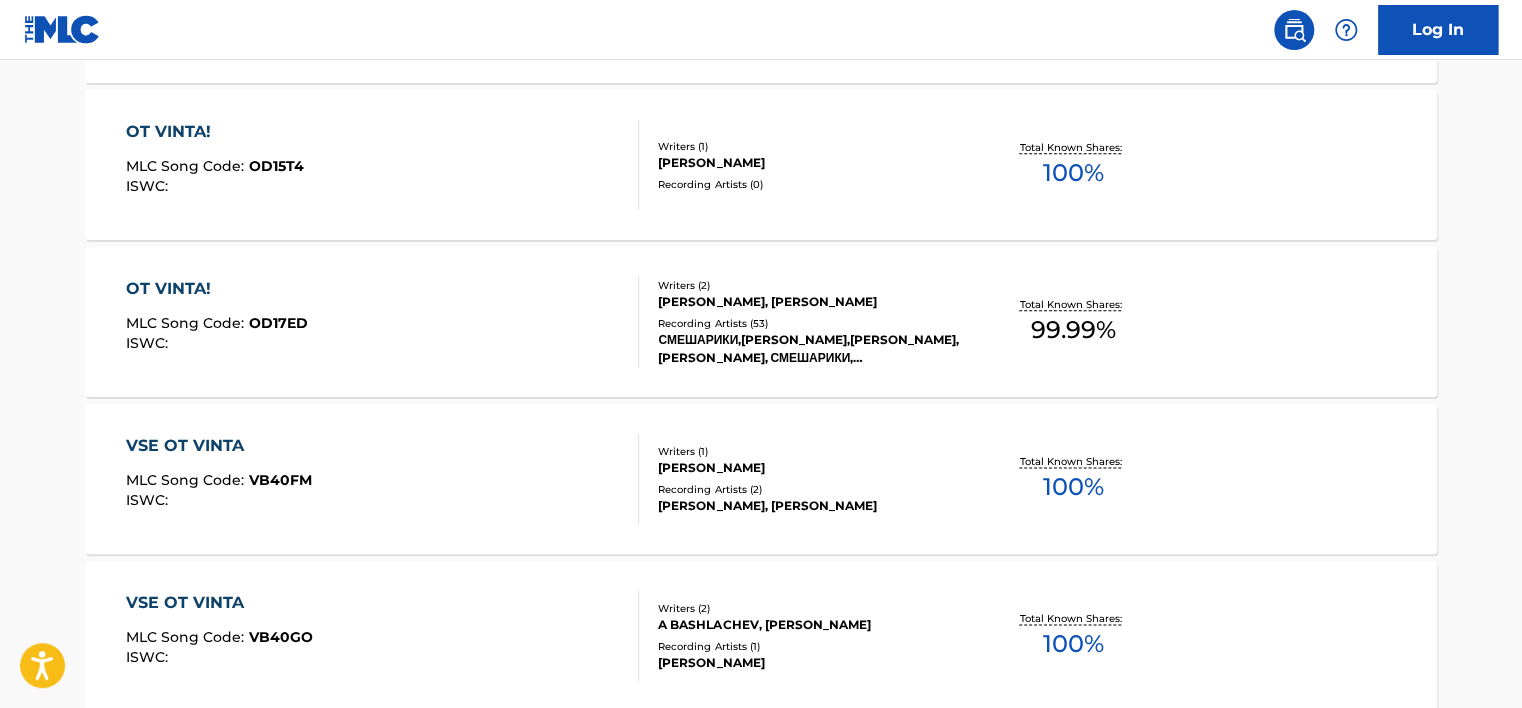 scroll, scrollTop: 1063, scrollLeft: 0, axis: vertical 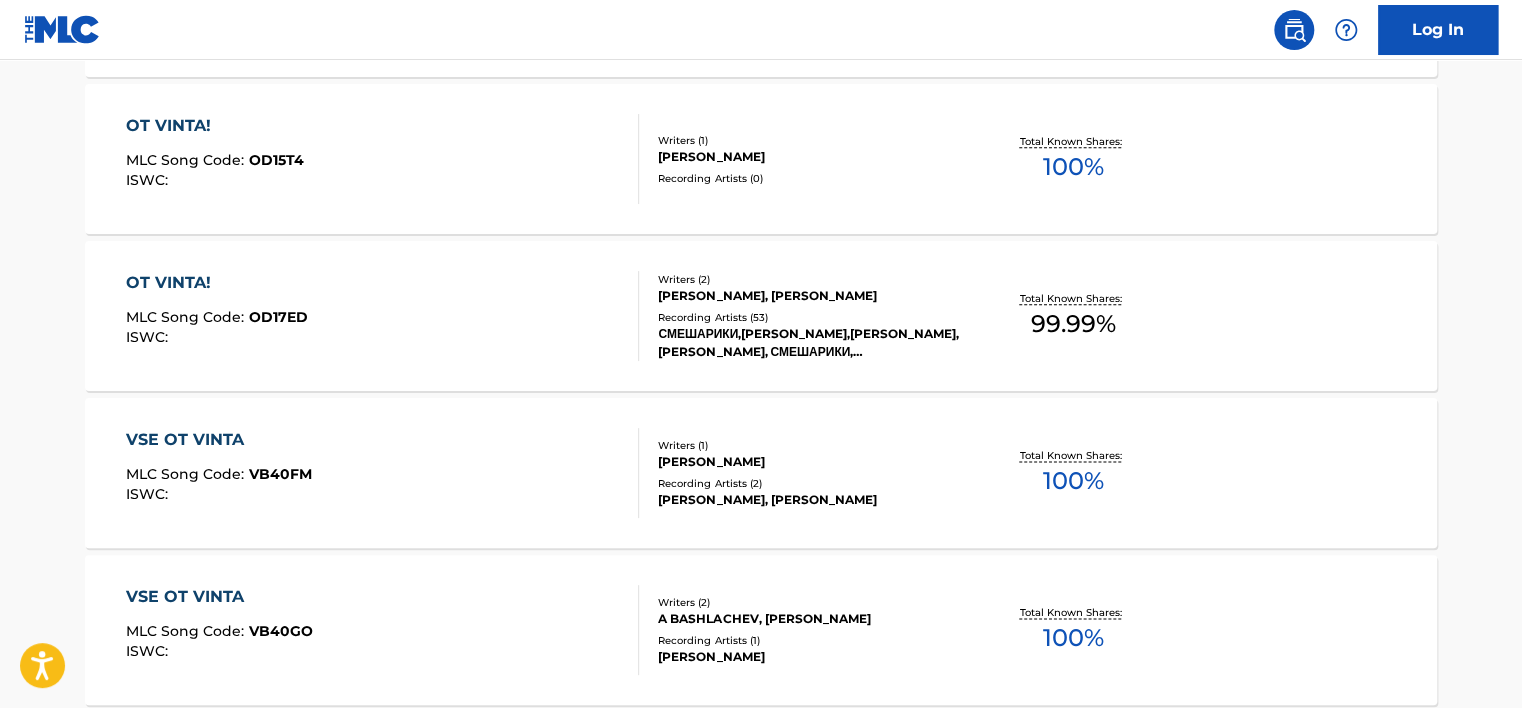 click on "OT VINTA! MLC Song Code : OD17ED ISWC :" at bounding box center [383, 316] 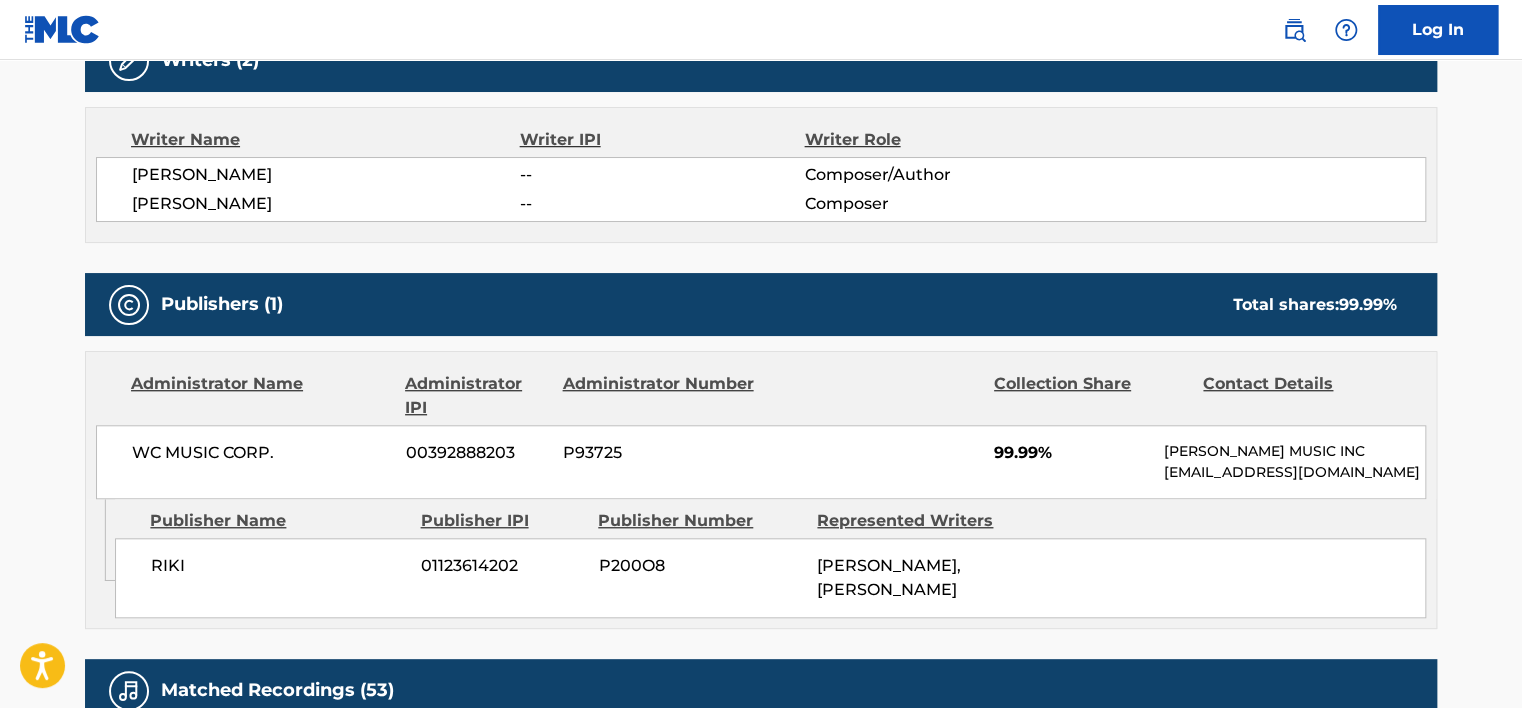 scroll, scrollTop: 700, scrollLeft: 0, axis: vertical 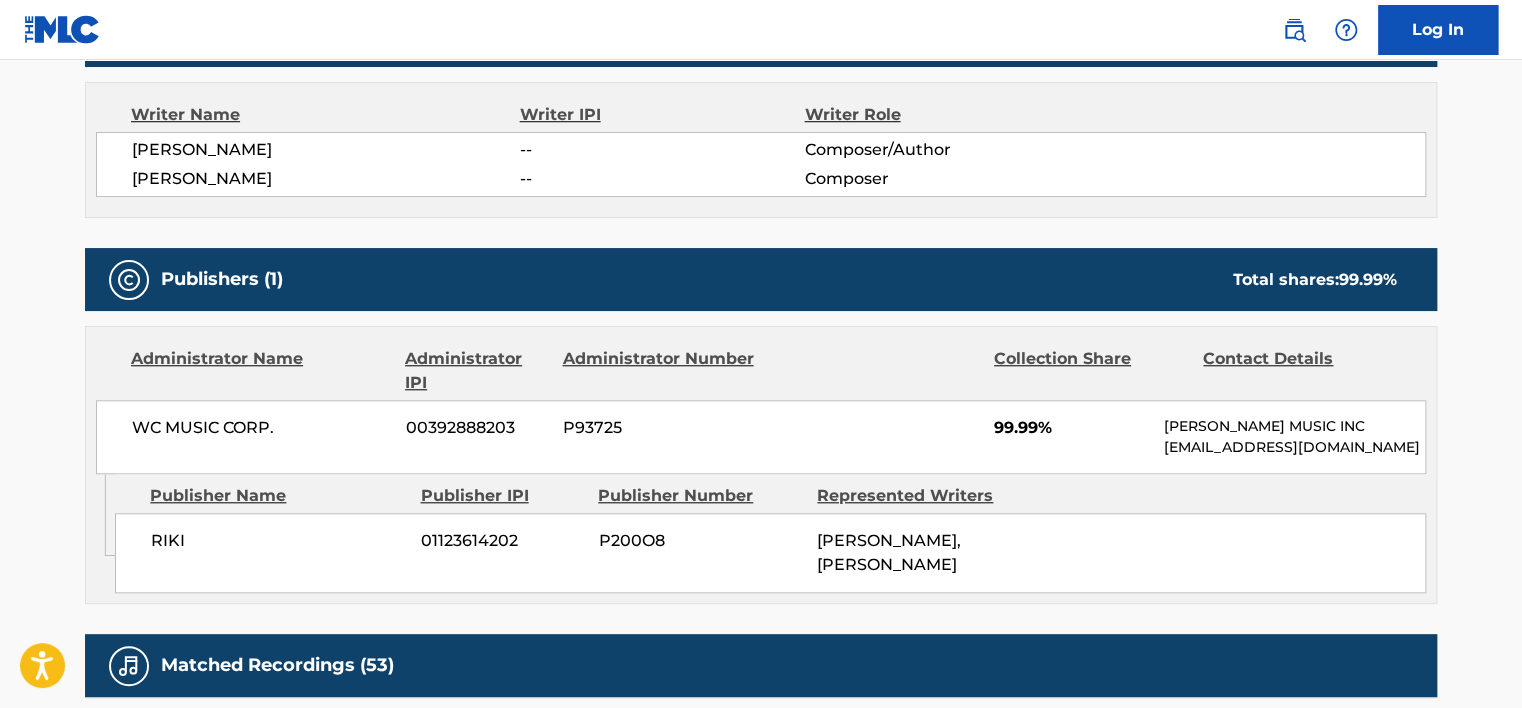 click on "SERGEJ VASILEV" at bounding box center (326, 150) 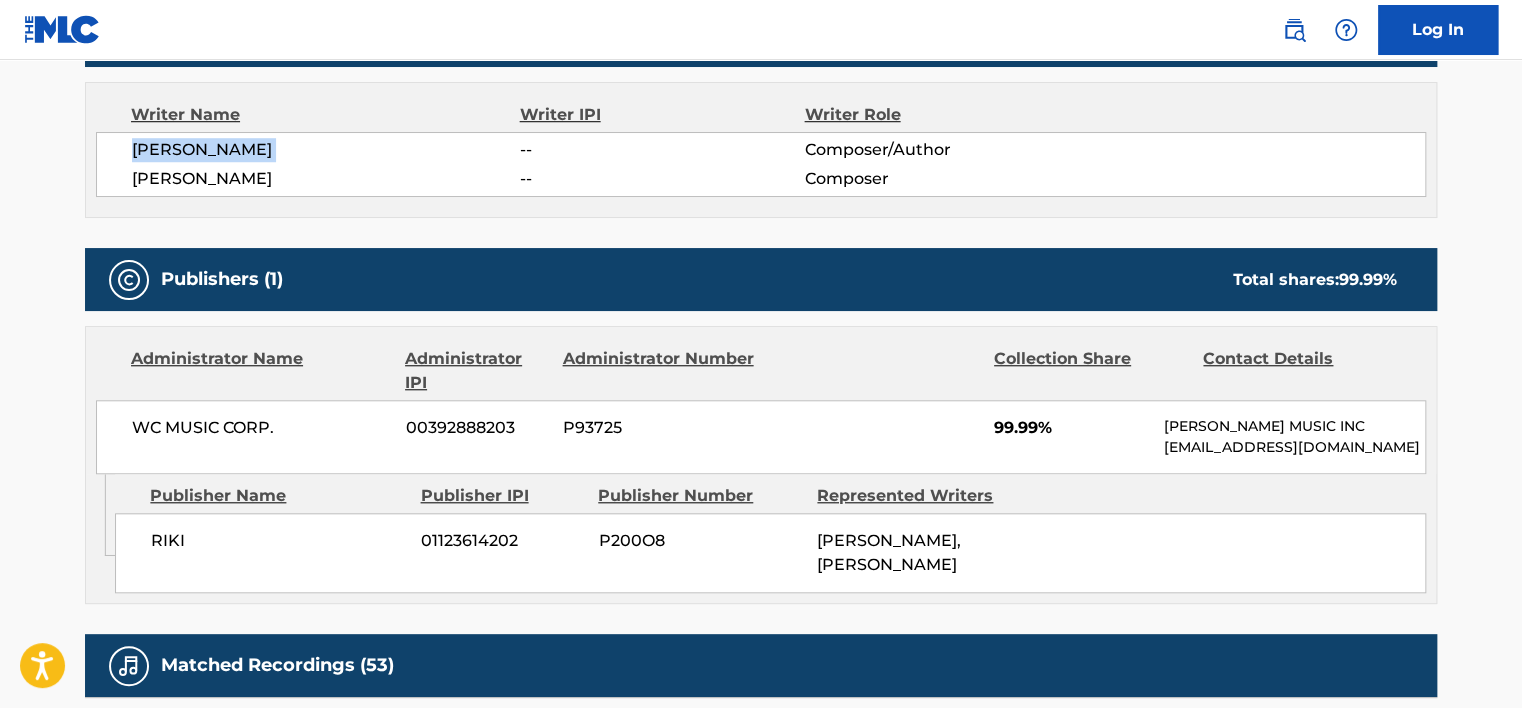 click on "SERGEJ VASILEV" at bounding box center (326, 150) 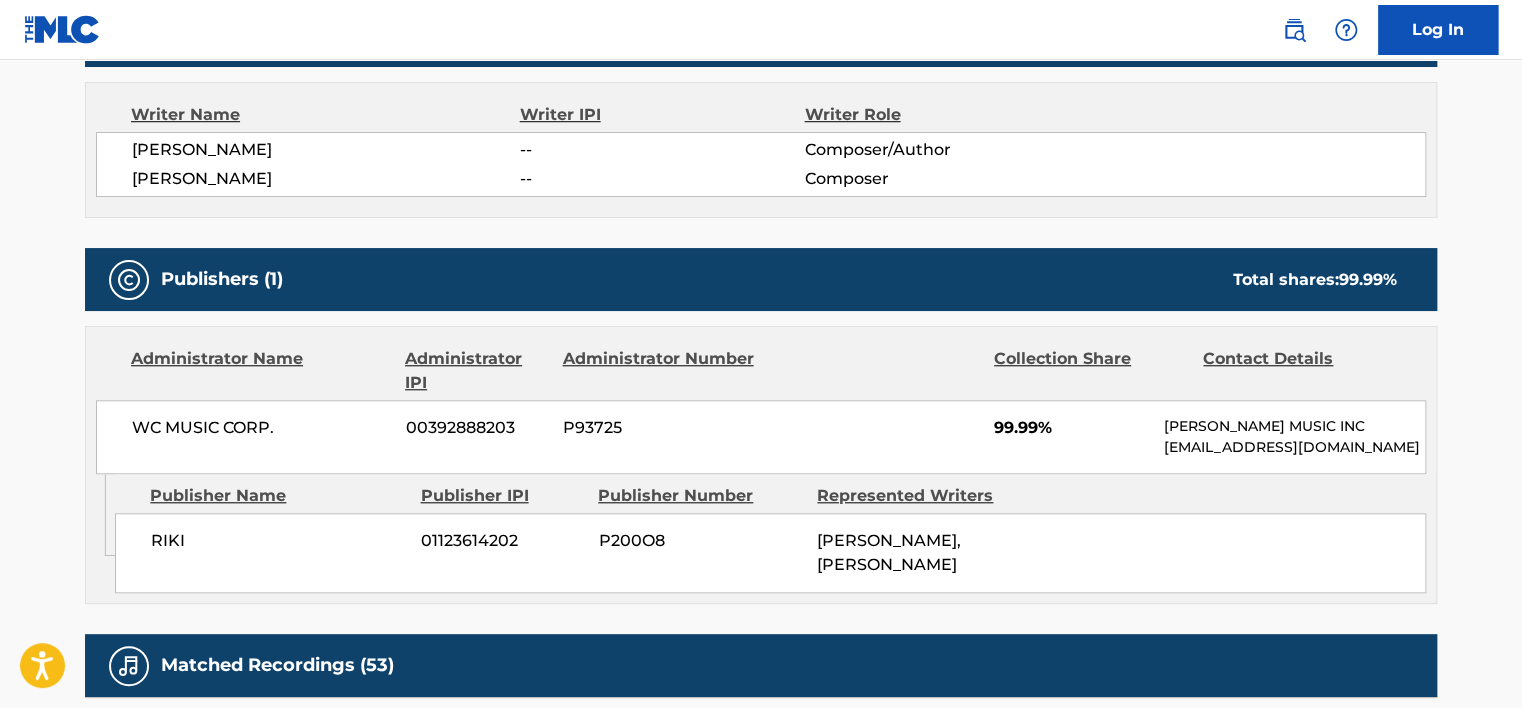 click on "MARINA LANDA" at bounding box center [326, 179] 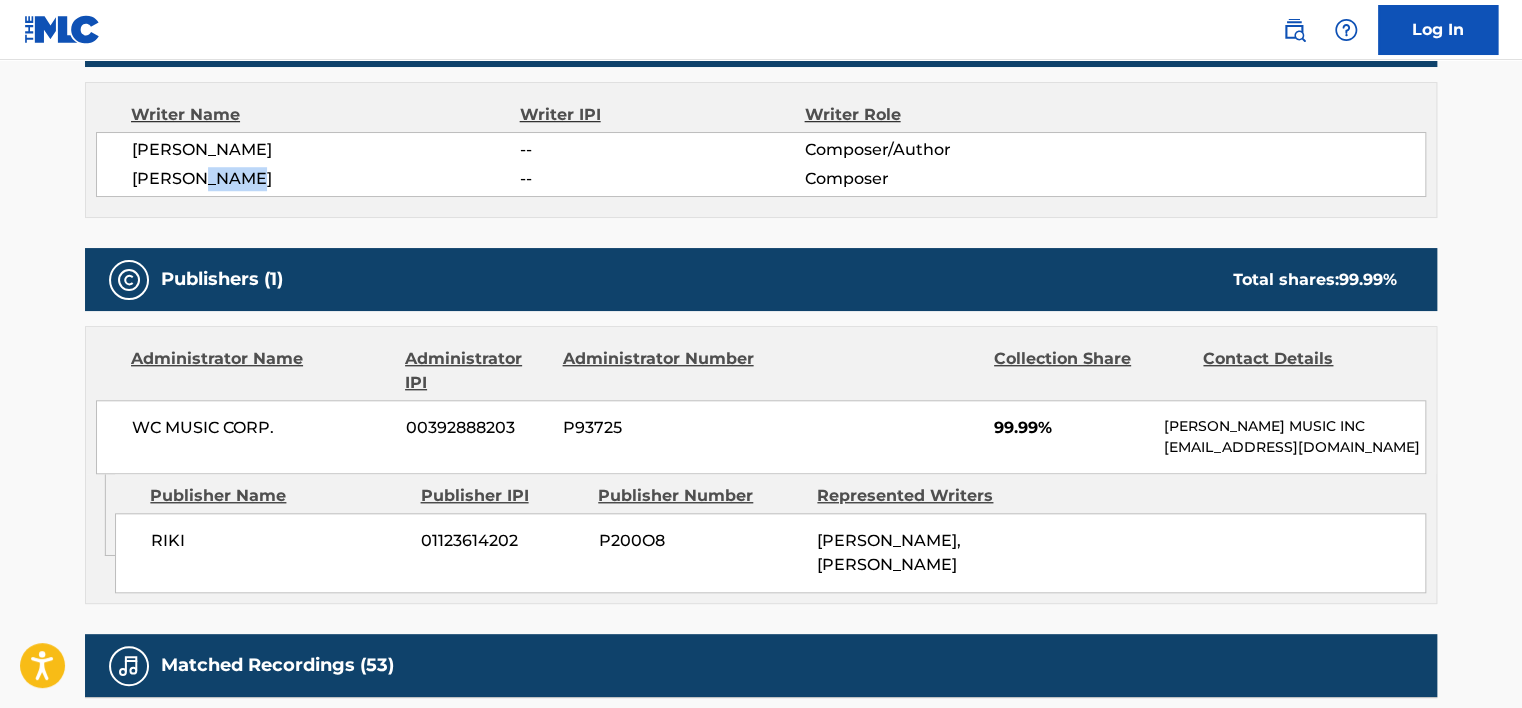 click on "MARINA LANDA" at bounding box center [326, 179] 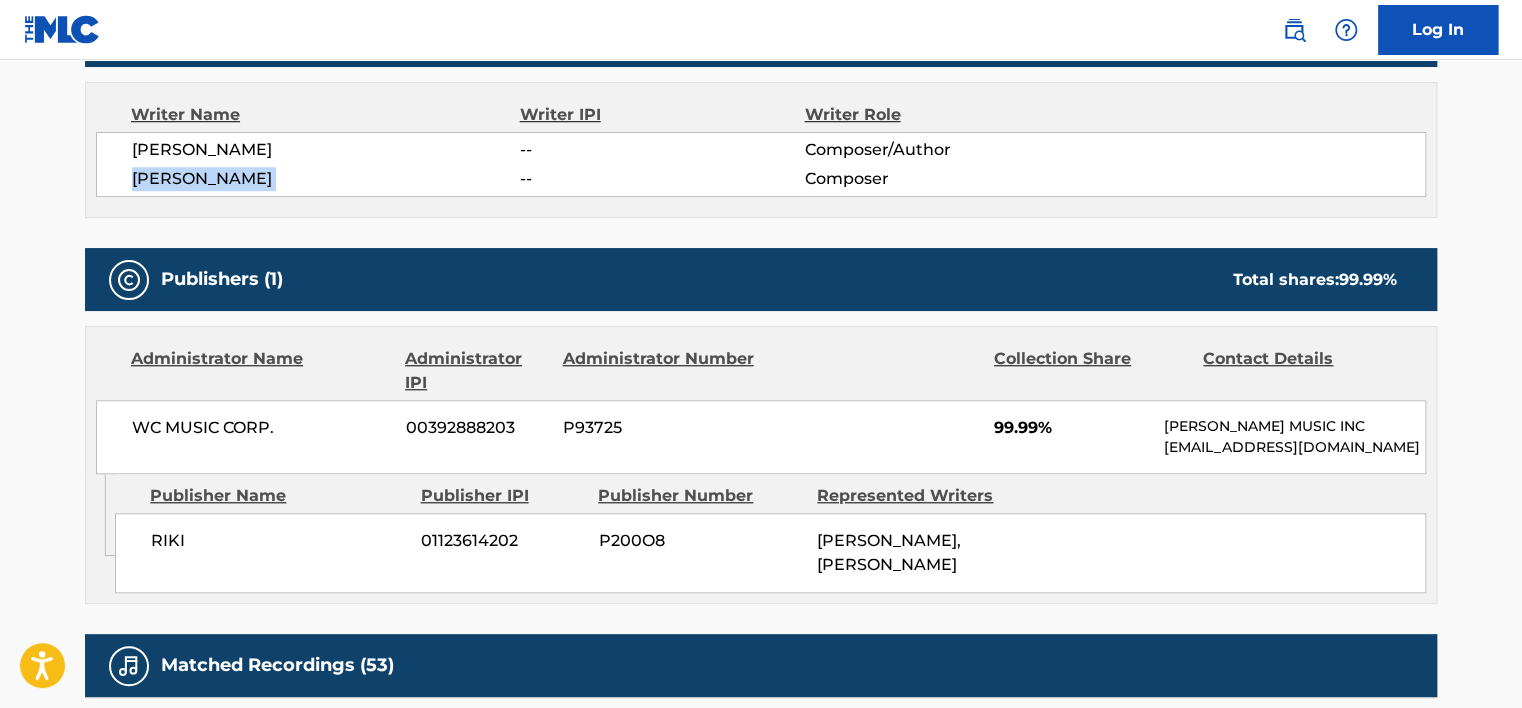 click on "MARINA LANDA" at bounding box center [326, 179] 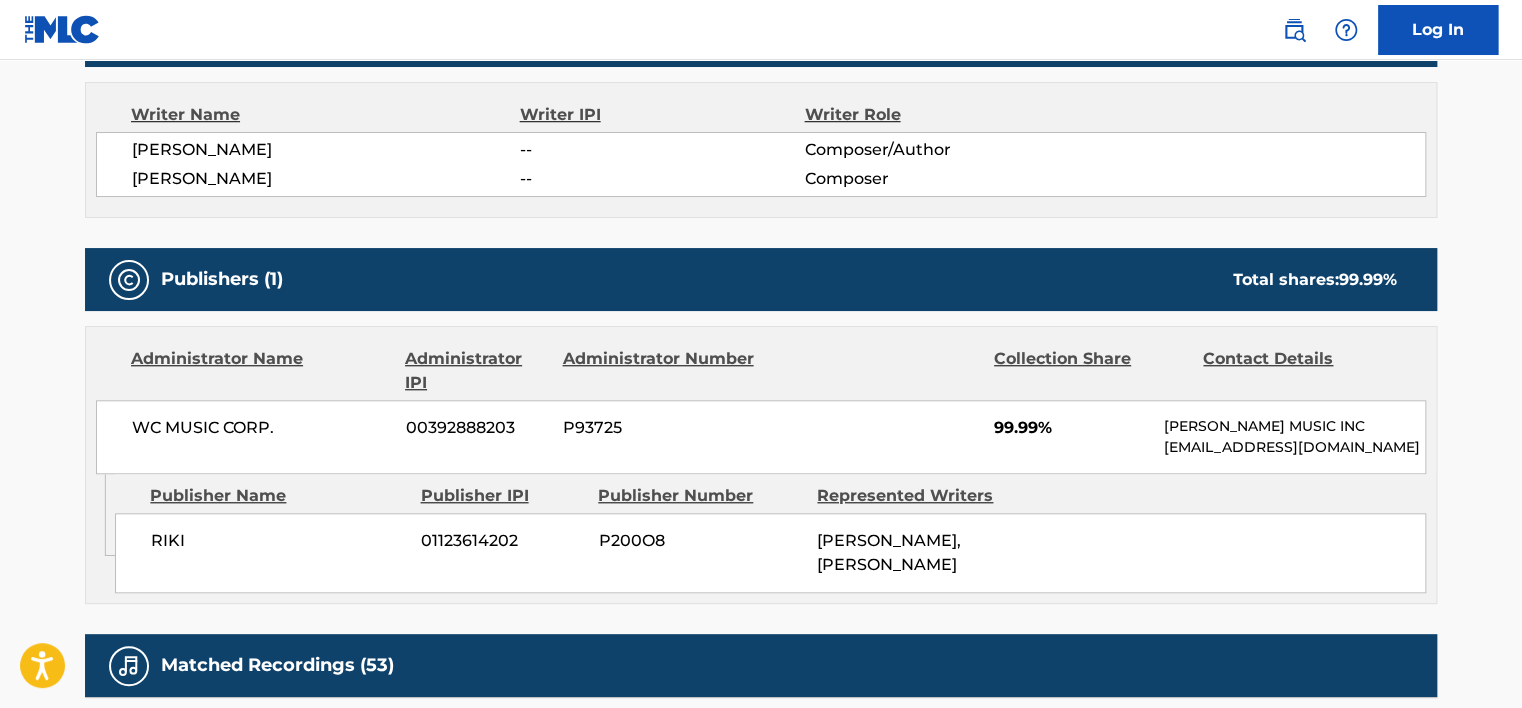 click on "WC MUSIC CORP." at bounding box center [261, 428] 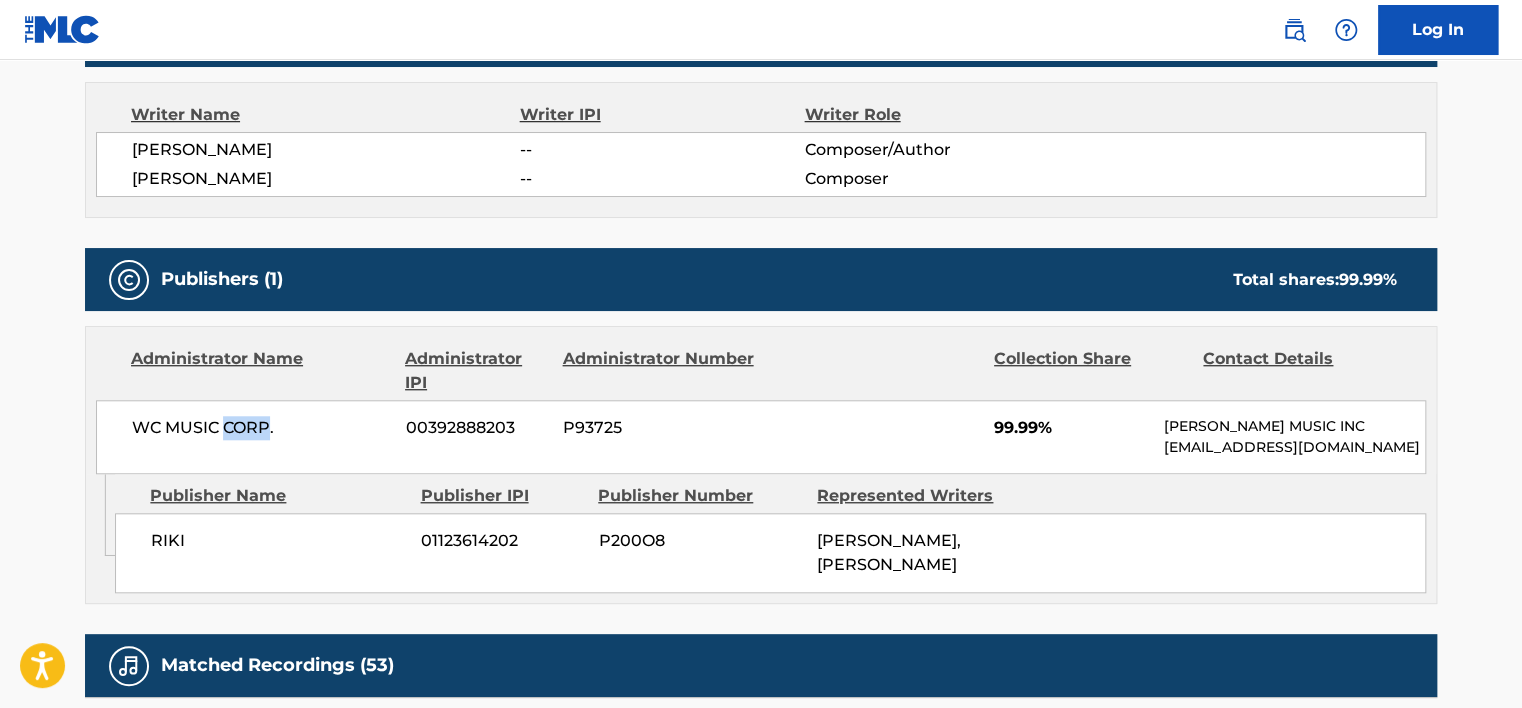click on "WC MUSIC CORP." at bounding box center [261, 428] 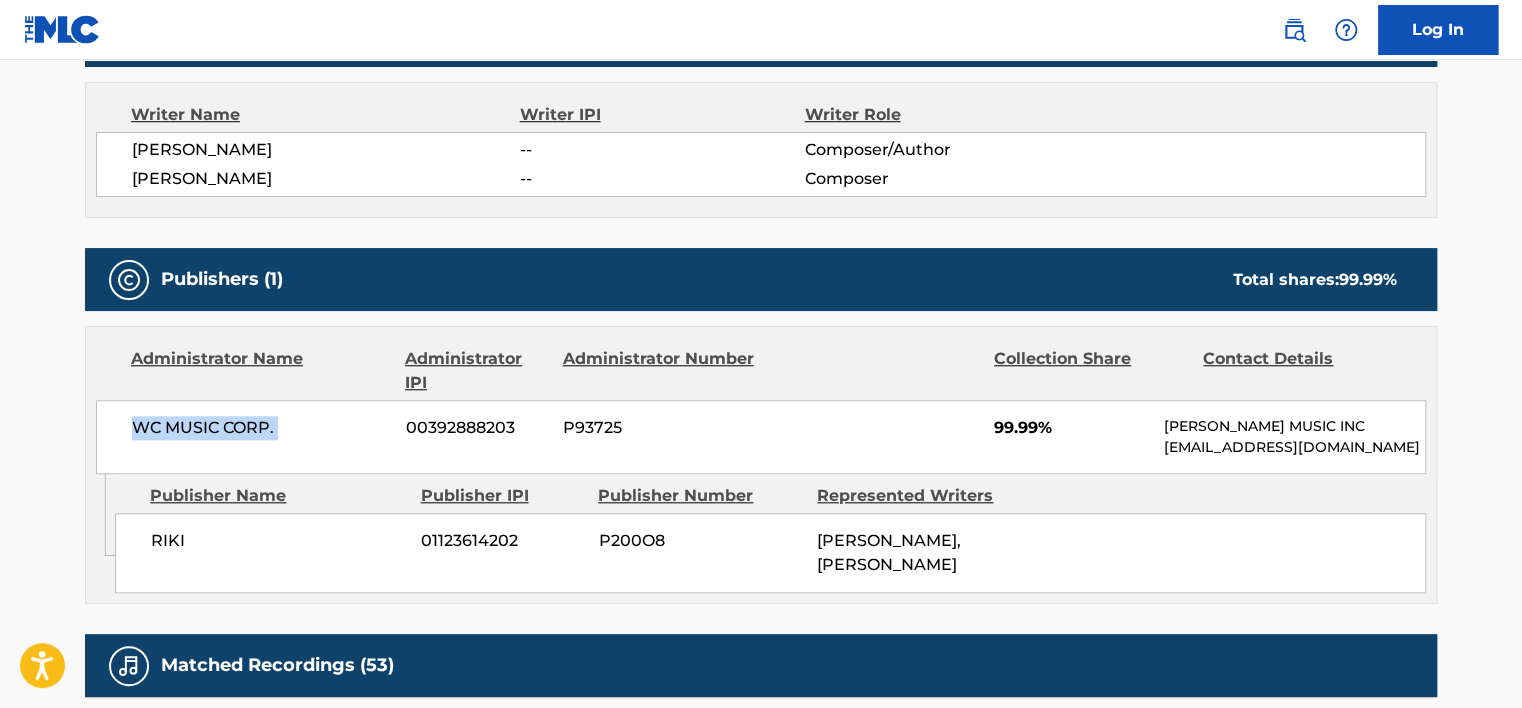 click on "WC MUSIC CORP." at bounding box center (261, 428) 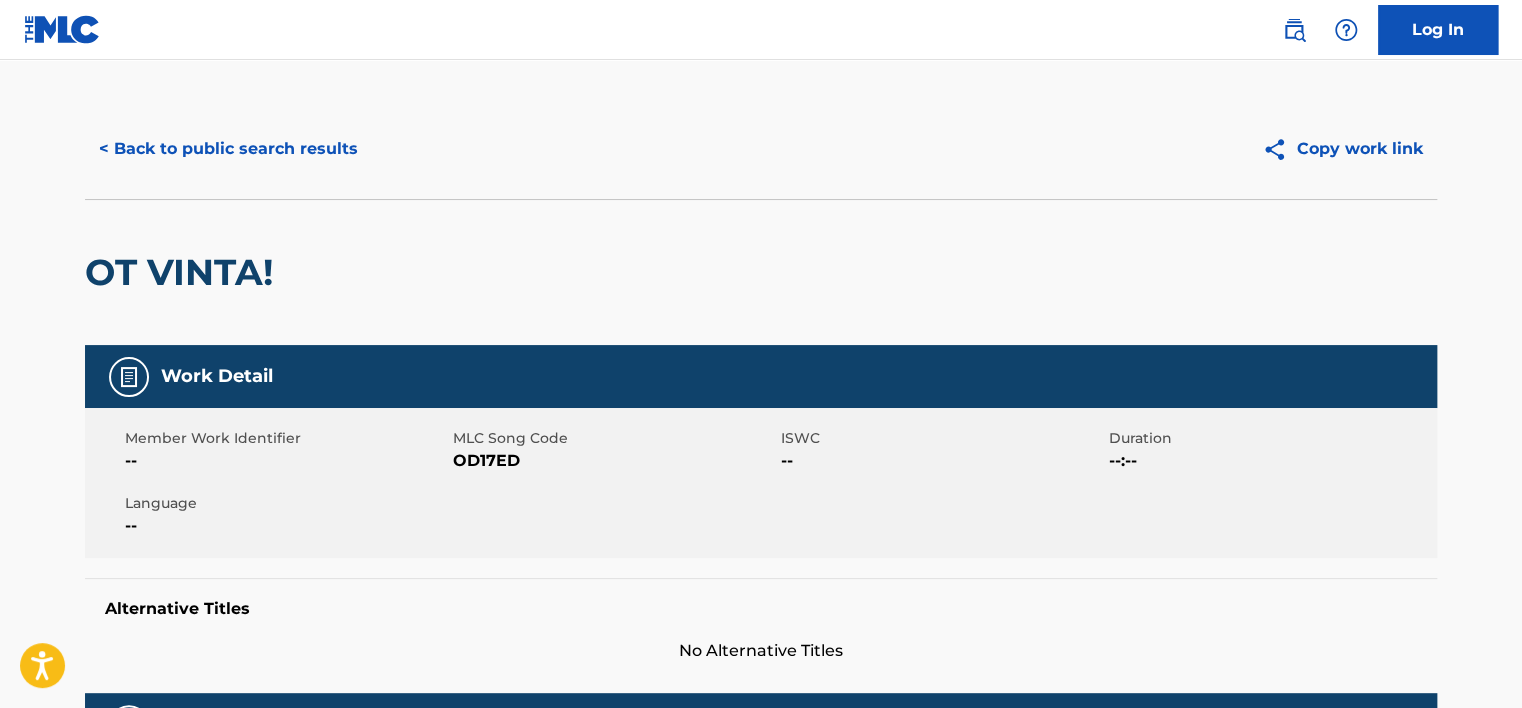 scroll, scrollTop: 0, scrollLeft: 0, axis: both 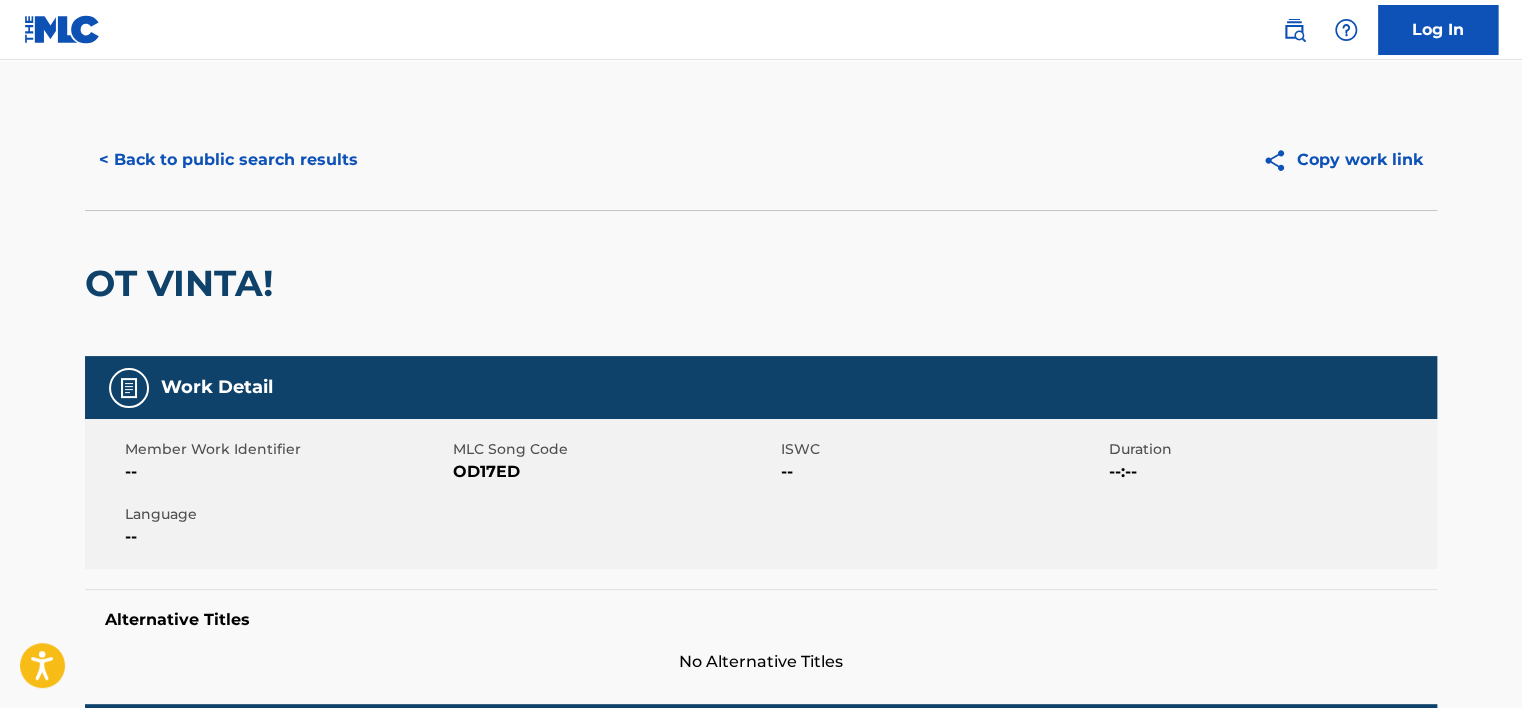 click on "OD17ED" at bounding box center (614, 472) 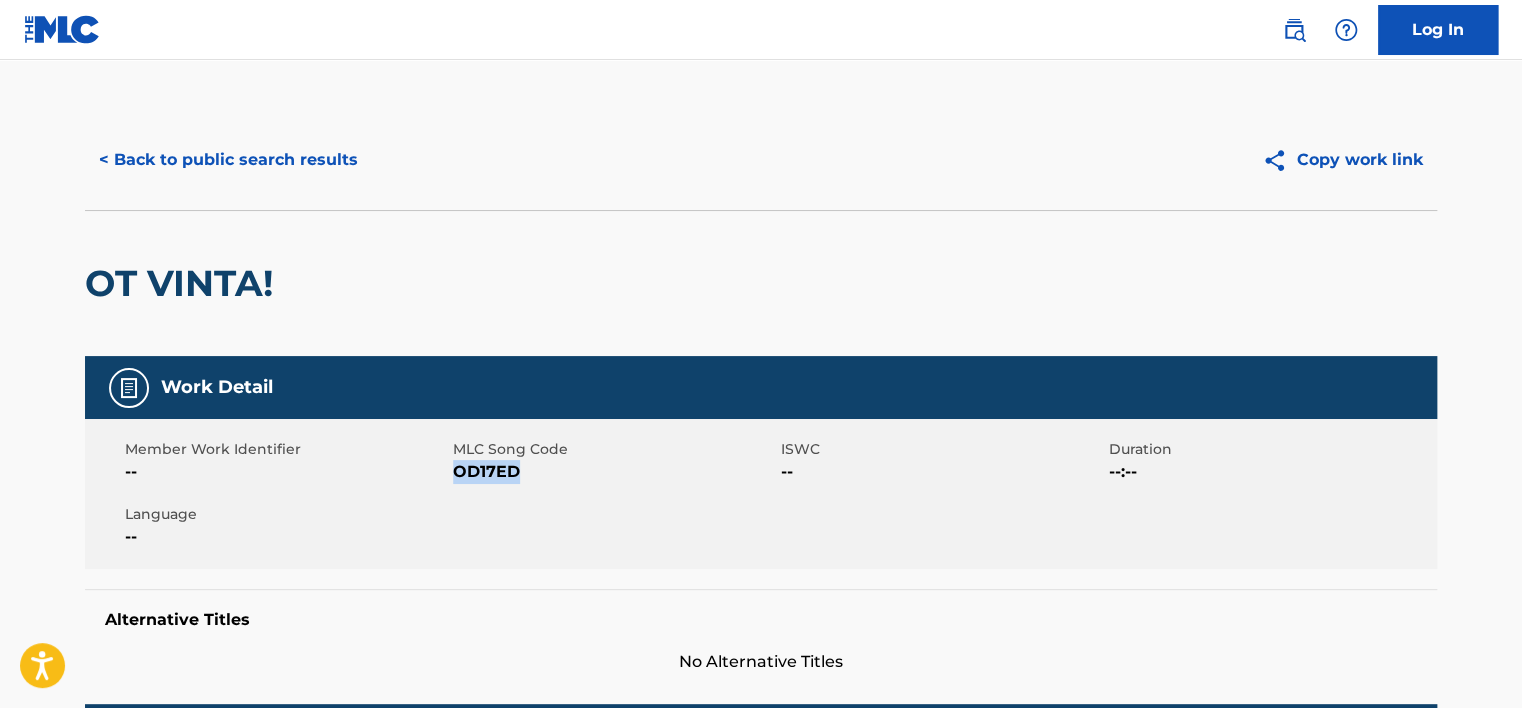 click on "OD17ED" at bounding box center (614, 472) 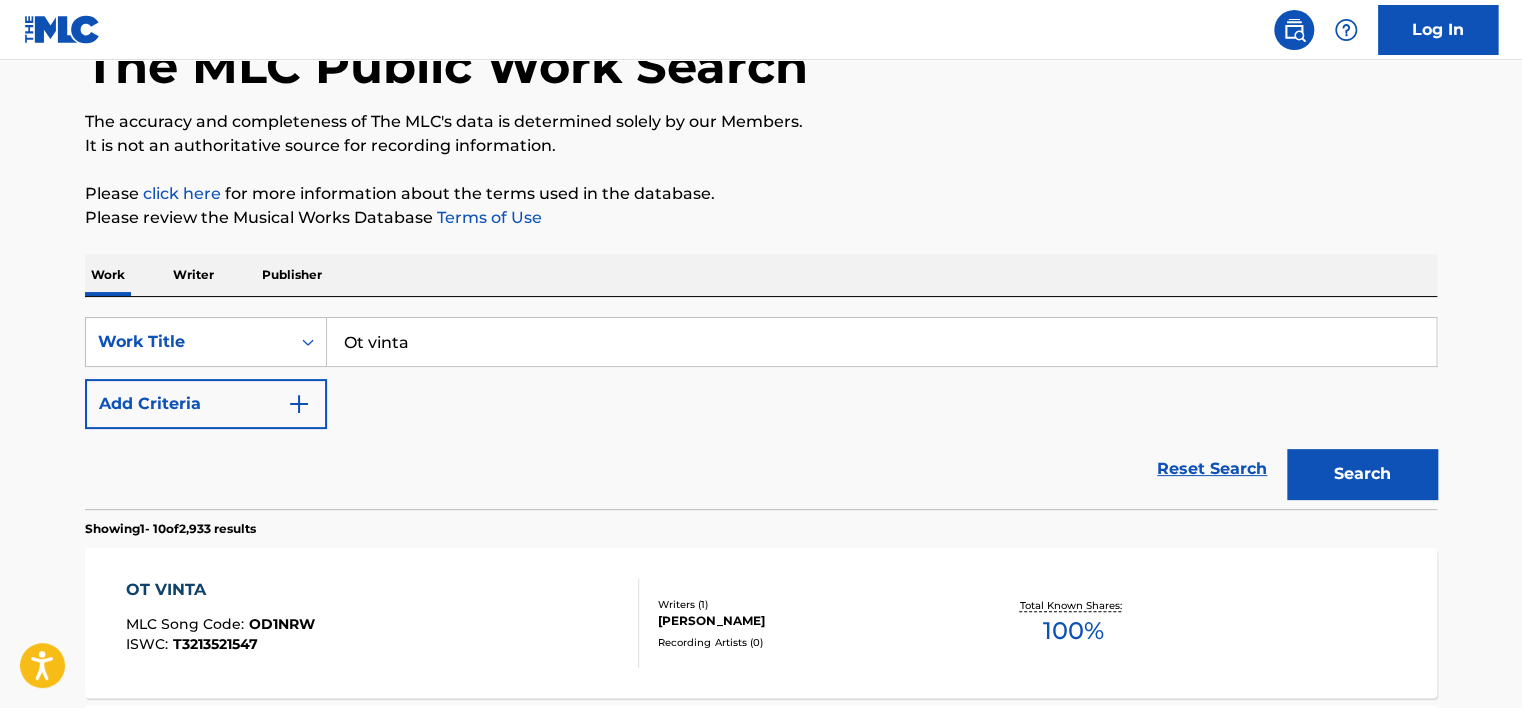 scroll, scrollTop: 115, scrollLeft: 0, axis: vertical 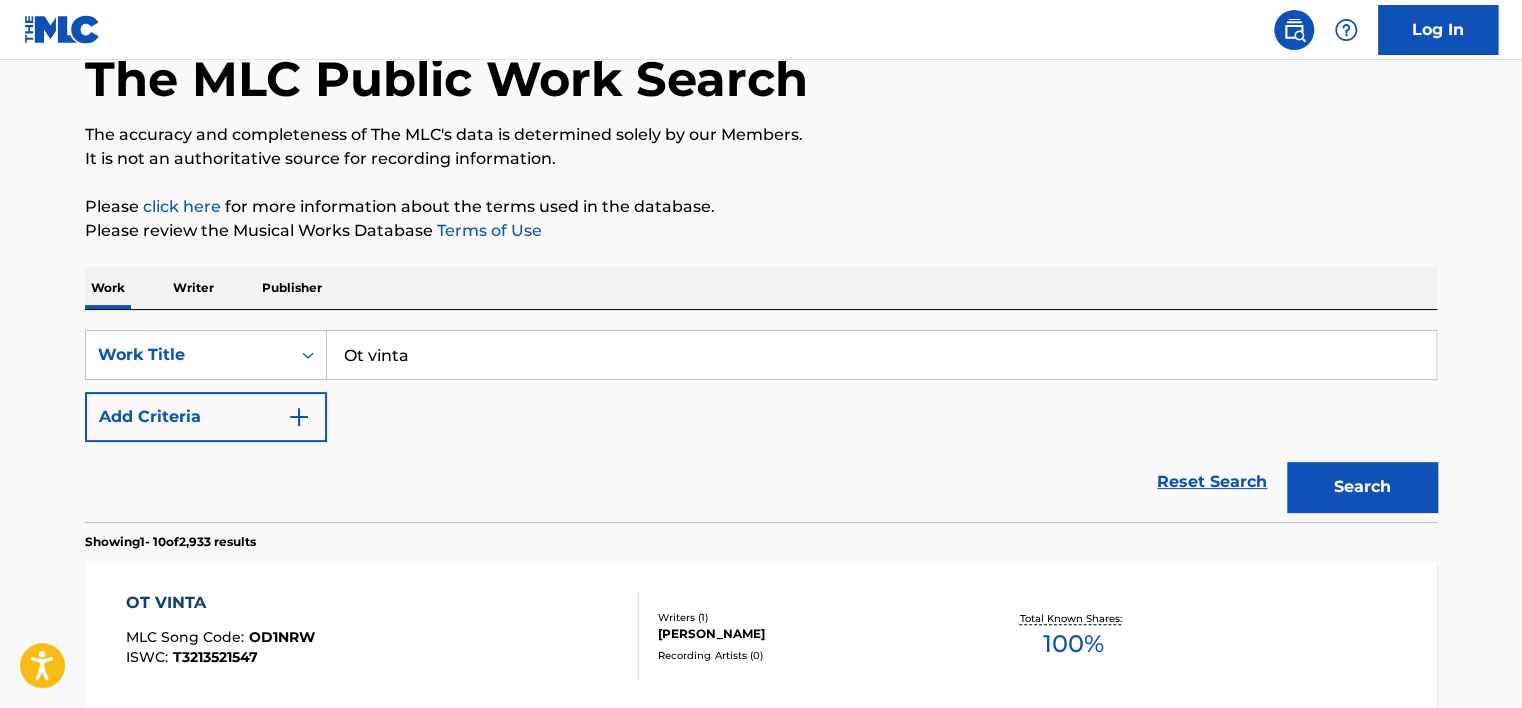 click on "Ot vinta" at bounding box center [881, 355] 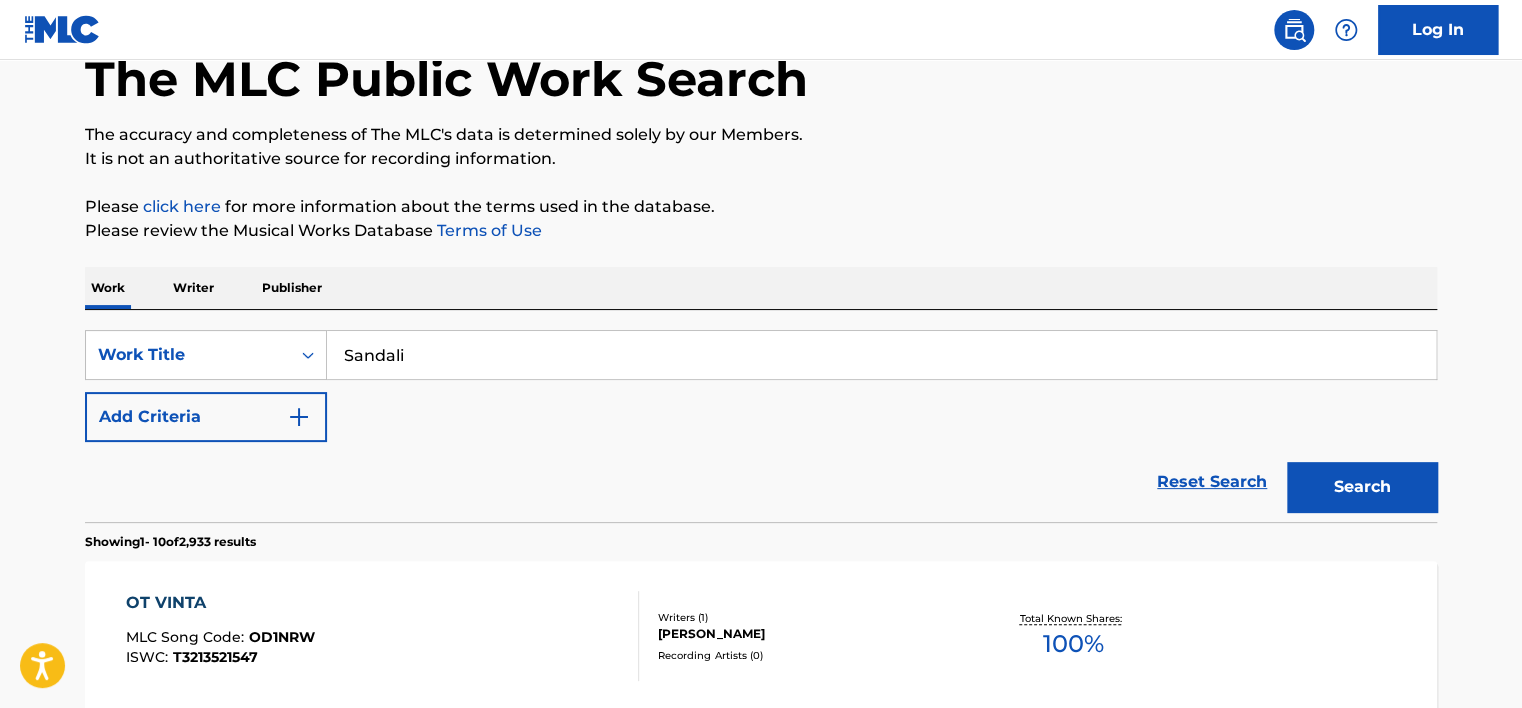 type on "Sandali" 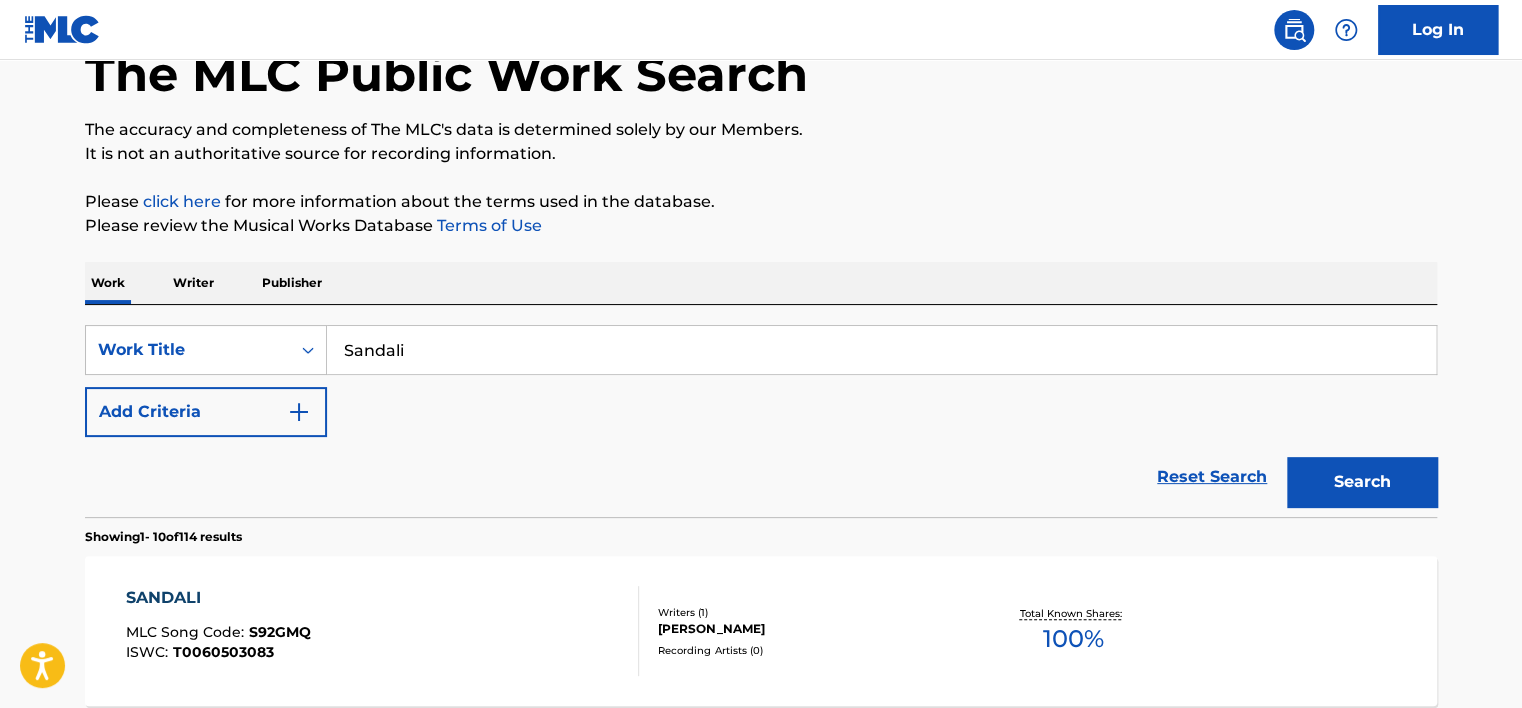 scroll, scrollTop: 115, scrollLeft: 0, axis: vertical 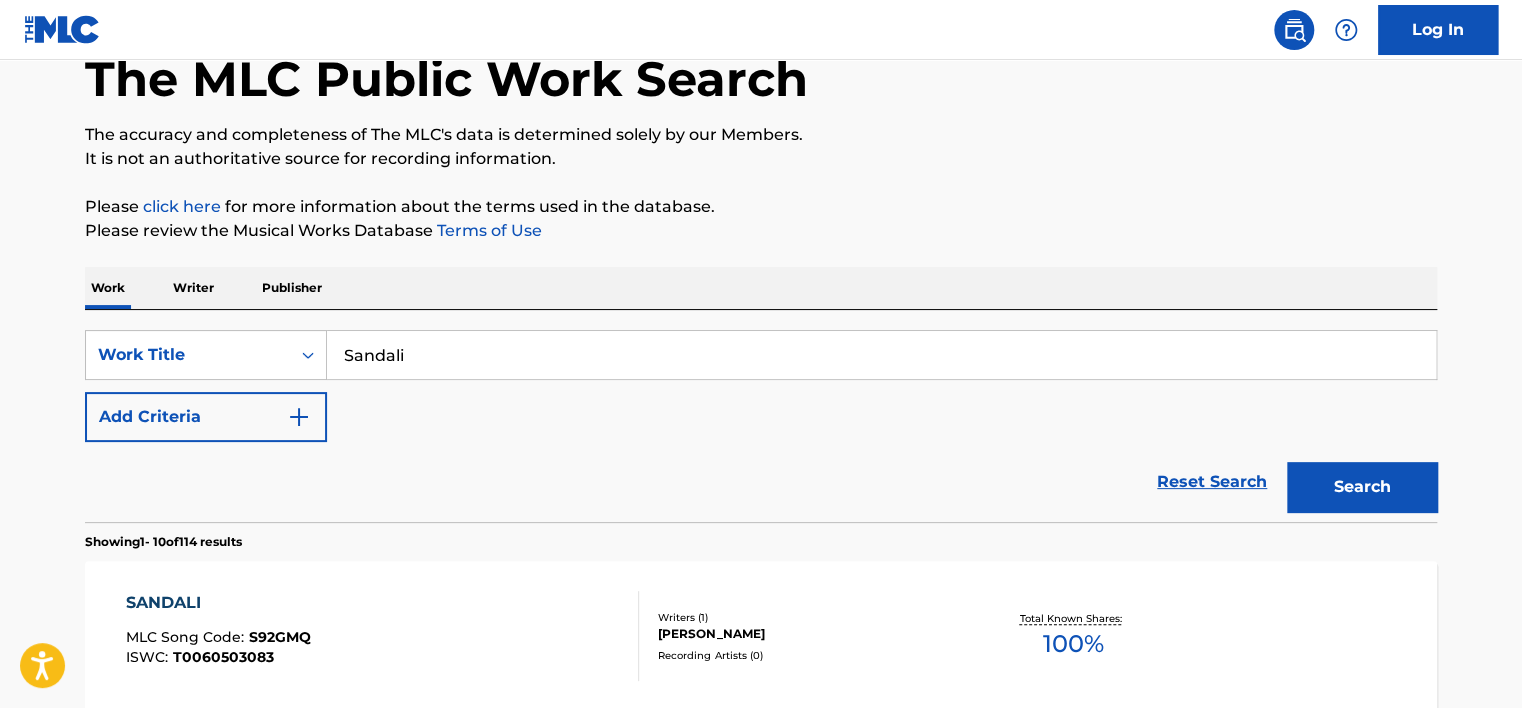 click on "Add Criteria" at bounding box center [206, 417] 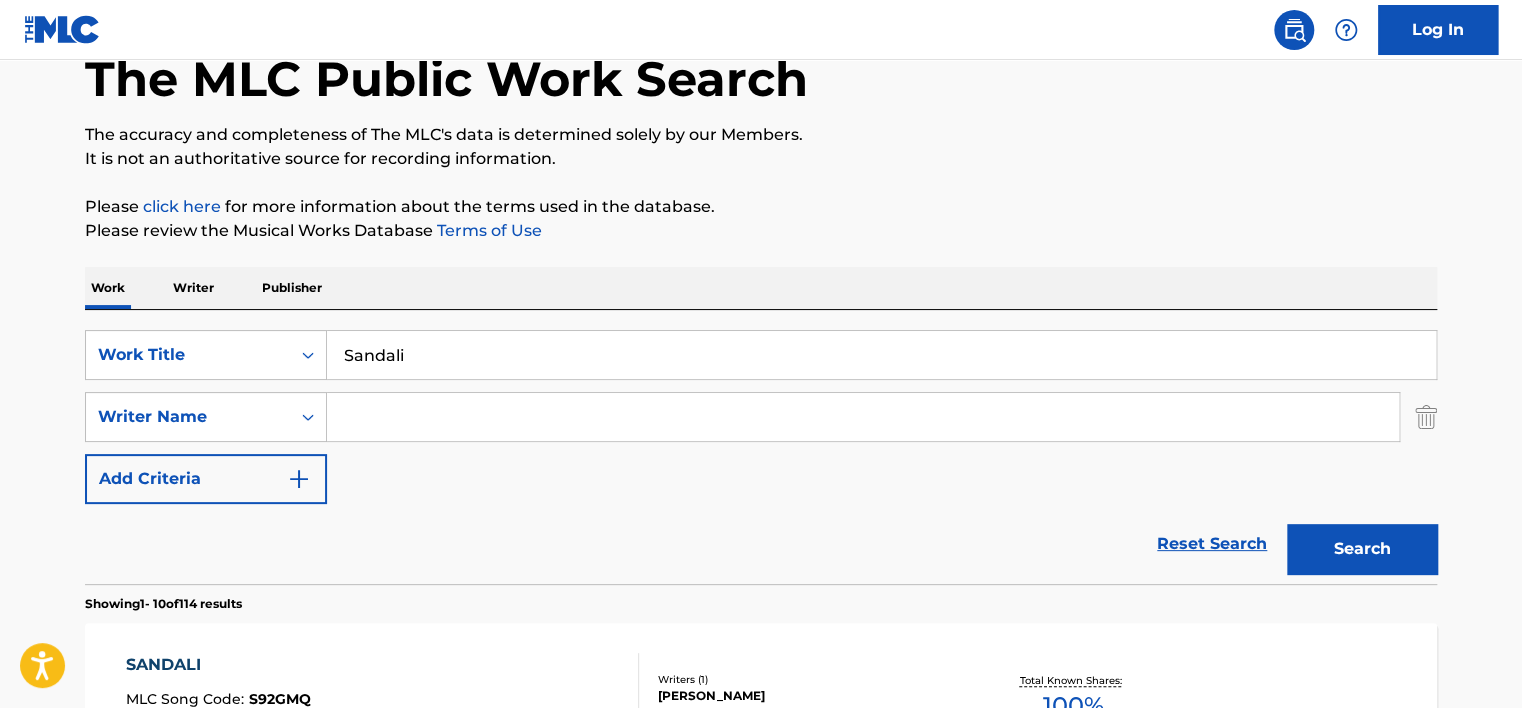 click at bounding box center [863, 417] 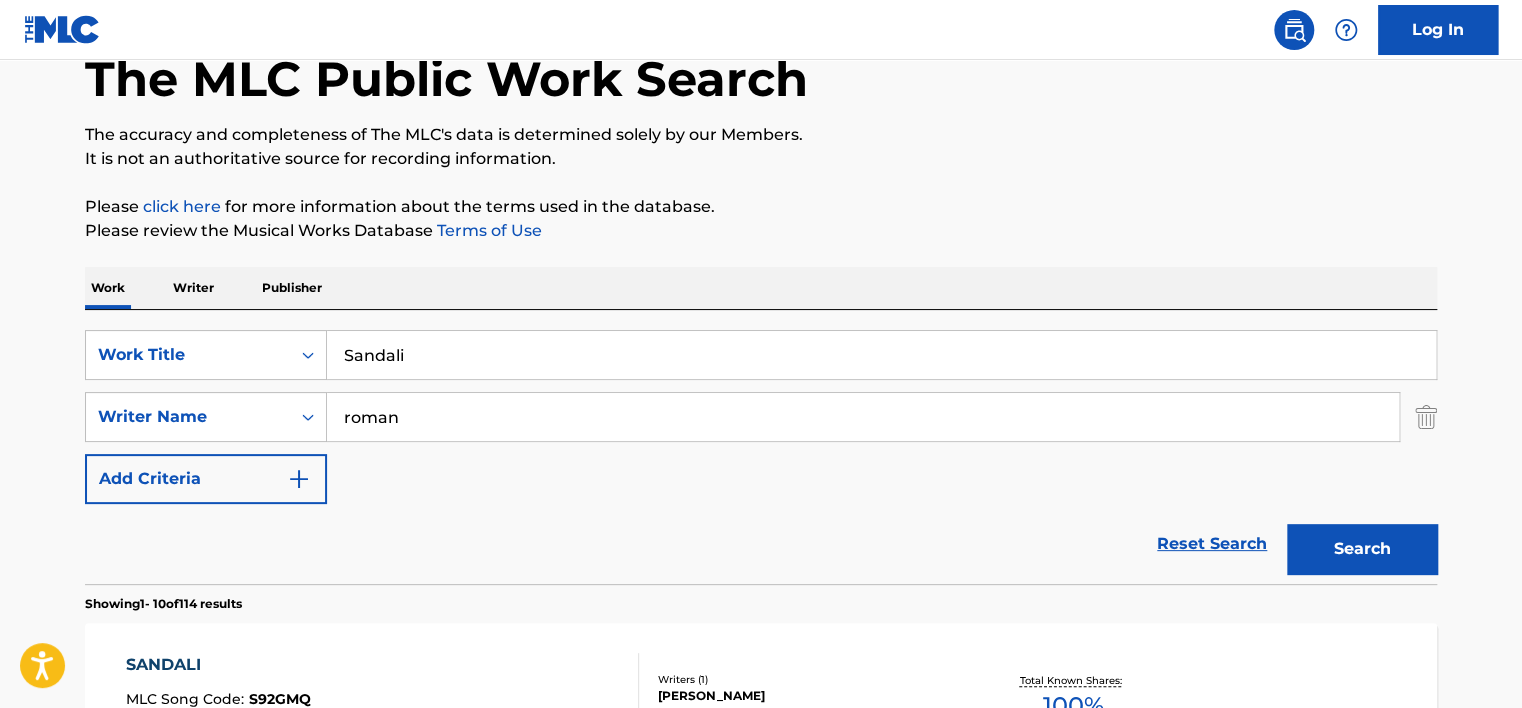 type on "roman" 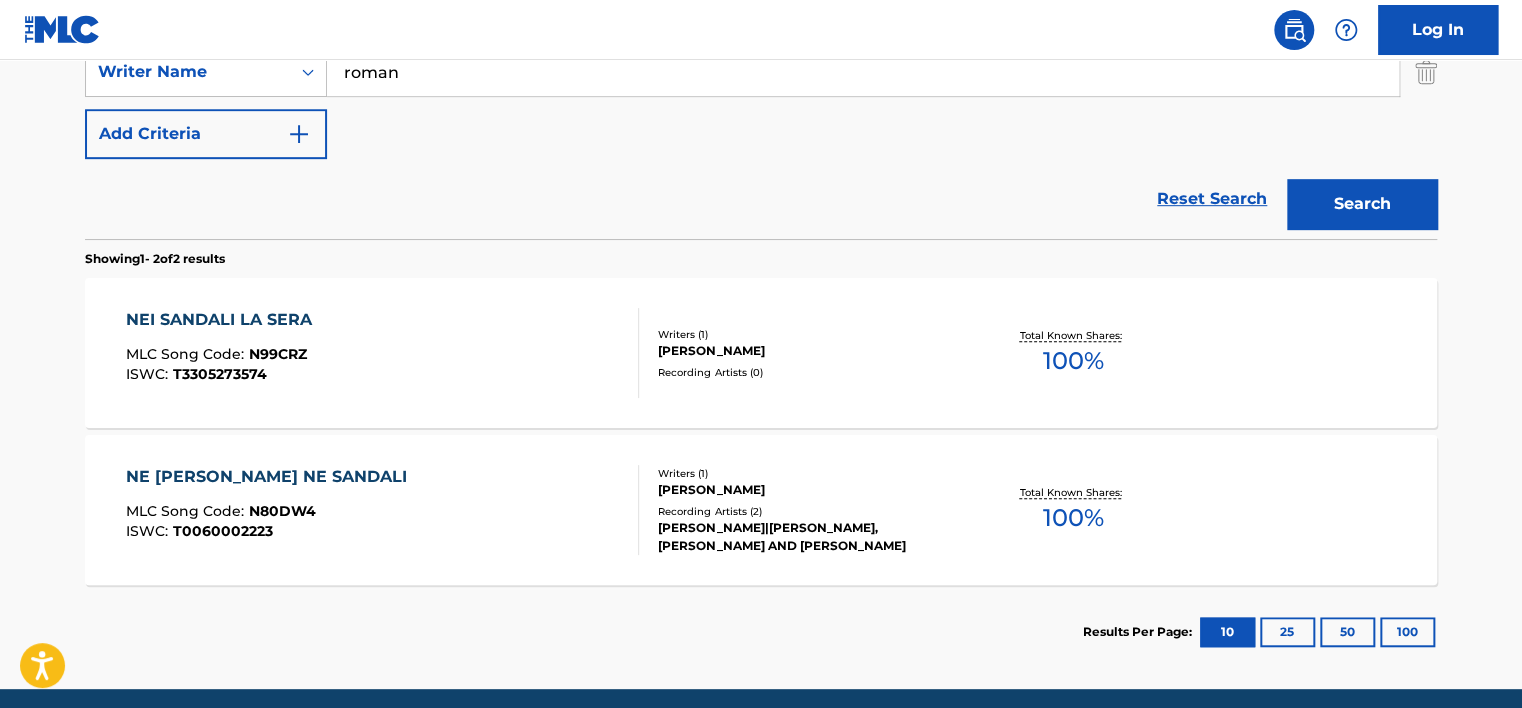 scroll, scrollTop: 115, scrollLeft: 0, axis: vertical 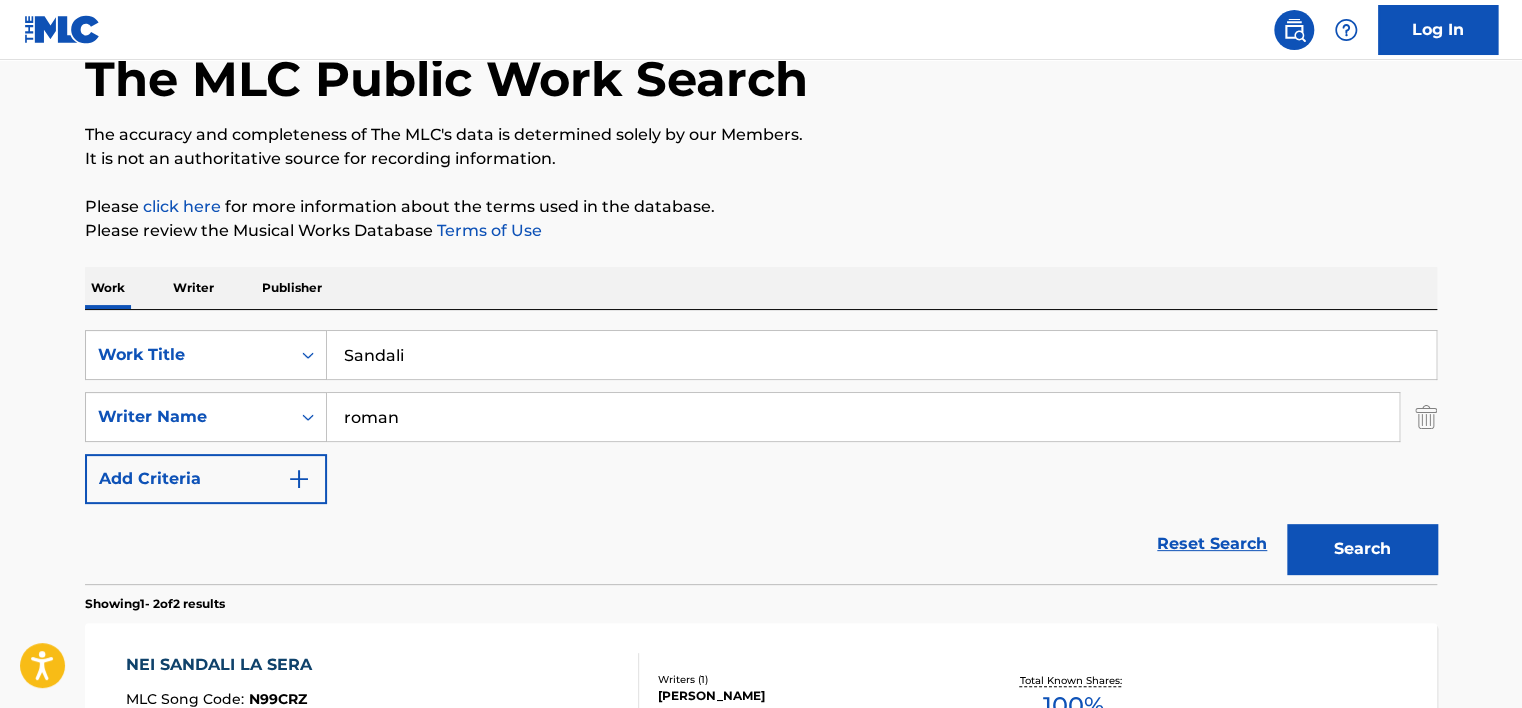 click on "Sandali" at bounding box center [881, 355] 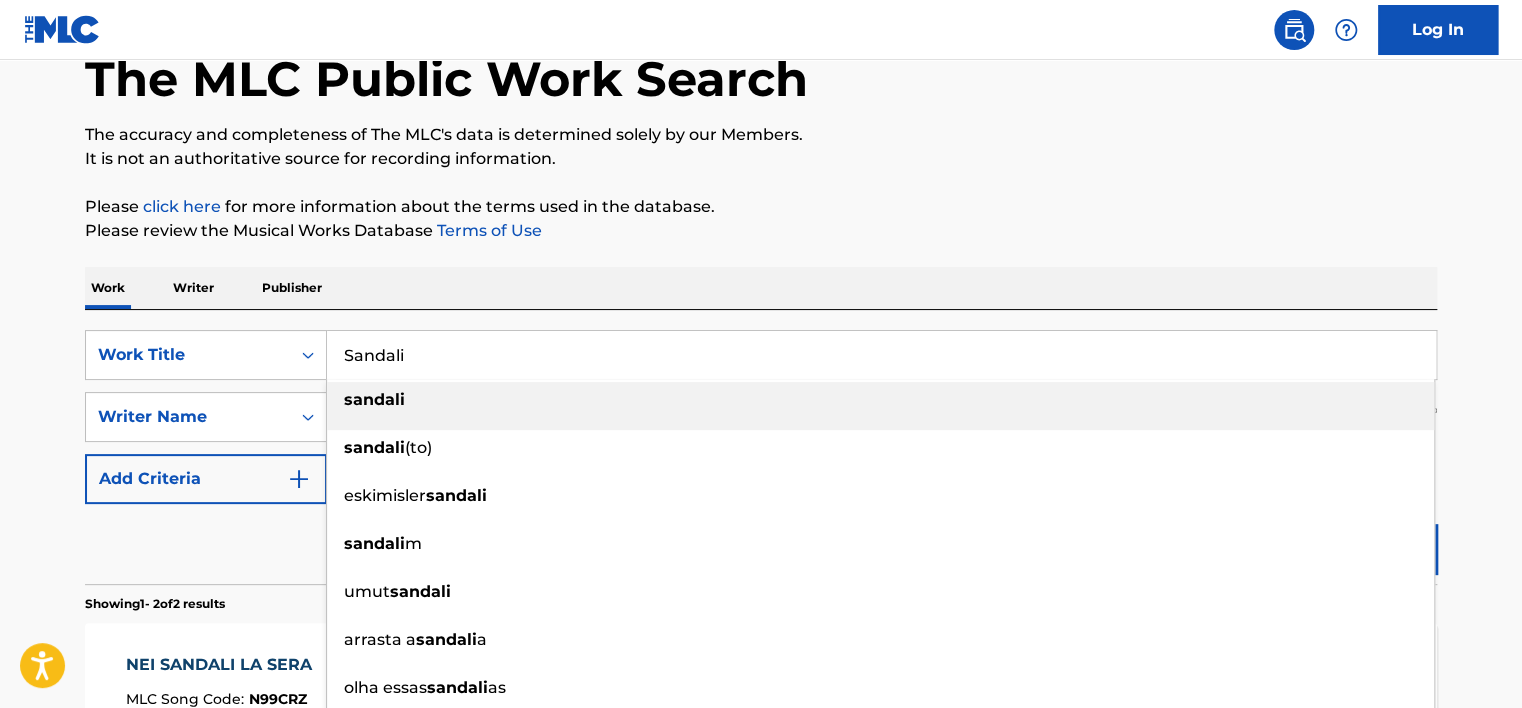 click on "Sandali" at bounding box center [881, 355] 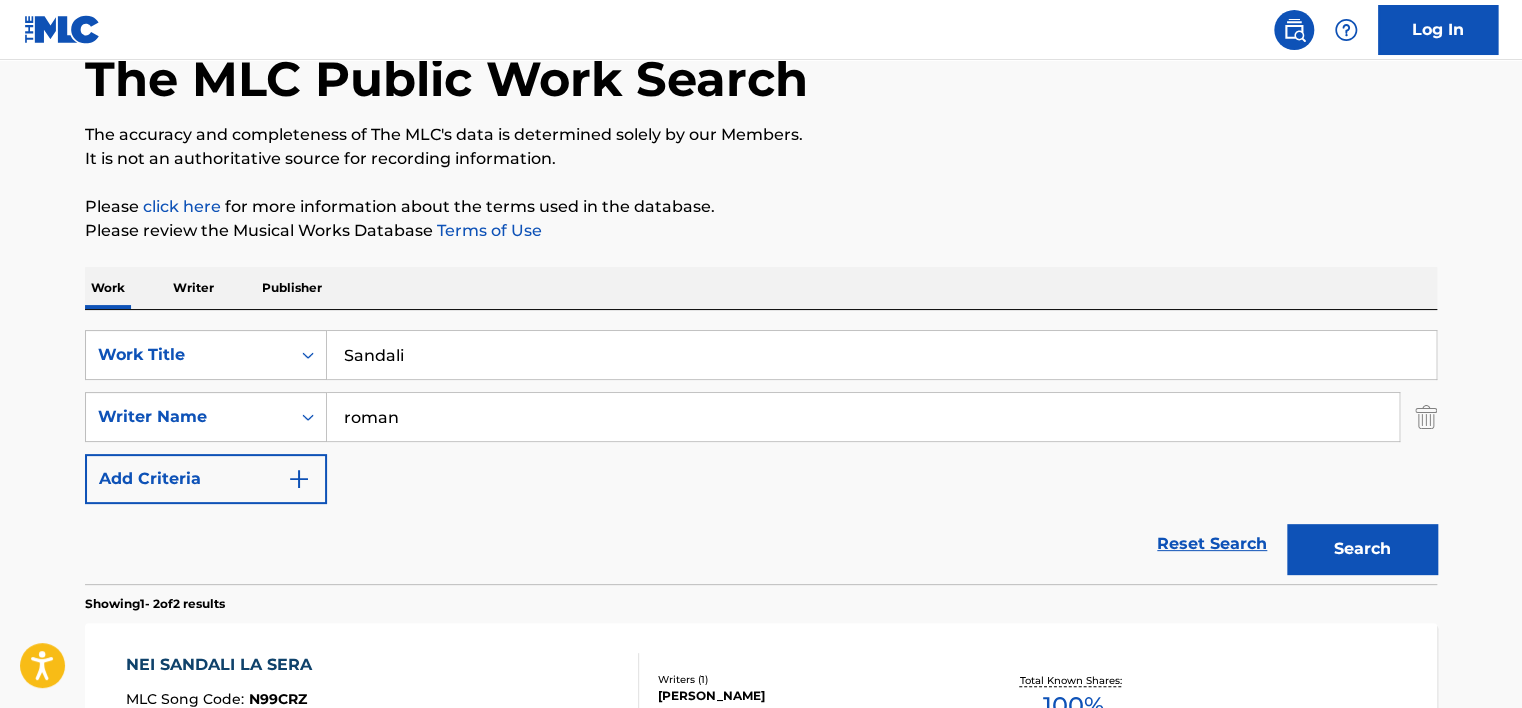 paste on "Bezdomnoye serdtse" 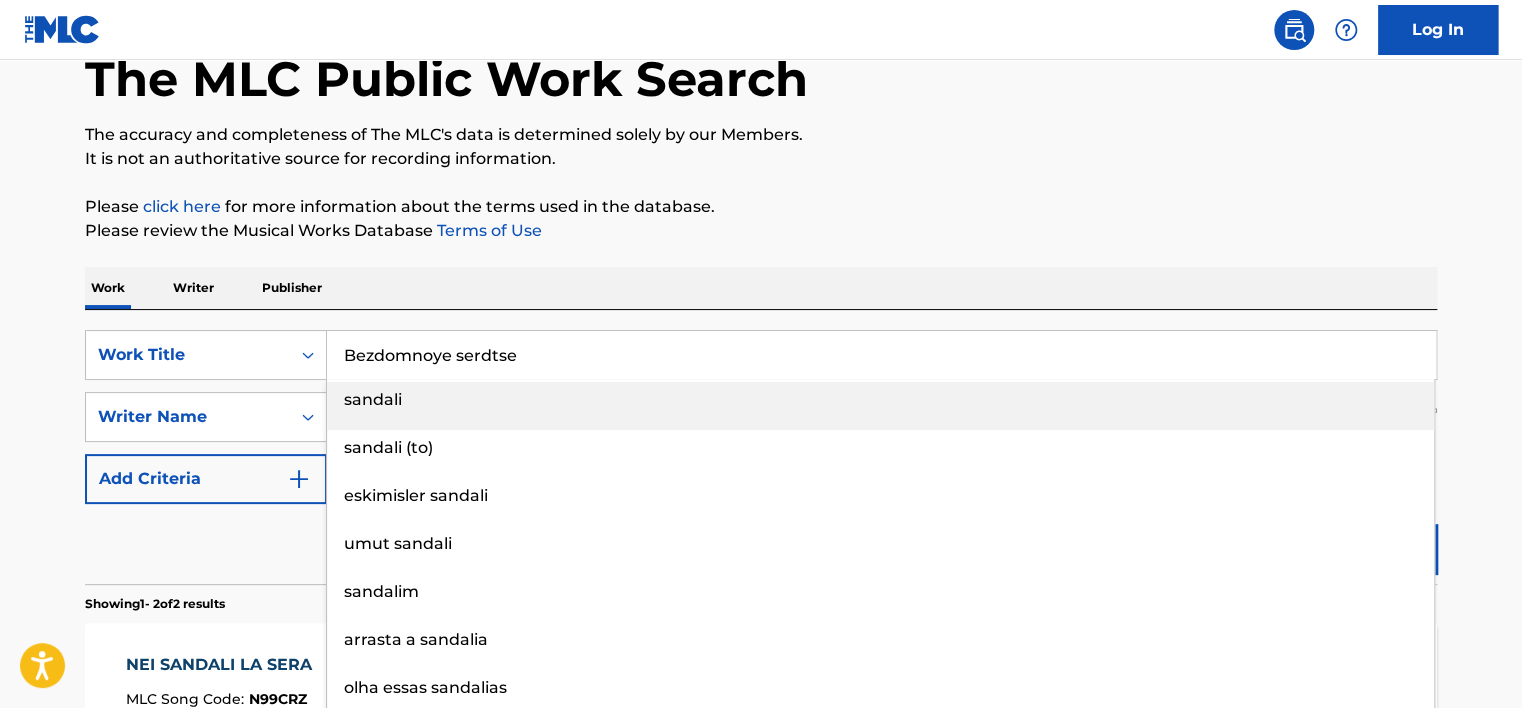 click on "sandali" at bounding box center [880, 406] 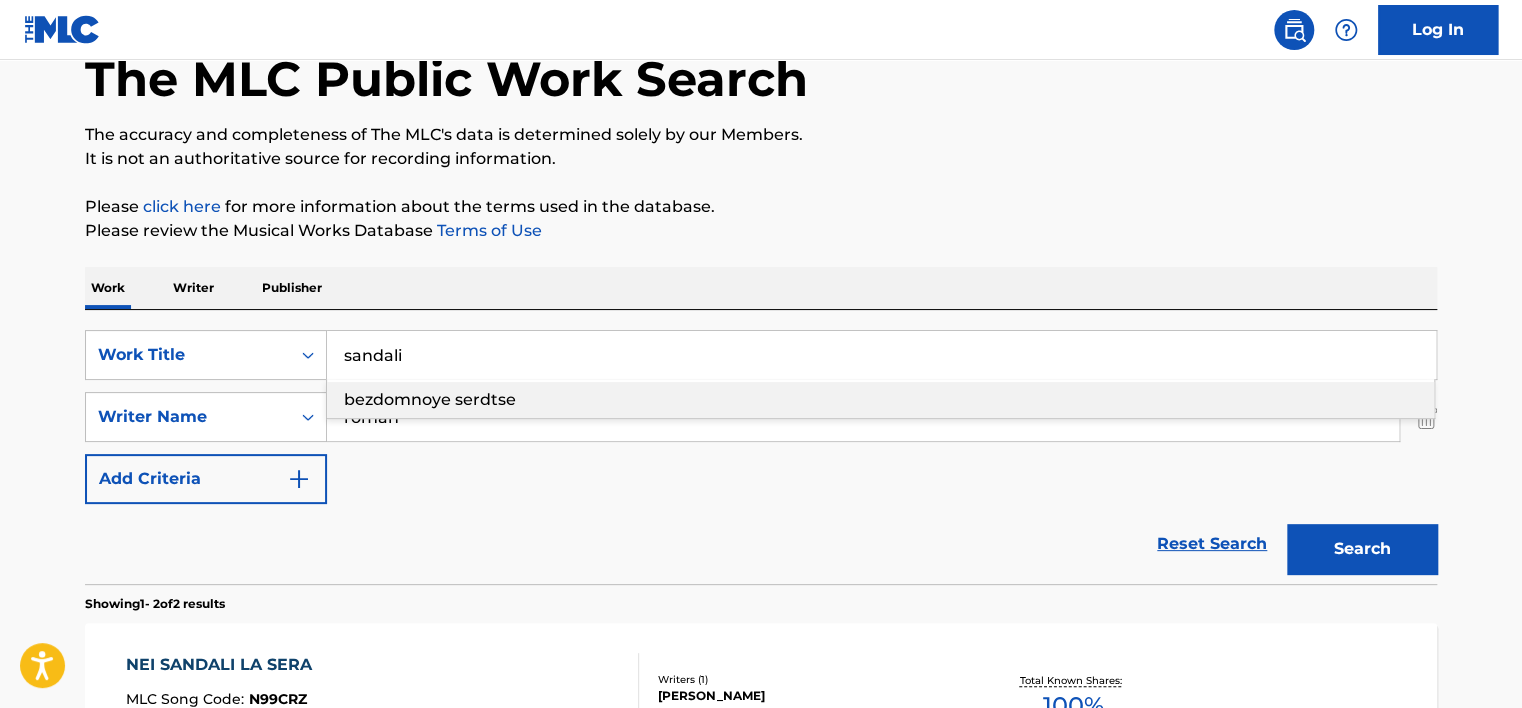 click on "bezdomnoye serdtse" at bounding box center (880, 400) 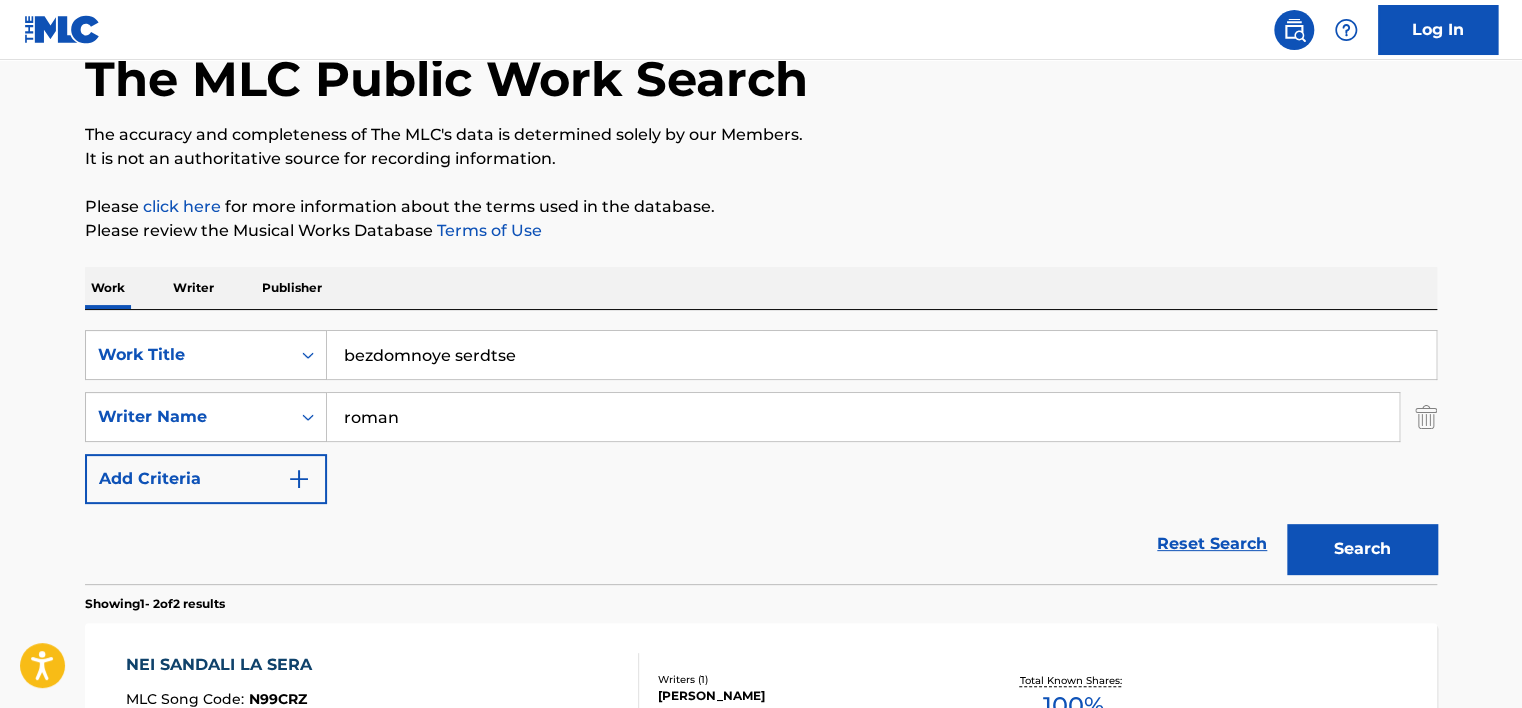 click on "roman" at bounding box center [863, 417] 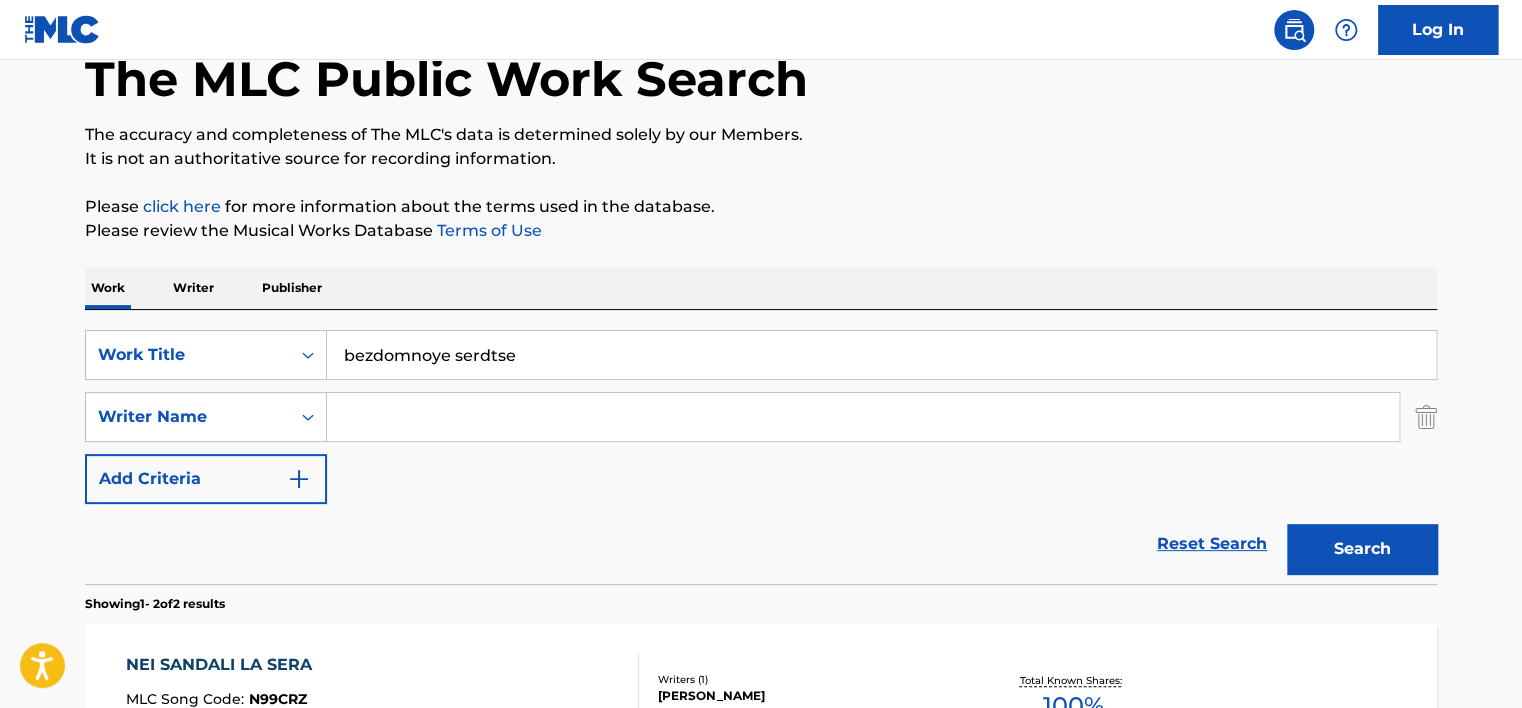type 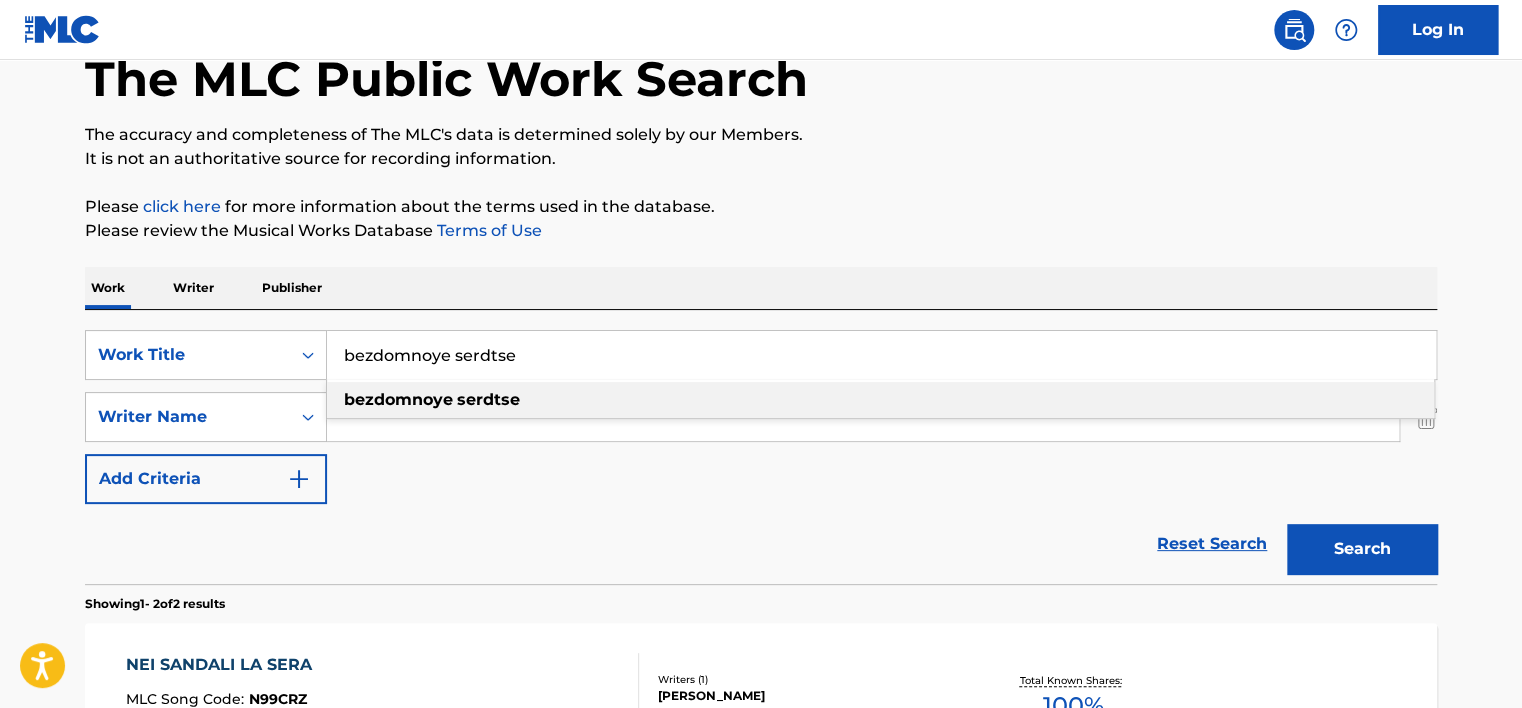 paste on "B" 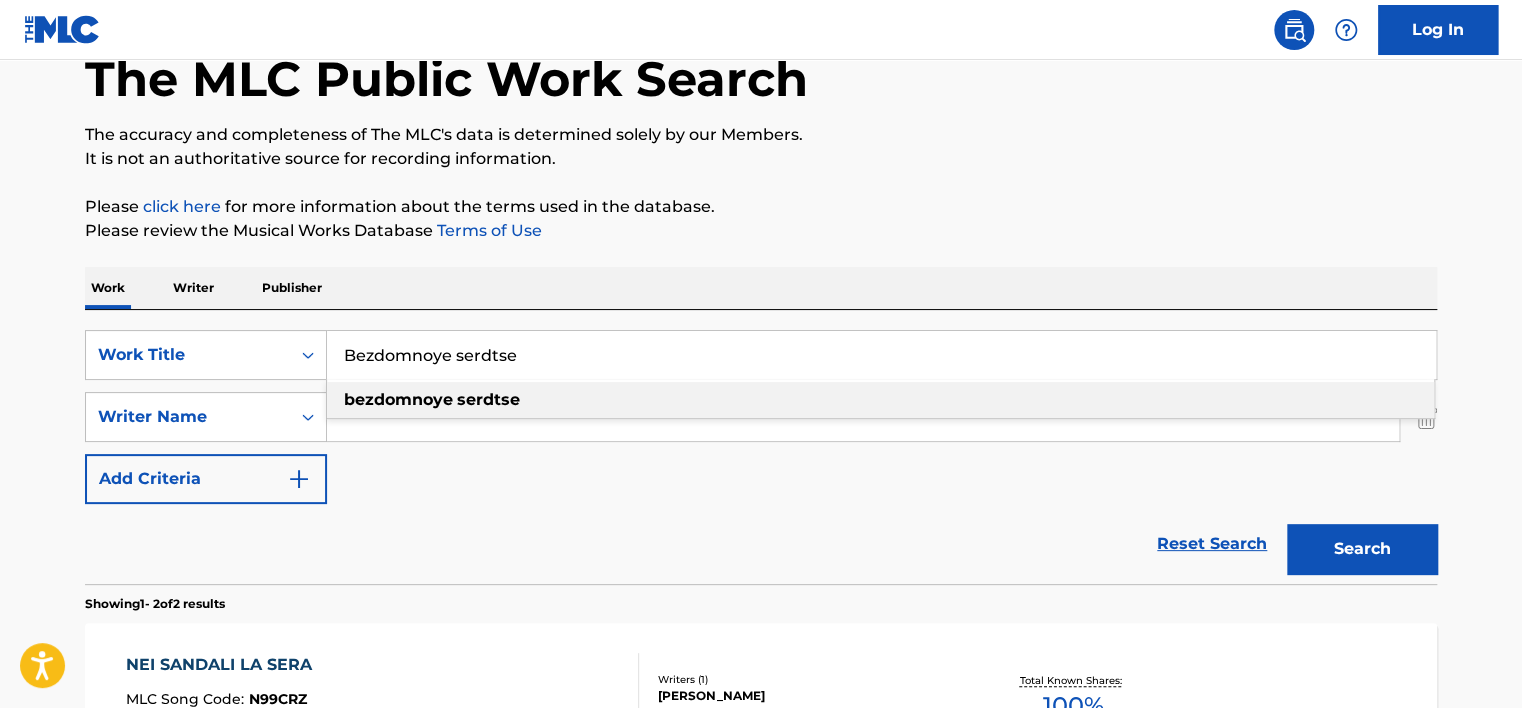 type on "Bezdomnoye serdtse" 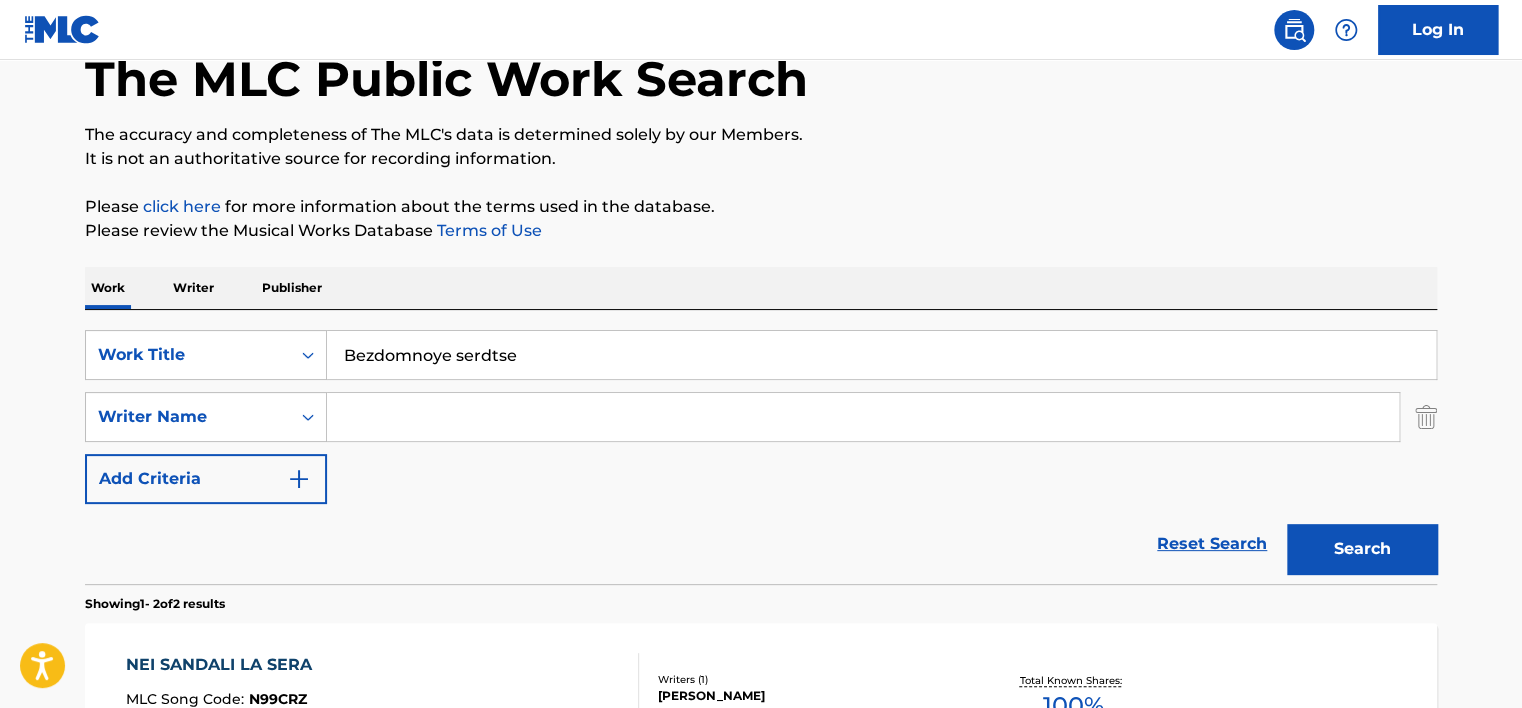 click on "Search" at bounding box center (1362, 549) 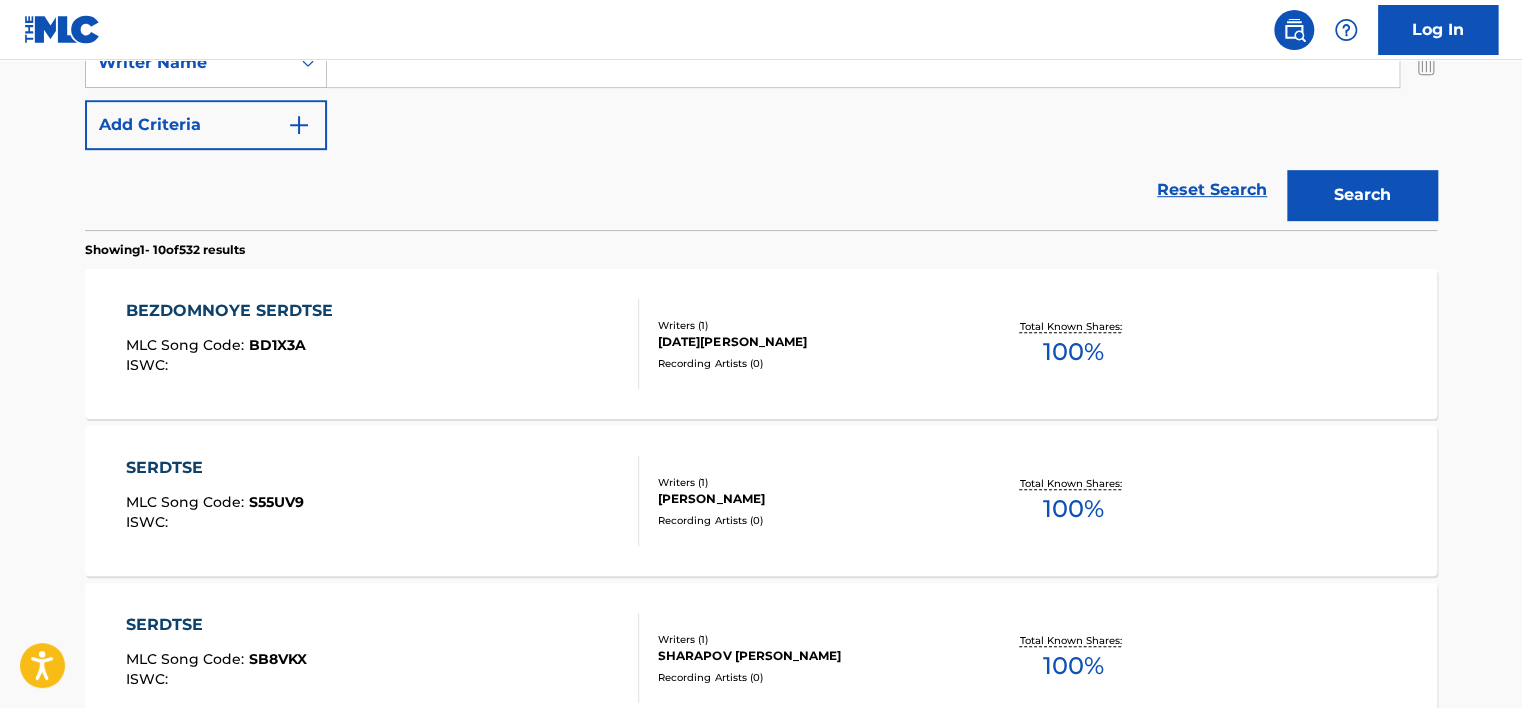 scroll, scrollTop: 515, scrollLeft: 0, axis: vertical 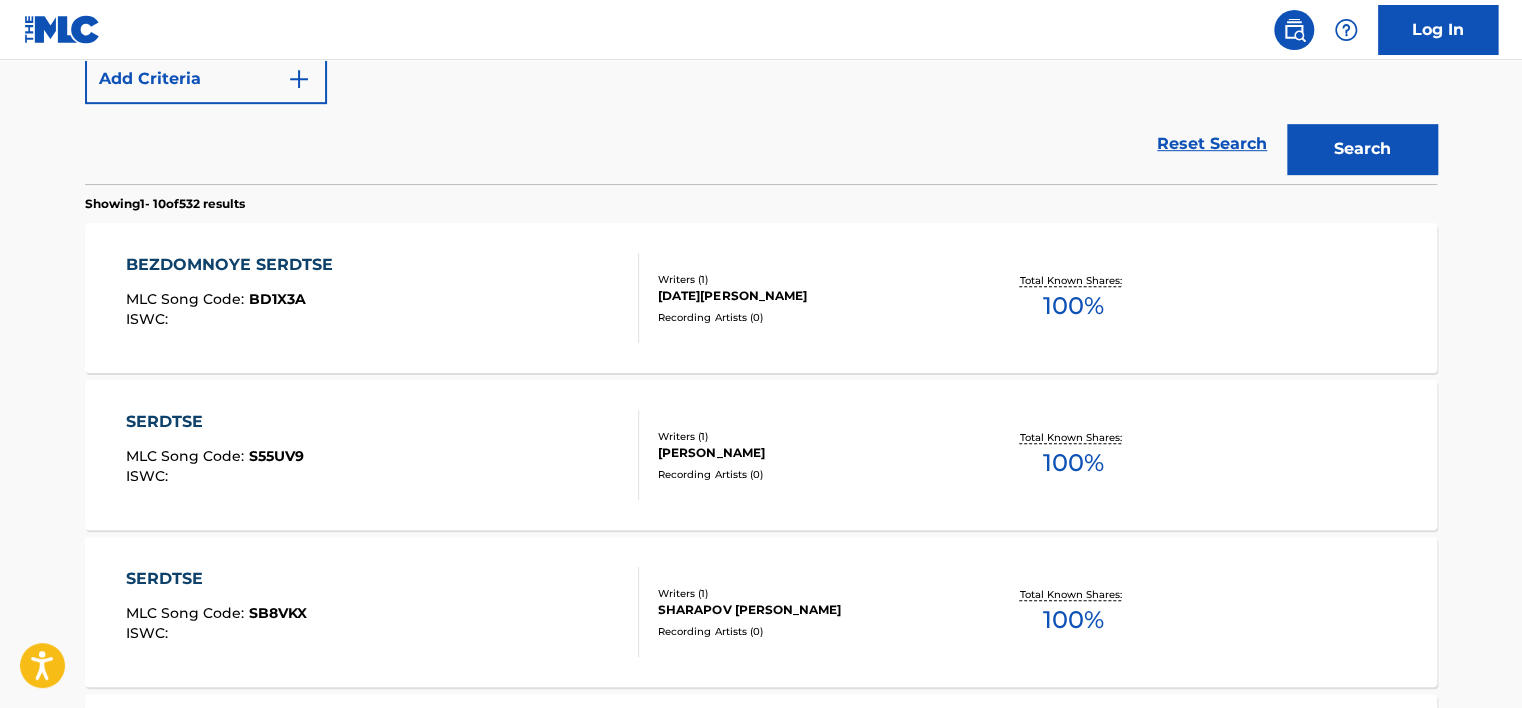 click on "BEZDOMNOYE SERDTSE MLC Song Code : BD1X3A ISWC :" at bounding box center [383, 298] 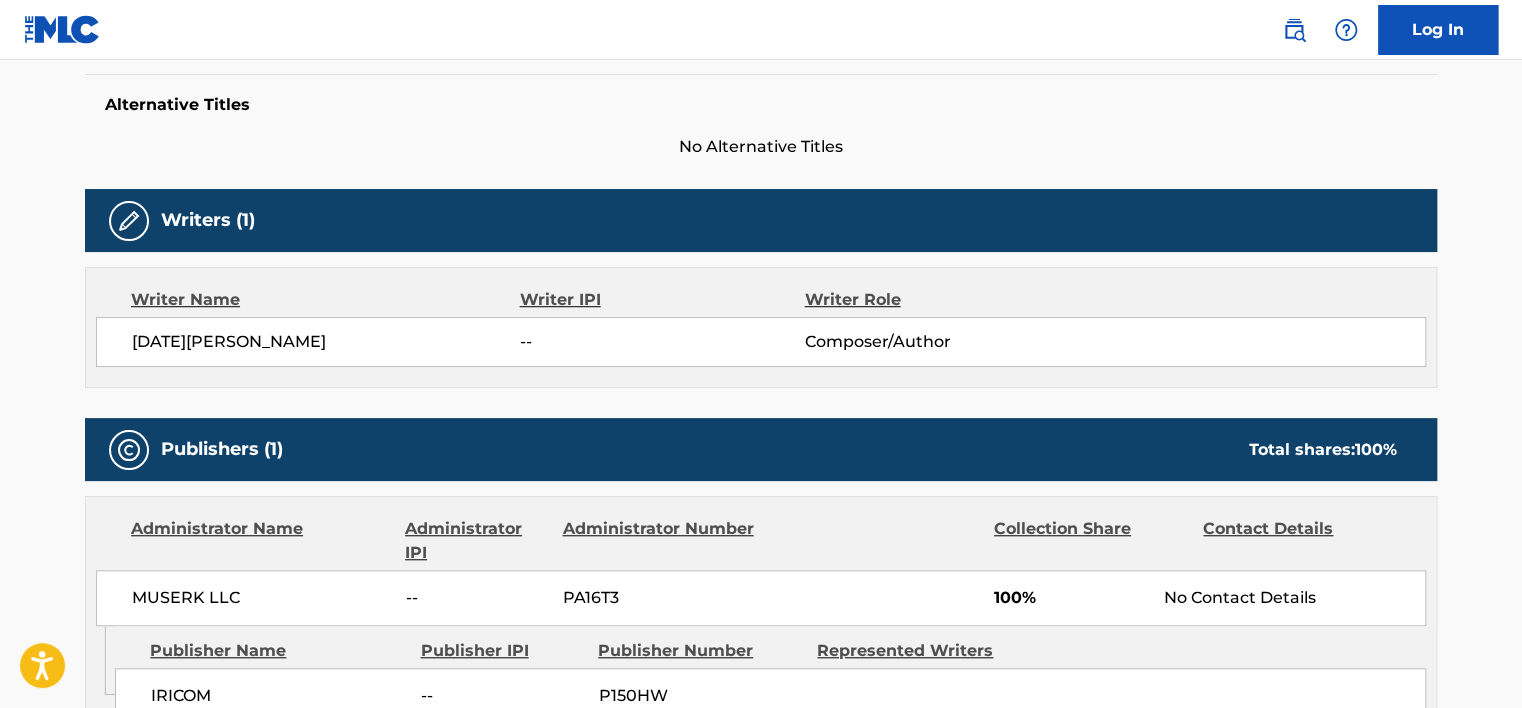 scroll, scrollTop: 0, scrollLeft: 0, axis: both 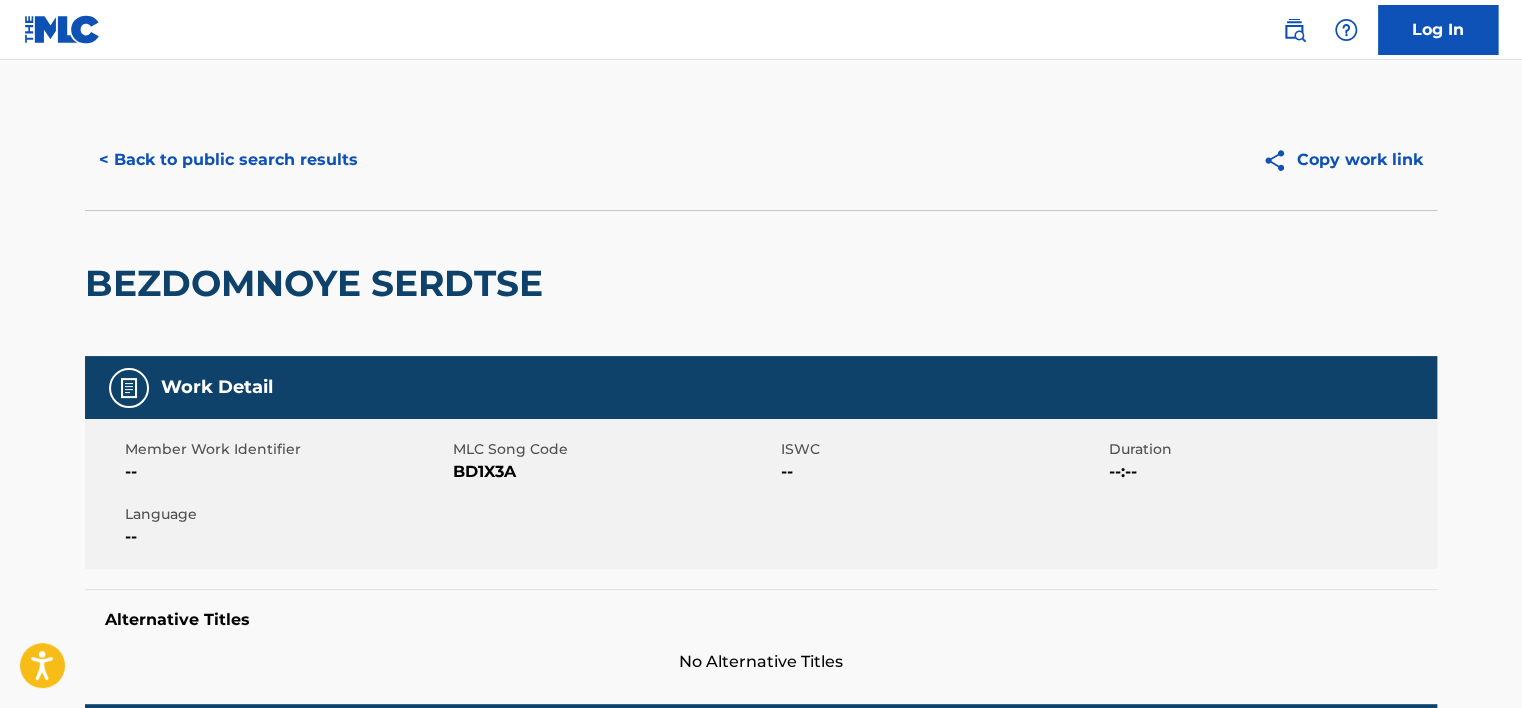 click on "BEZDOMNOYE SERDTSE" at bounding box center (319, 283) 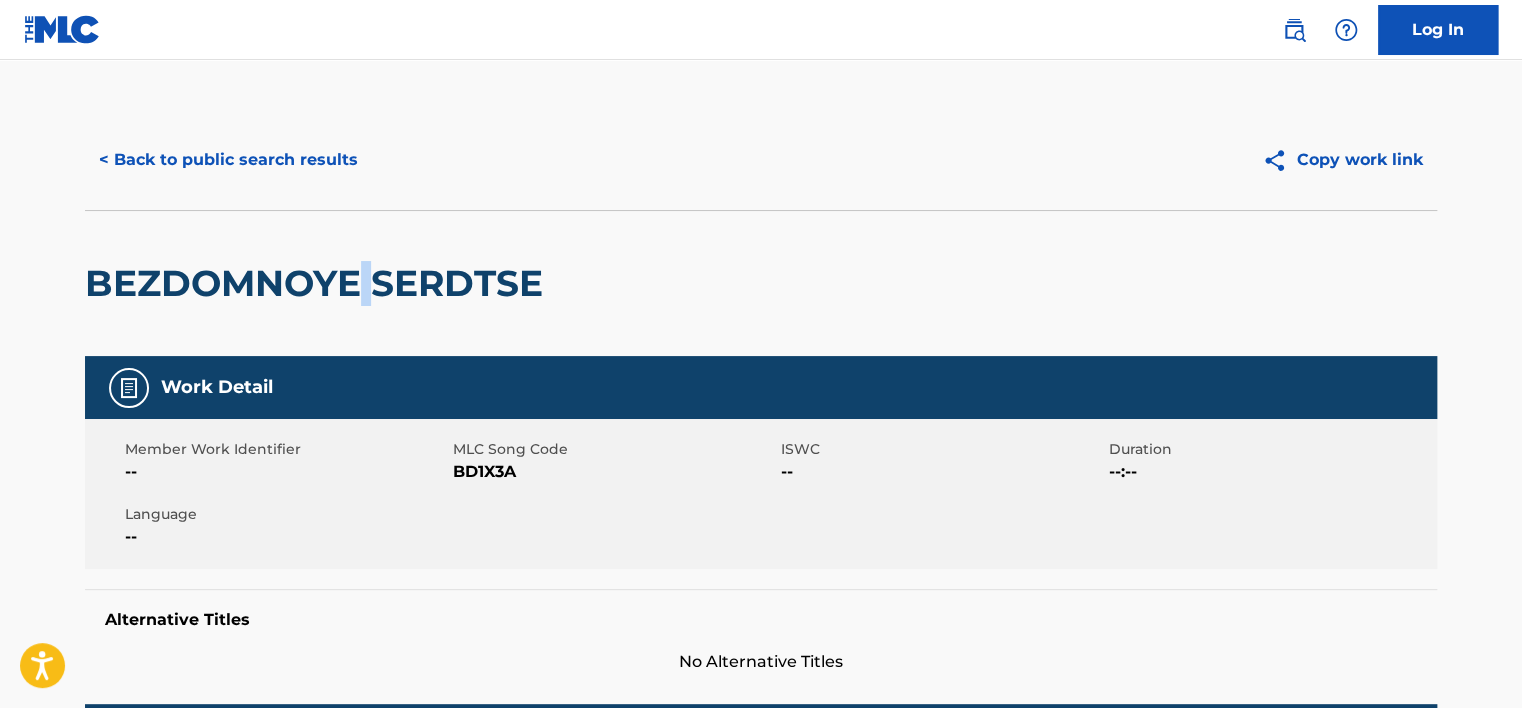 click on "BEZDOMNOYE SERDTSE" at bounding box center [319, 283] 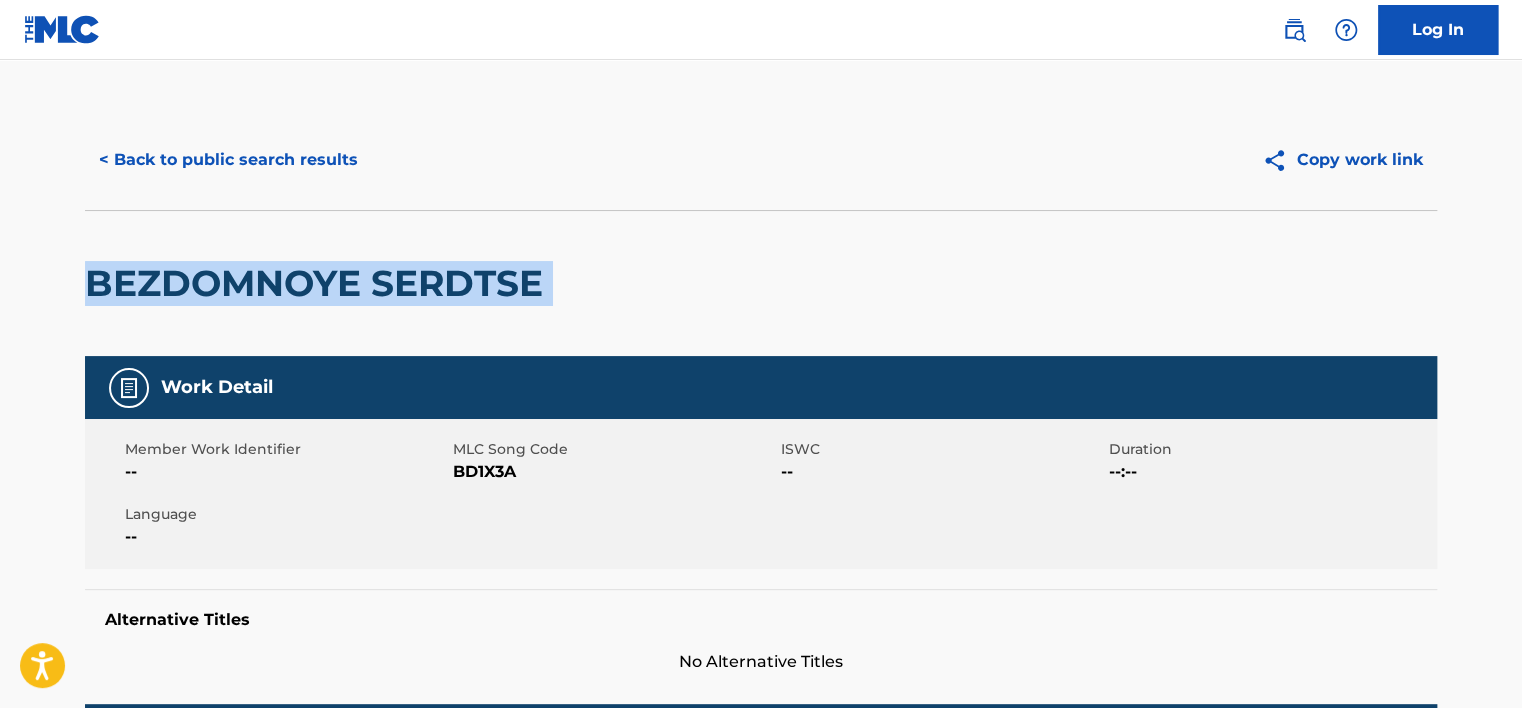 click on "BEZDOMNOYE SERDTSE" at bounding box center [319, 283] 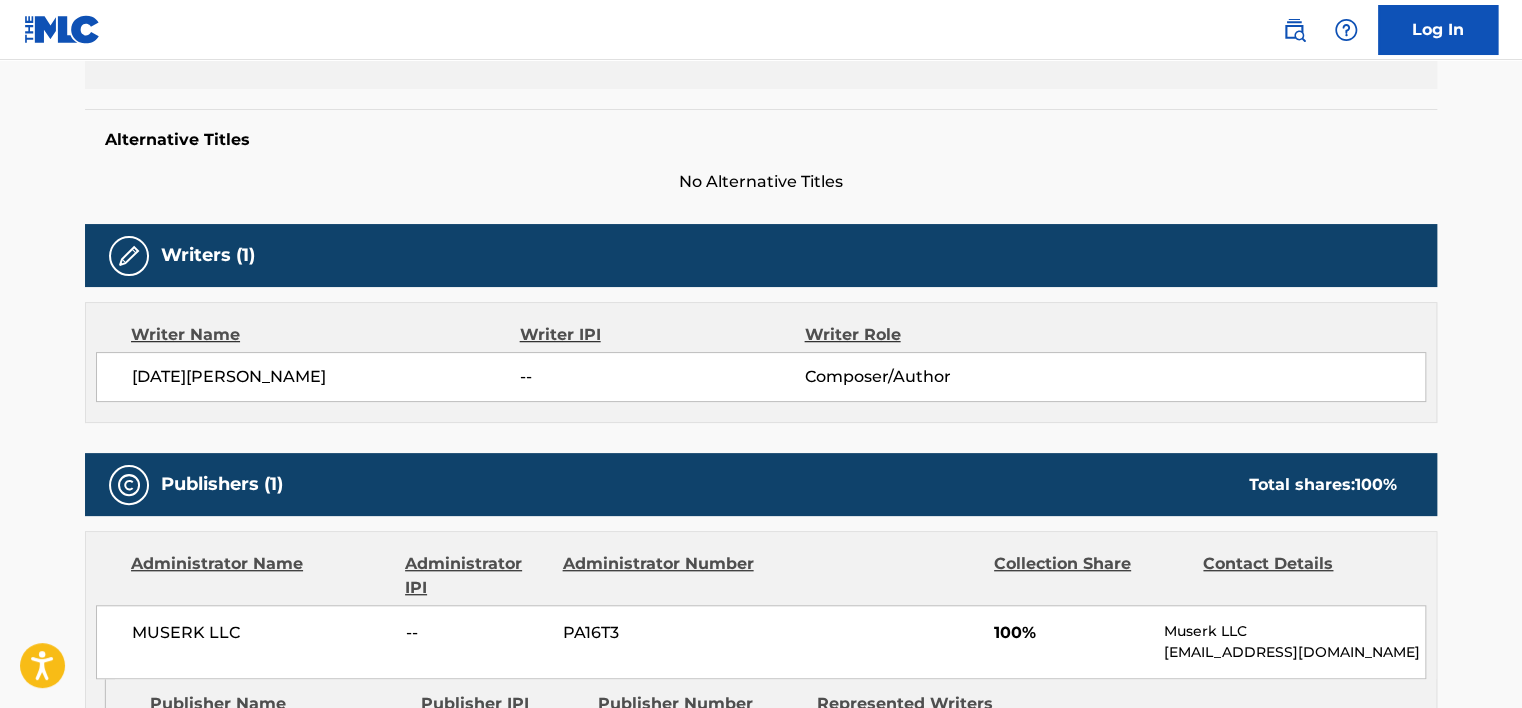 scroll, scrollTop: 500, scrollLeft: 0, axis: vertical 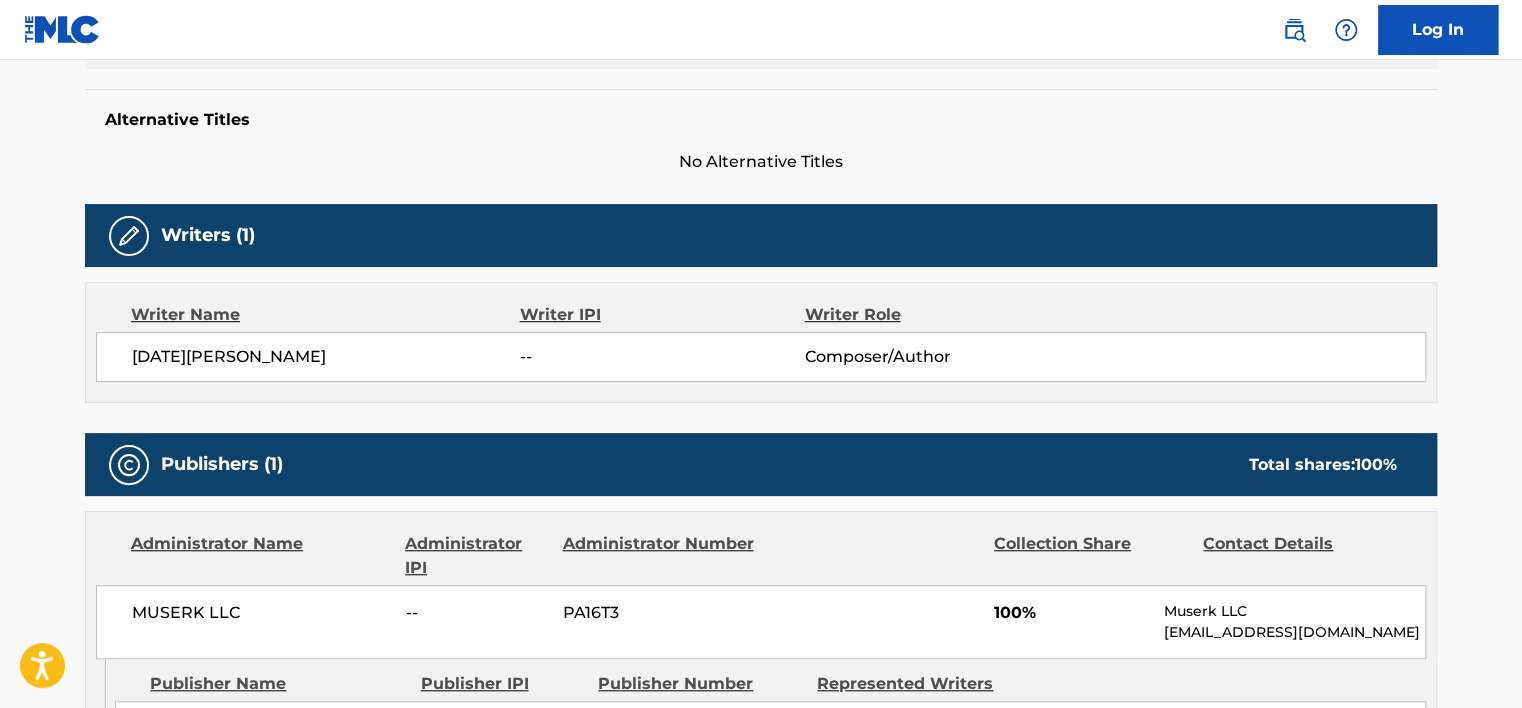 click on "RAMAZAN AKHMEDOV" at bounding box center (326, 357) 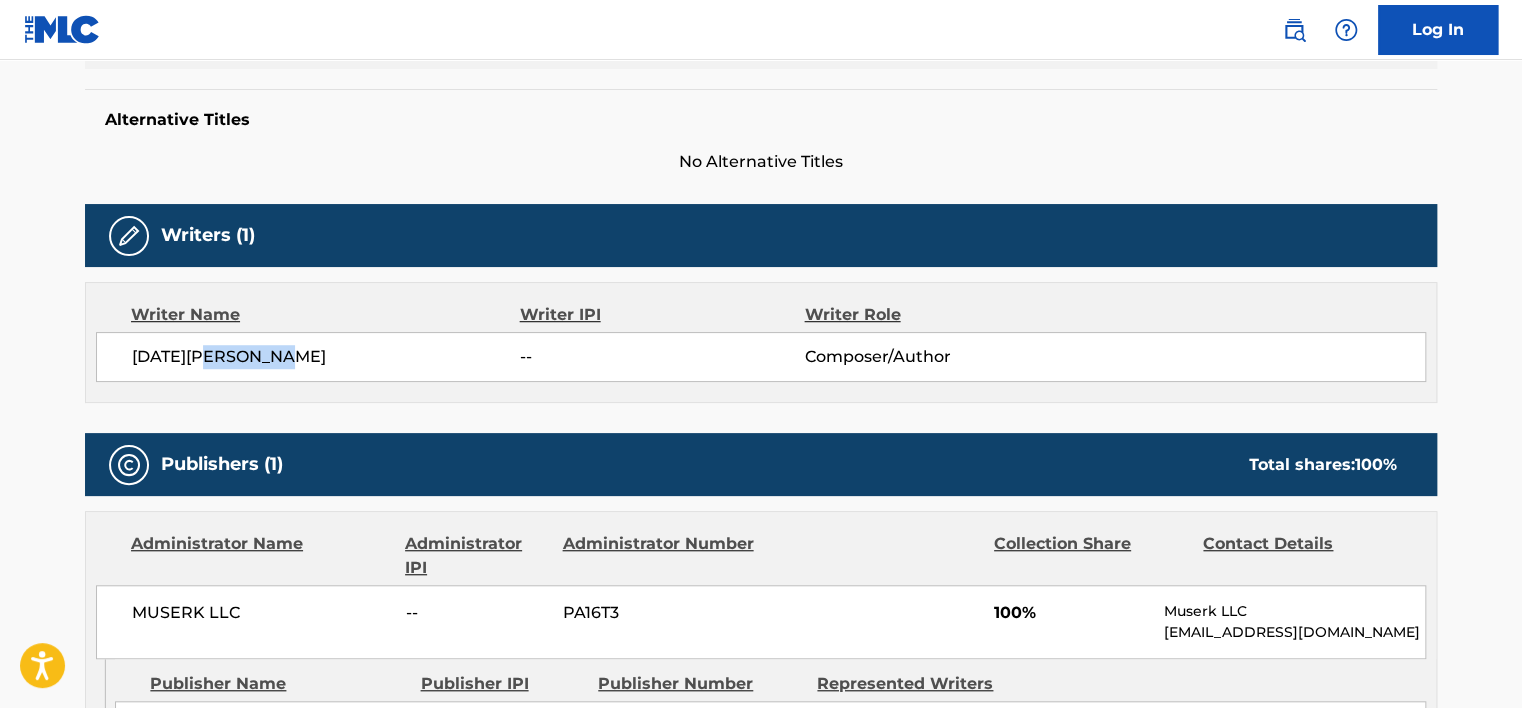click on "RAMAZAN AKHMEDOV" at bounding box center [326, 357] 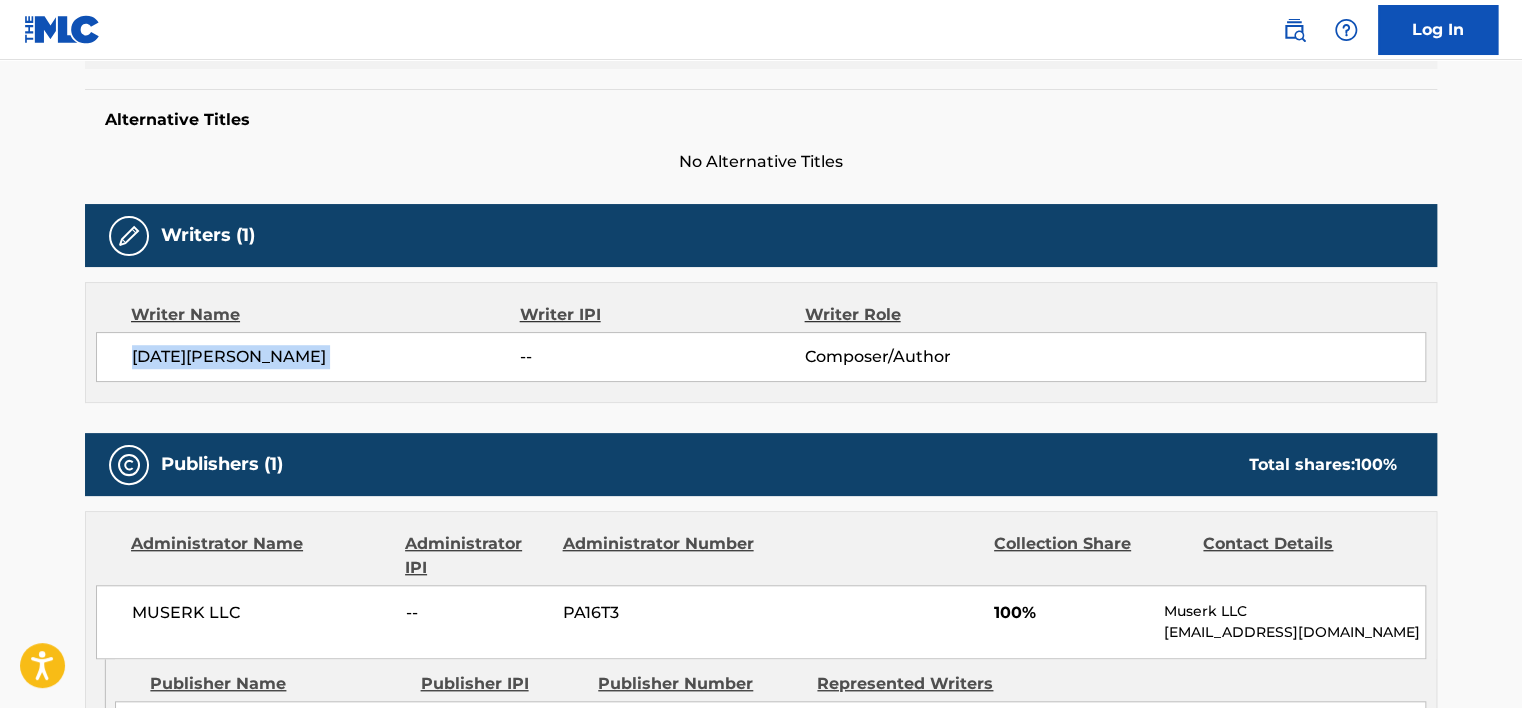 drag, startPoint x: 259, startPoint y: 355, endPoint x: 290, endPoint y: 287, distance: 74.73286 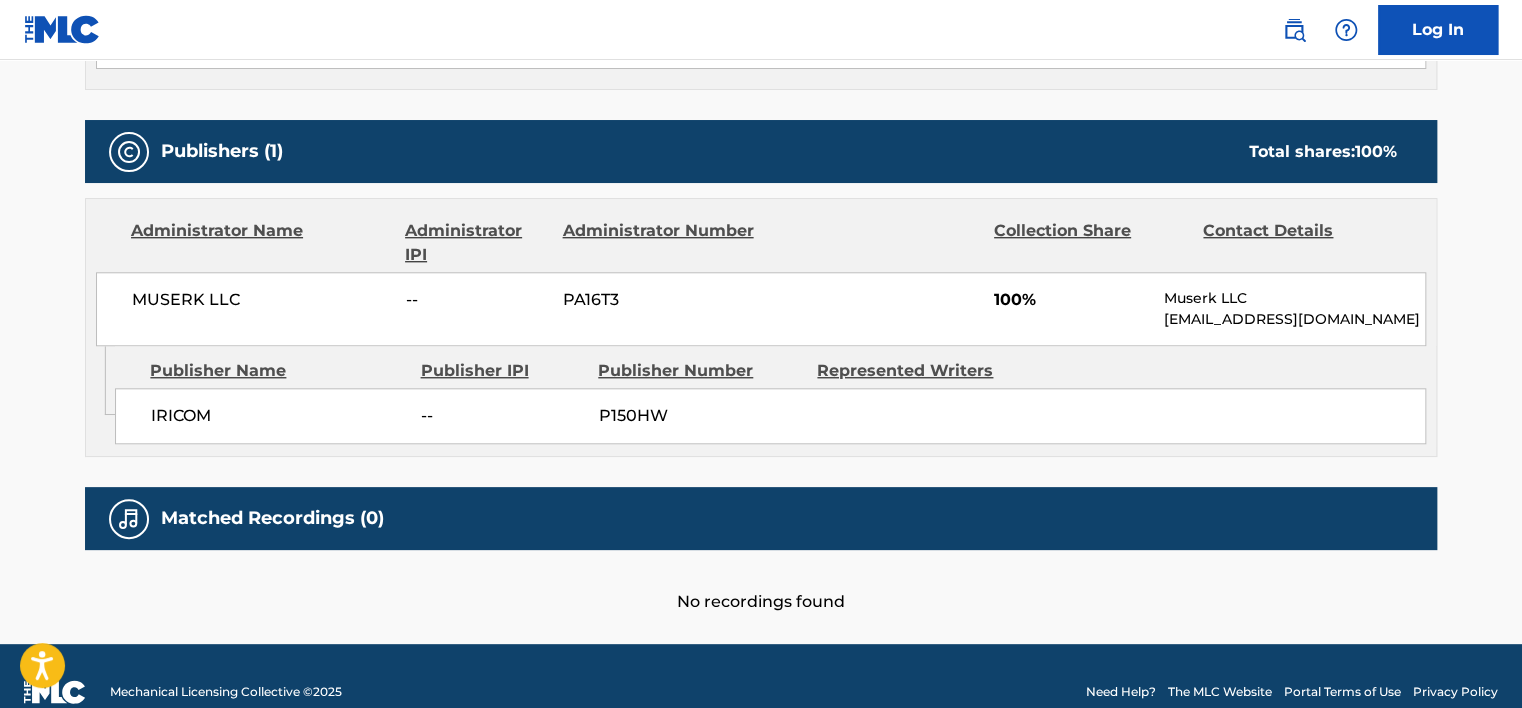scroll, scrollTop: 843, scrollLeft: 0, axis: vertical 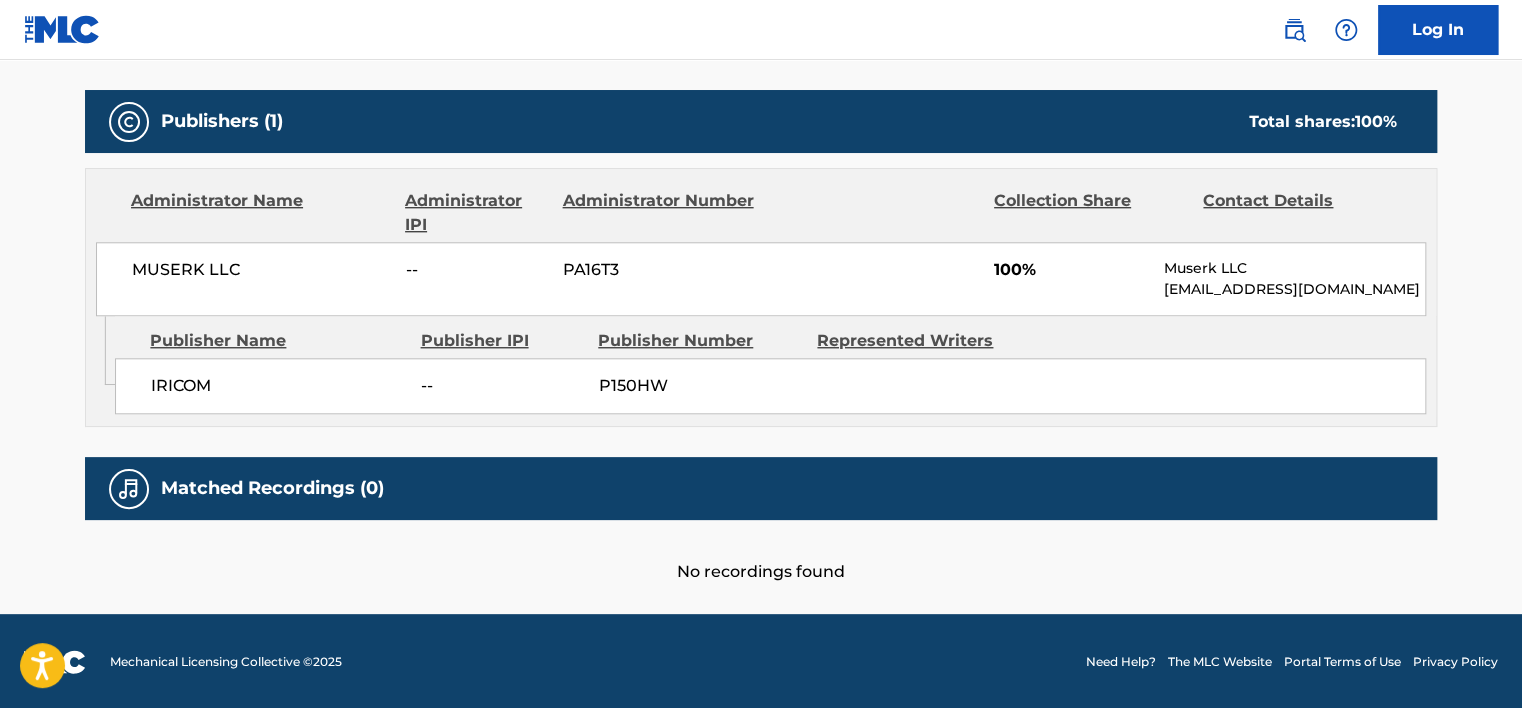 click on "MUSERK LLC" at bounding box center (261, 270) 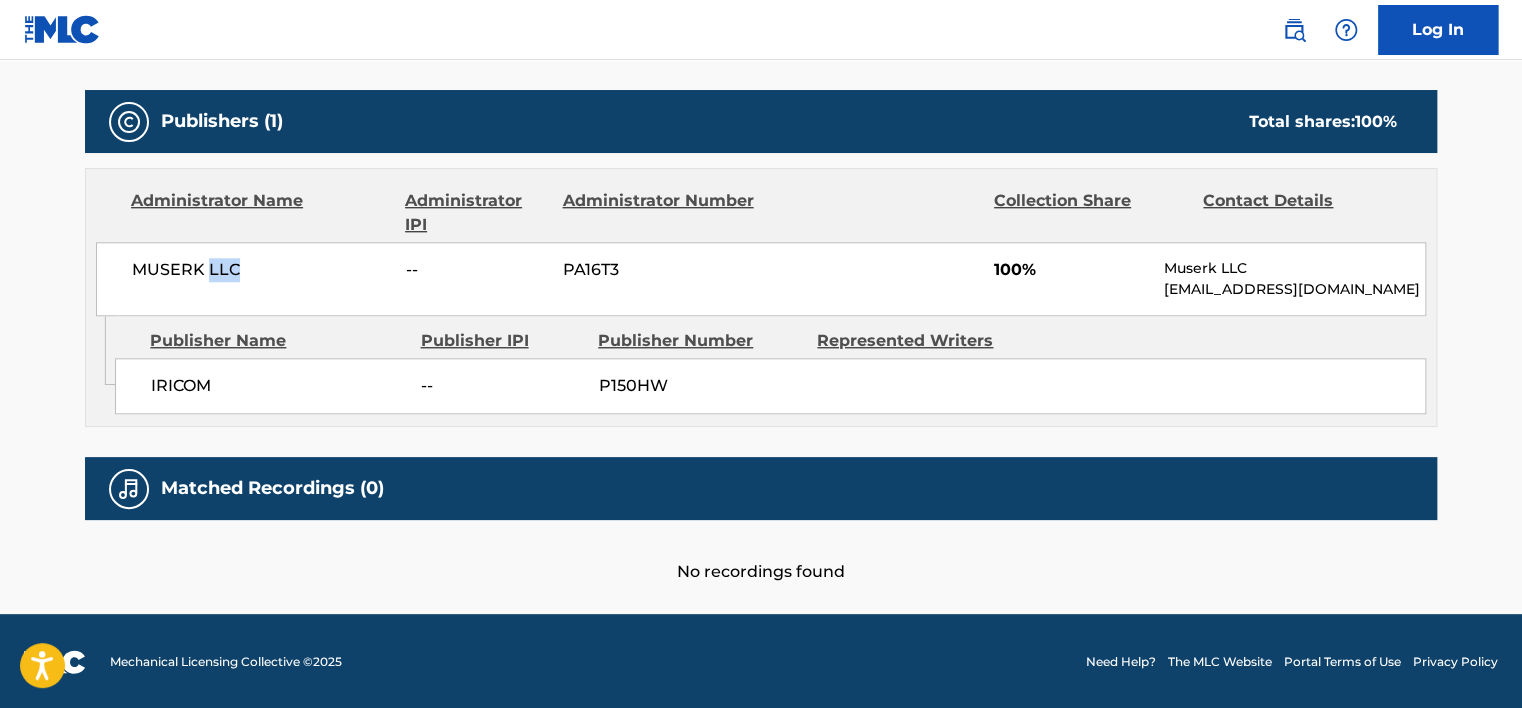 click on "MUSERK LLC" at bounding box center [261, 270] 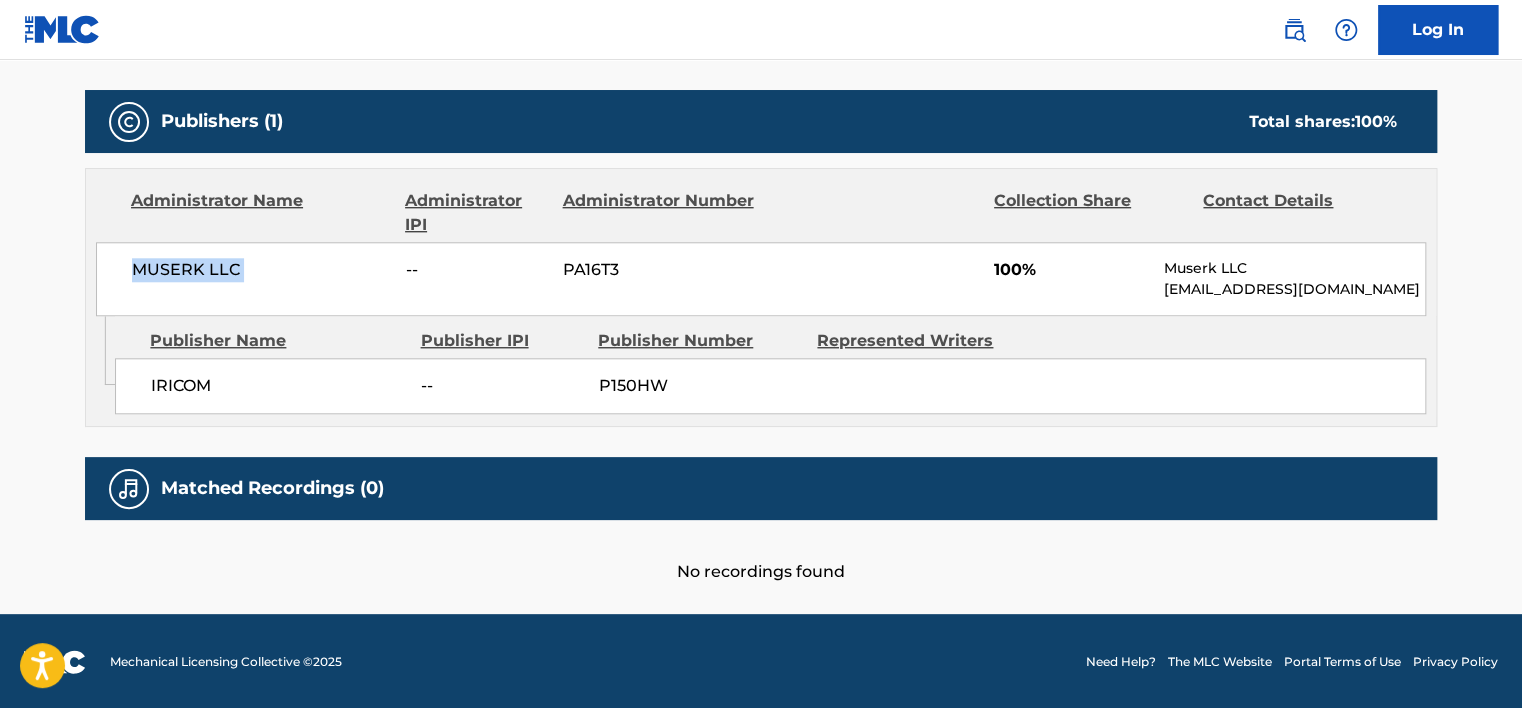 click on "MUSERK LLC" at bounding box center [261, 270] 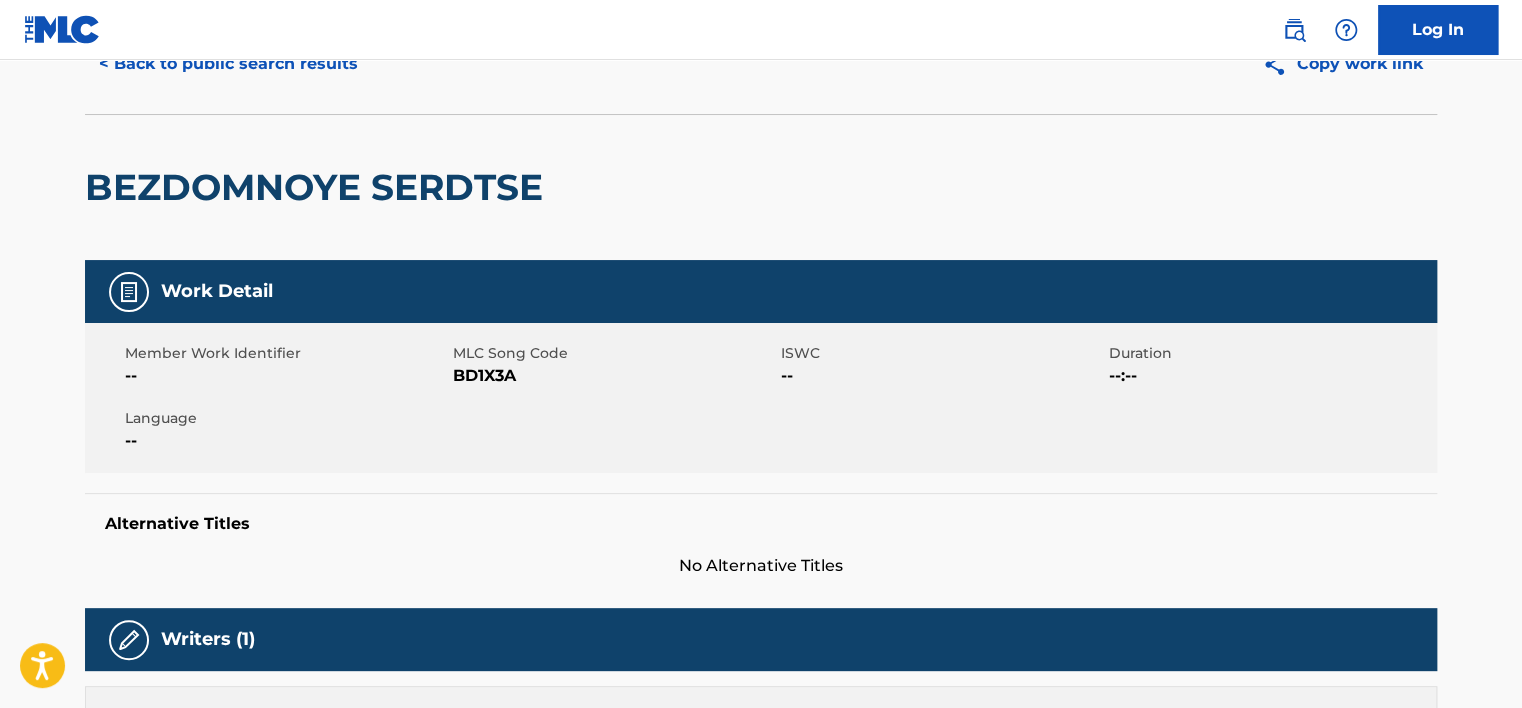 scroll, scrollTop: 43, scrollLeft: 0, axis: vertical 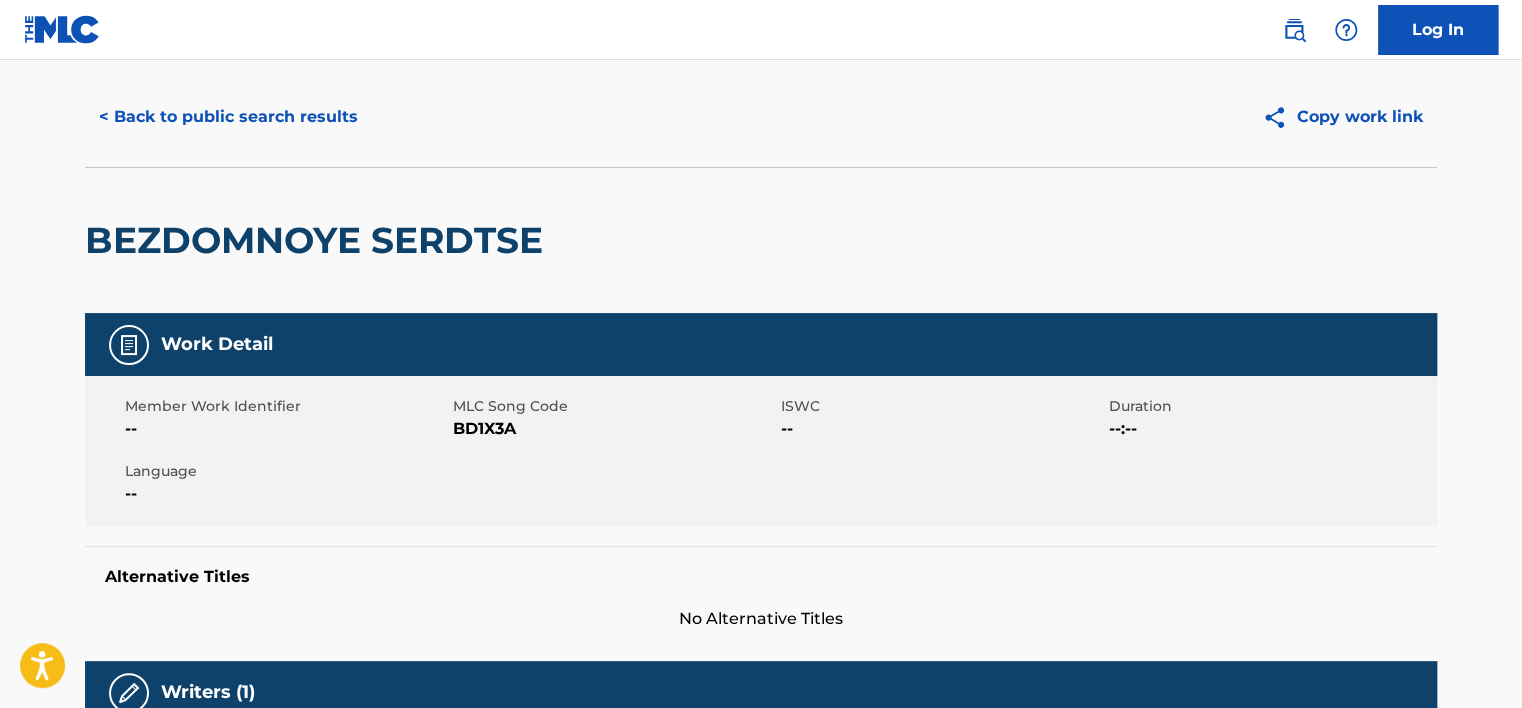 click on "BD1X3A" at bounding box center [614, 429] 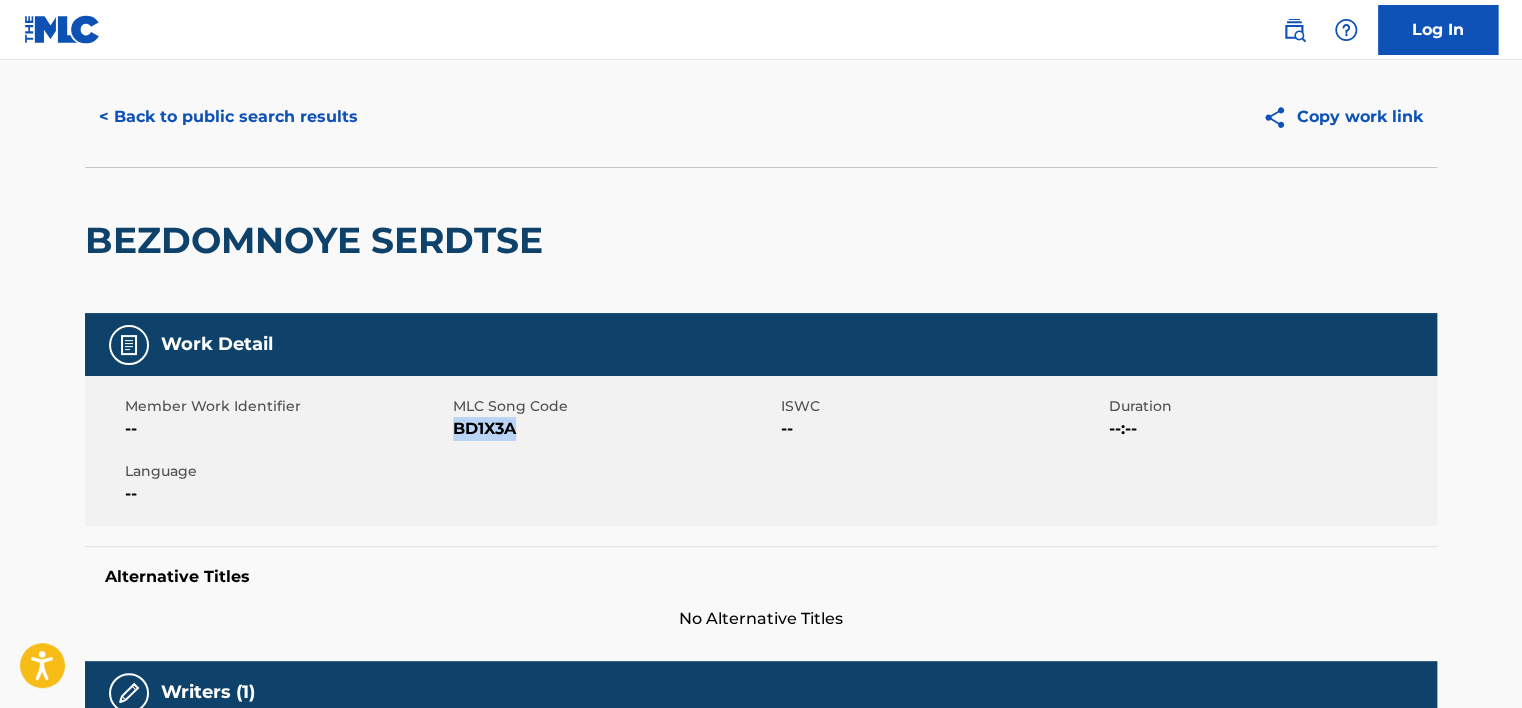 click on "BD1X3A" at bounding box center (614, 429) 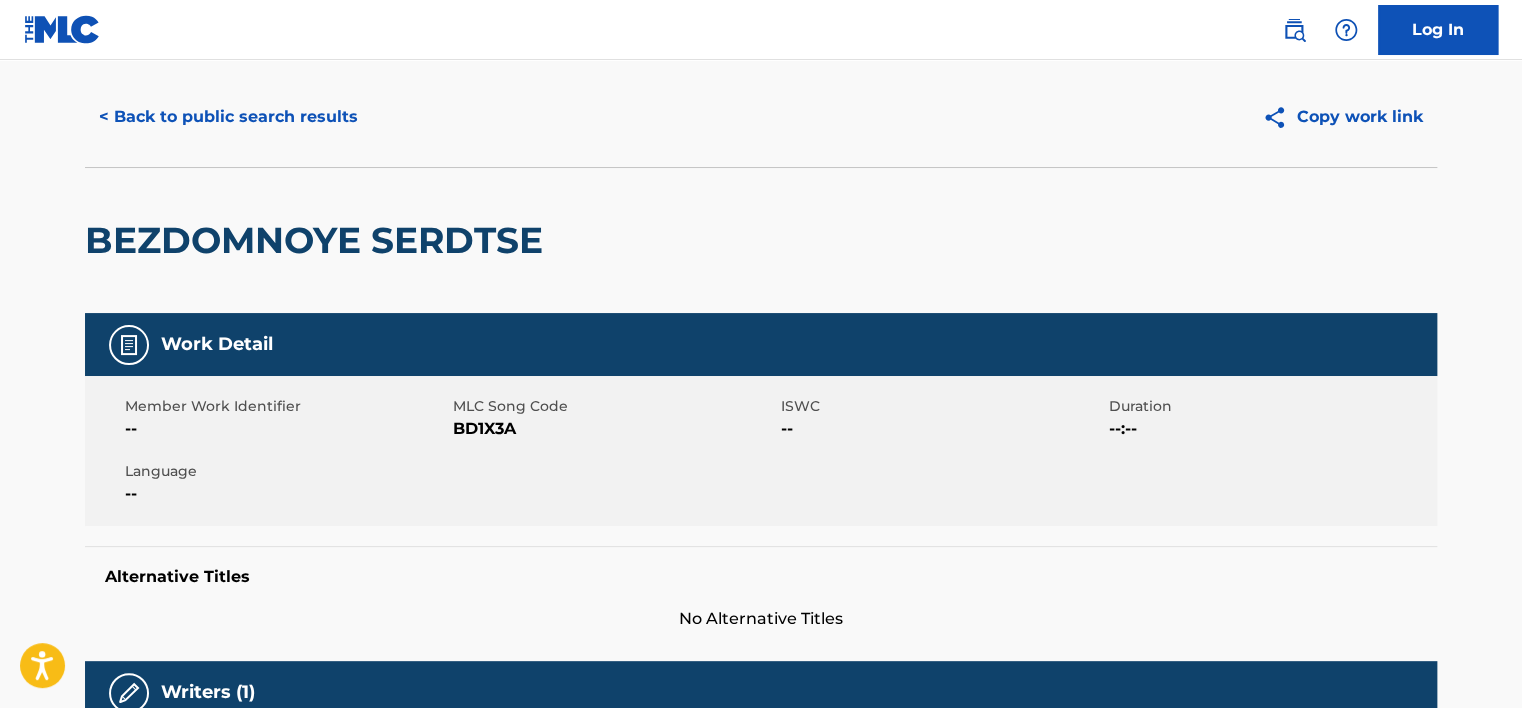 click on "< Back to public search results Copy work link" at bounding box center [761, 117] 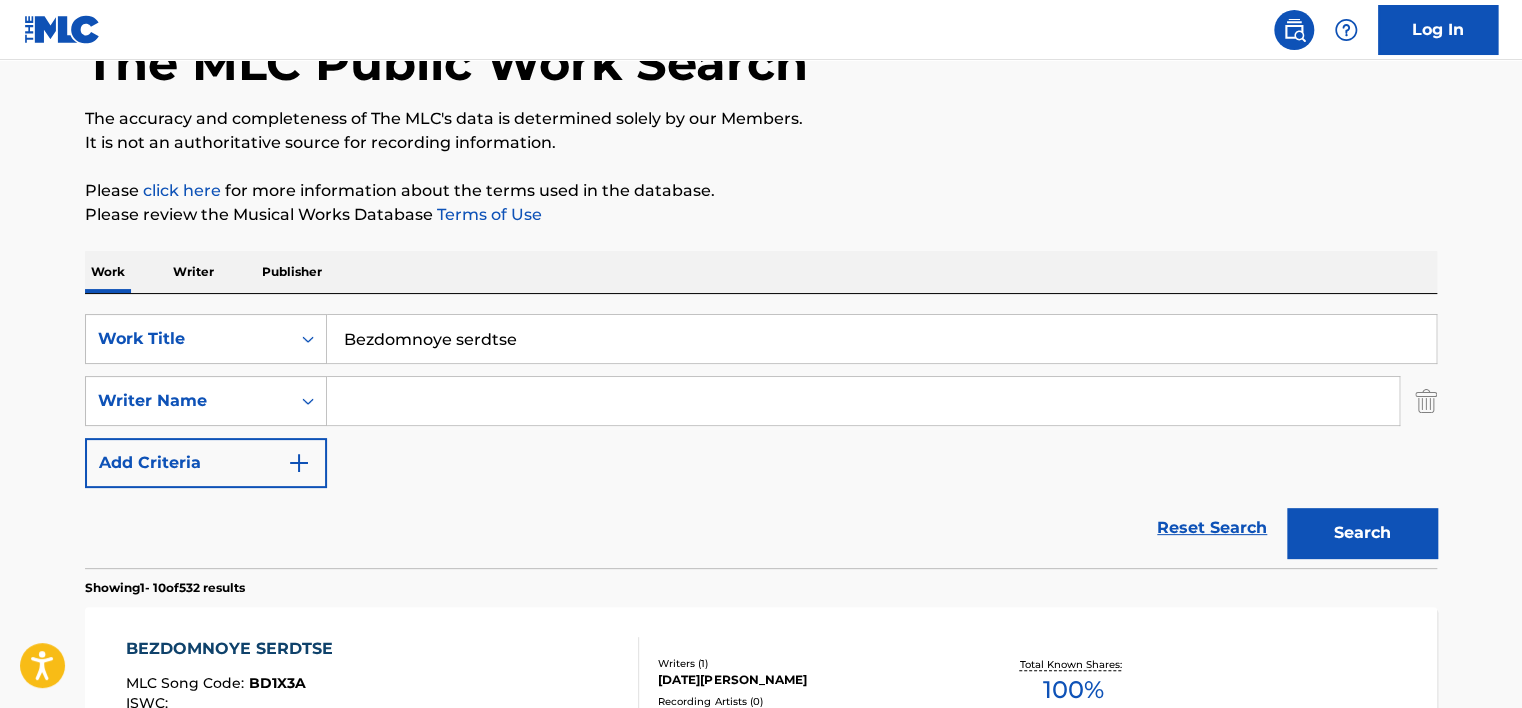 scroll, scrollTop: 128, scrollLeft: 0, axis: vertical 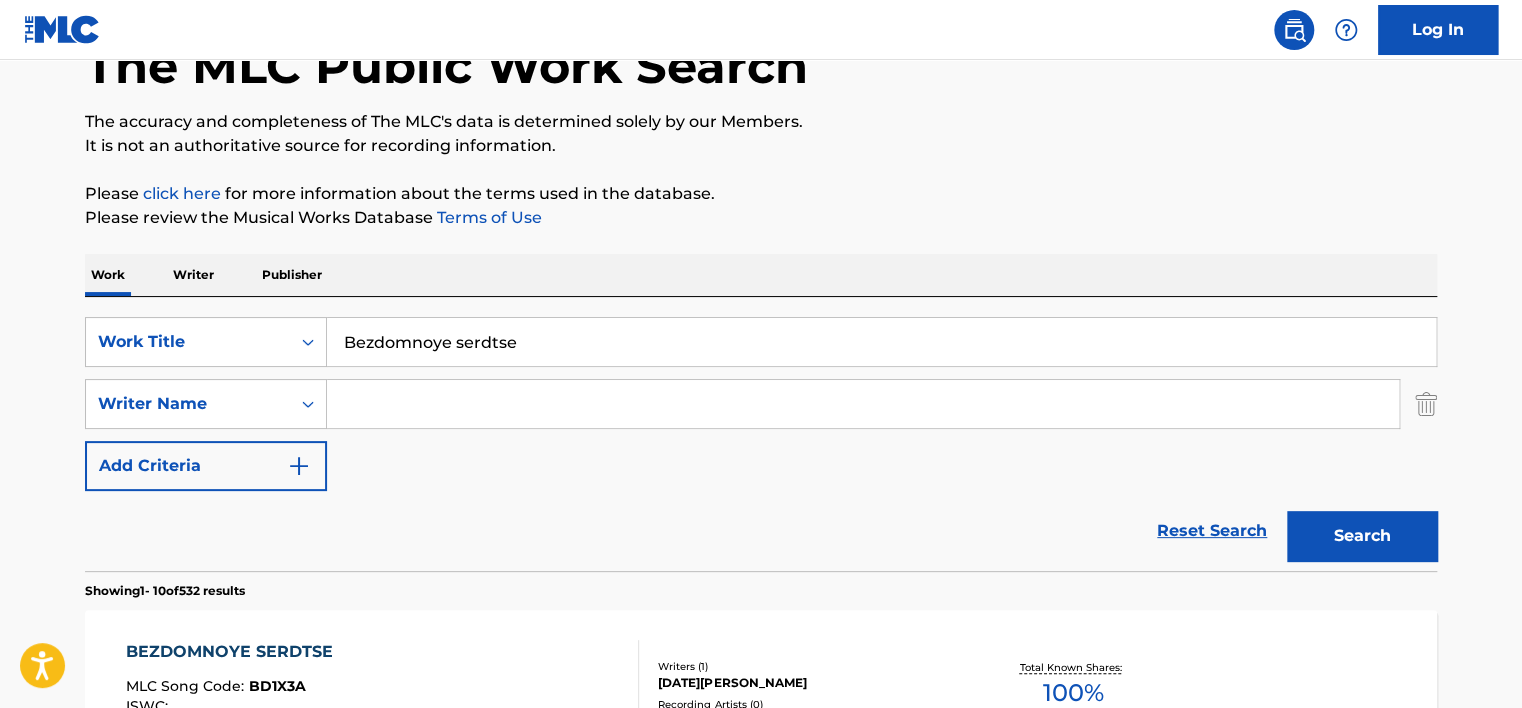 click on "Bezdomnoye serdtse" at bounding box center (881, 342) 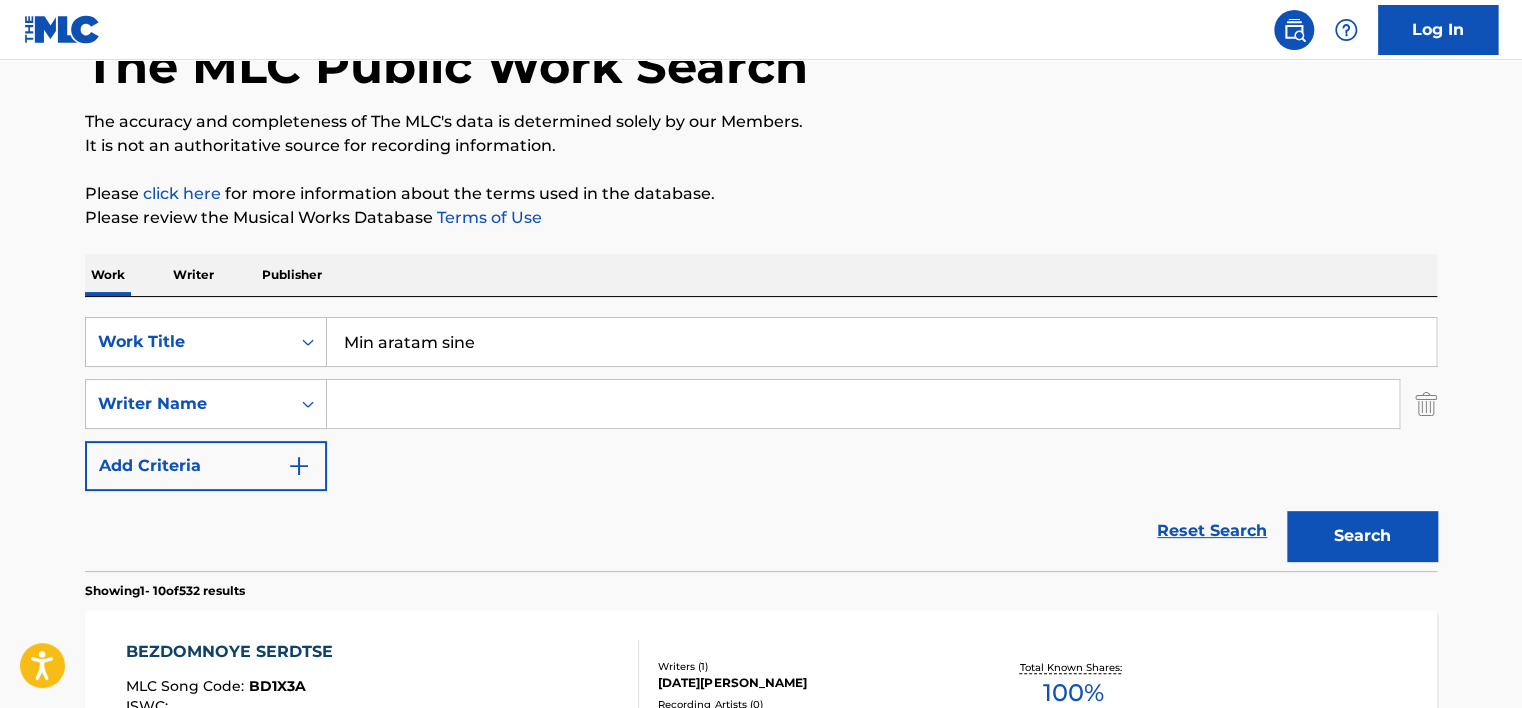 click on "The MLC Public Work Search The accuracy and completeness of The MLC's data is determined solely by our Members. It is not an authoritative source for recording information. Please   click here   for more information about the terms used in the database. Please review the Musical Works Database   Terms of Use Work Writer Publisher SearchWithCriteriab6ff95d2-6f0c-429d-afe3-d6aa8b2a77a8 Work Title Min aratam sine SearchWithCriteria6829578c-5524-4cc8-ba23-060594096e75 Writer Name Add Criteria Reset Search Search Showing  1  -   10  of  532   results   BEZDOMNOYE SERDTSE MLC Song Code : BD1X3A ISWC : Writers ( 1 ) RAMAZAN AKHMEDOV Recording Artists ( 0 ) Total Known Shares: 100 % SERDTSE MLC Song Code : S55UV9 ISWC : Writers ( 1 ) ILYA SETSKO Recording Artists ( 0 ) Total Known Shares: 100 % SERDTSE MLC Song Code : SB8VKX ISWC : Writers ( 1 ) SHARAPOV KIRILL MAKSIMOVICH Recording Artists ( 0 ) Total Known Shares: 100 % SERDTSE MLC Song Code : SB8F5N ISWC : Writers ( 1 ) BUBIS SAMIRA MUKHAMED ALI 0 ) 100 % SERDTSE" at bounding box center [761, 1129] 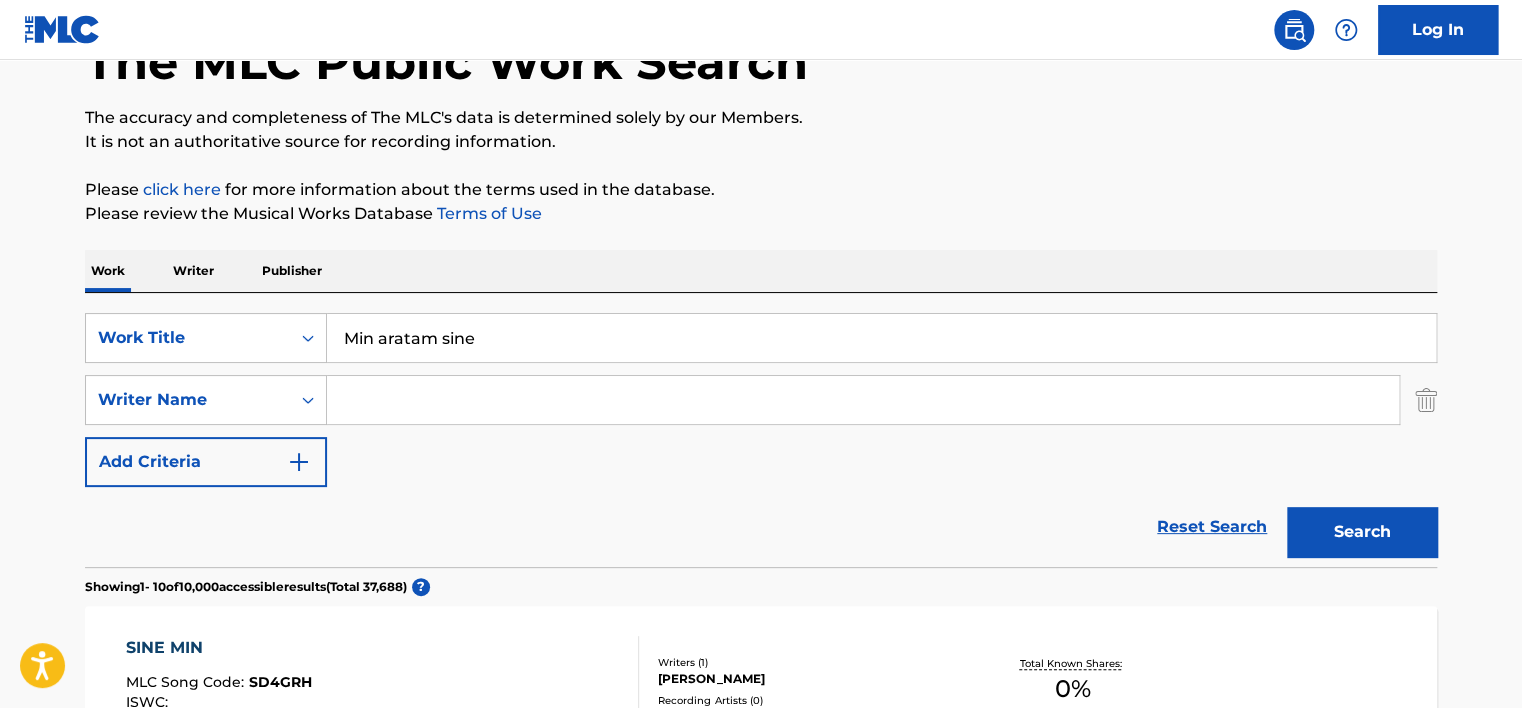 scroll, scrollTop: 128, scrollLeft: 0, axis: vertical 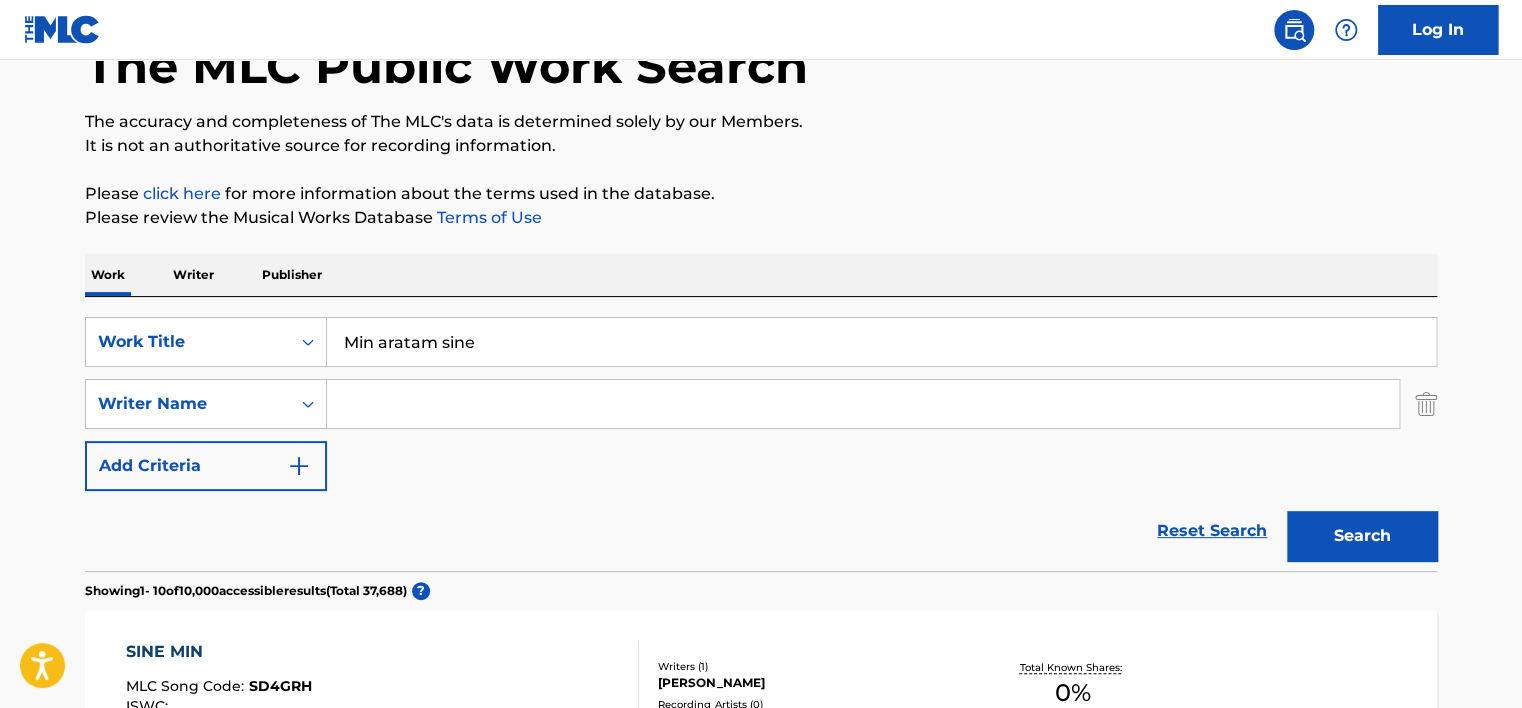 click on "Min aratam sine" at bounding box center (881, 342) 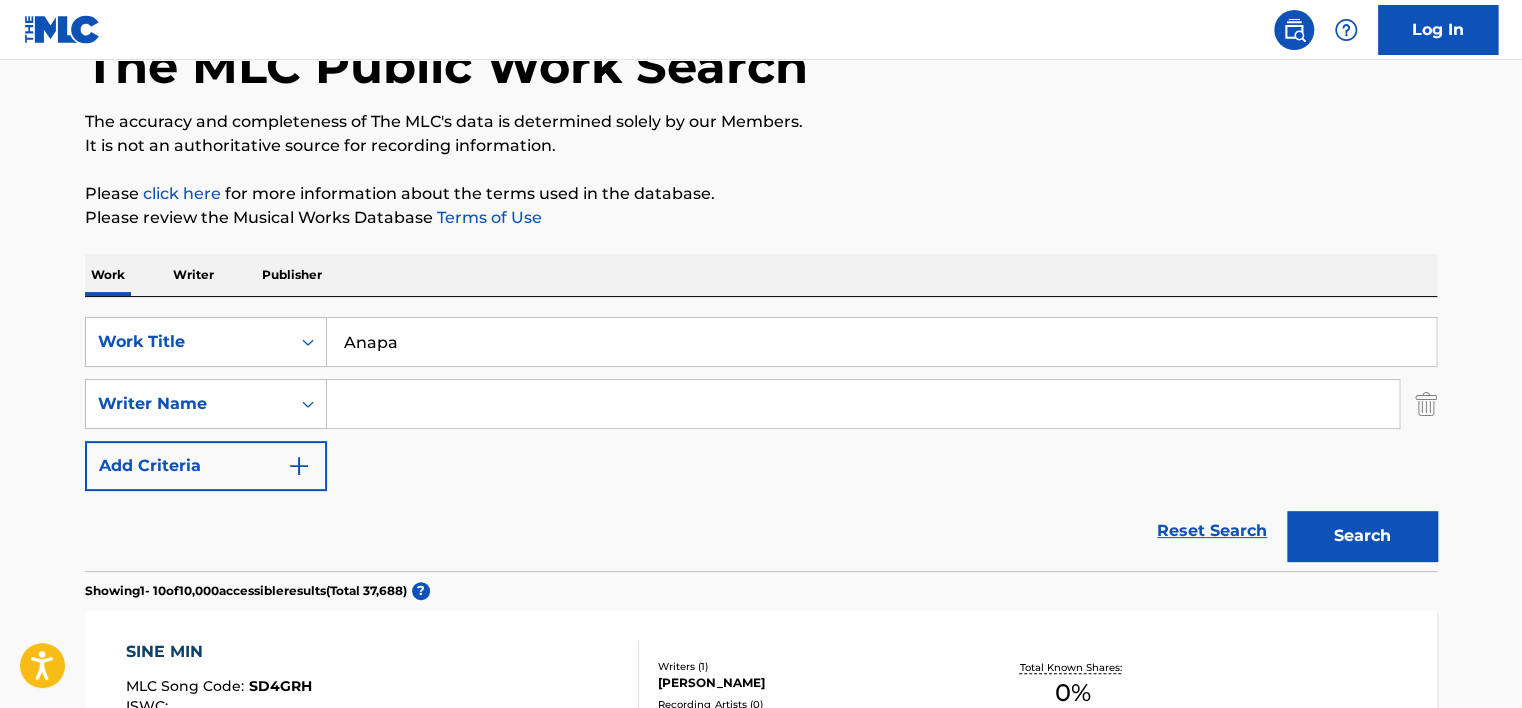 type on "Anapa" 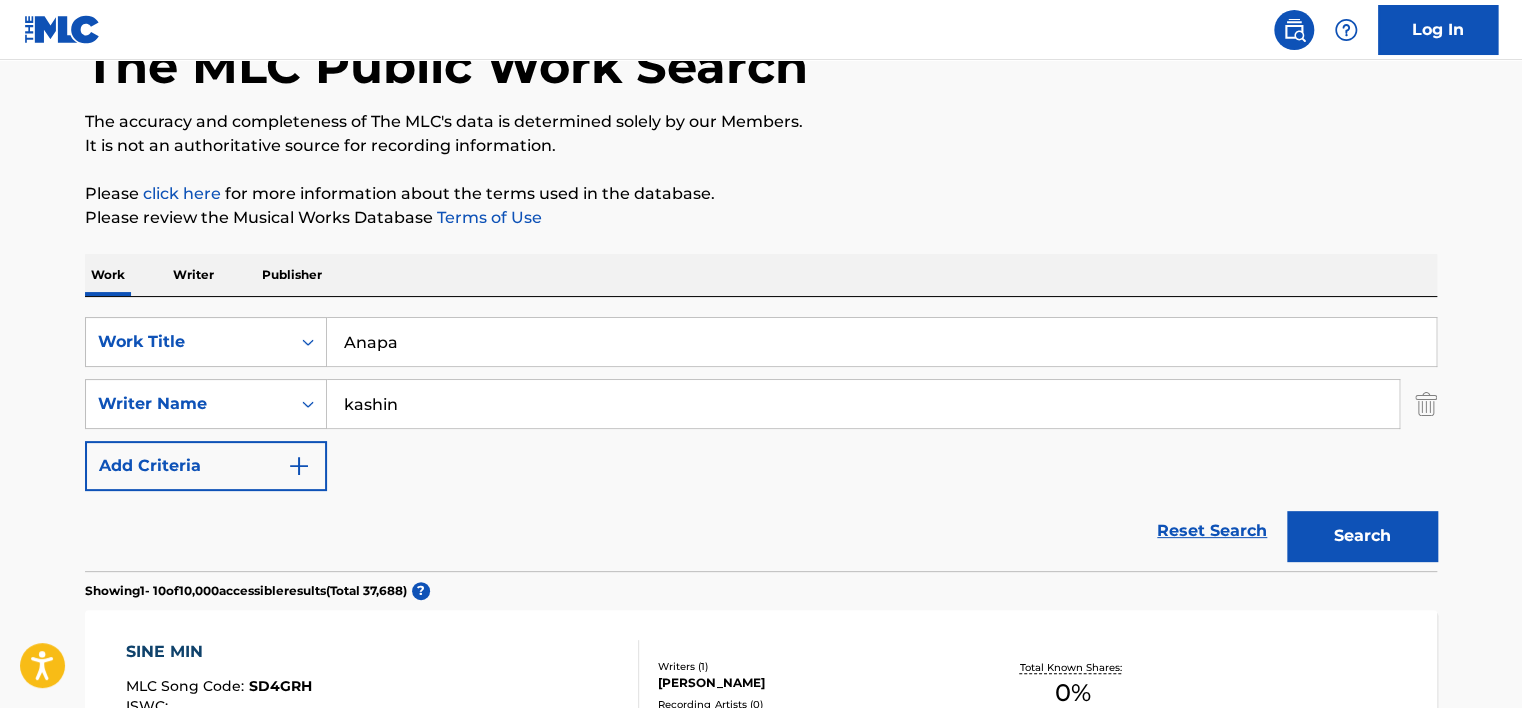 type on "kashin" 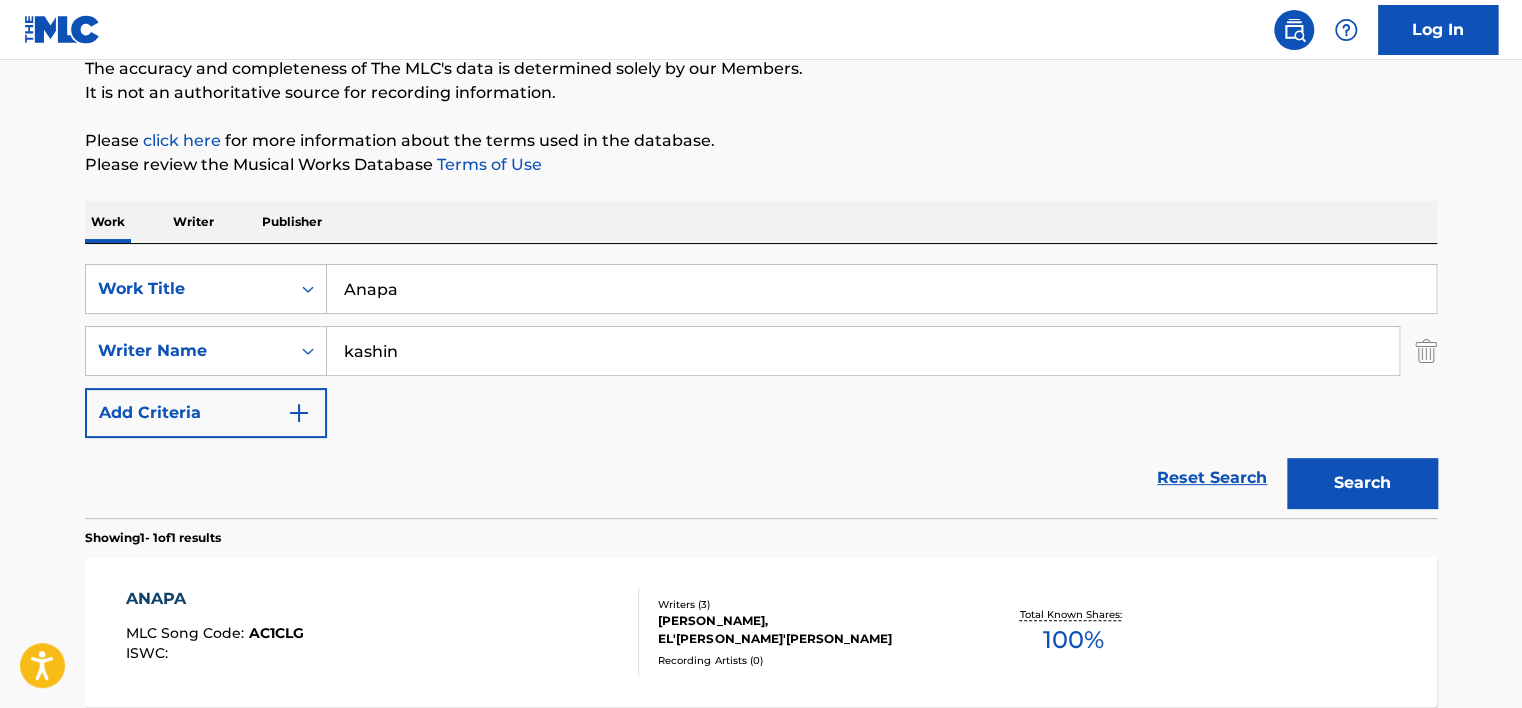 scroll, scrollTop: 380, scrollLeft: 0, axis: vertical 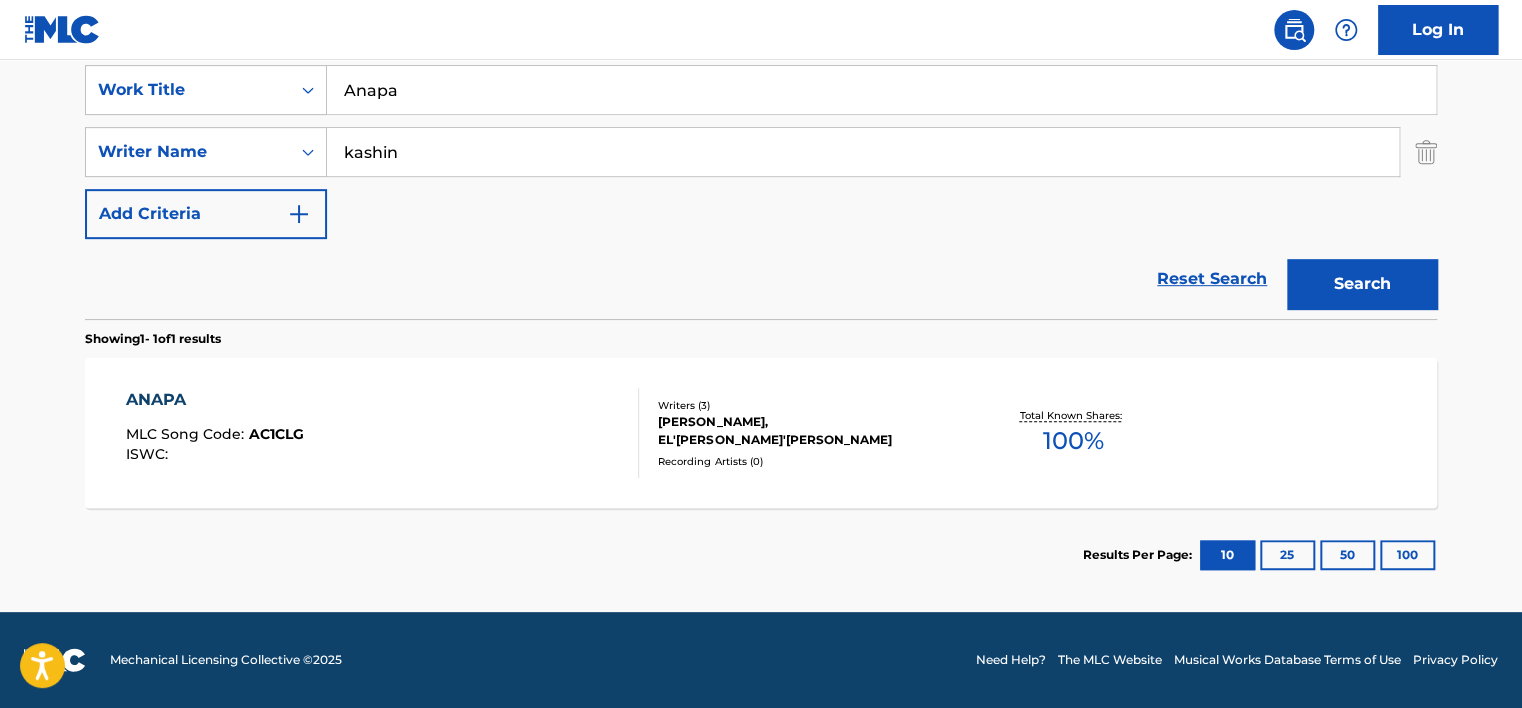 click on "ANAPA MLC Song Code : AC1CLG ISWC :" at bounding box center [383, 433] 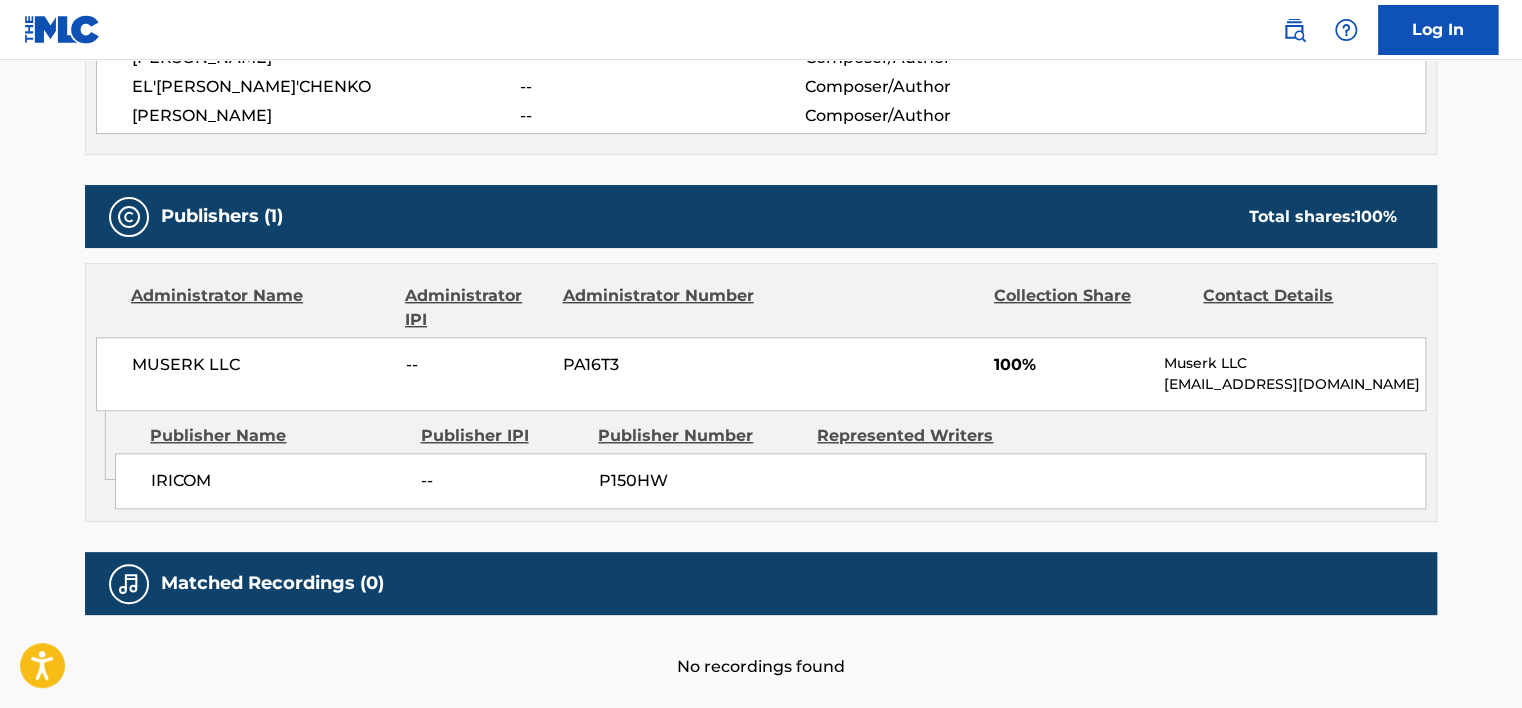 scroll, scrollTop: 800, scrollLeft: 0, axis: vertical 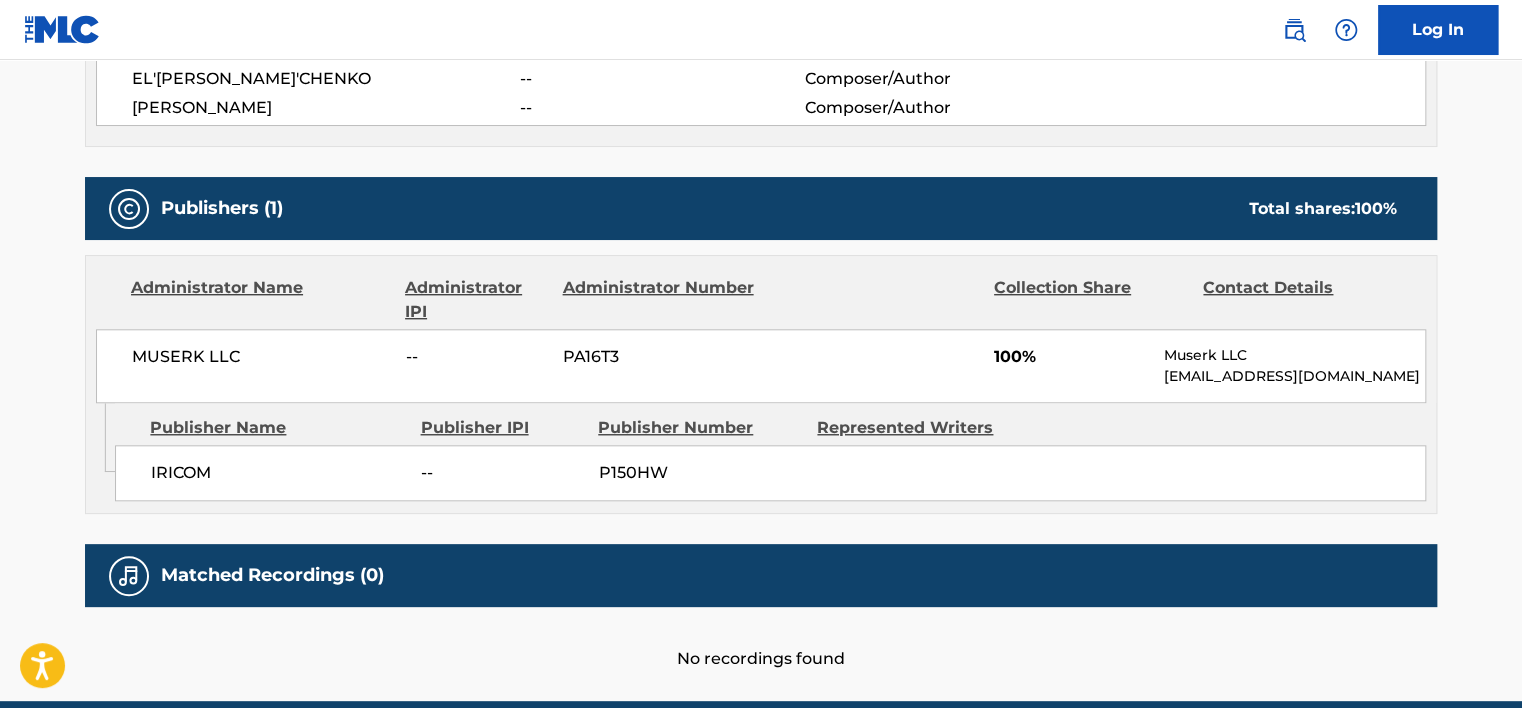 click on "MUSERK LLC" at bounding box center (261, 357) 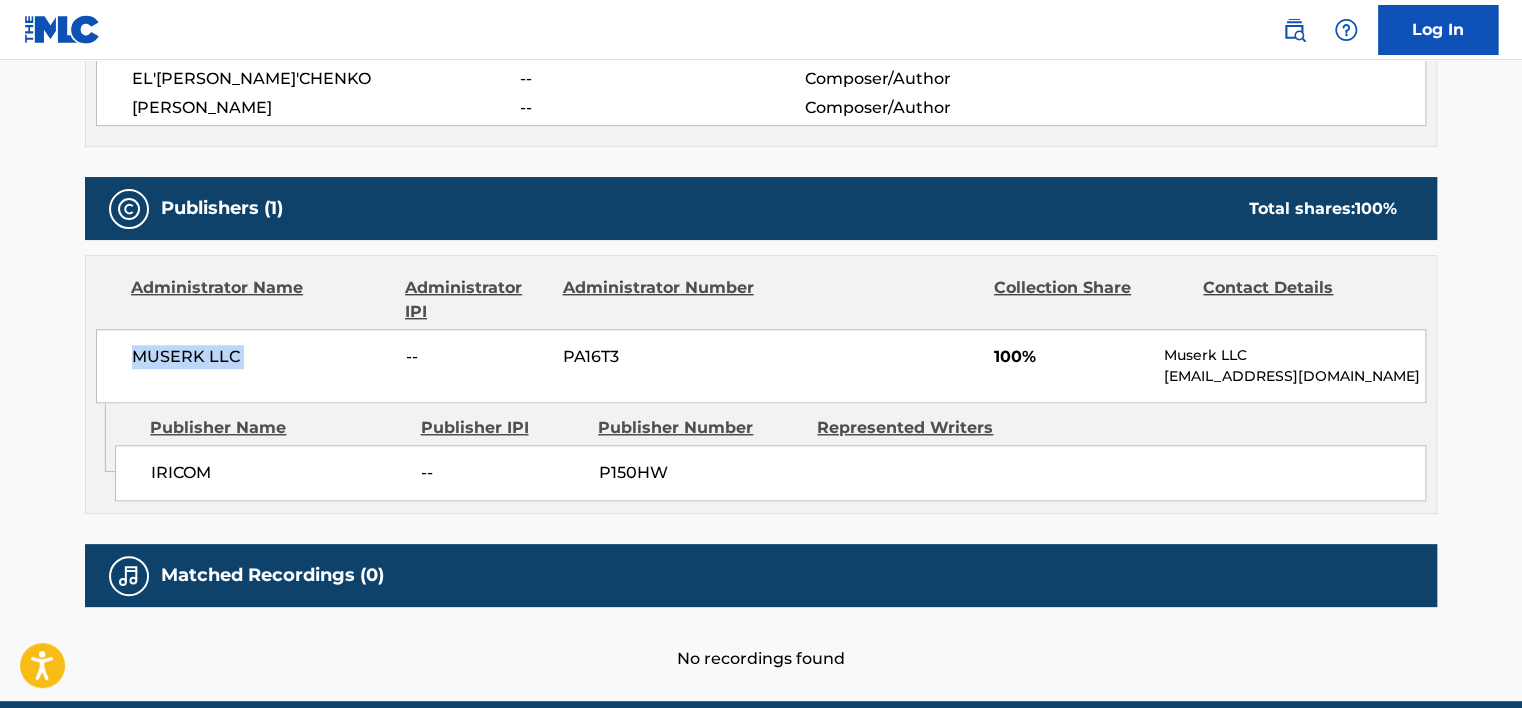 click on "MUSERK LLC" at bounding box center (261, 357) 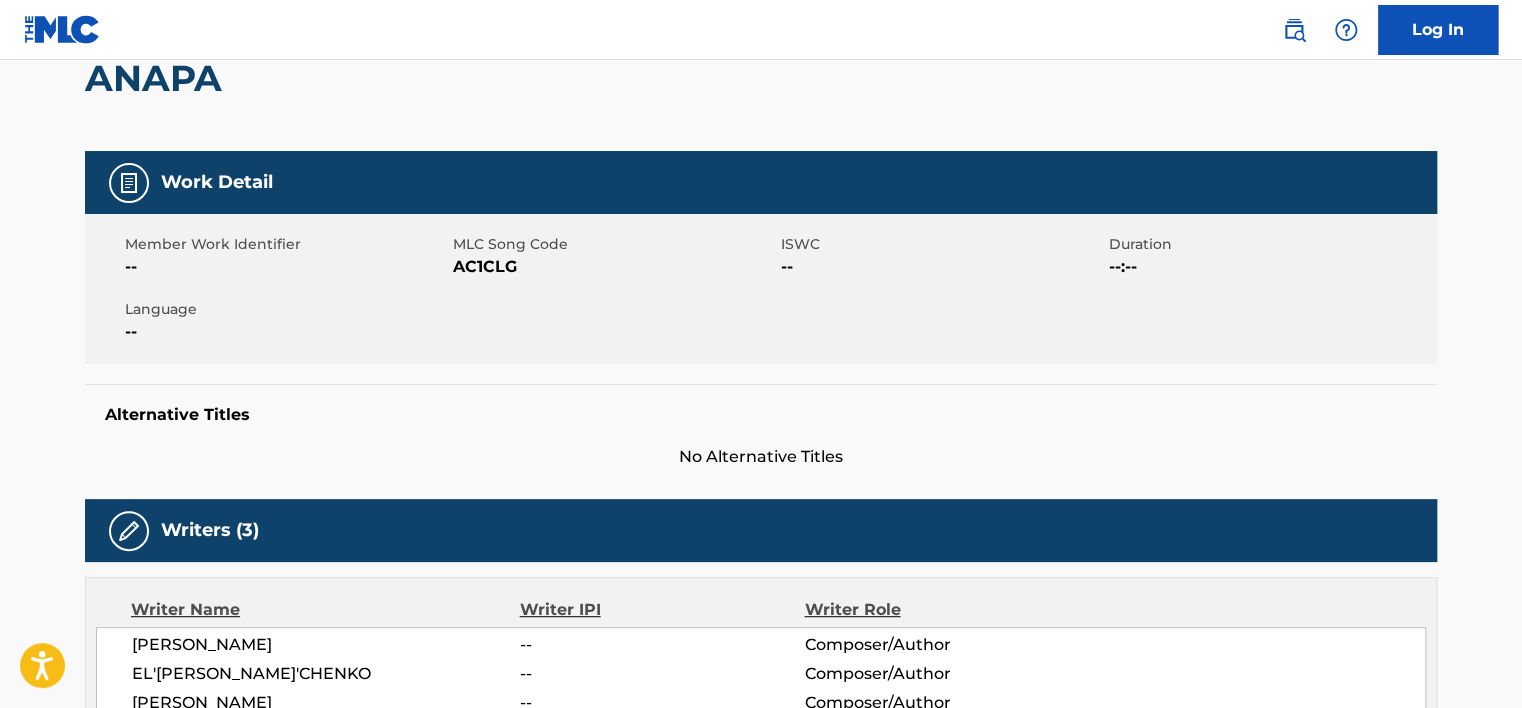 scroll, scrollTop: 200, scrollLeft: 0, axis: vertical 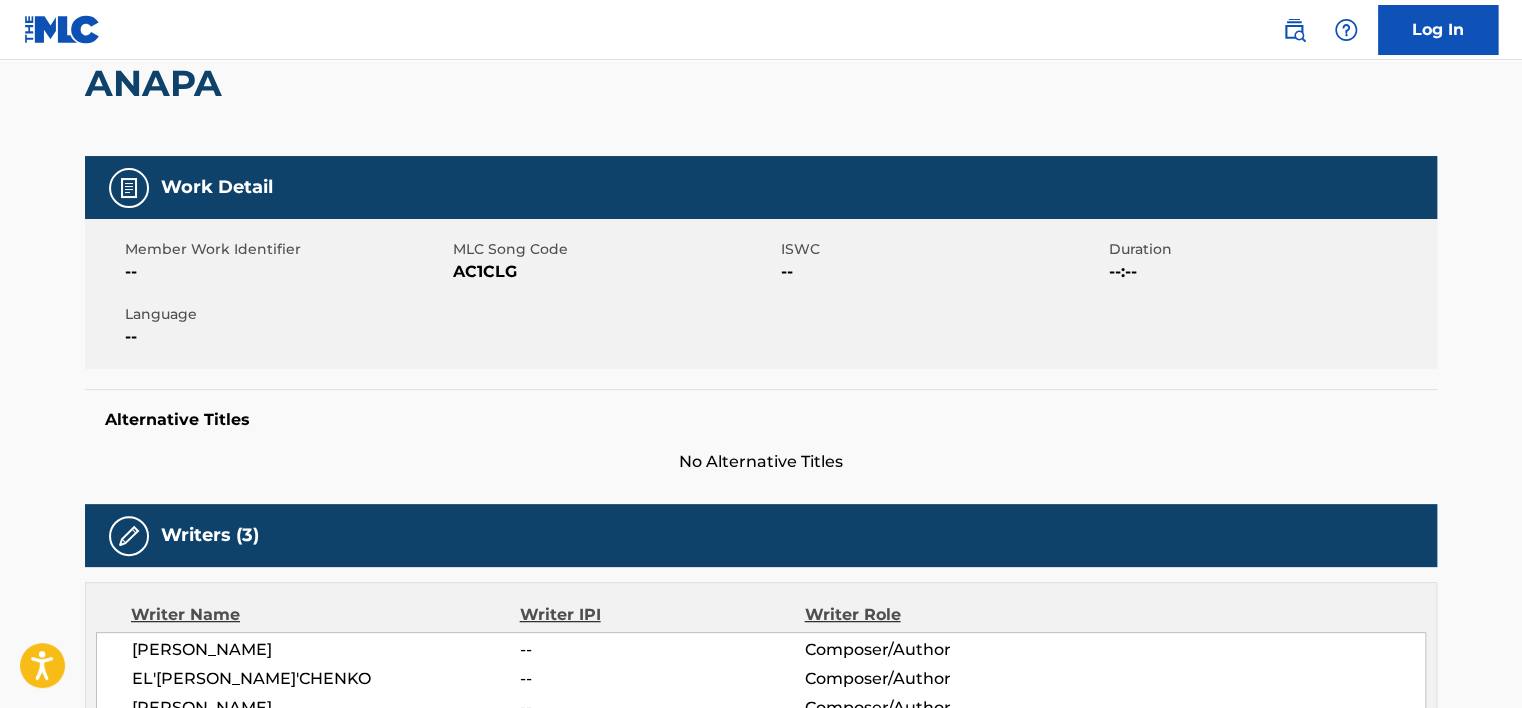 click on "AC1CLG" at bounding box center [614, 272] 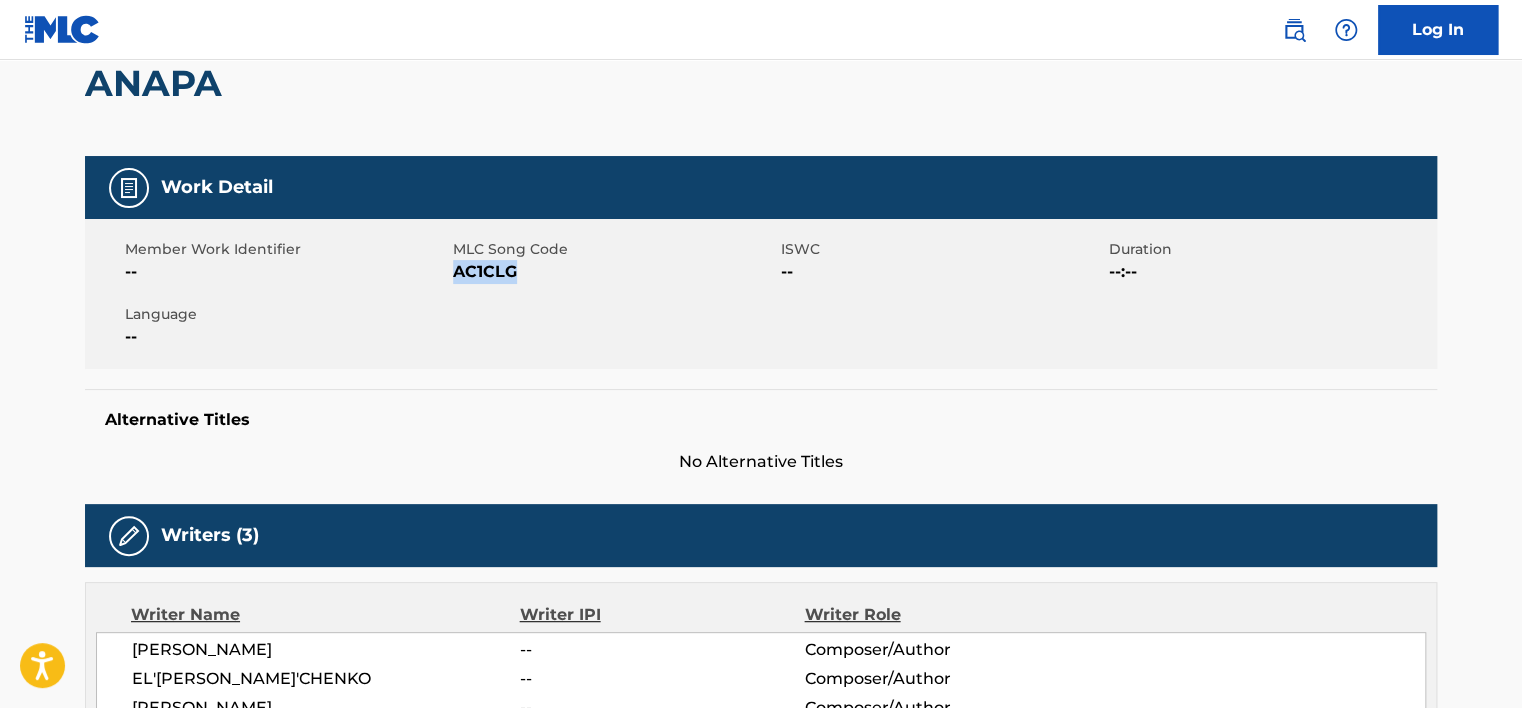 click on "AC1CLG" at bounding box center (614, 272) 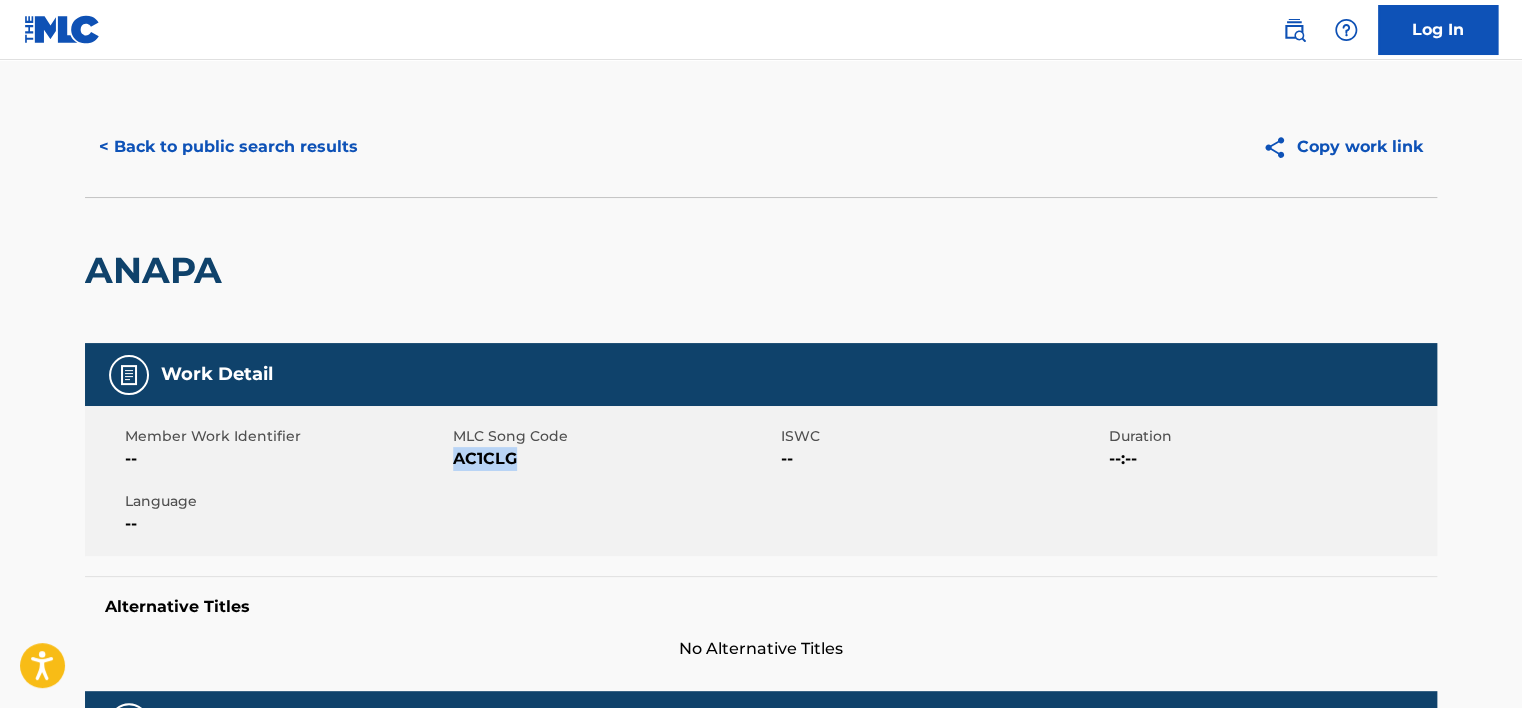 scroll, scrollTop: 0, scrollLeft: 0, axis: both 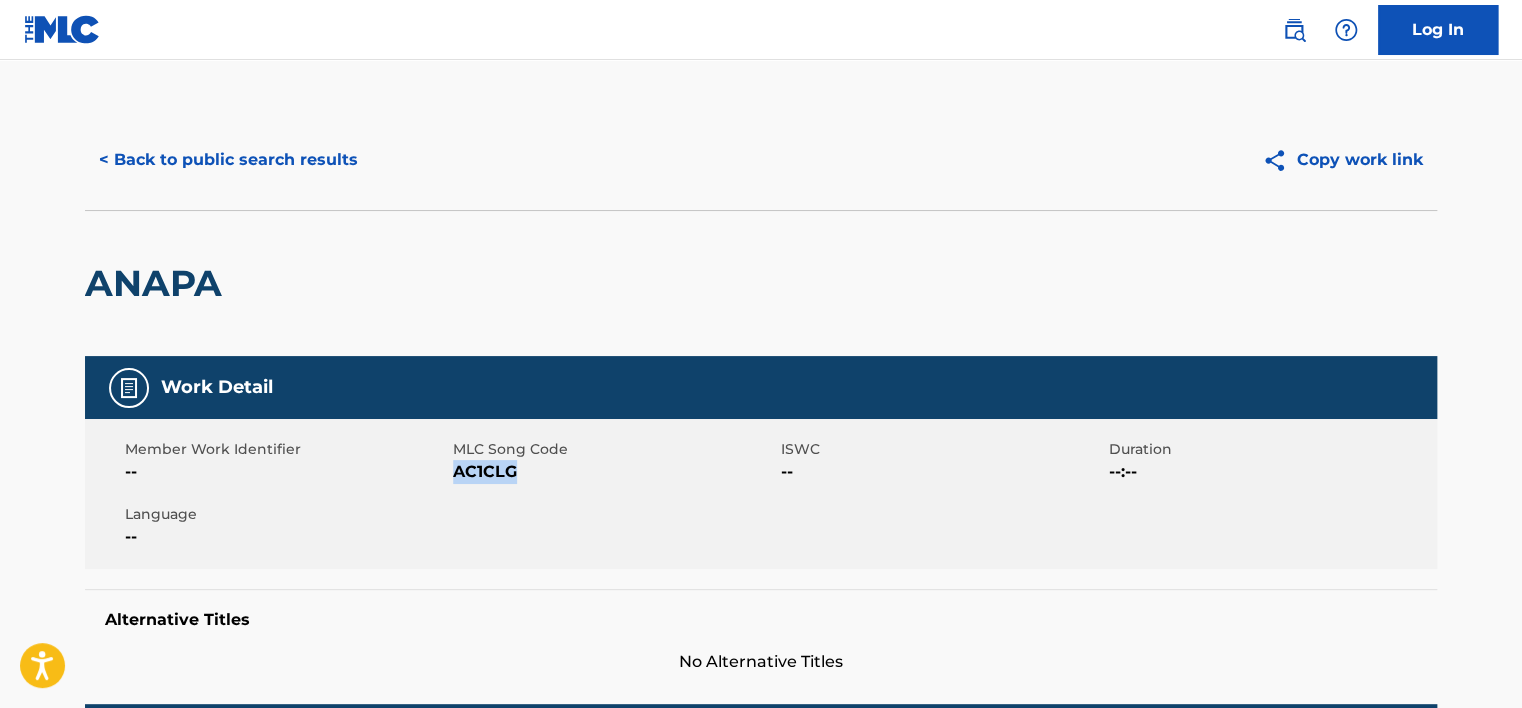 click on "< Back to public search results" at bounding box center [228, 160] 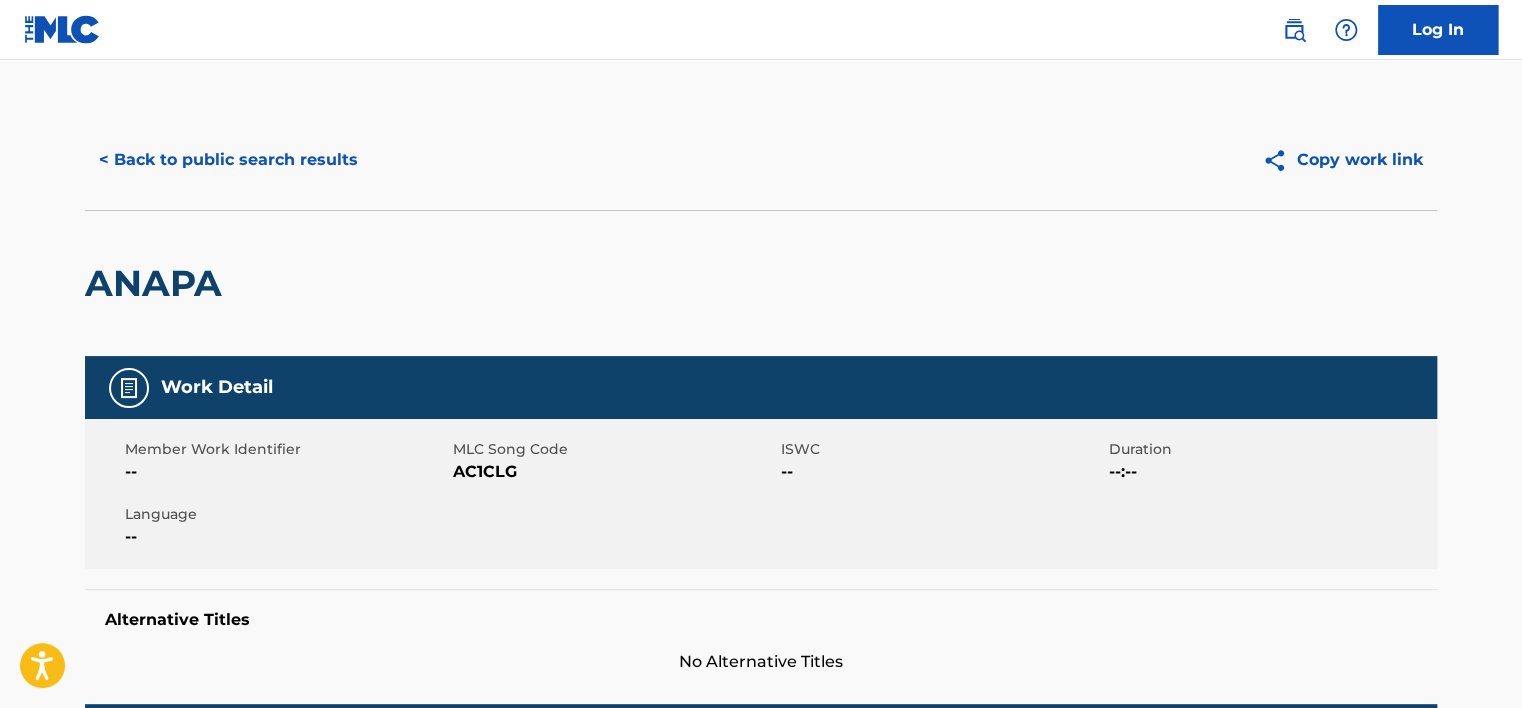 scroll, scrollTop: 265, scrollLeft: 0, axis: vertical 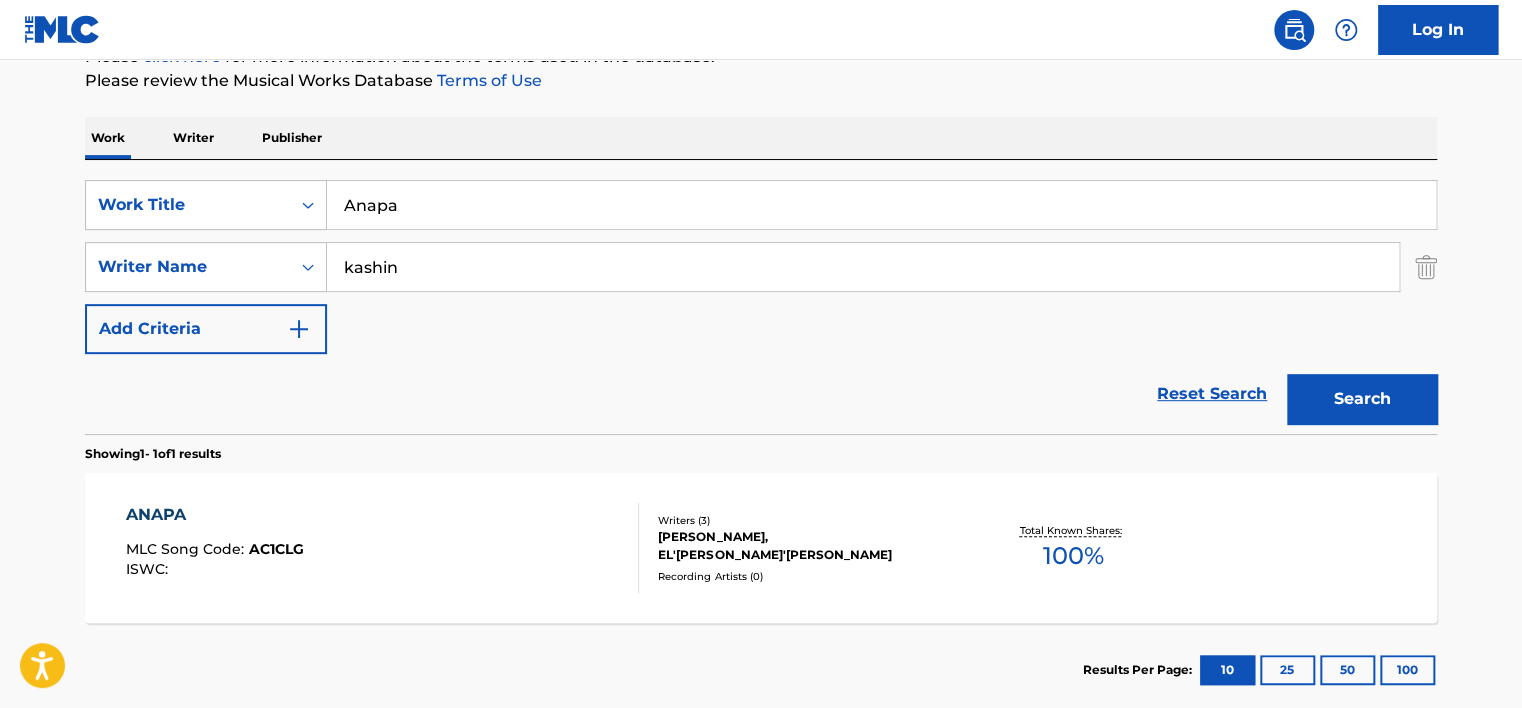 click on "Anapa" at bounding box center [881, 205] 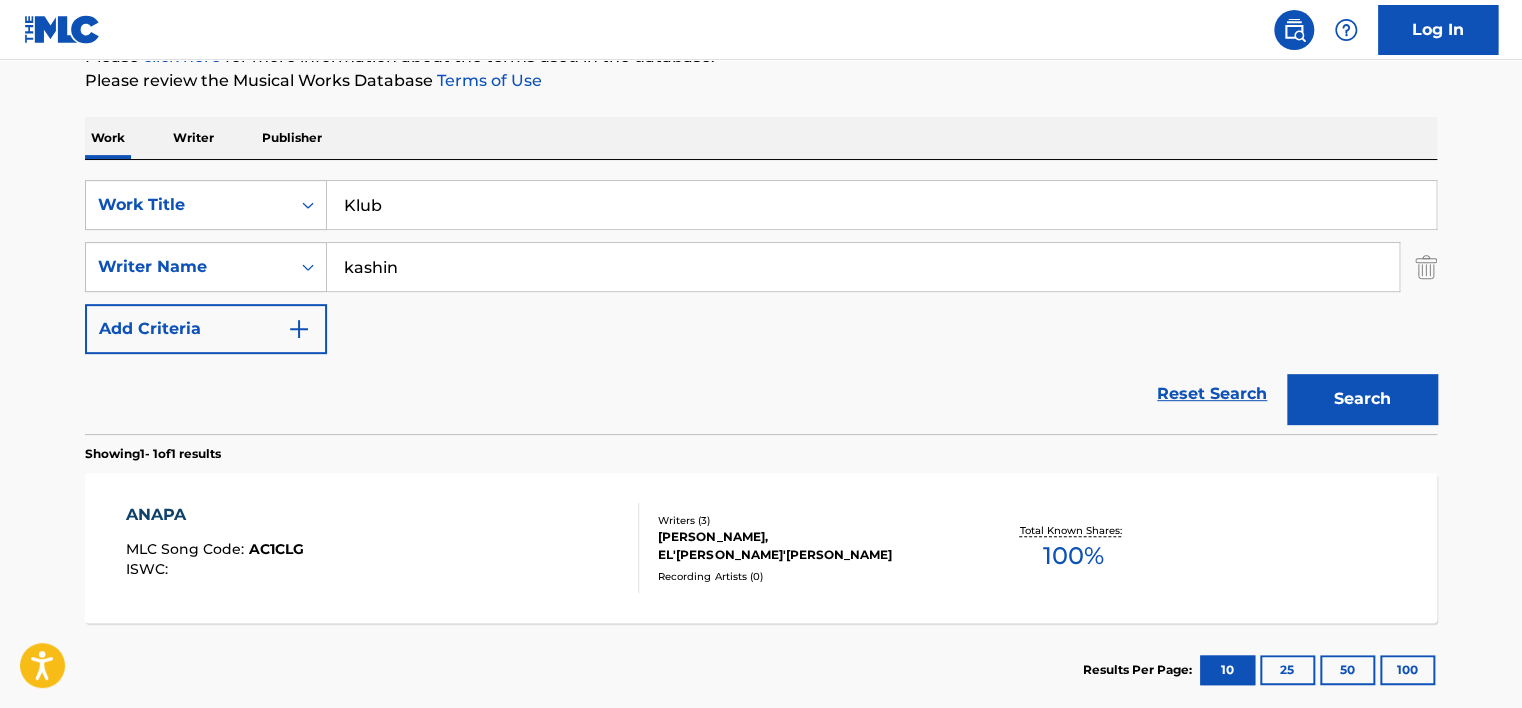 type on "Klub" 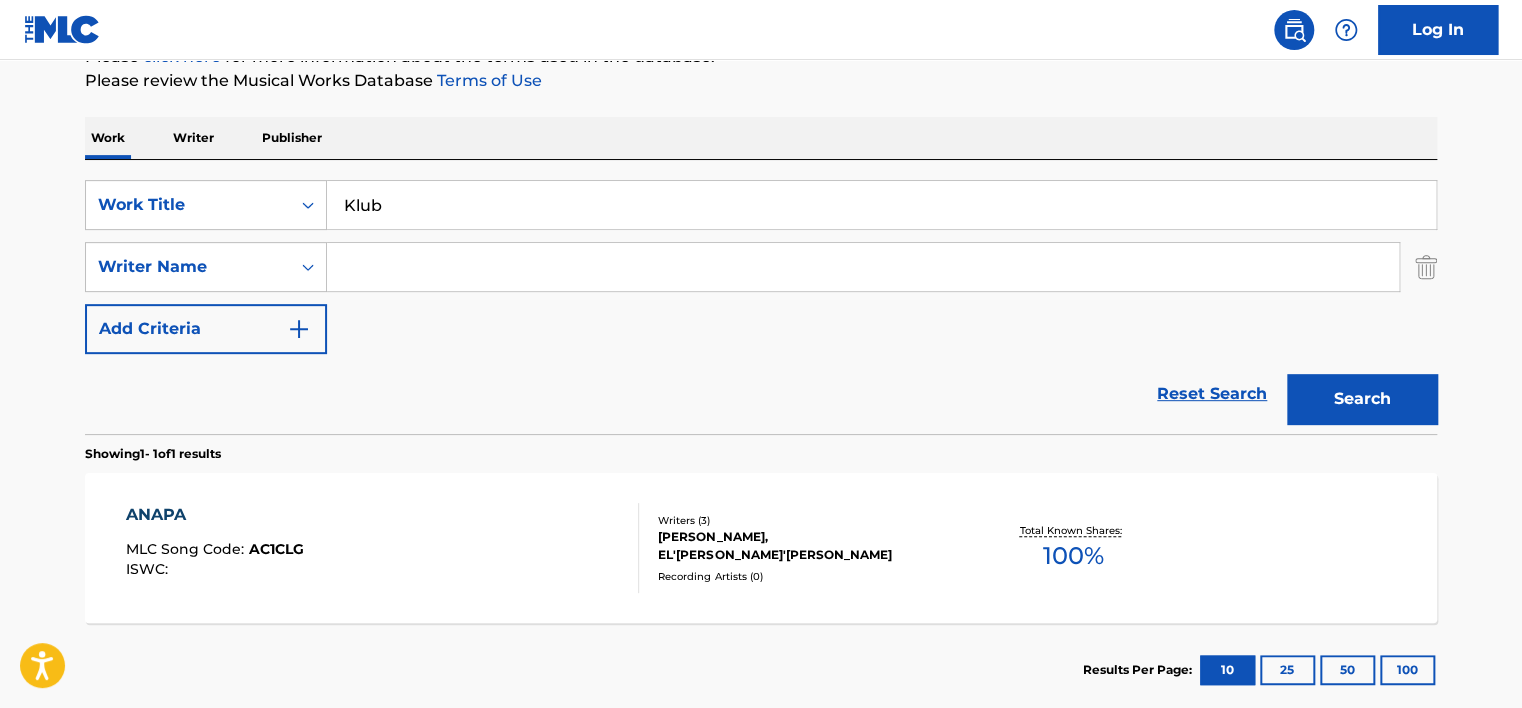 click on "Search" at bounding box center [1362, 399] 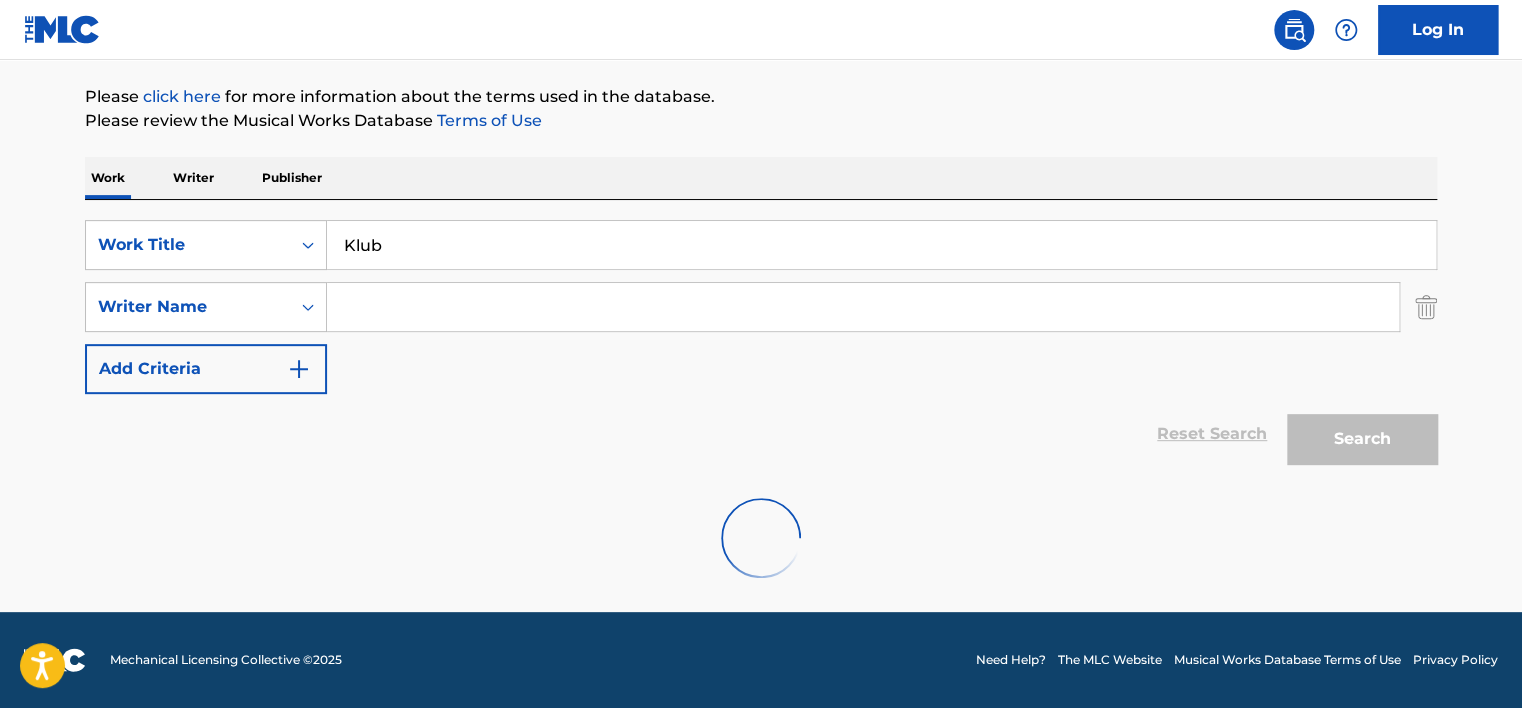 scroll, scrollTop: 224, scrollLeft: 0, axis: vertical 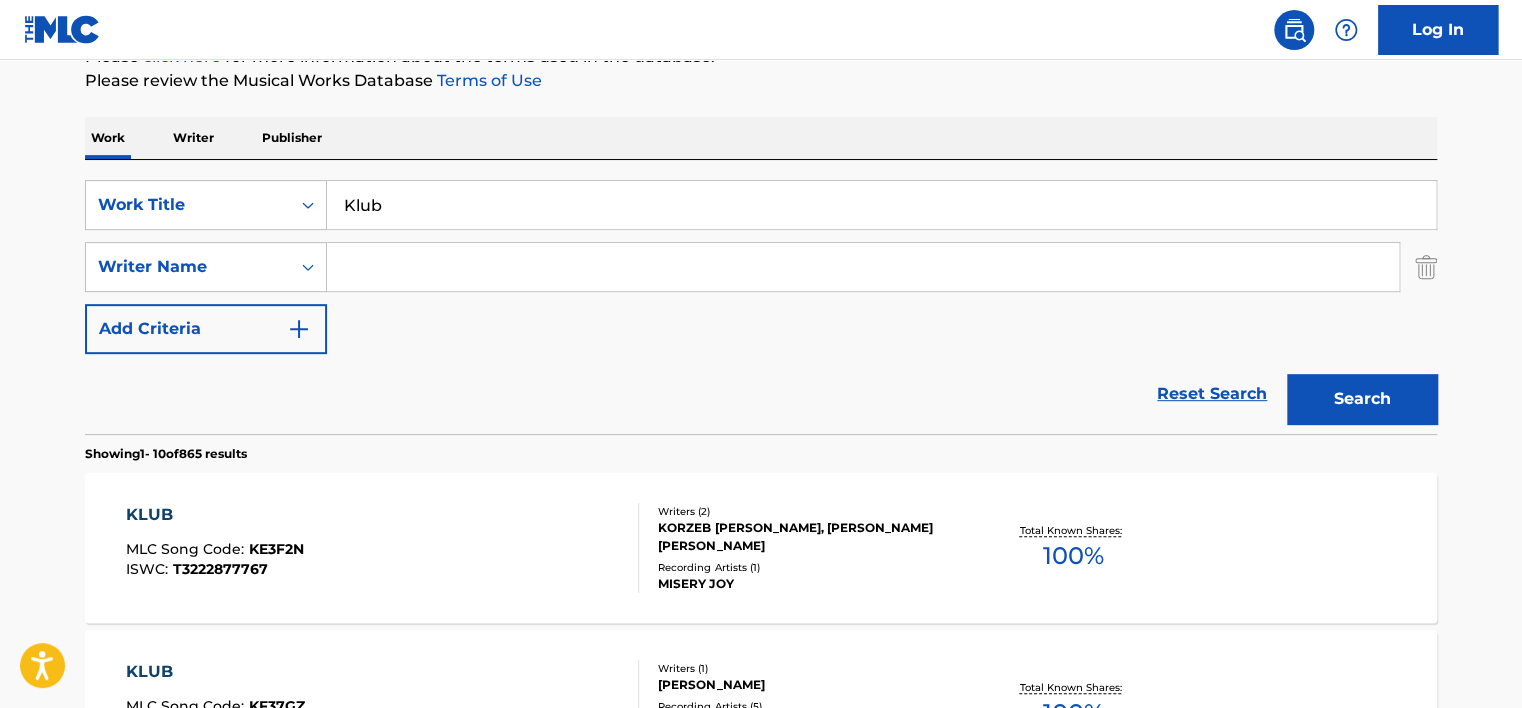 paste on "Victoria" 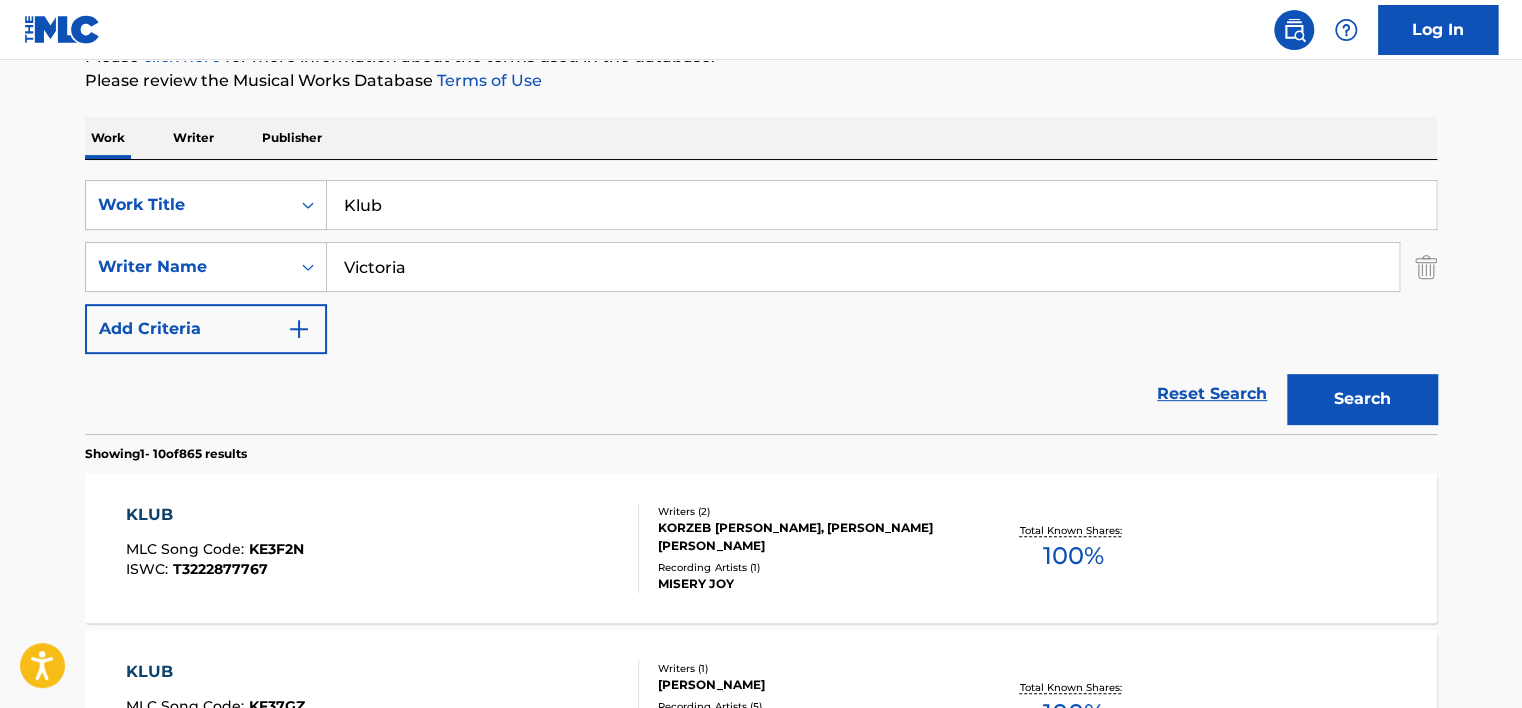 type on "Victoria" 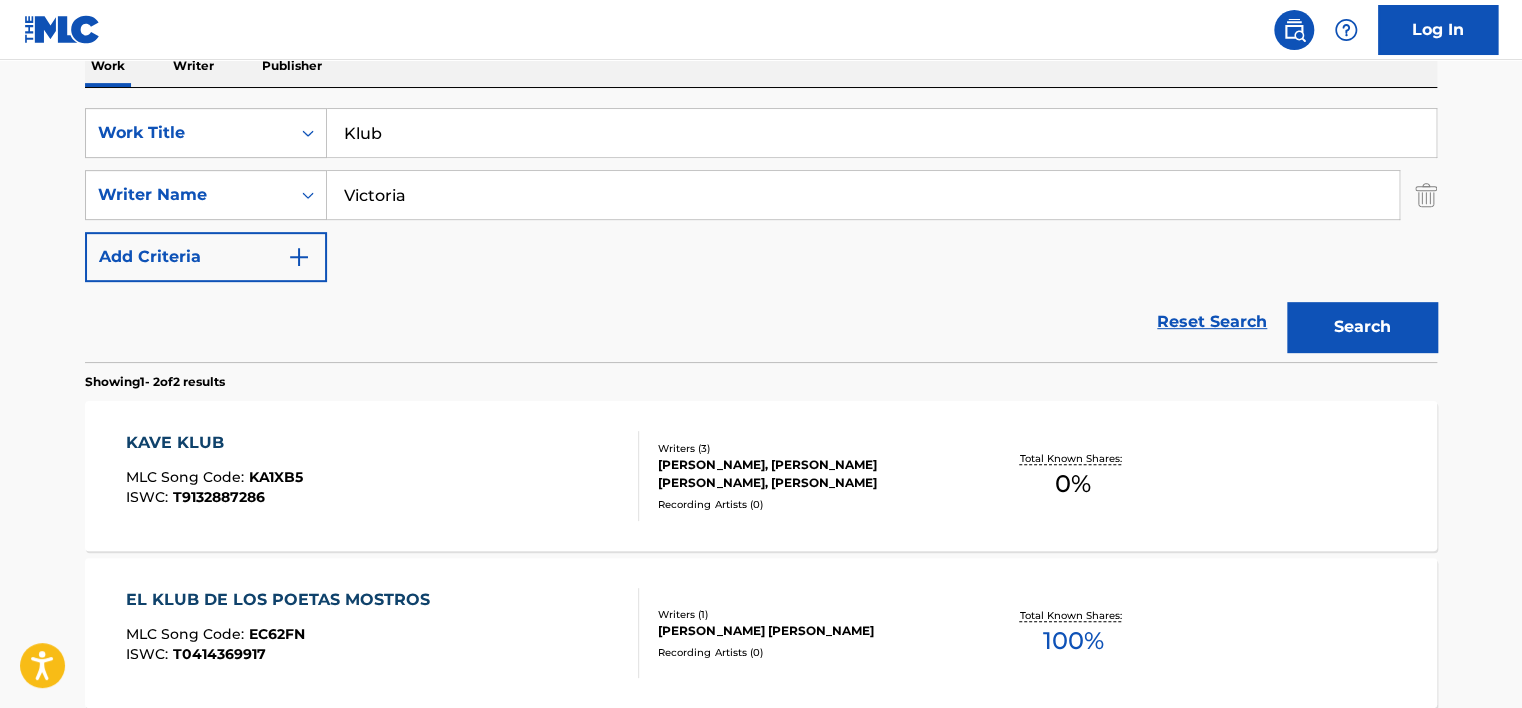 scroll, scrollTop: 336, scrollLeft: 0, axis: vertical 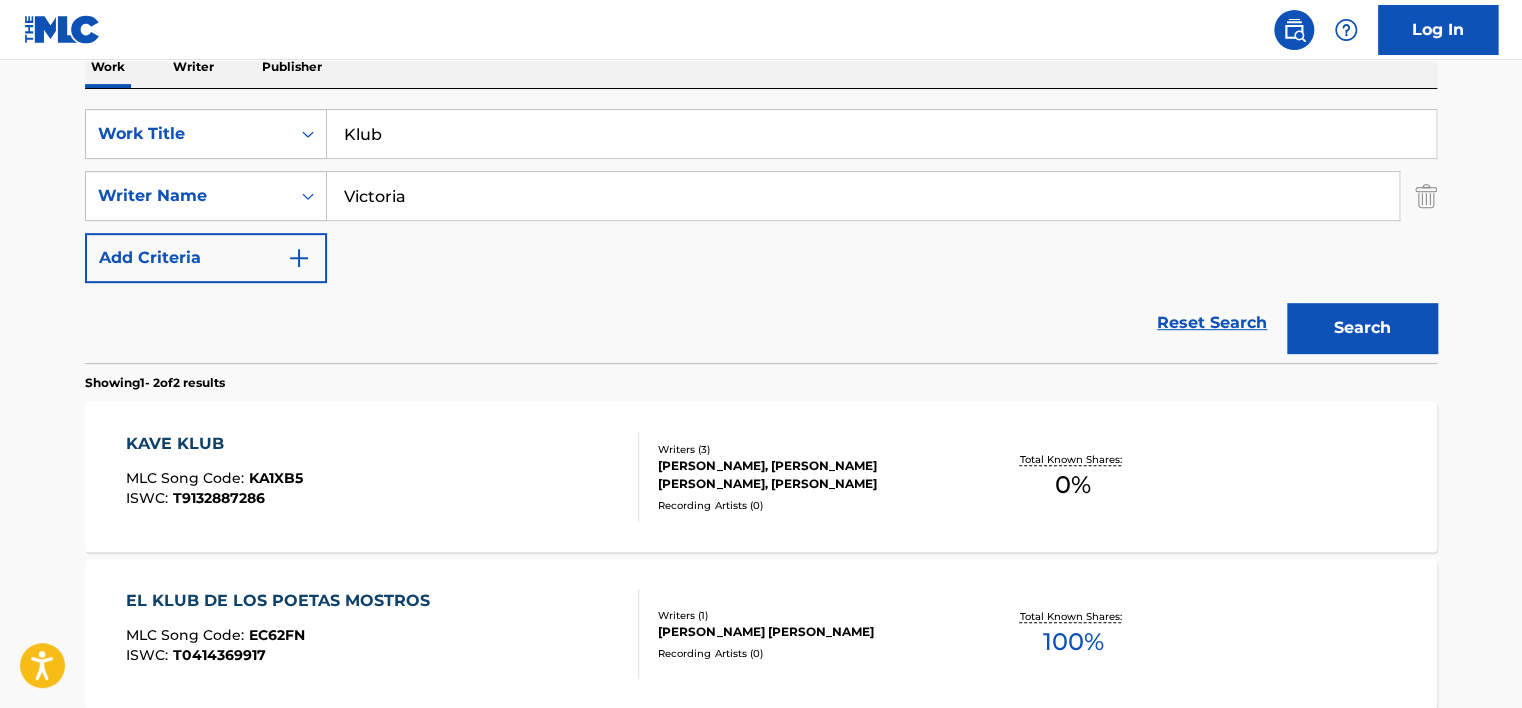 click on "Klub" at bounding box center [881, 134] 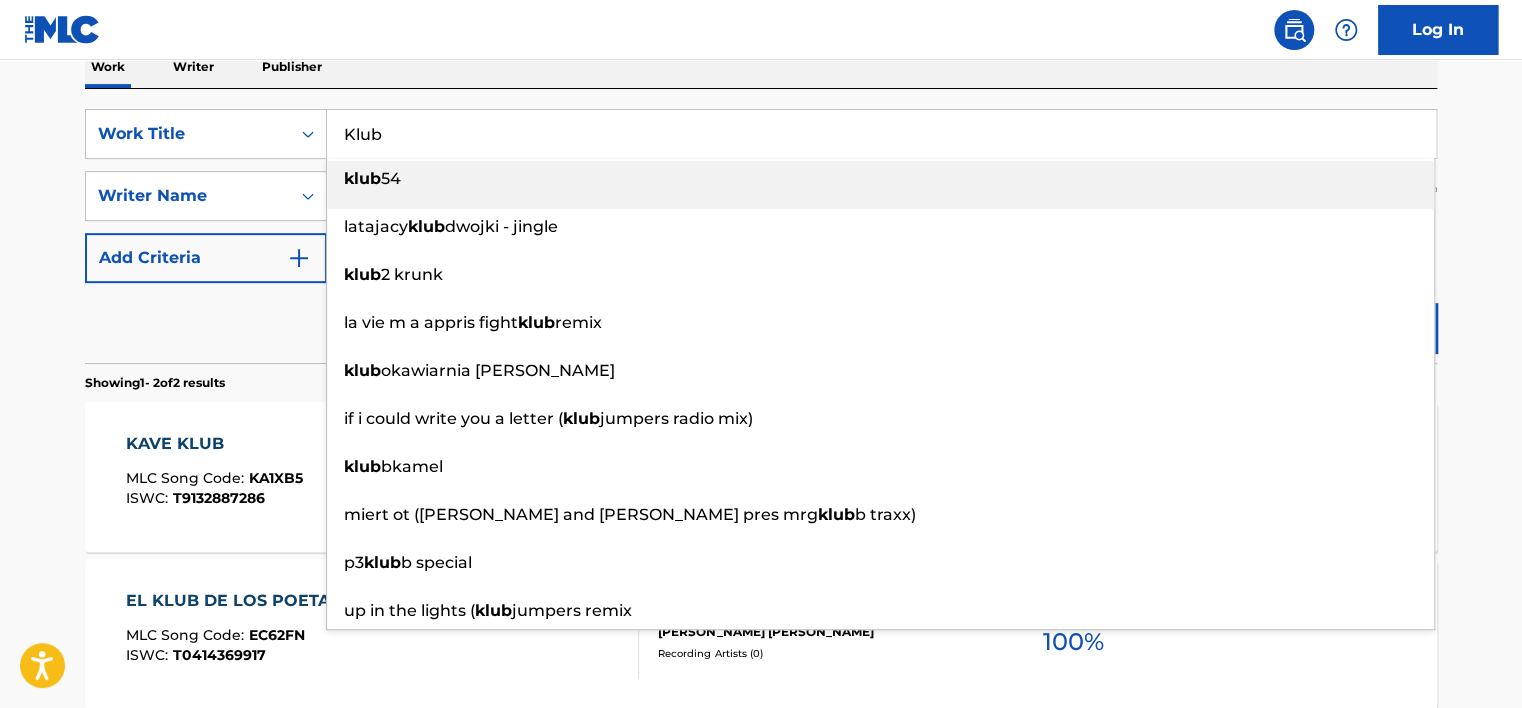 click on "Klub" at bounding box center (881, 134) 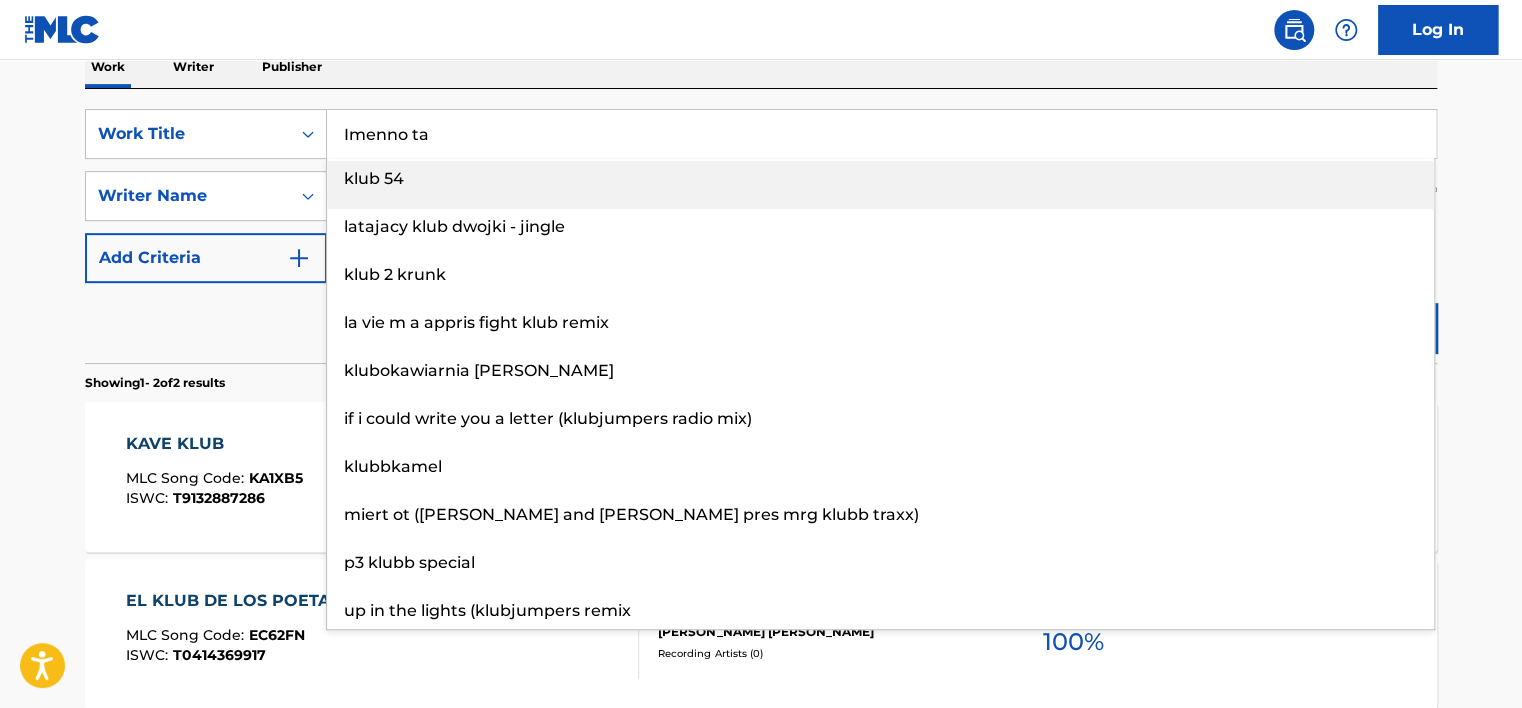 type on "Imenno ta" 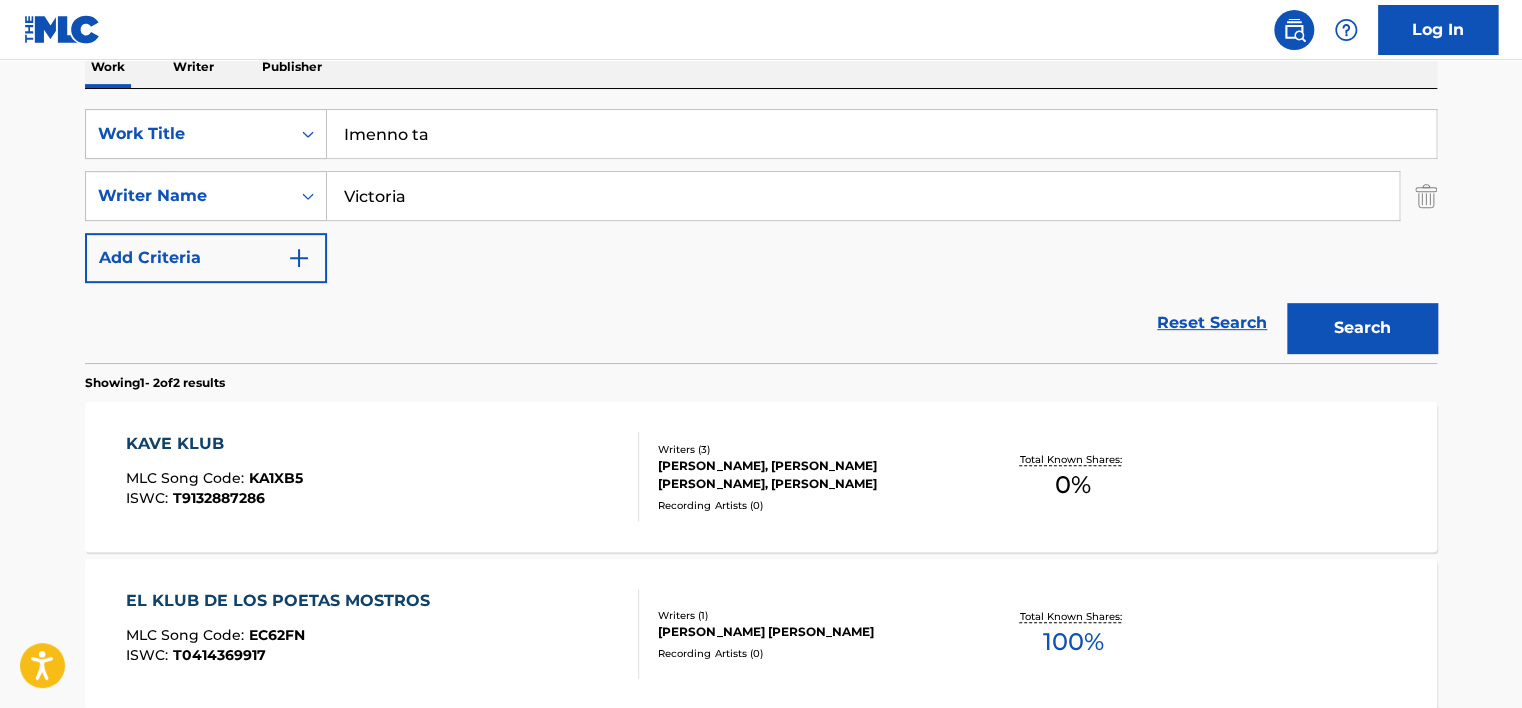 click on "Victoria" at bounding box center (863, 196) 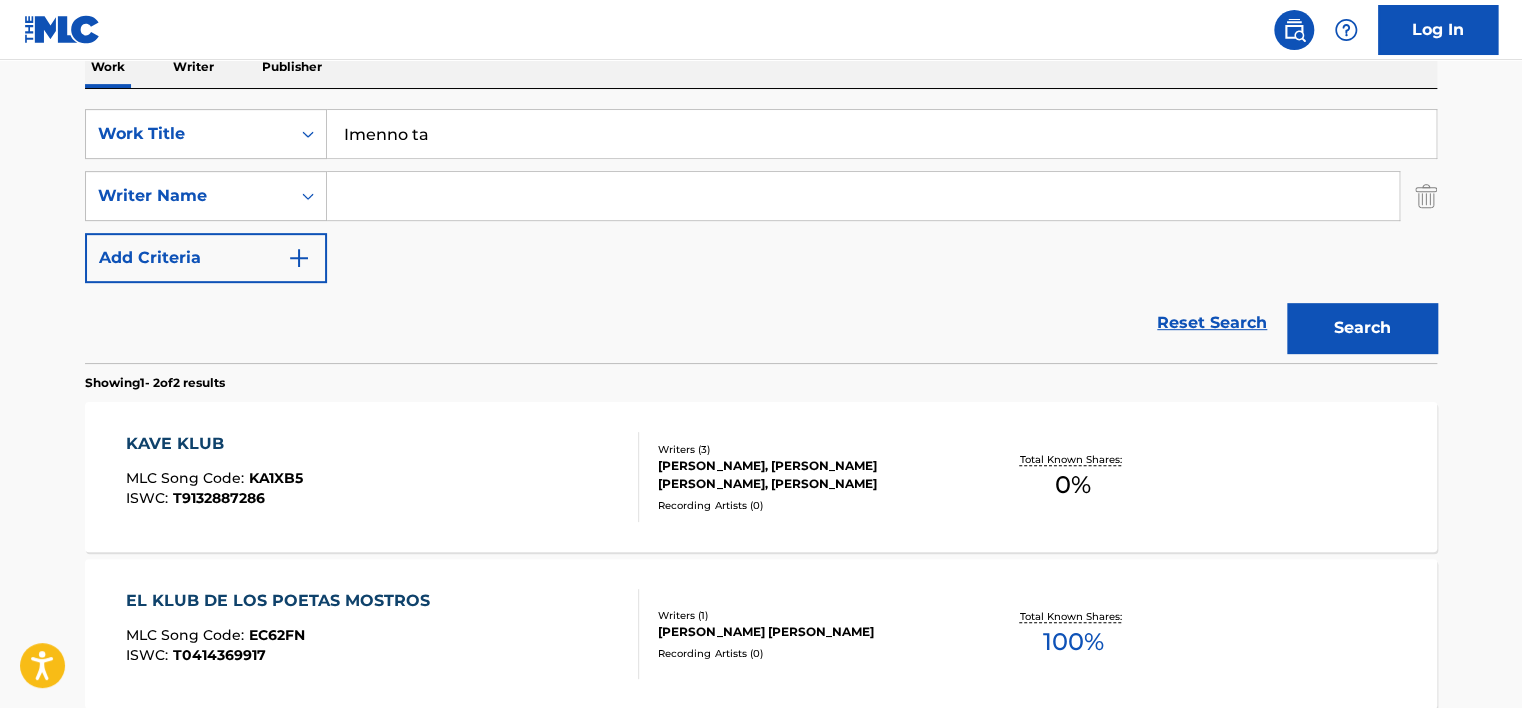 click on "Search" at bounding box center [1362, 328] 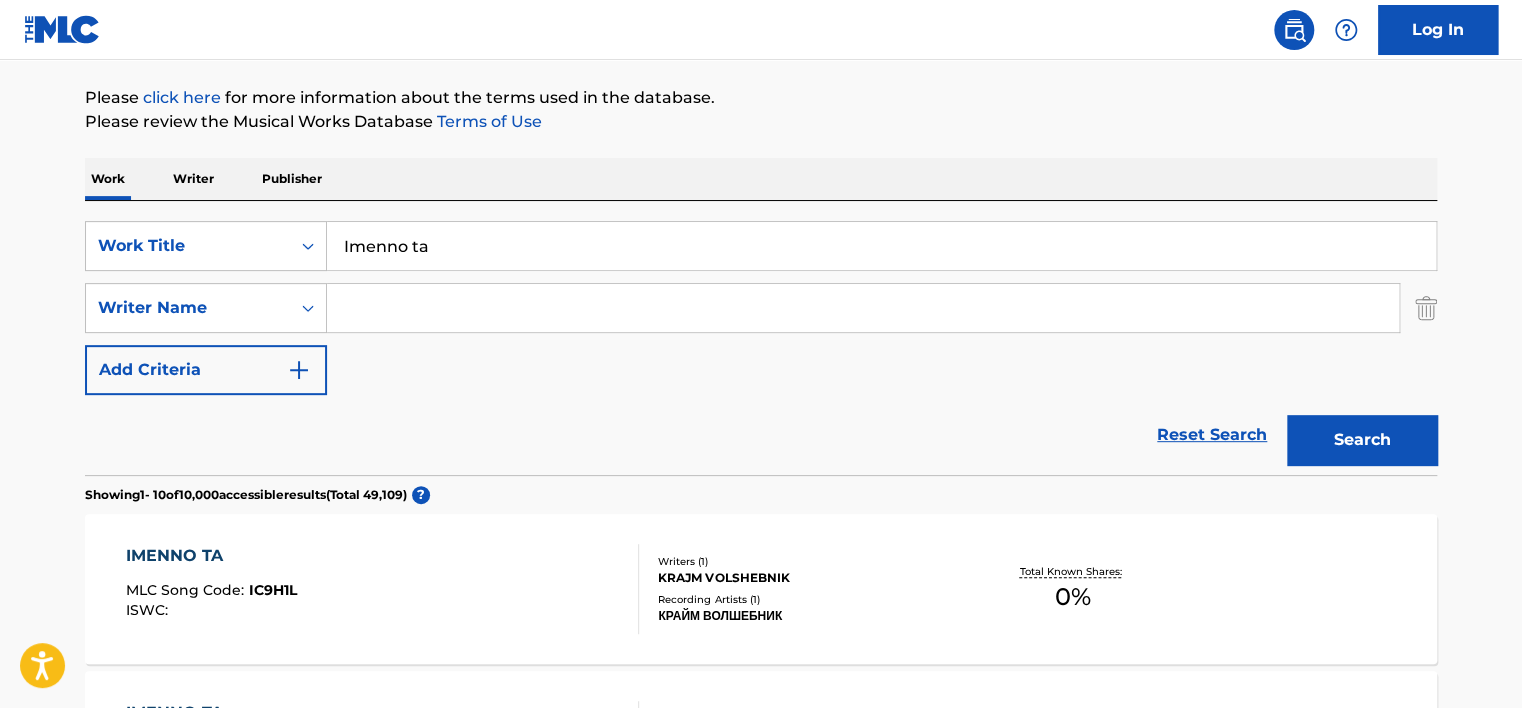 scroll, scrollTop: 336, scrollLeft: 0, axis: vertical 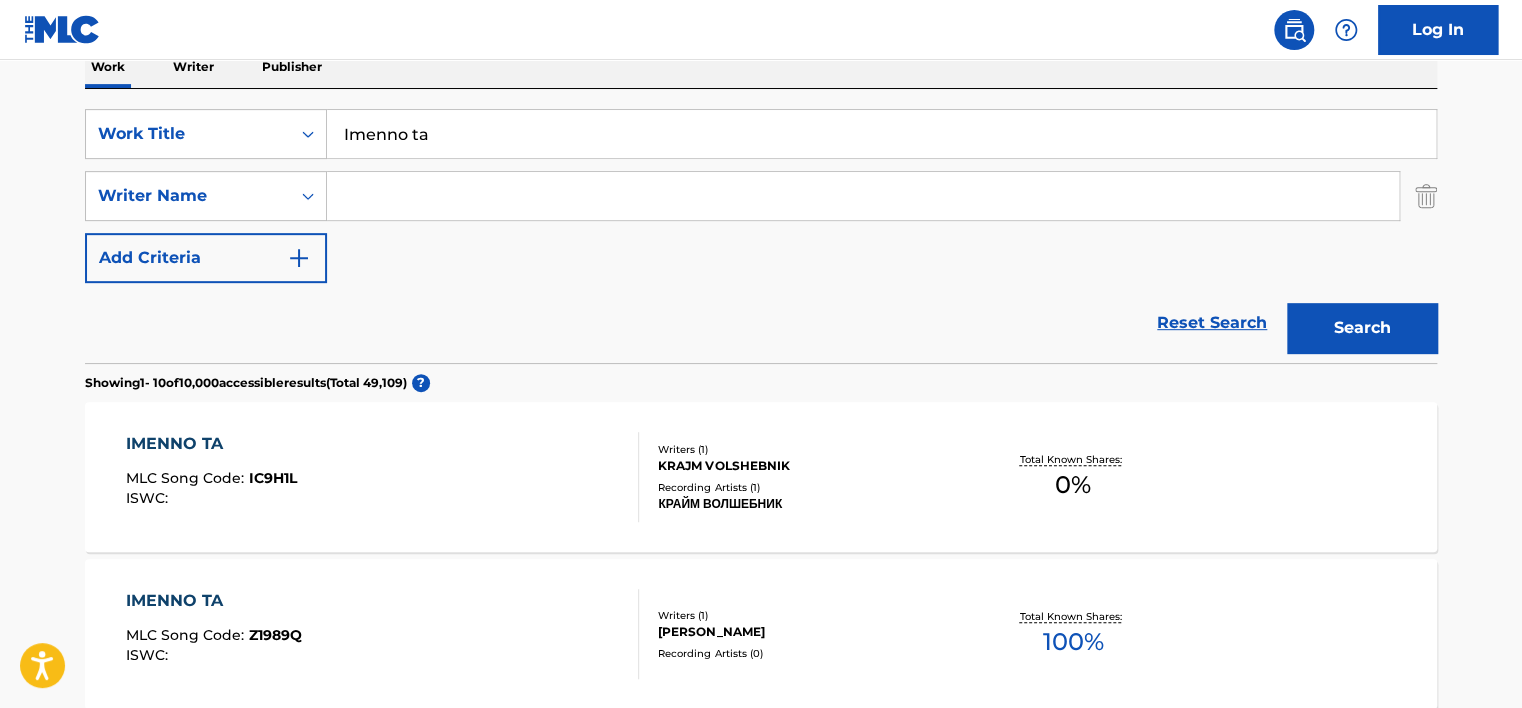 click at bounding box center [863, 196] 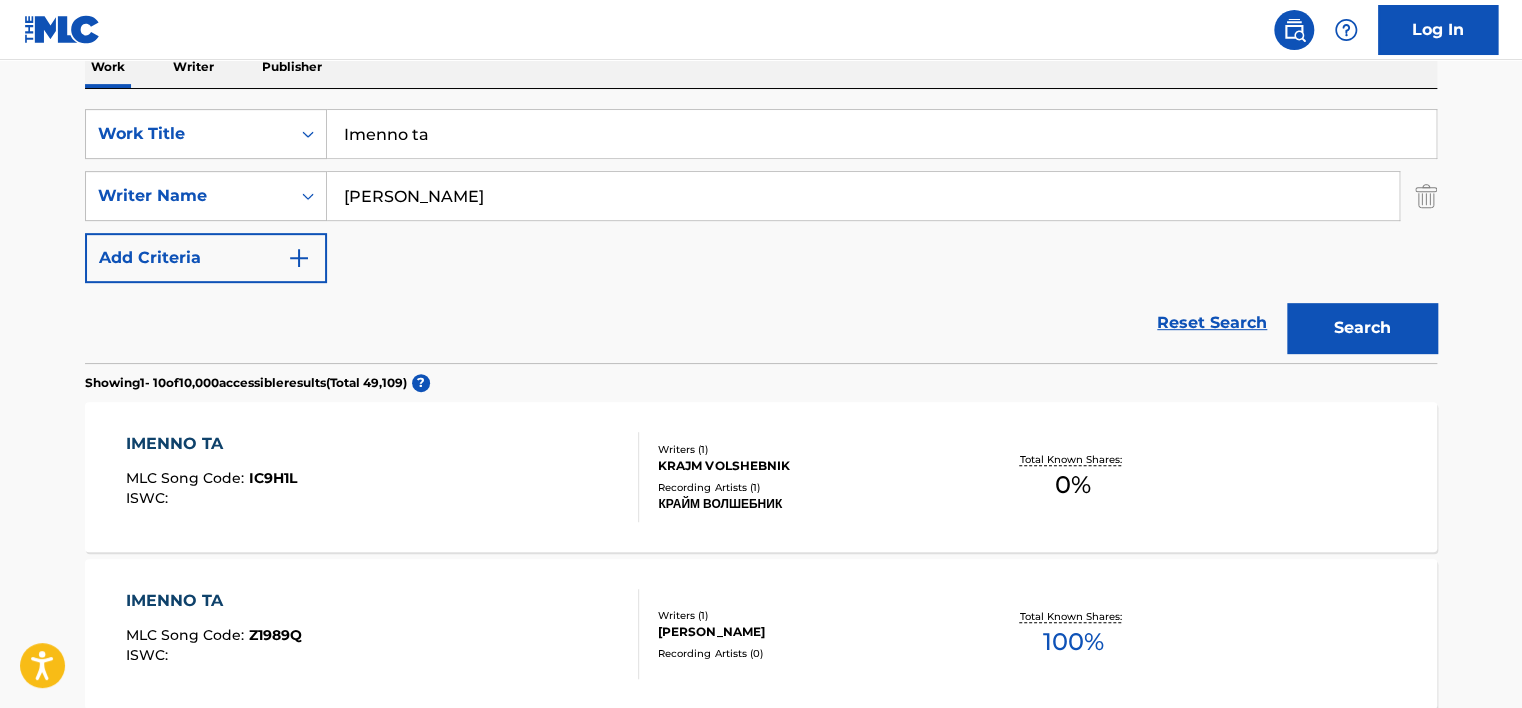 click on "Search" at bounding box center [1362, 328] 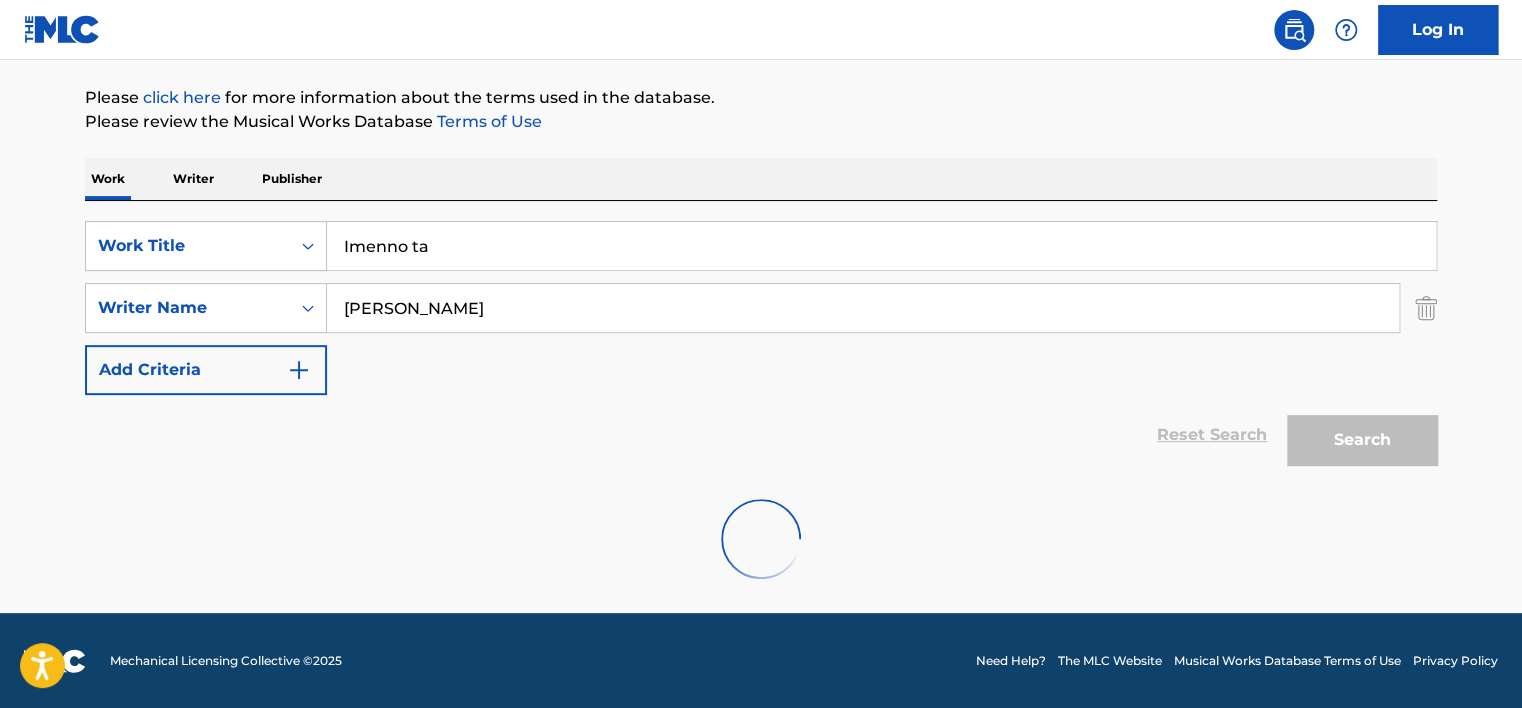 scroll, scrollTop: 160, scrollLeft: 0, axis: vertical 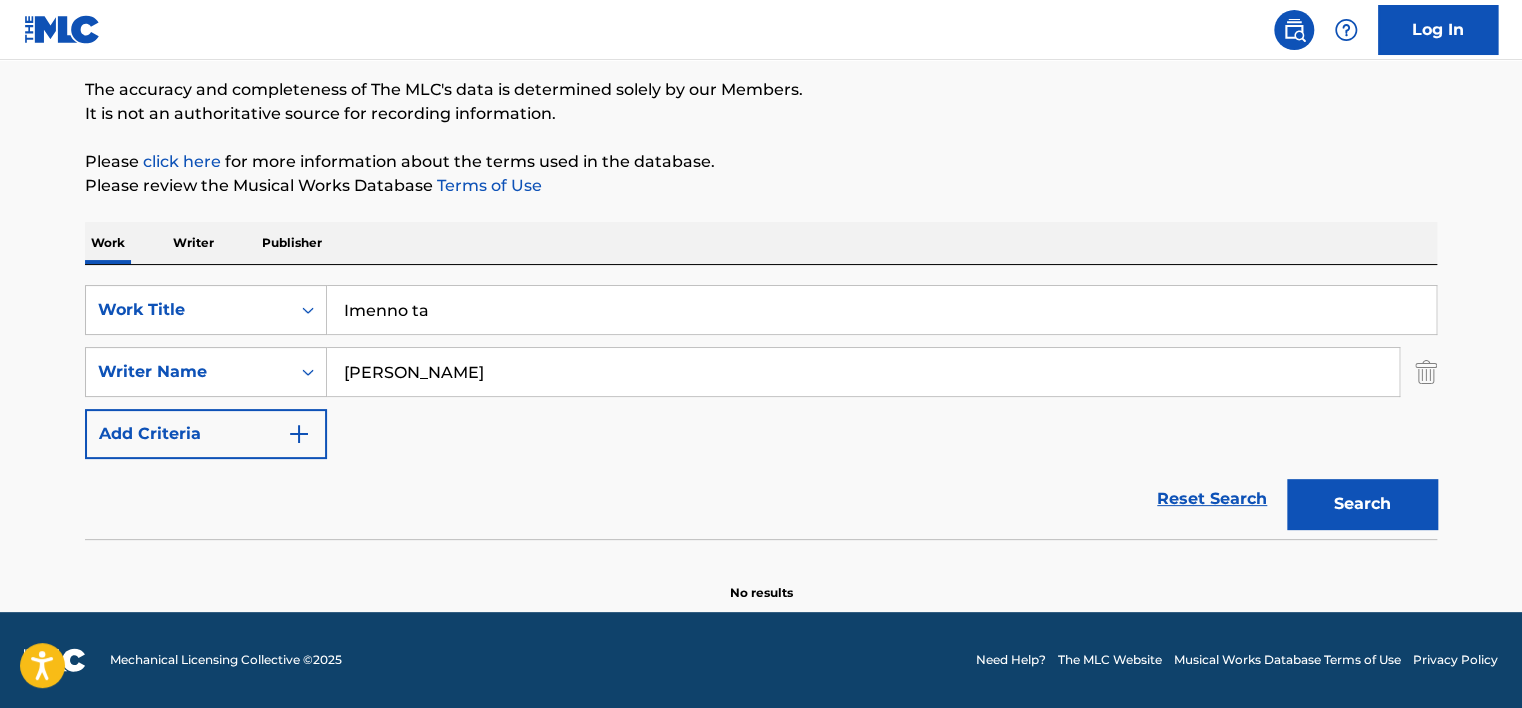 click on "barkhanov" at bounding box center (863, 372) 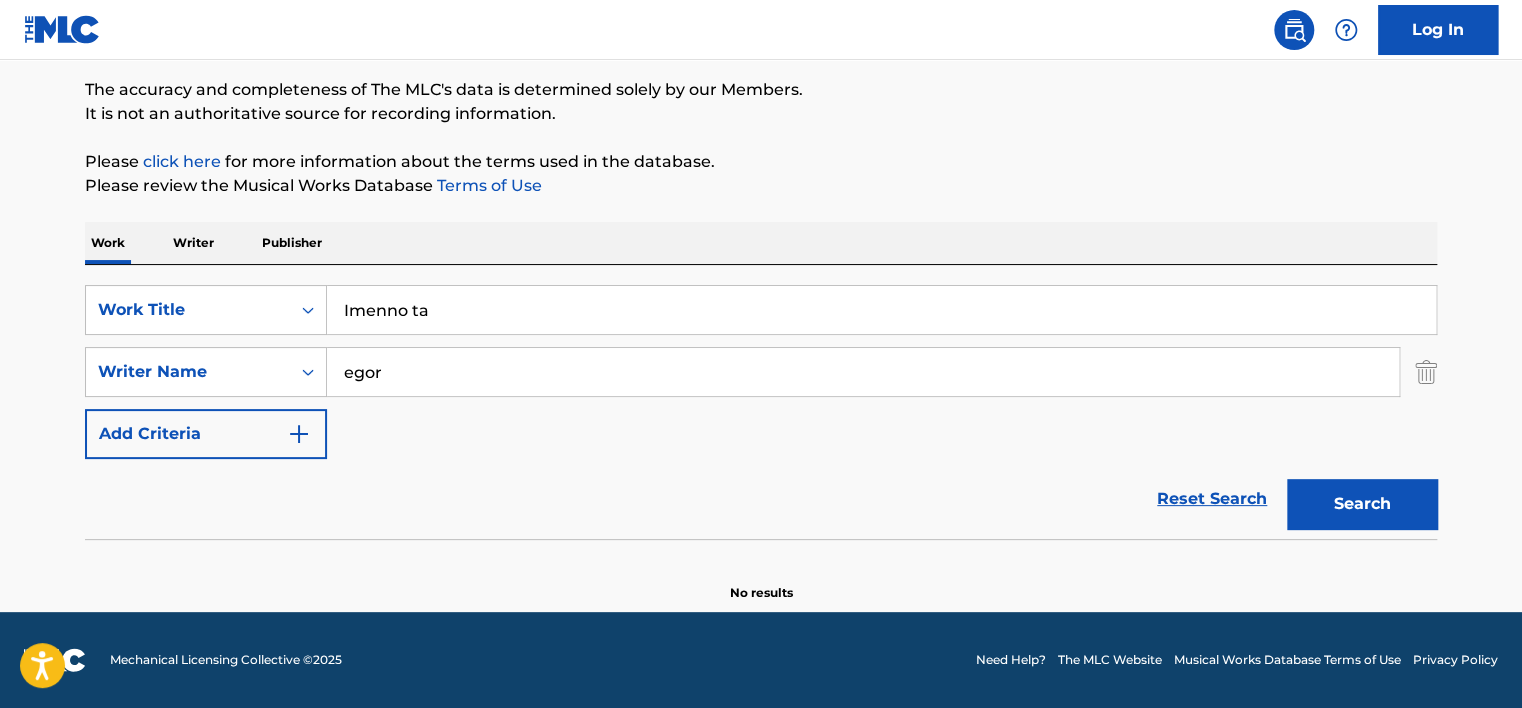 type on "egor" 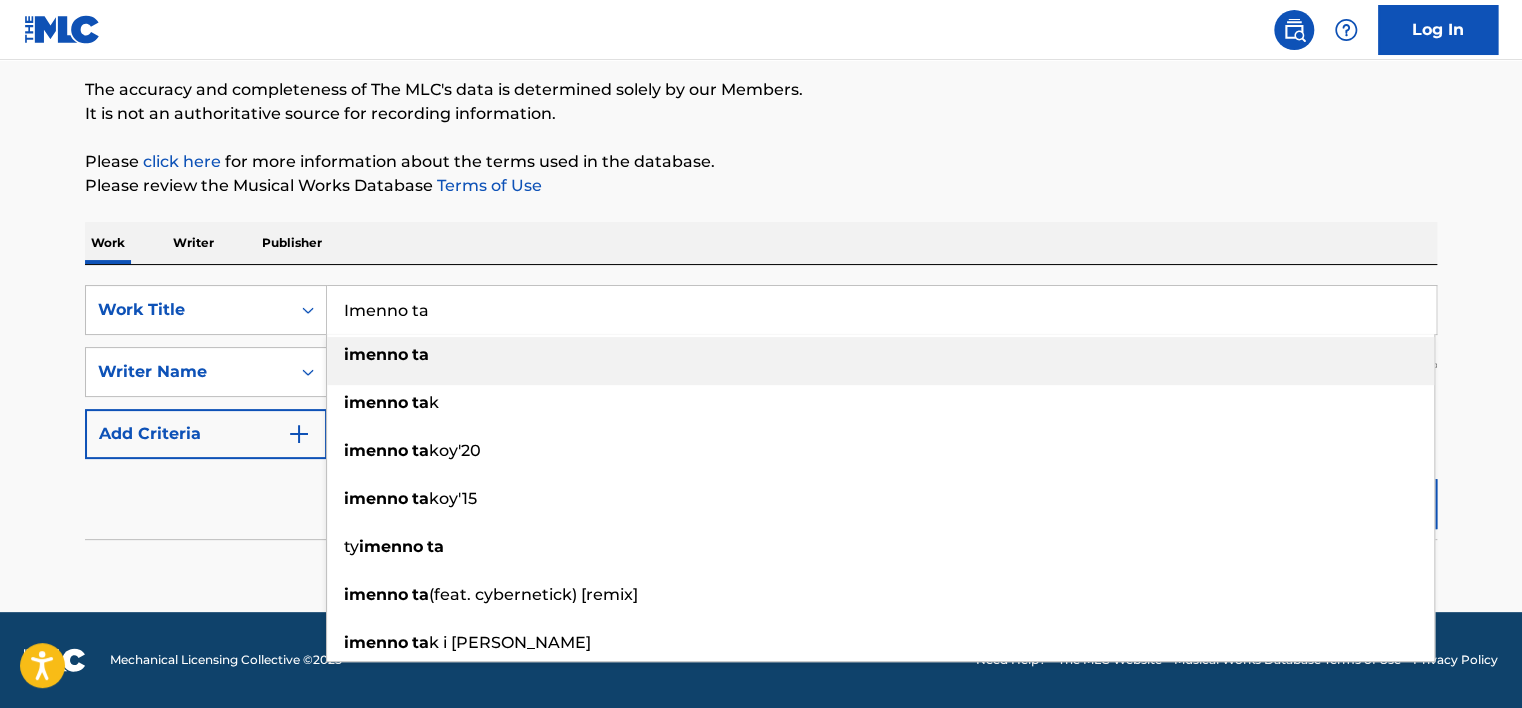 click on "Imenno ta" at bounding box center [881, 310] 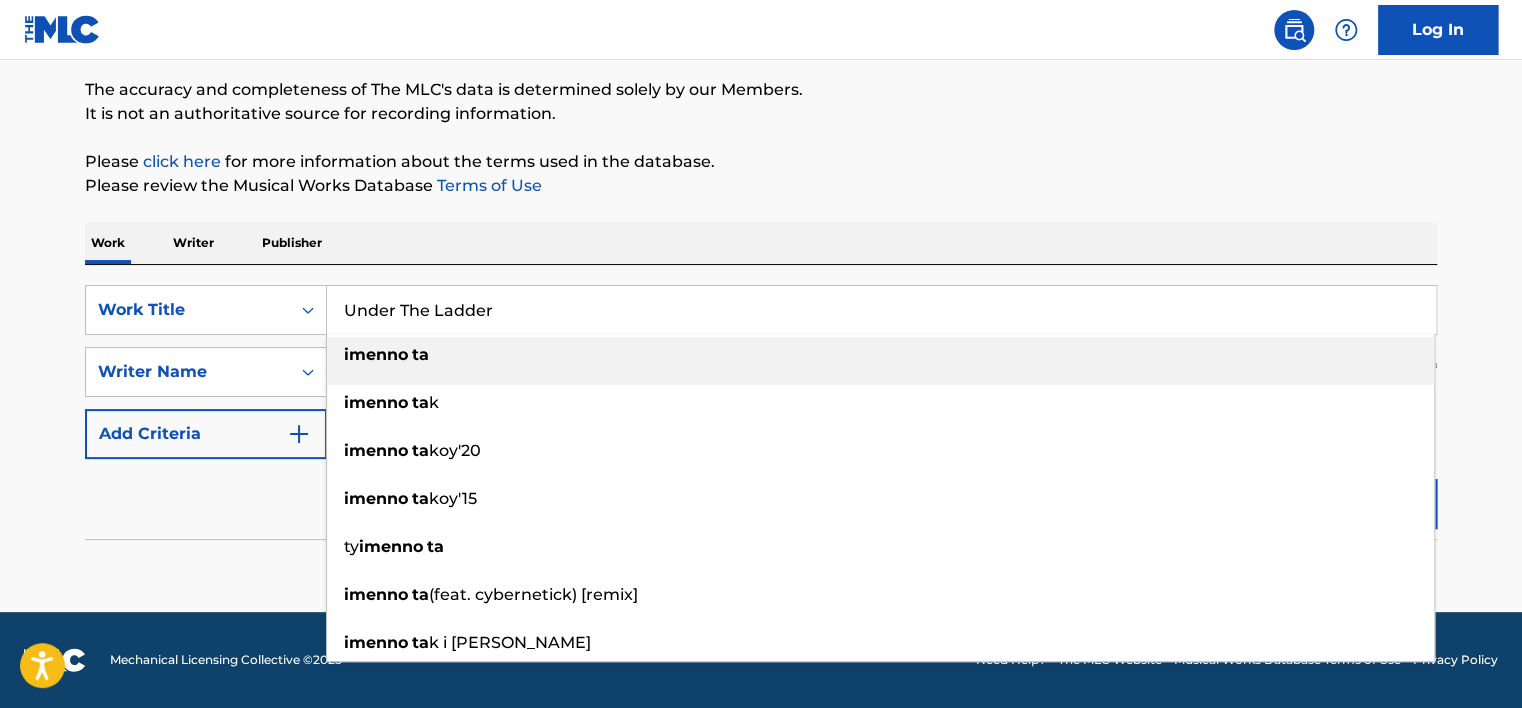 type on "Under The Ladder" 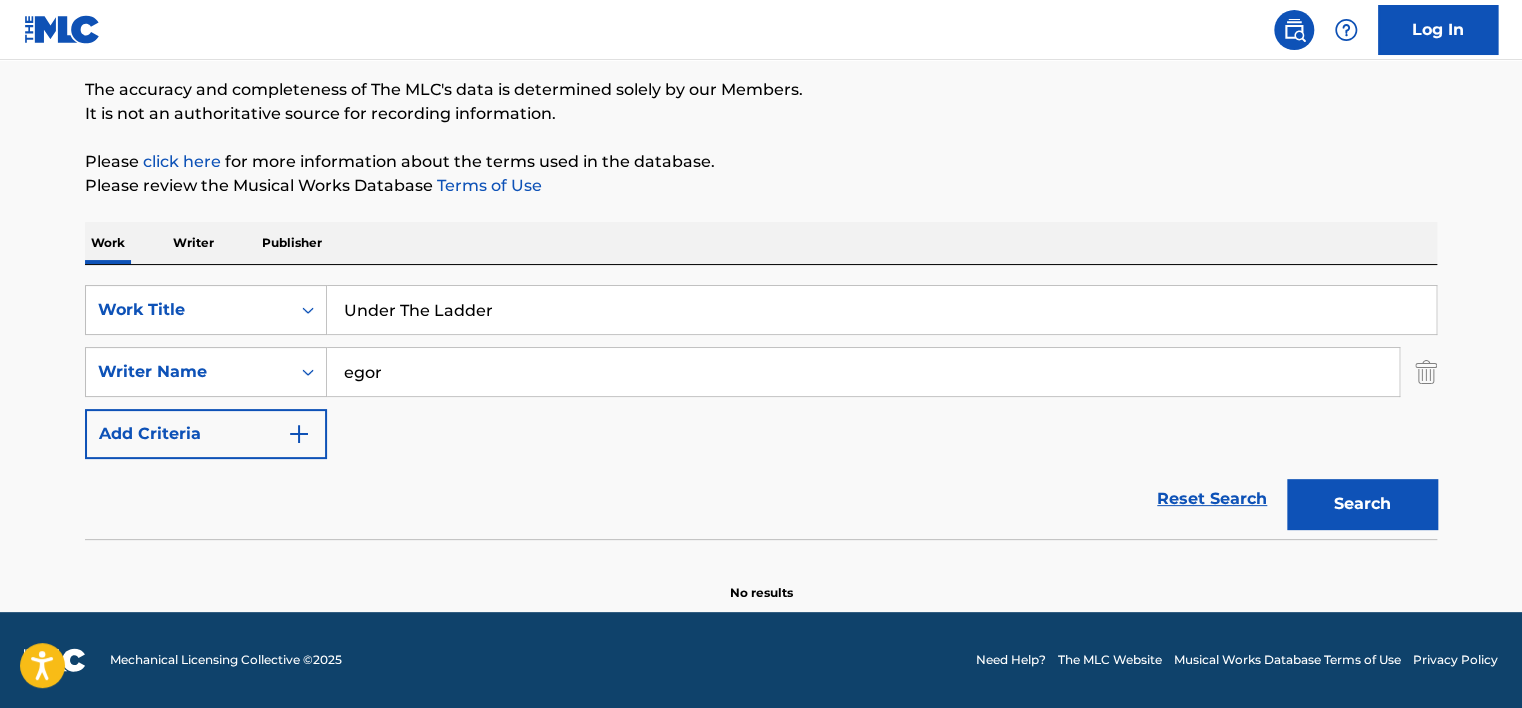 click on "egor" at bounding box center [863, 372] 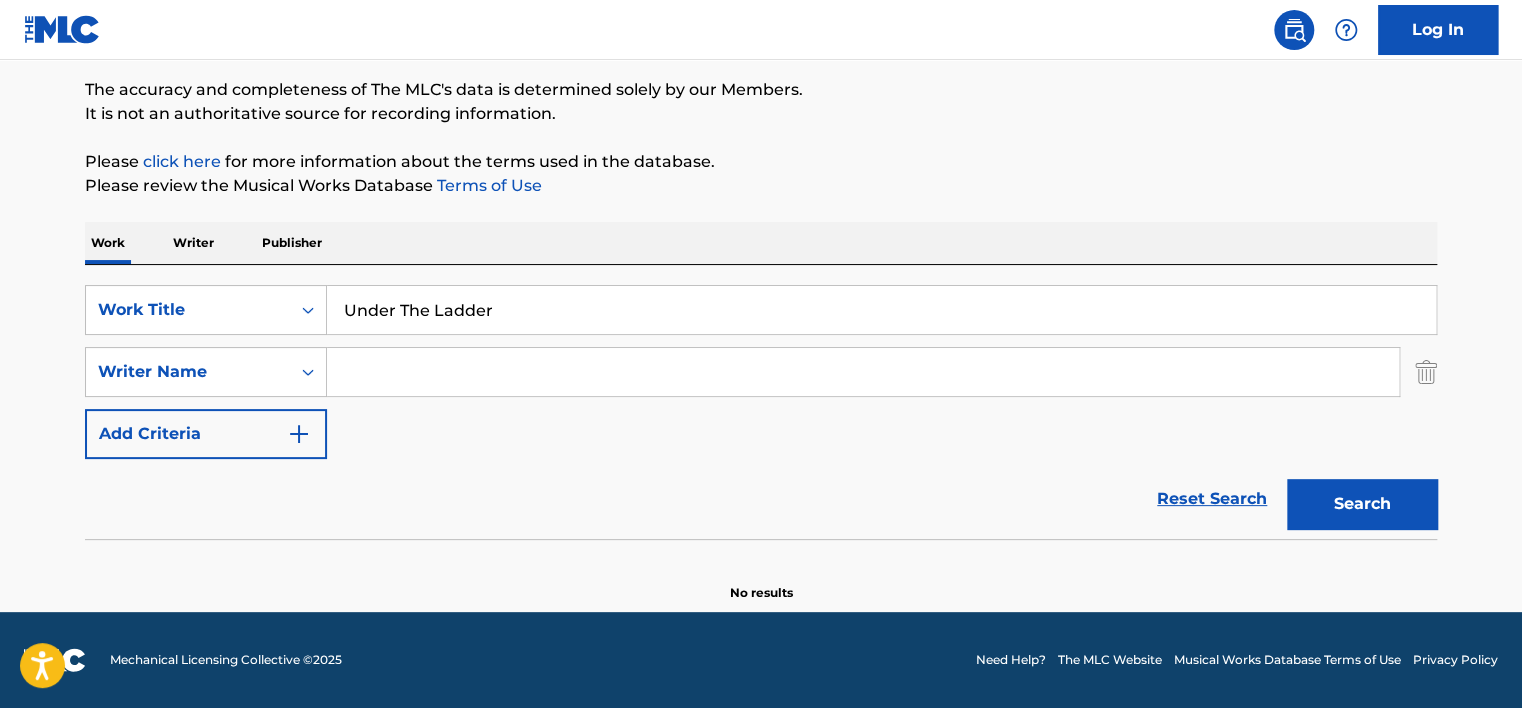 click on "Search" at bounding box center (1362, 504) 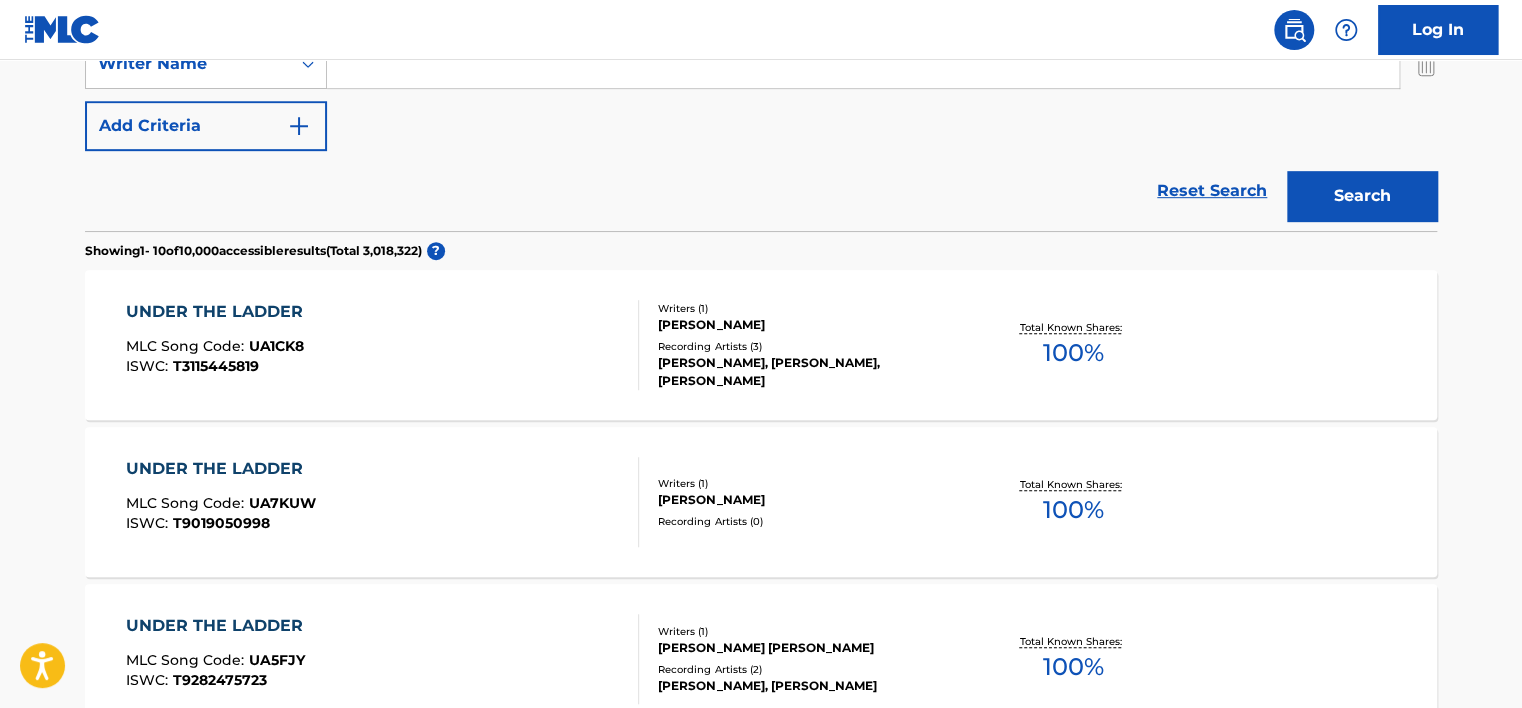 scroll, scrollTop: 460, scrollLeft: 0, axis: vertical 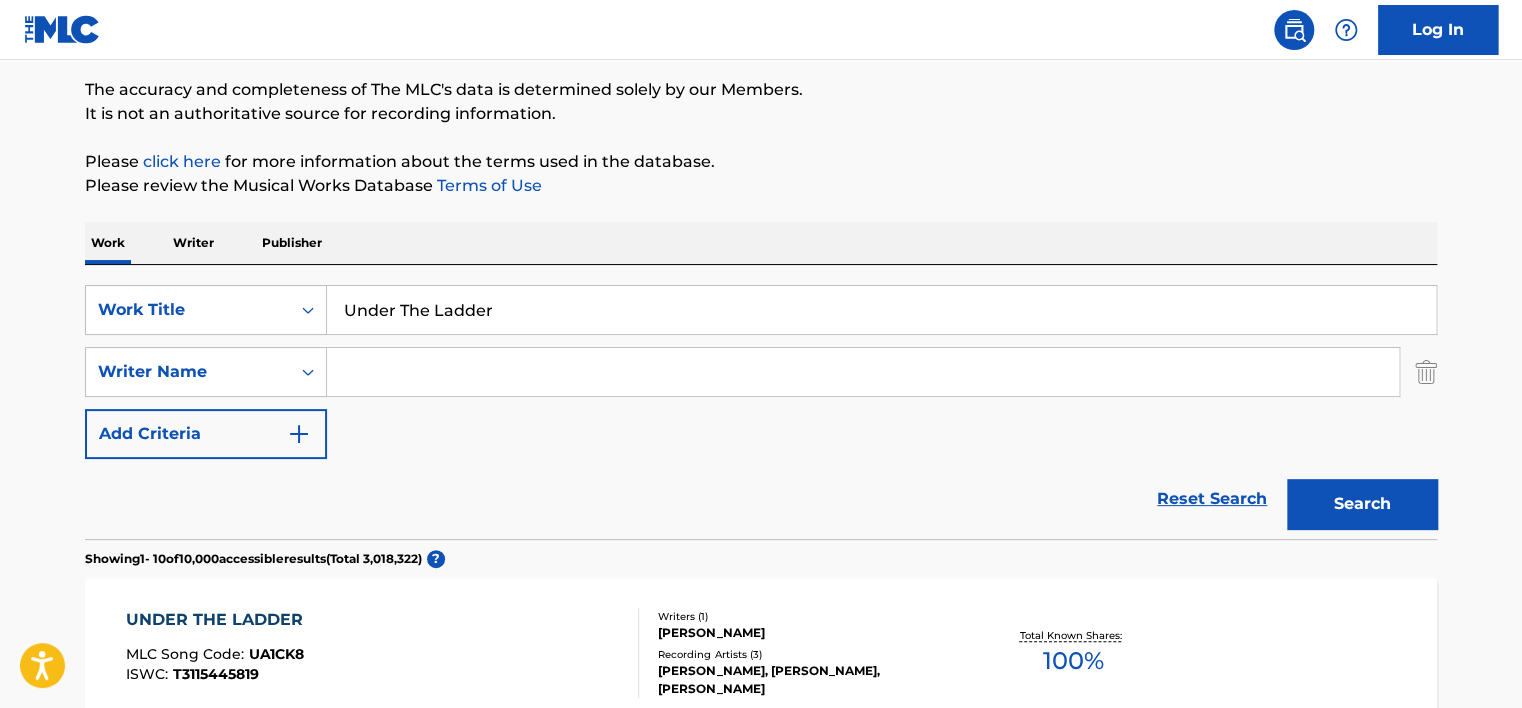 paste on "Bocharov" 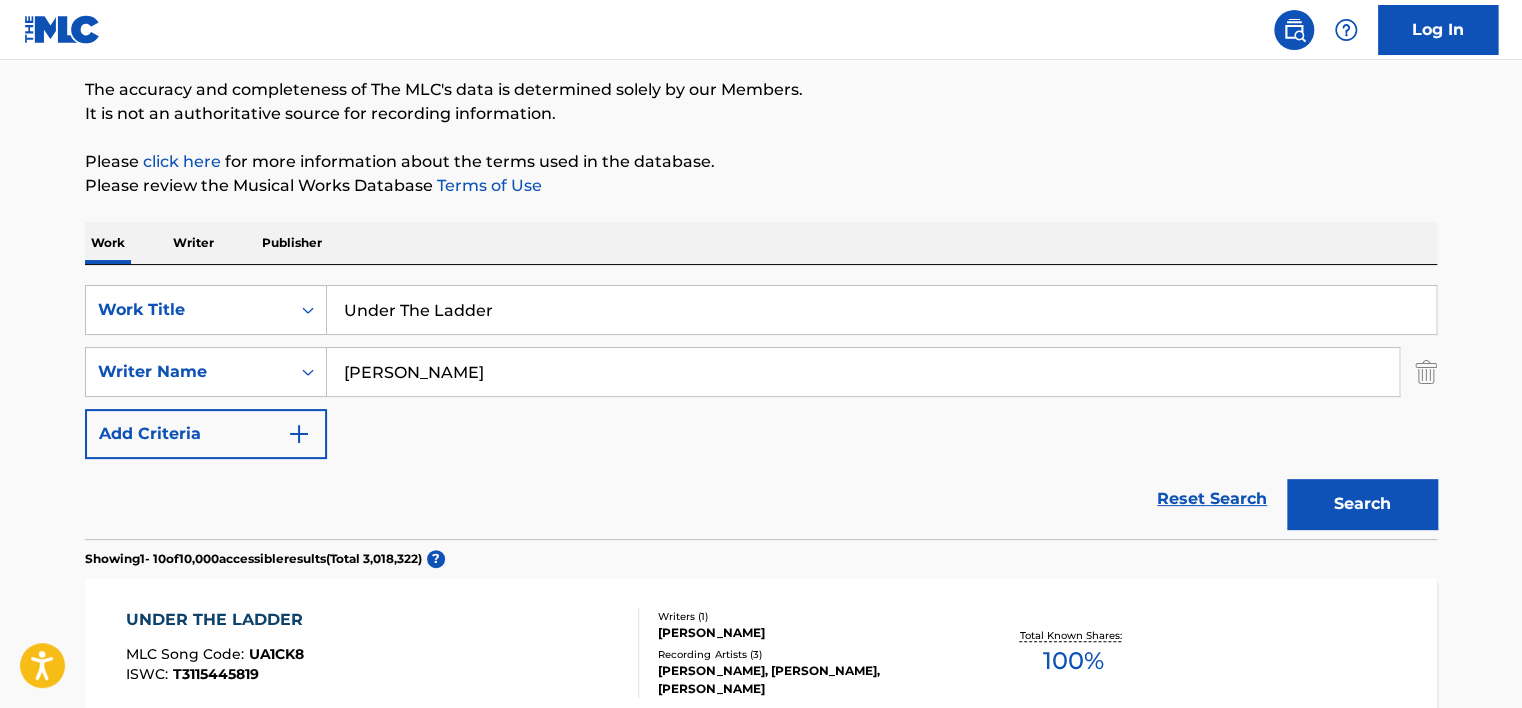 type on "Bocharov" 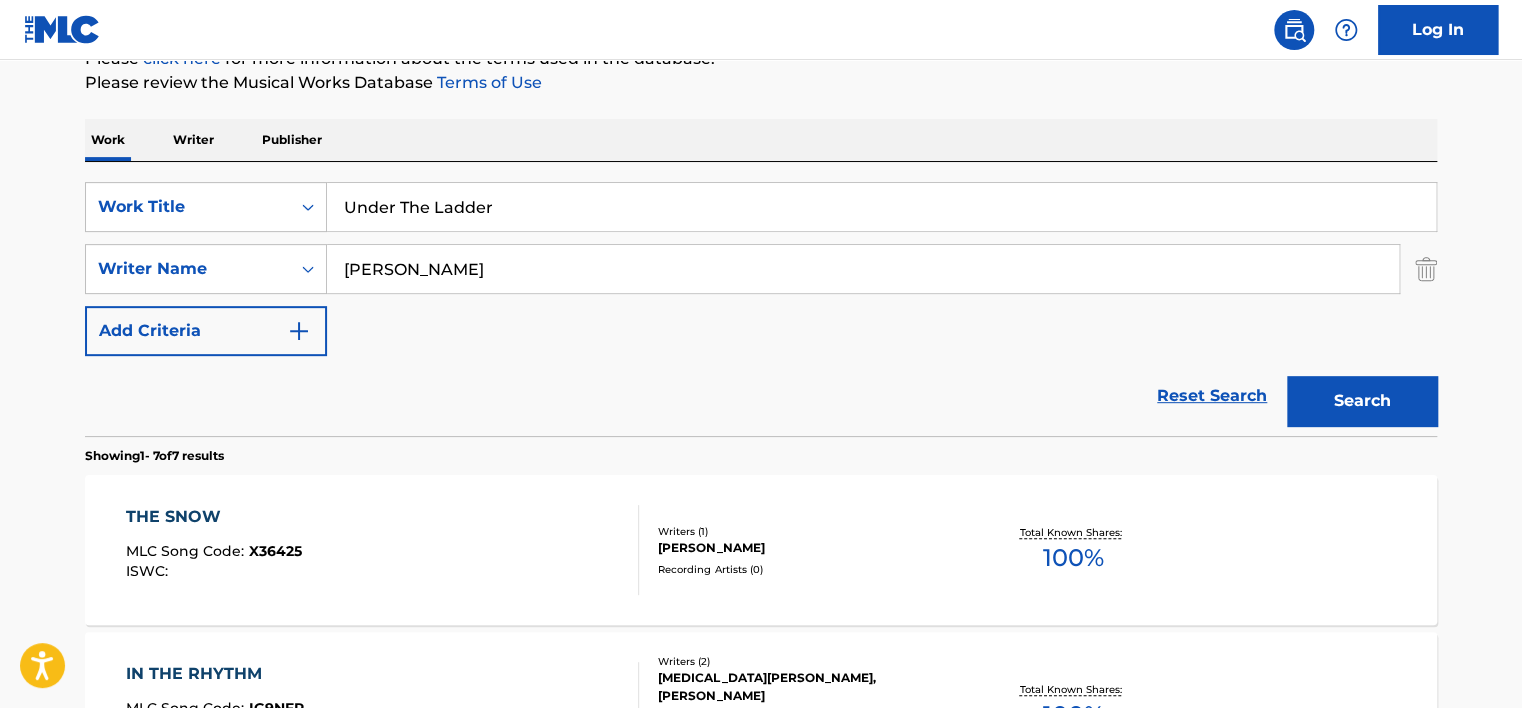 scroll, scrollTop: 260, scrollLeft: 0, axis: vertical 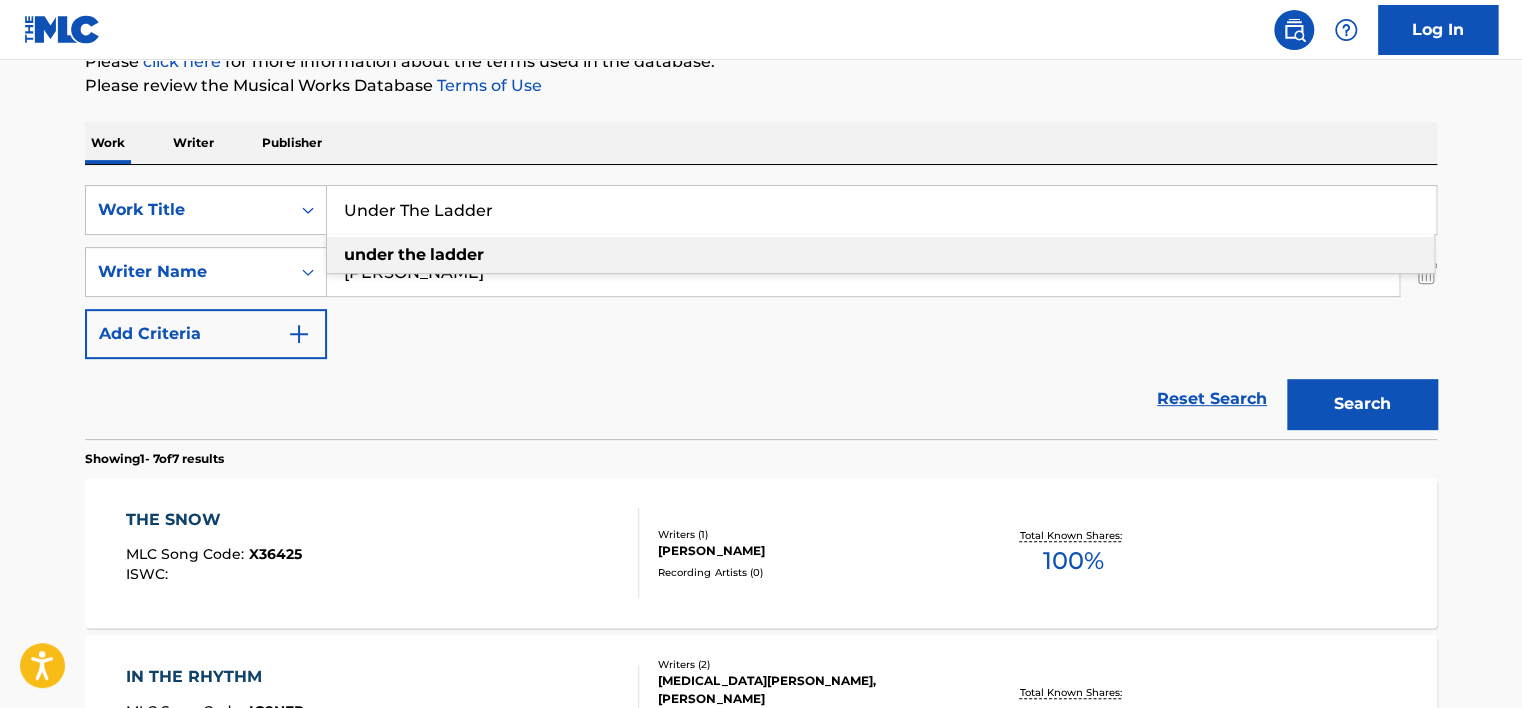 click on "Under The Ladder" at bounding box center [881, 210] 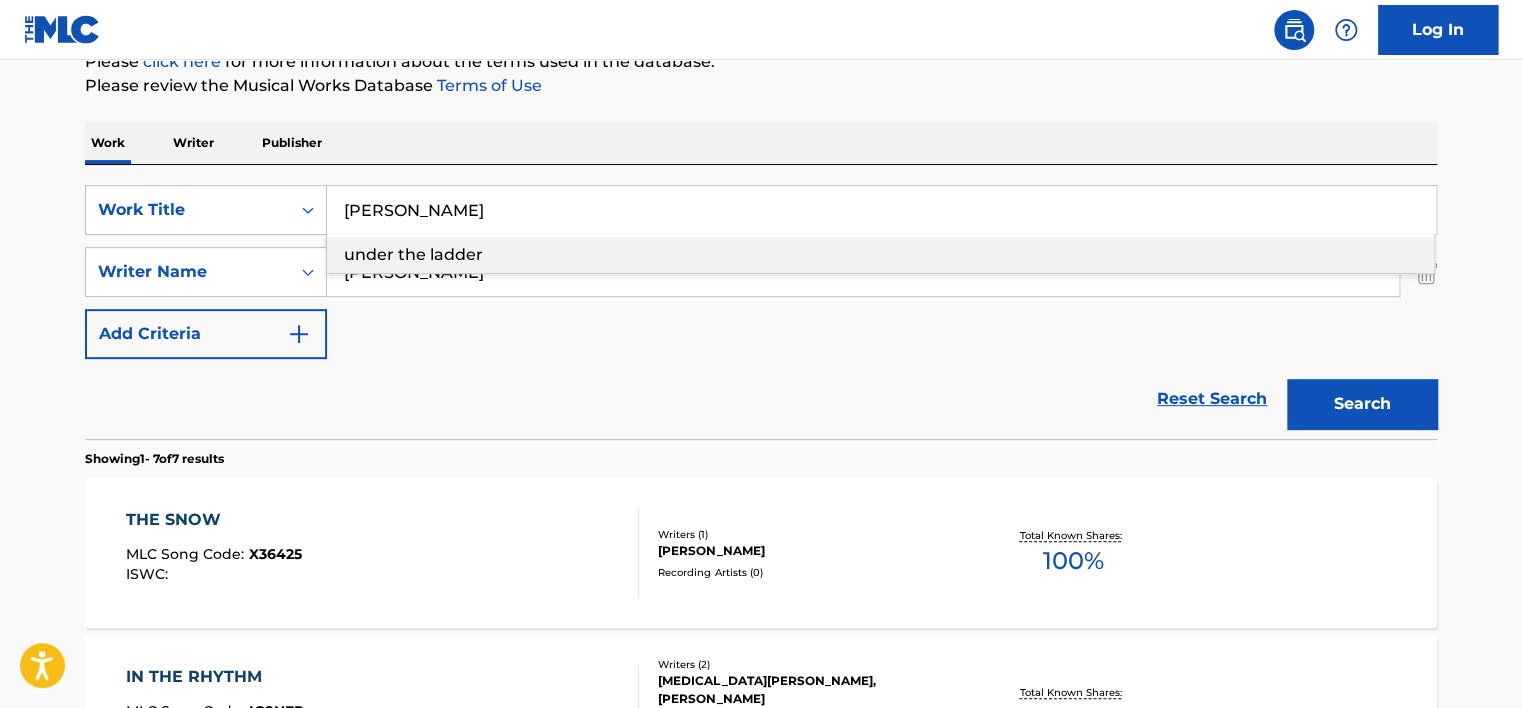 type on "Ty moya" 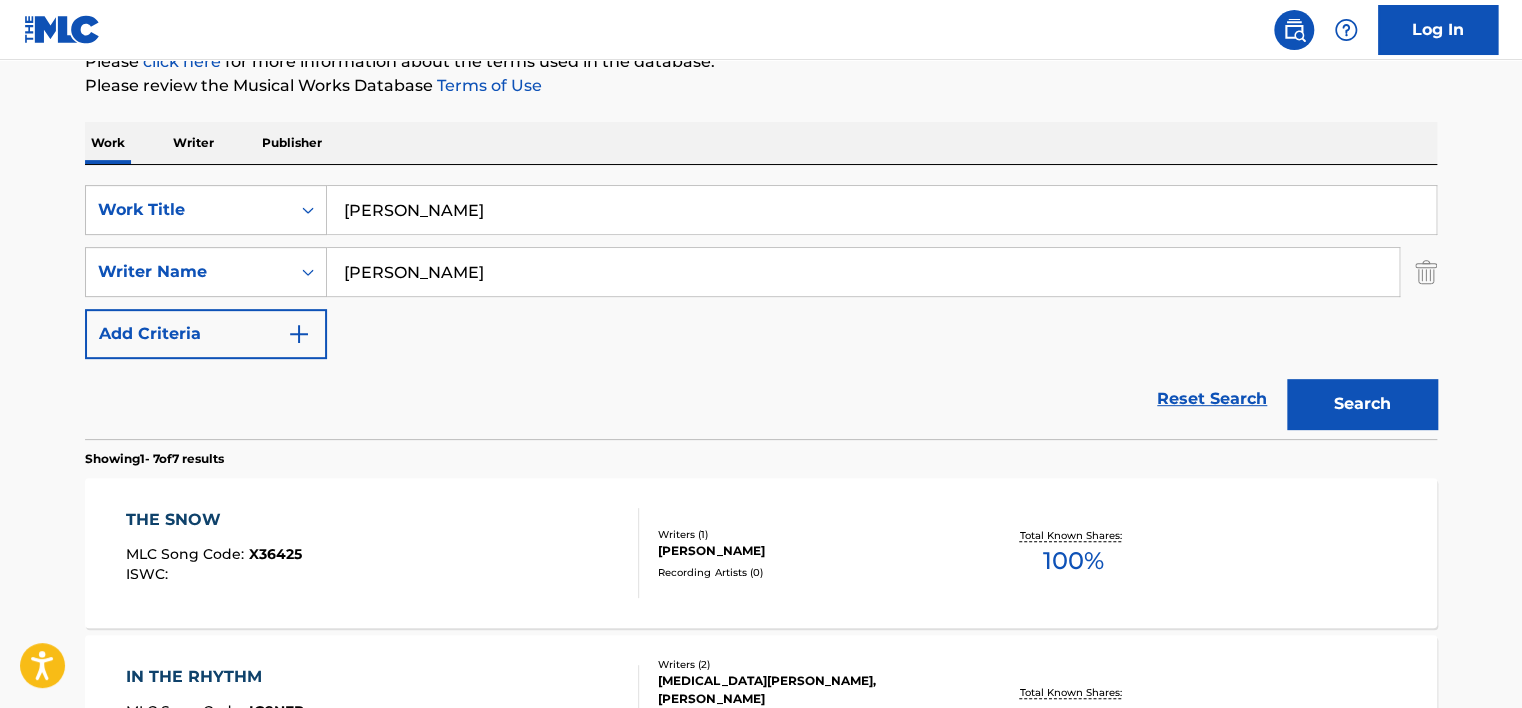 click on "Bocharov" at bounding box center [863, 272] 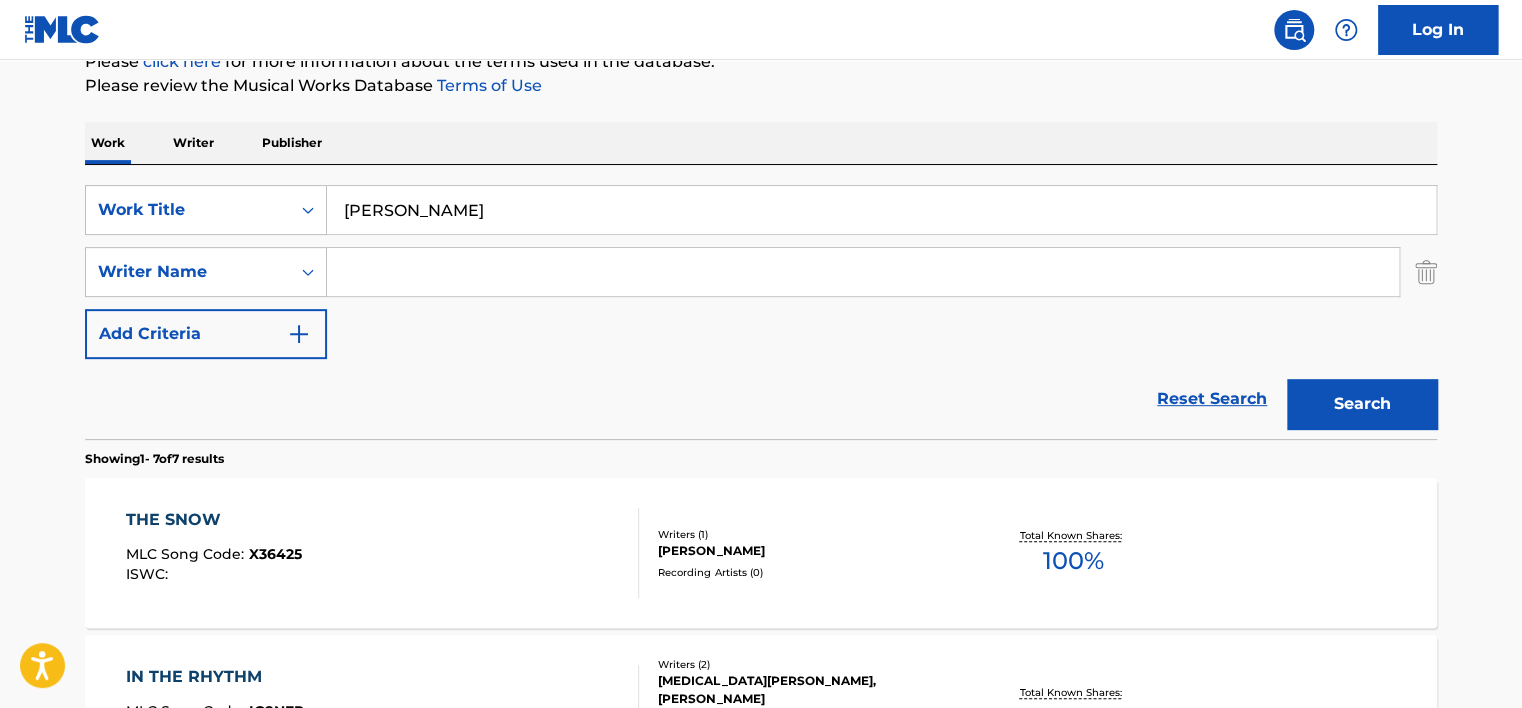 click at bounding box center [863, 272] 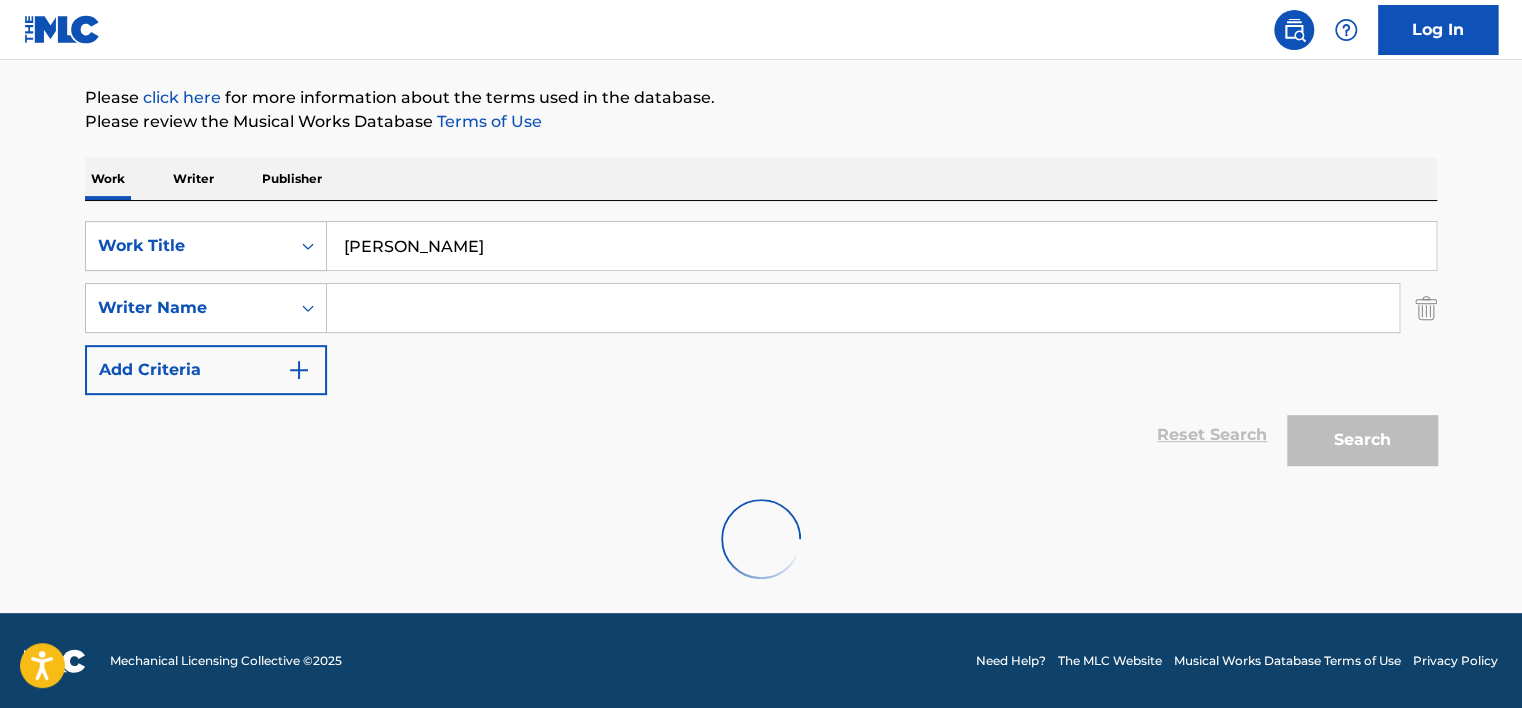 scroll, scrollTop: 260, scrollLeft: 0, axis: vertical 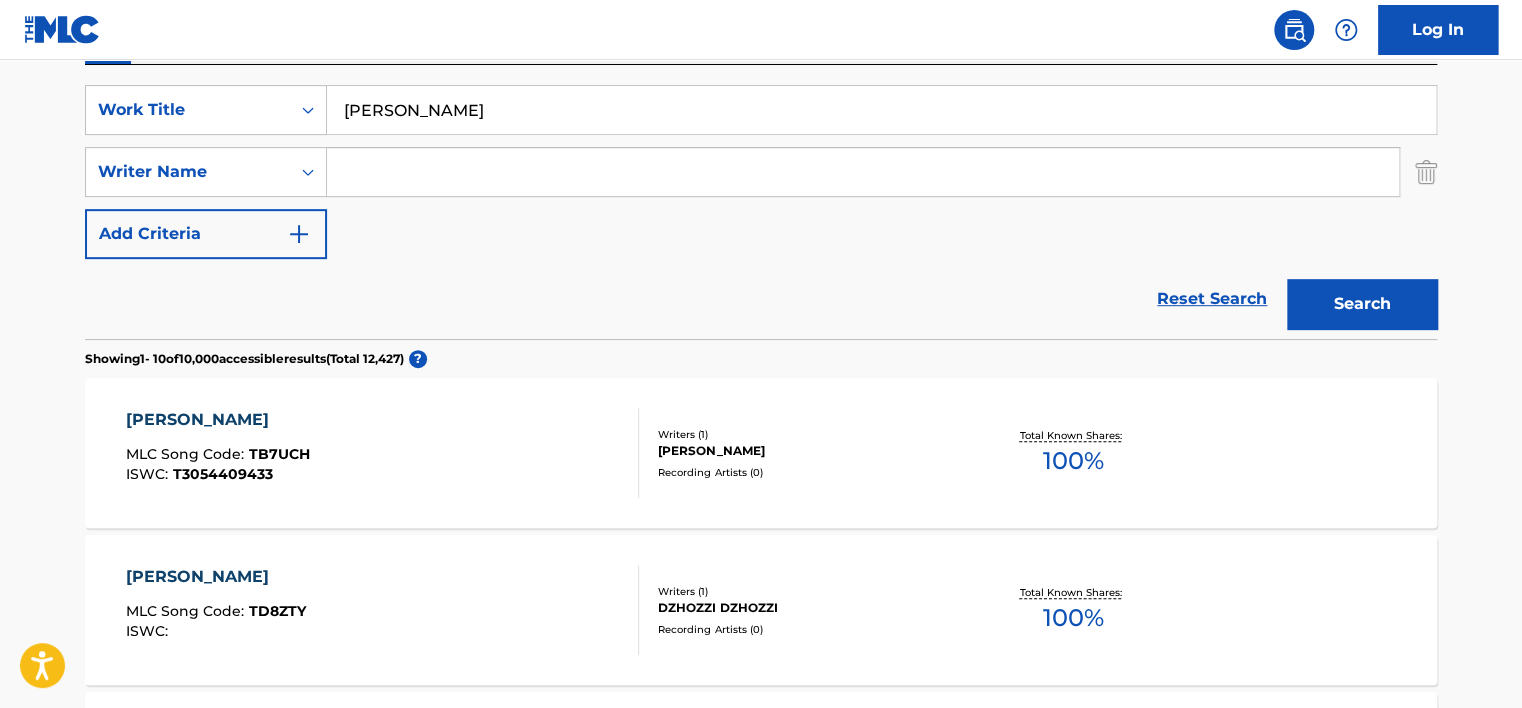 paste on "илья брылин" 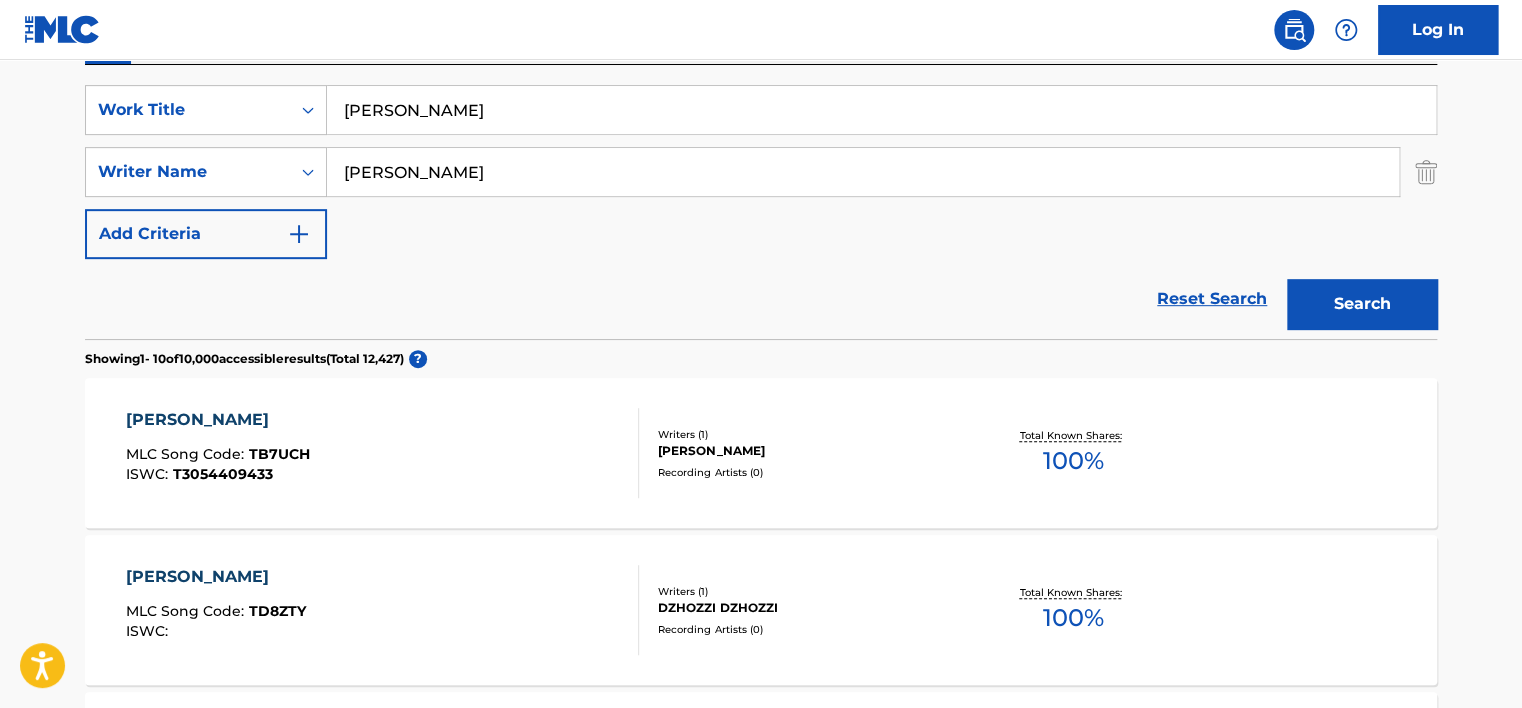 click on "илья брылин" at bounding box center [863, 172] 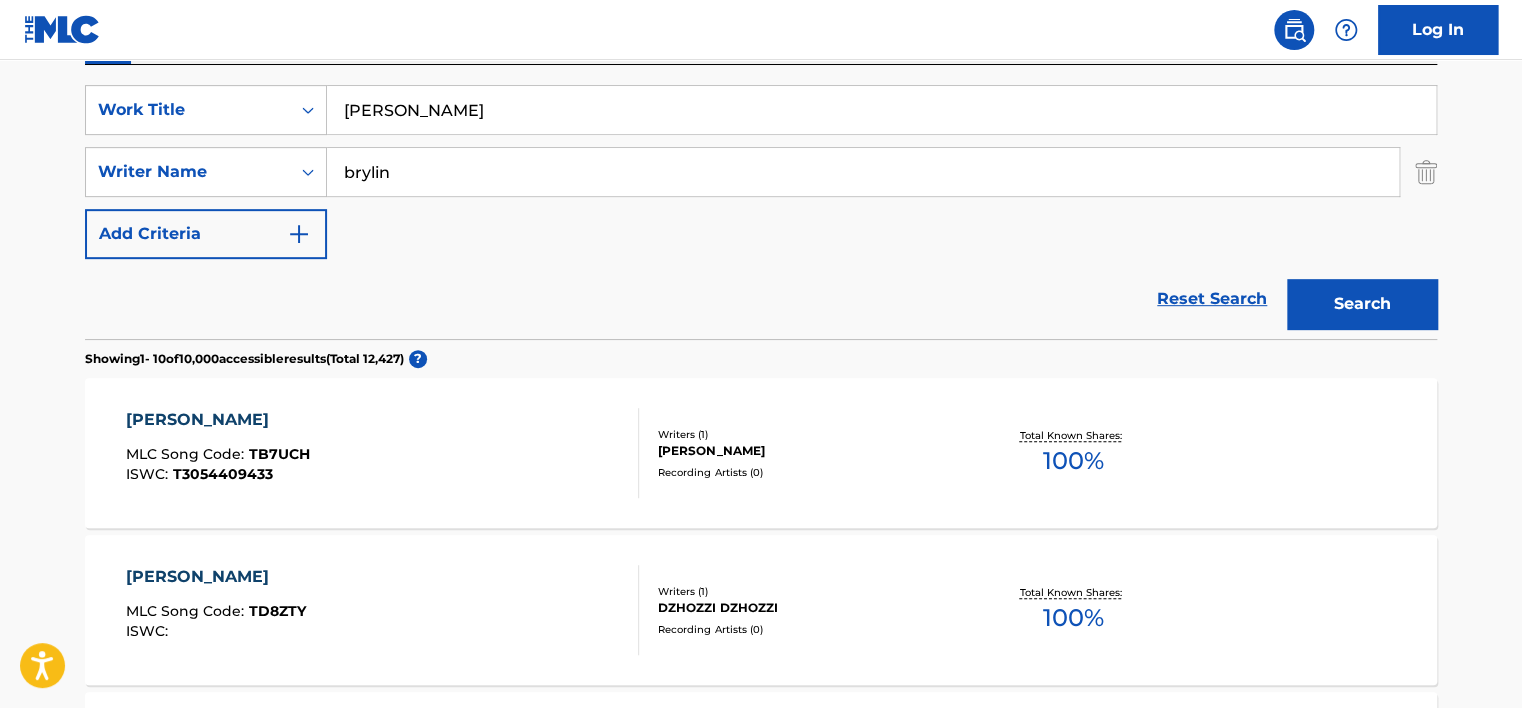 type on "brylin" 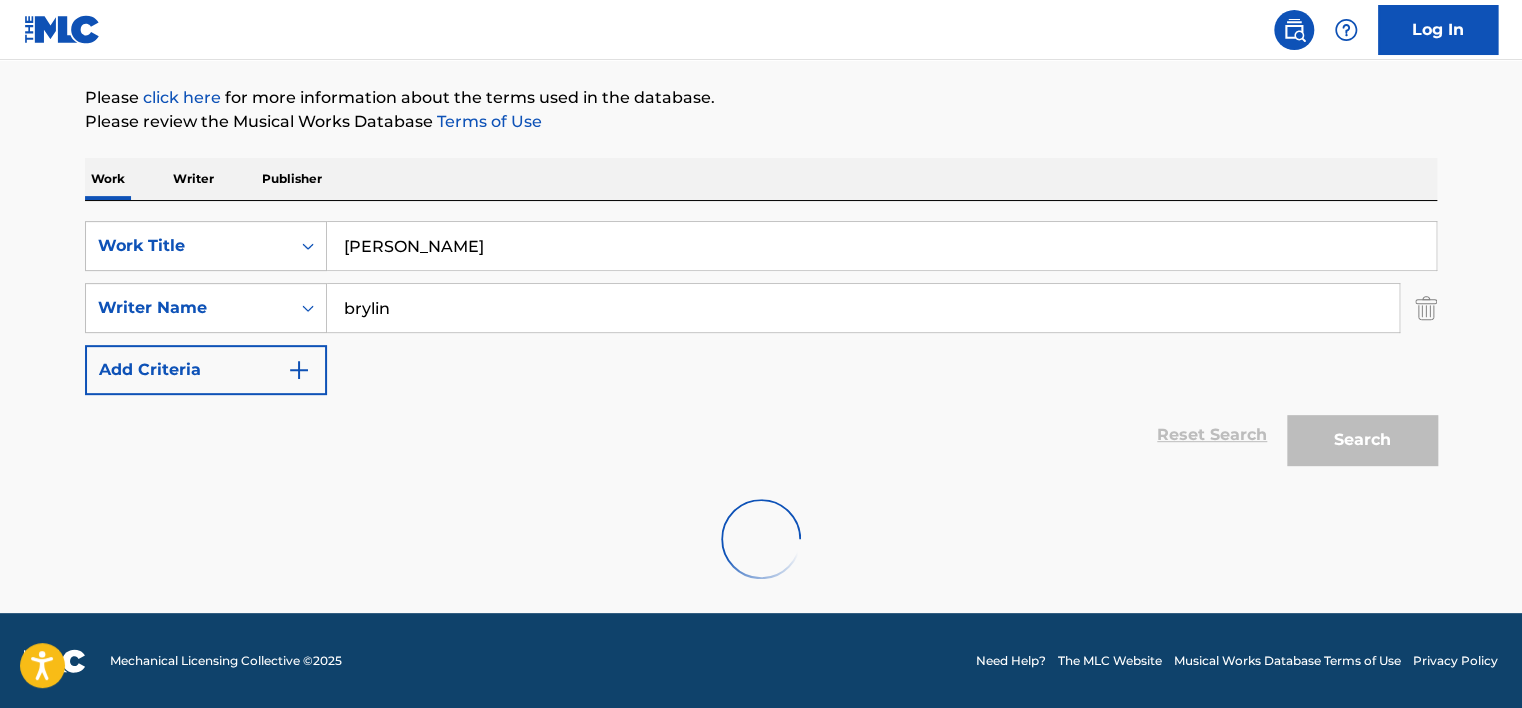 scroll, scrollTop: 360, scrollLeft: 0, axis: vertical 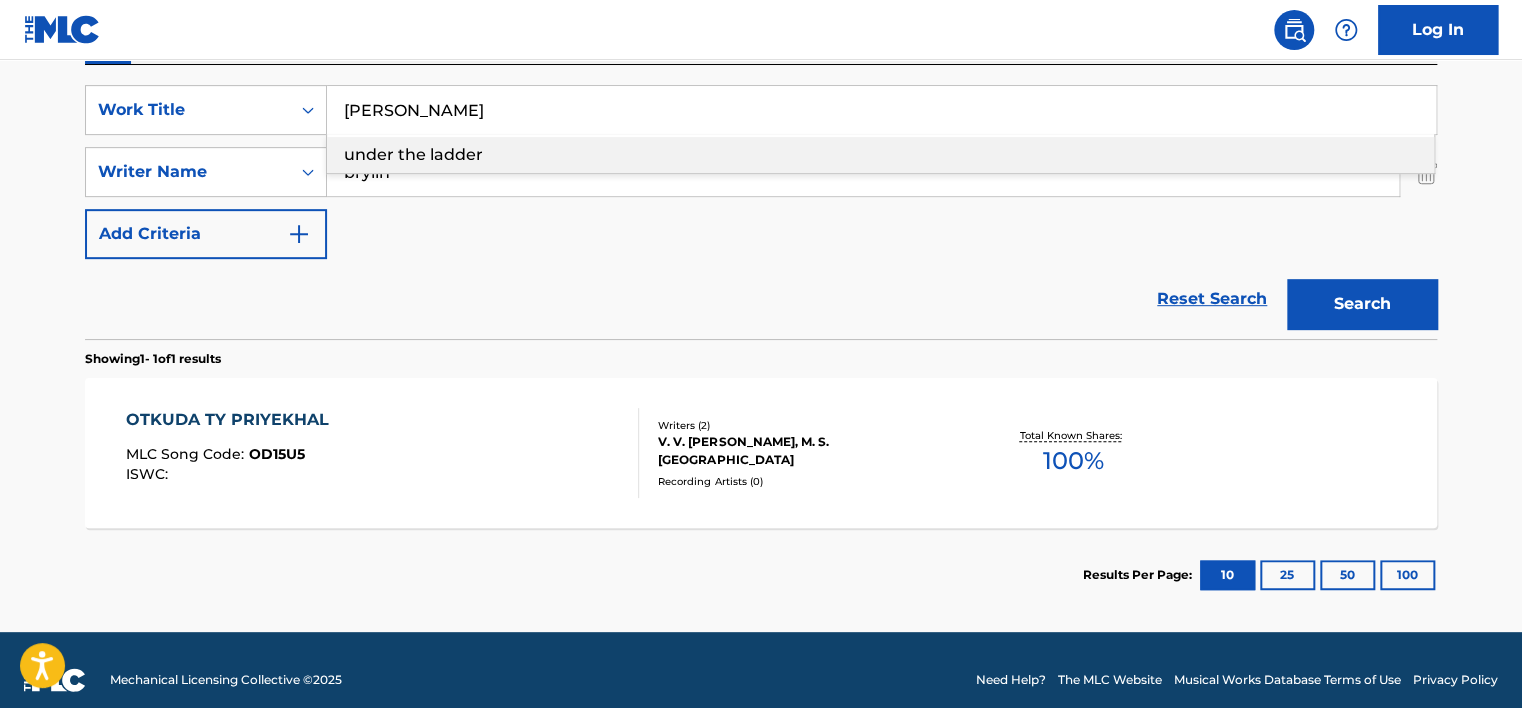 click on "Ty moya" at bounding box center [881, 110] 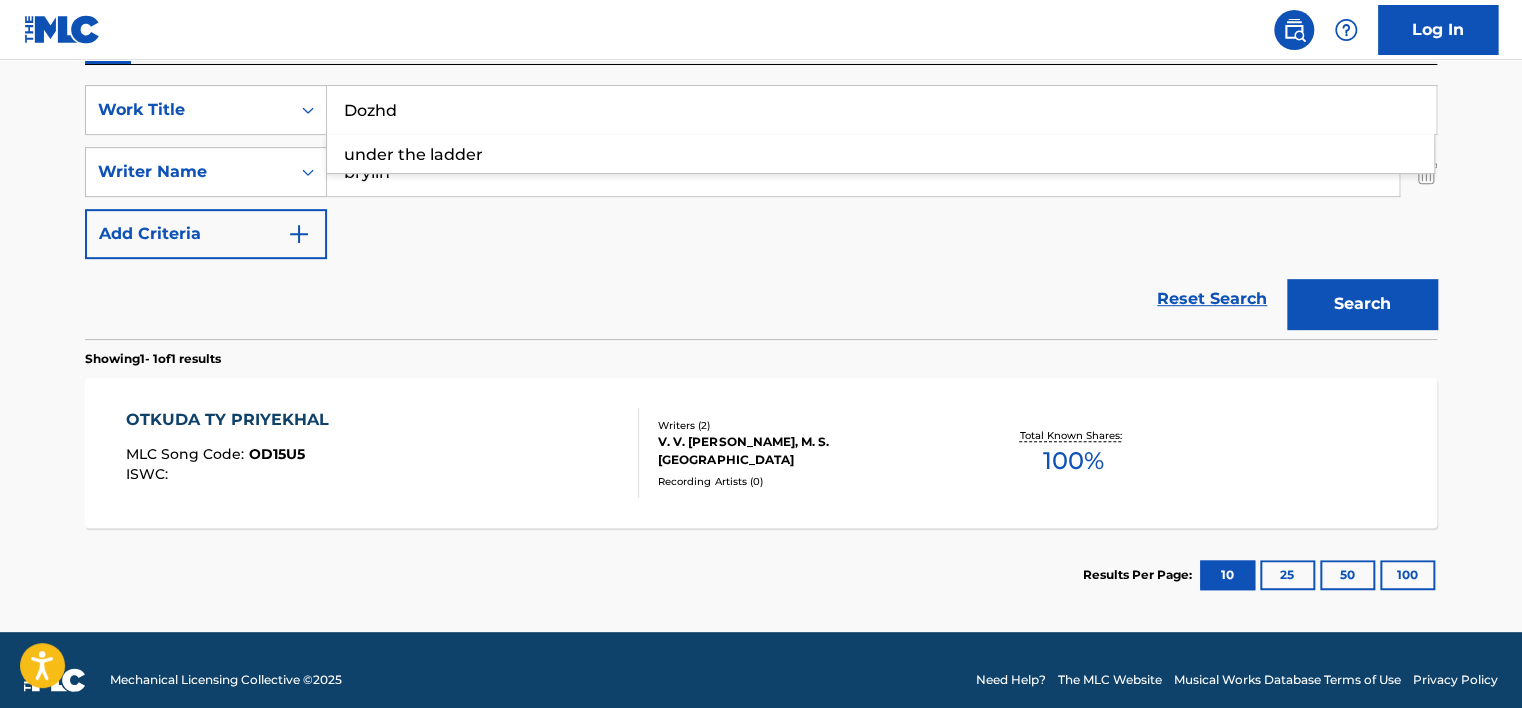 type on "Dozhd" 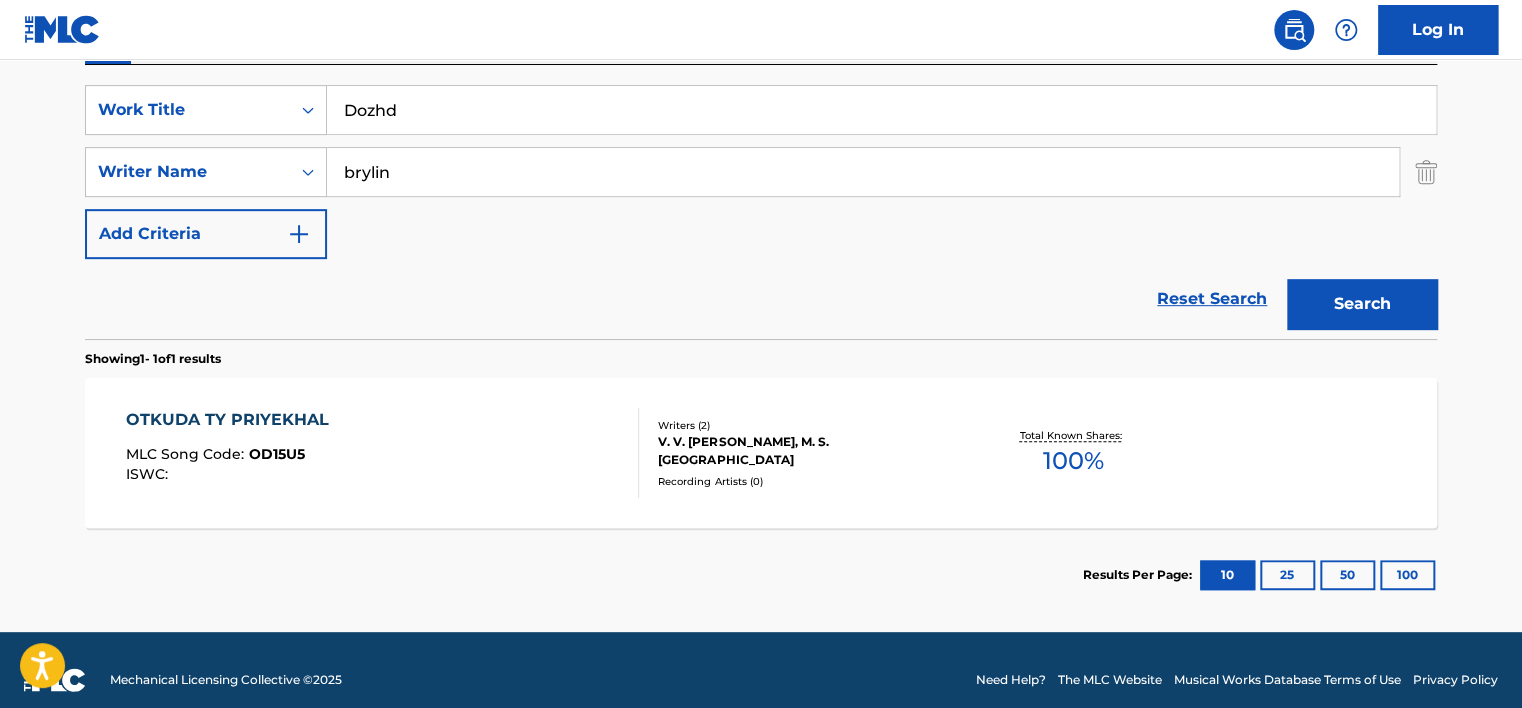 click on "Reset Search Search" at bounding box center [761, 299] 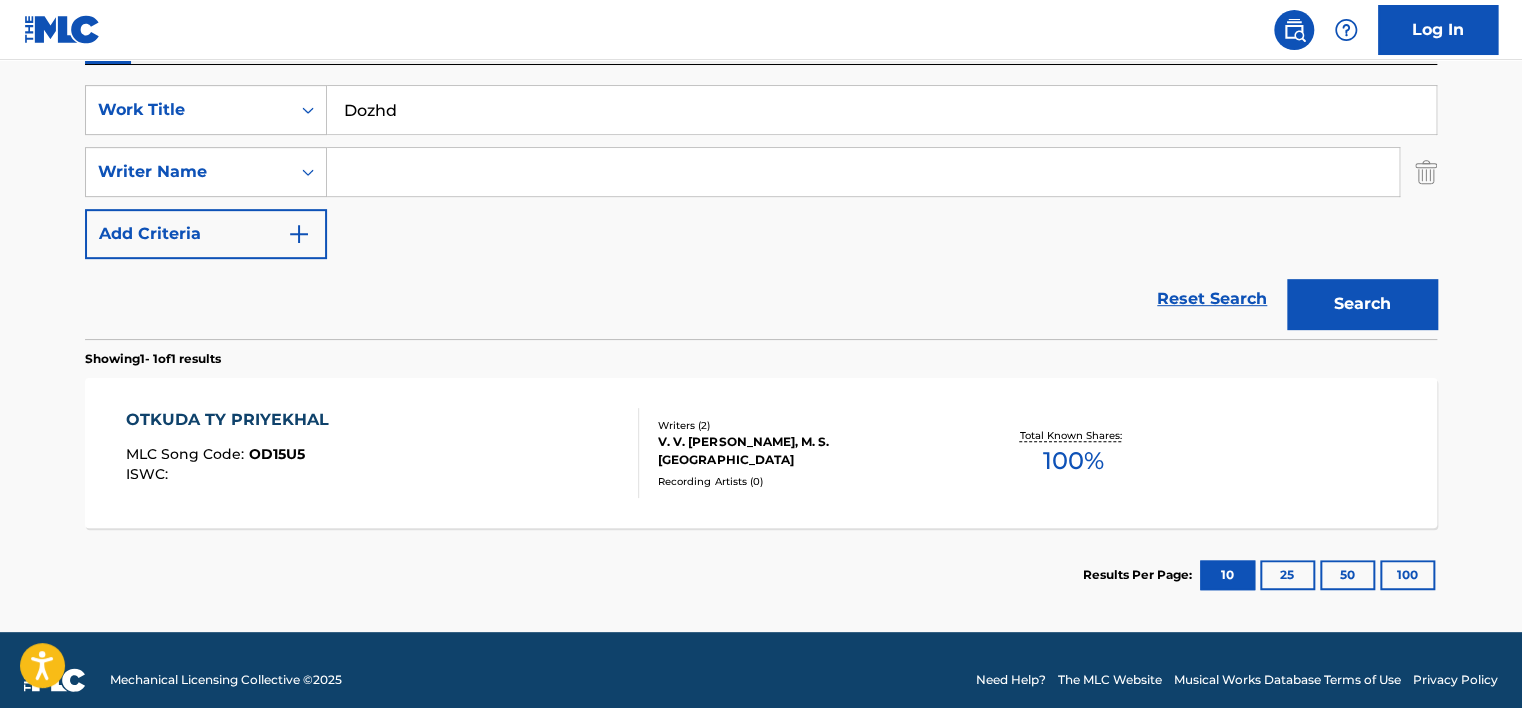 click on "Search" at bounding box center (1362, 304) 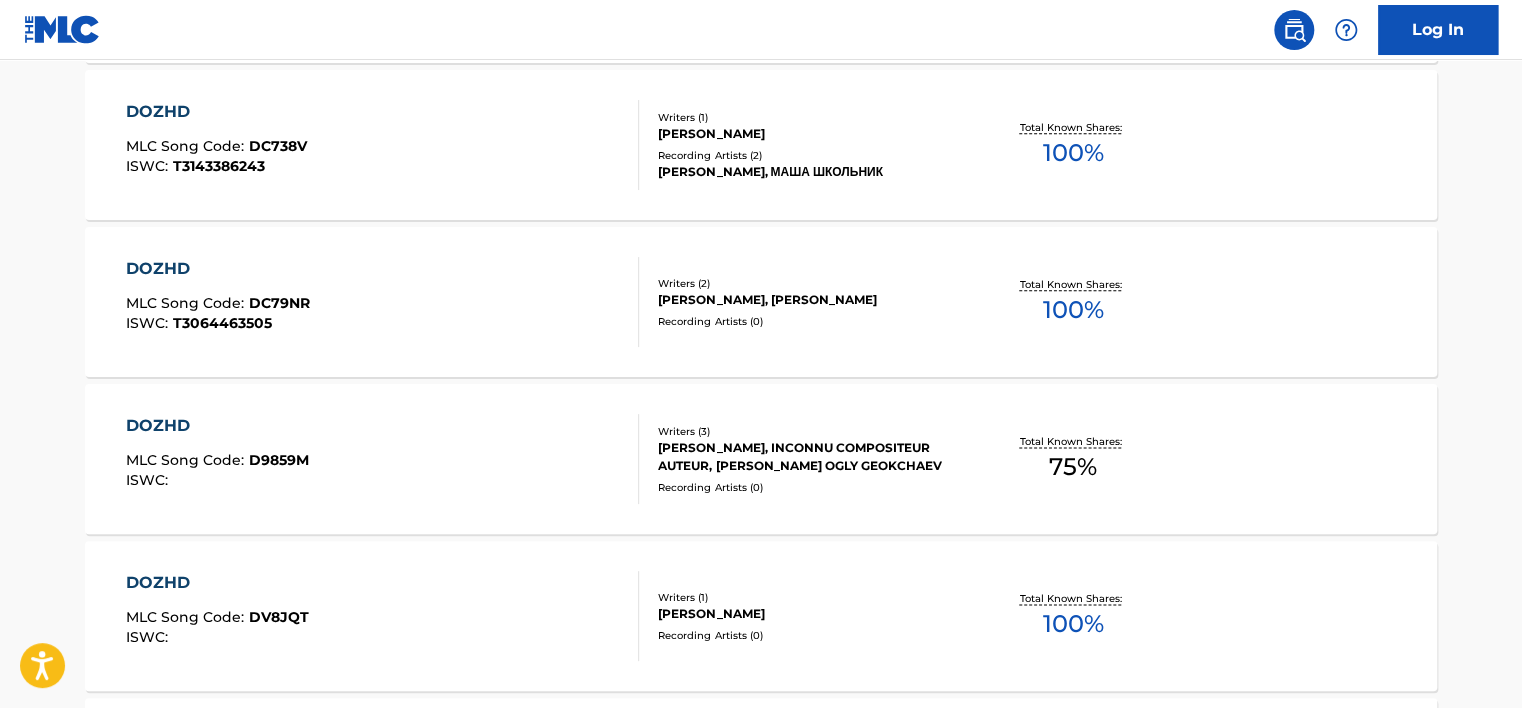 scroll, scrollTop: 1060, scrollLeft: 0, axis: vertical 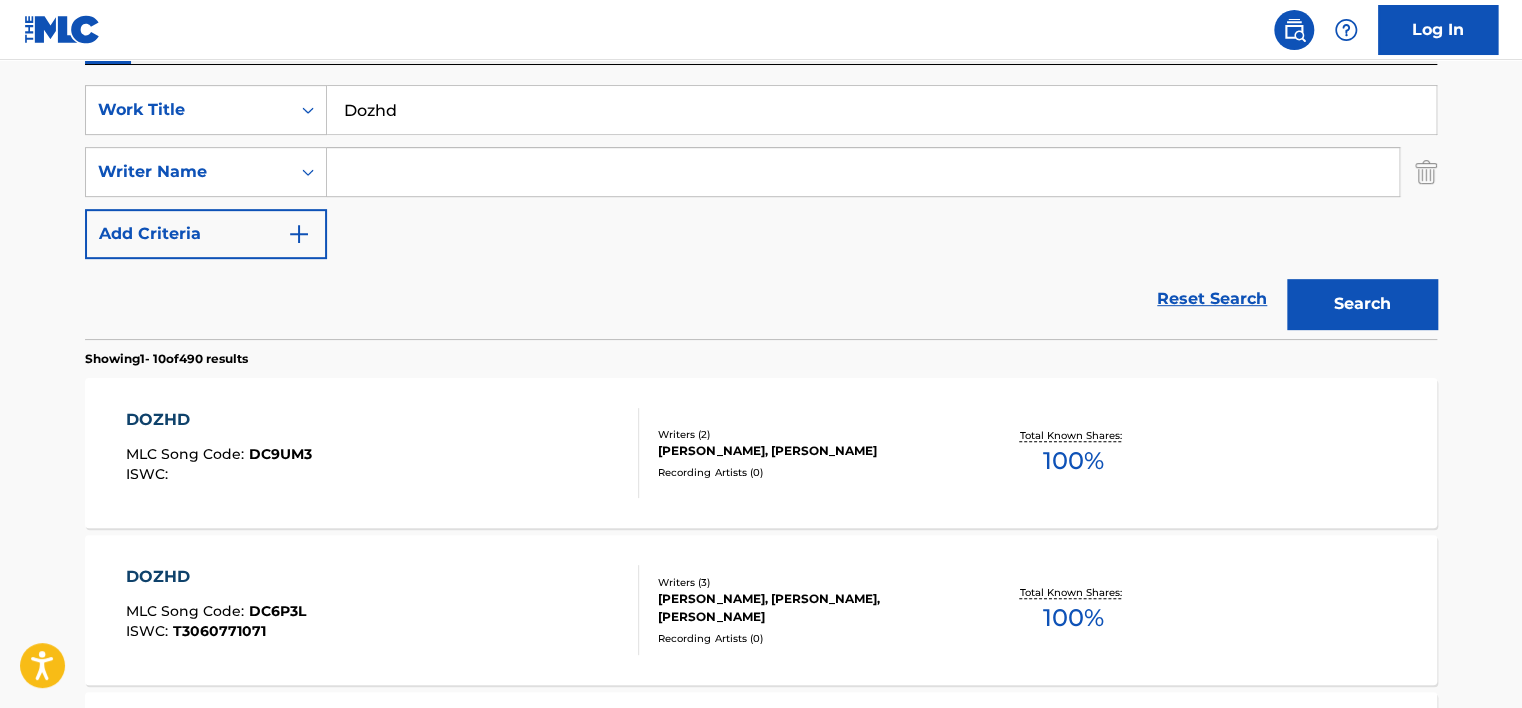 paste on "Akhmedov" 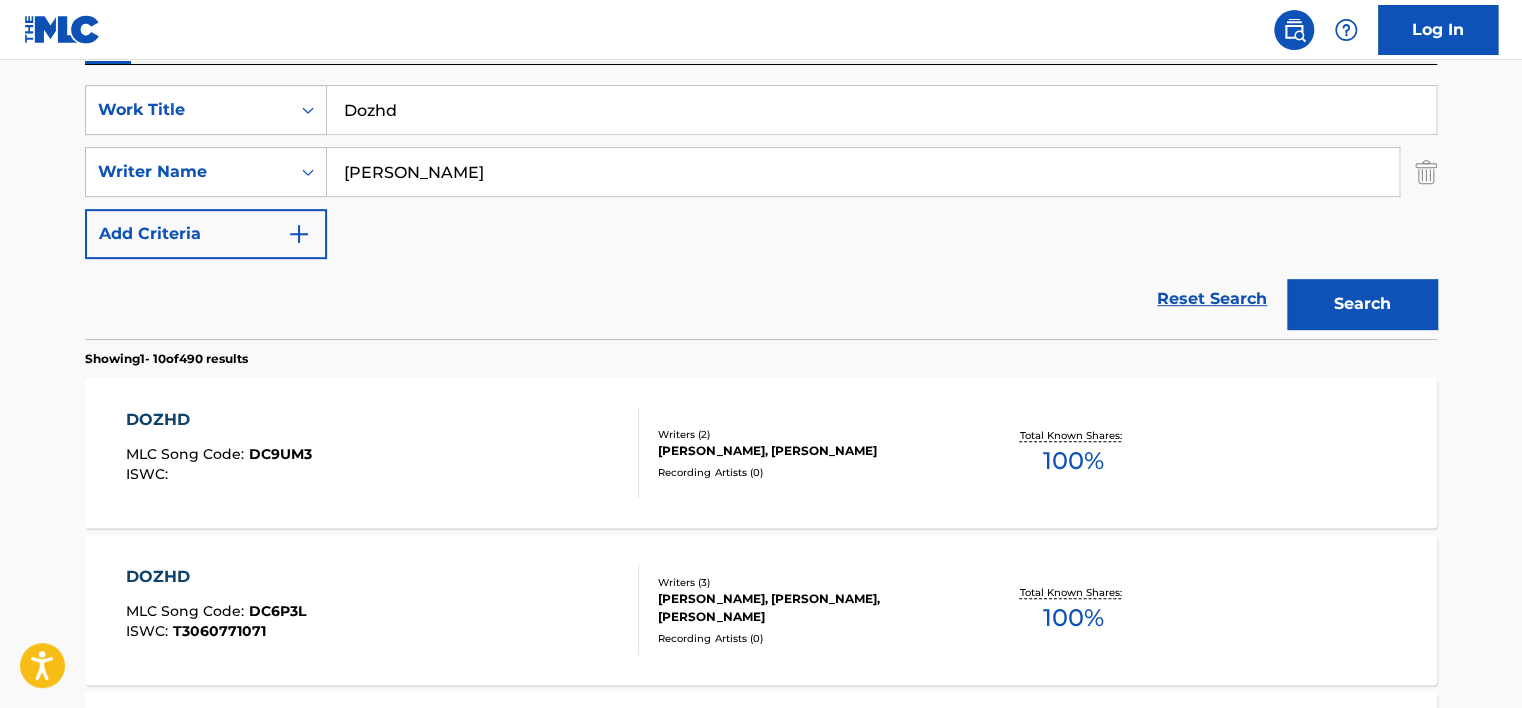 type on "Akhmedov" 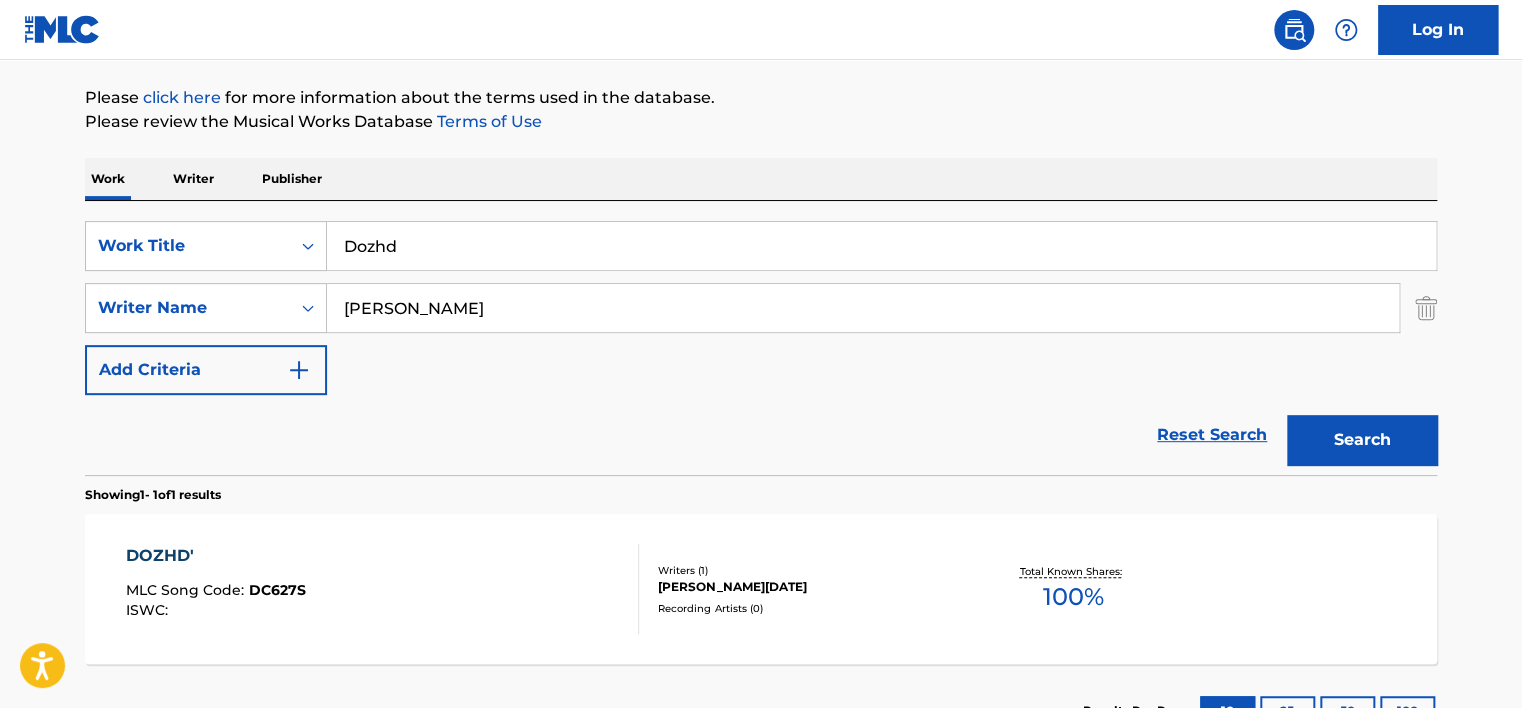 scroll, scrollTop: 360, scrollLeft: 0, axis: vertical 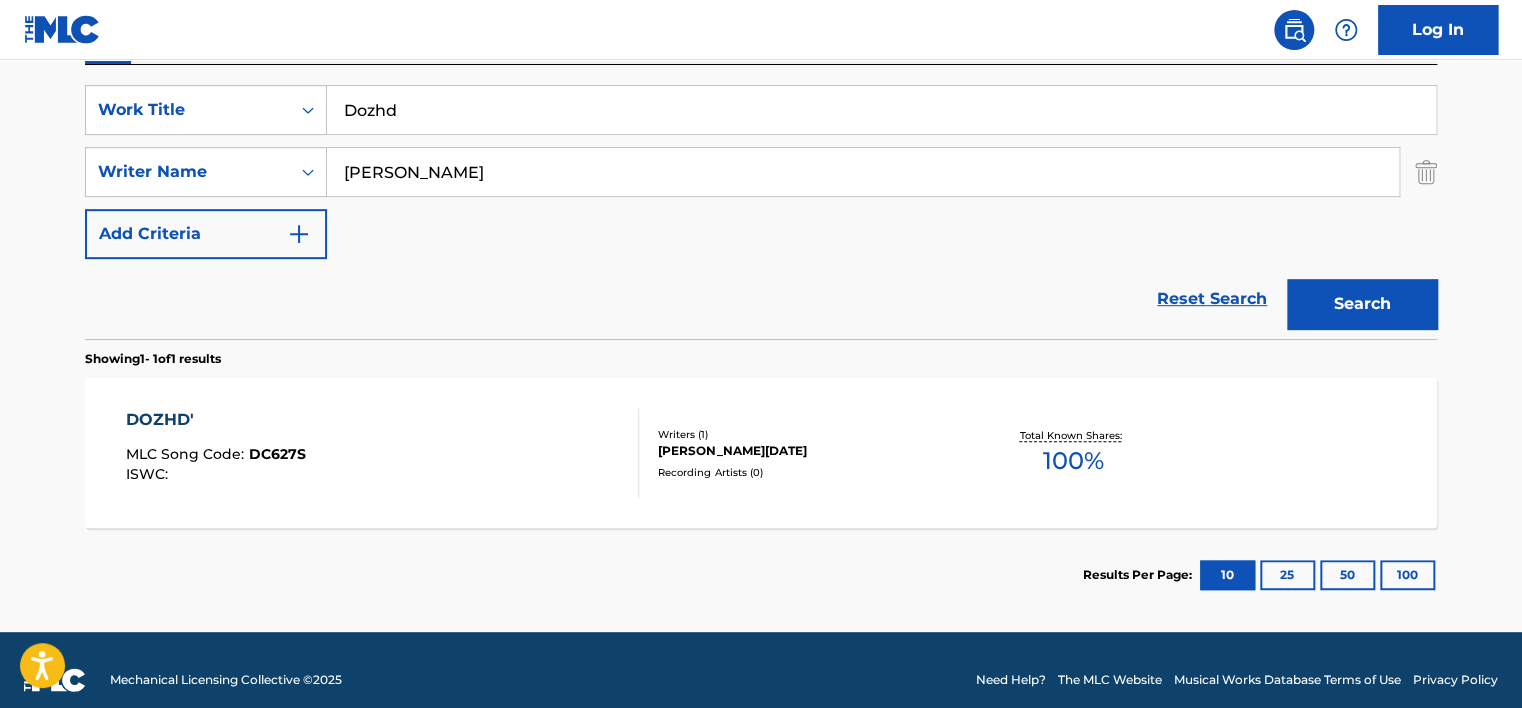 click on "DOZHD' MLC Song Code : DC627S ISWC :" at bounding box center (383, 453) 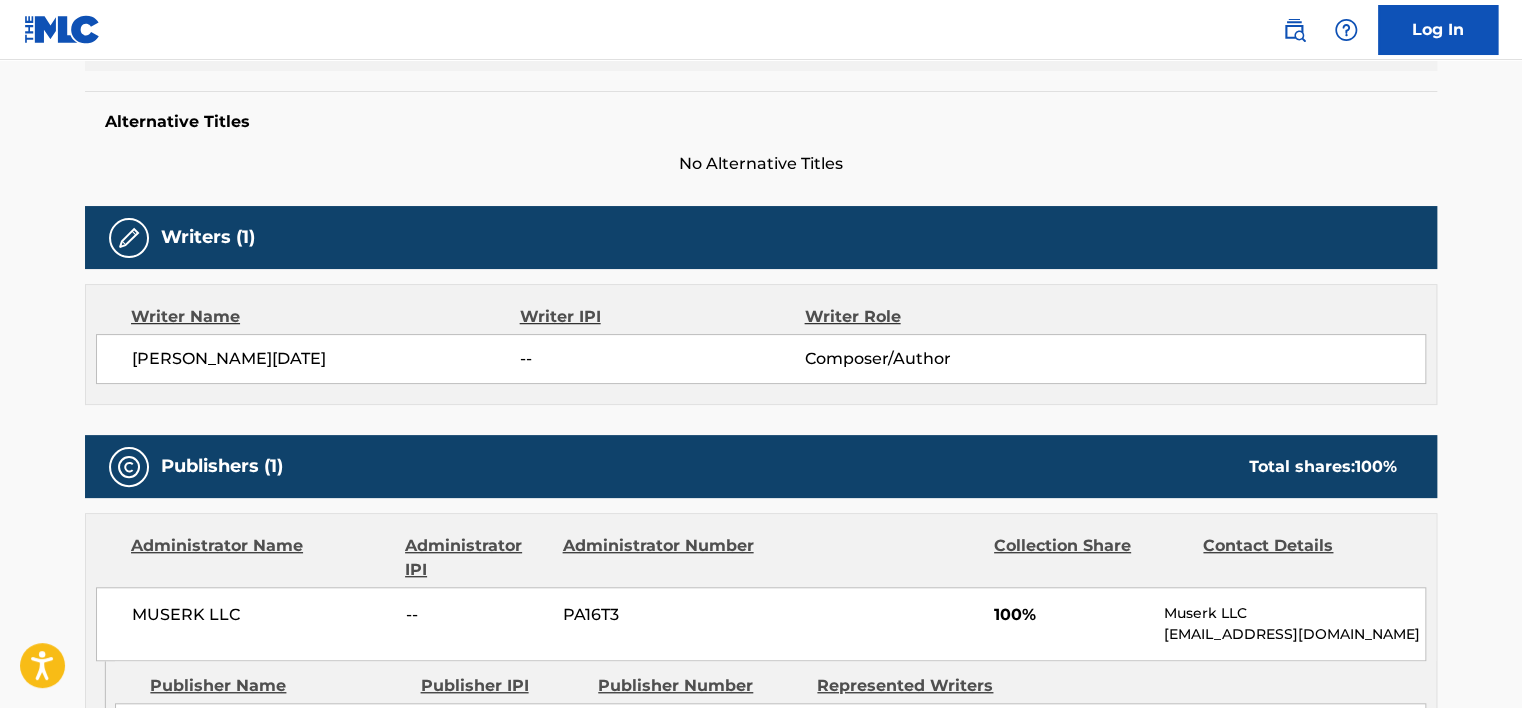 scroll, scrollTop: 600, scrollLeft: 0, axis: vertical 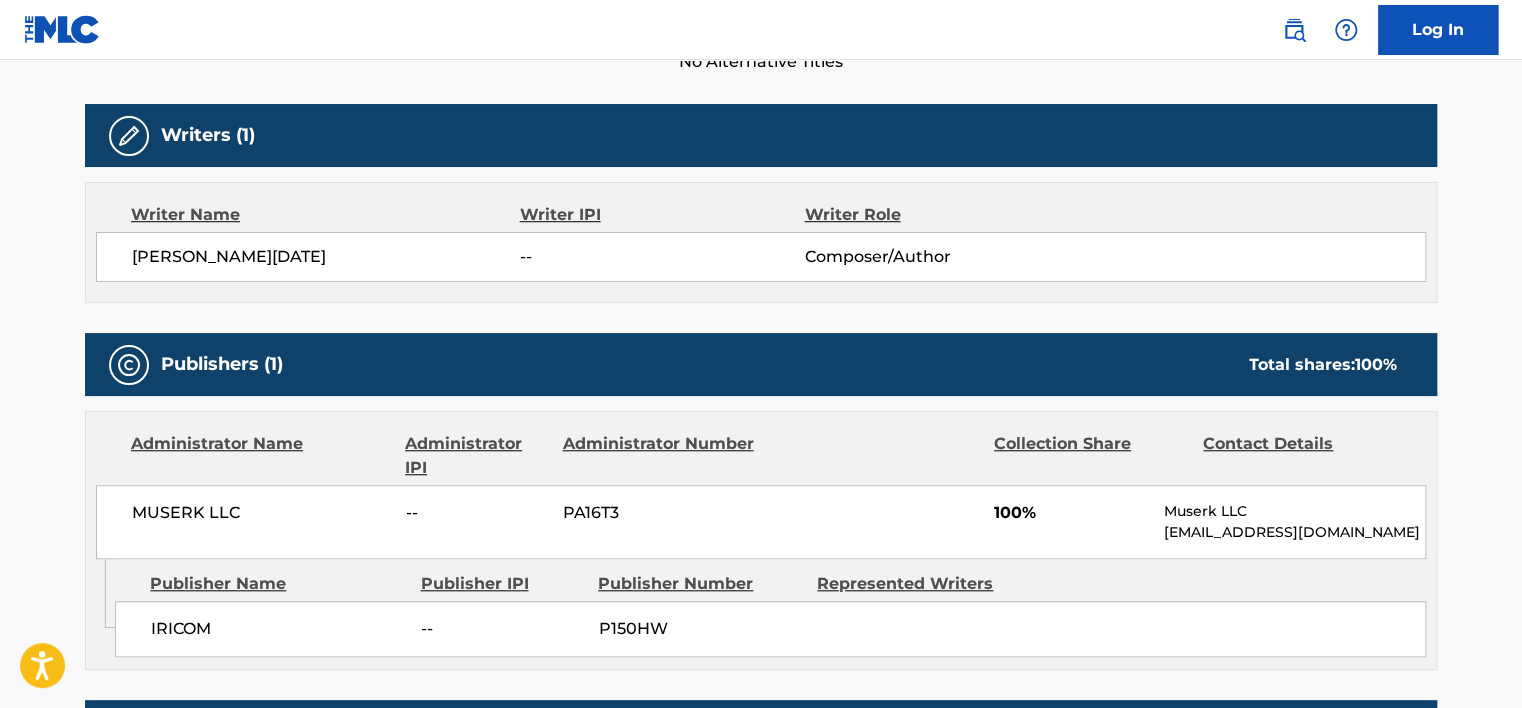 click on "AKHMEDOV RAMAZAN SHAMILEVICH" at bounding box center (326, 257) 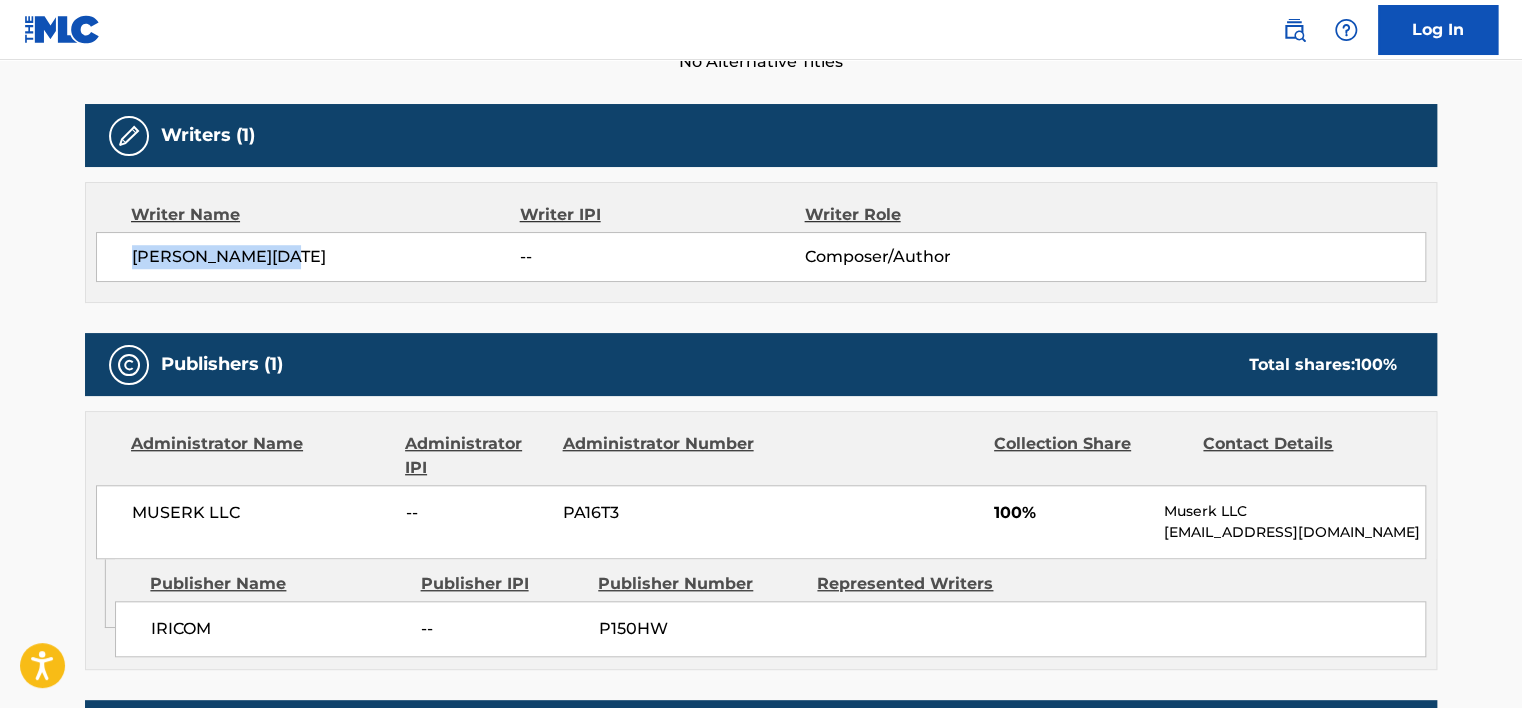 drag, startPoint x: 321, startPoint y: 250, endPoint x: 126, endPoint y: 252, distance: 195.01025 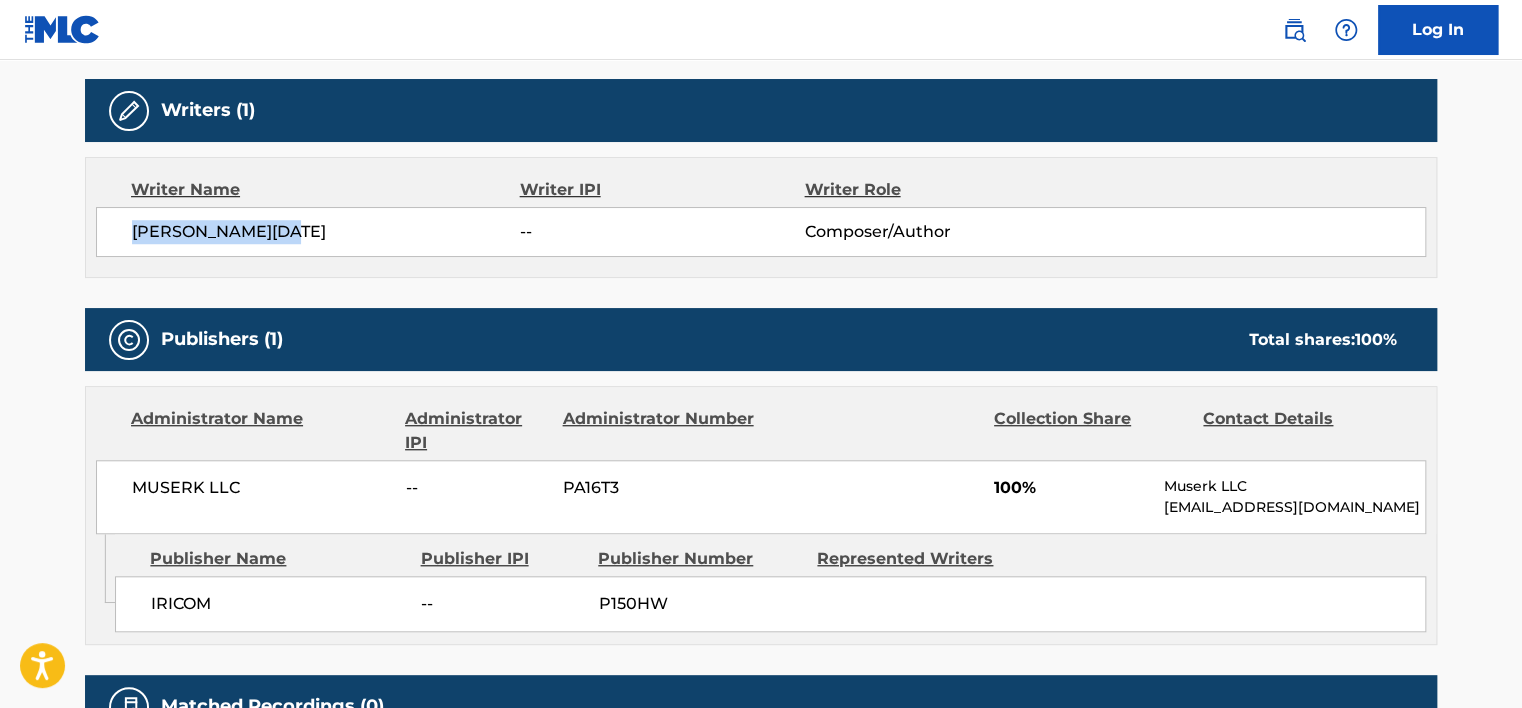 scroll, scrollTop: 700, scrollLeft: 0, axis: vertical 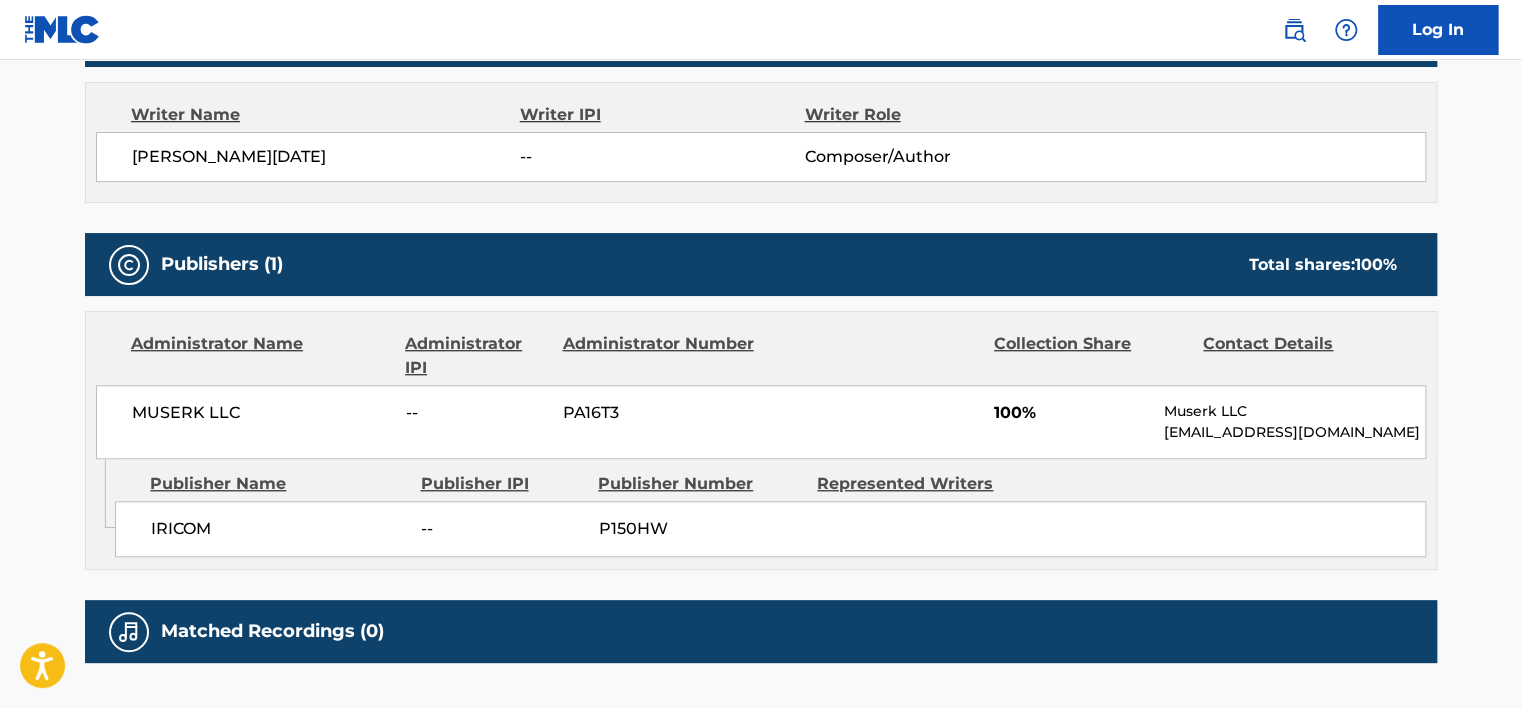 click on "Administrator Name Administrator IPI Administrator Number Collection Share Contact Details MUSERK LLC -- PA16T3 100% Muserk LLC info@muserk.com" at bounding box center (761, 385) 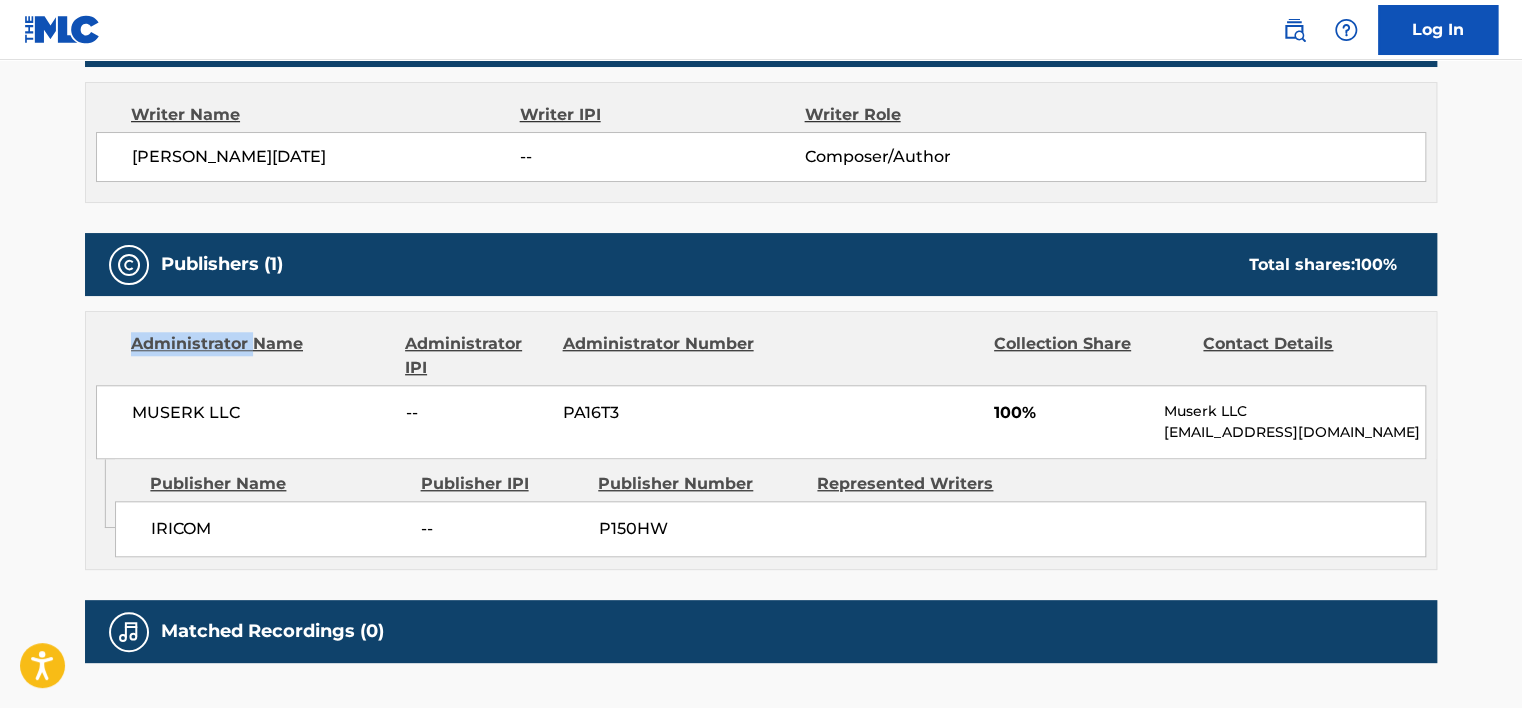 click on "Administrator Name Administrator IPI Administrator Number Collection Share Contact Details MUSERK LLC -- PA16T3 100% Muserk LLC info@muserk.com" at bounding box center [761, 385] 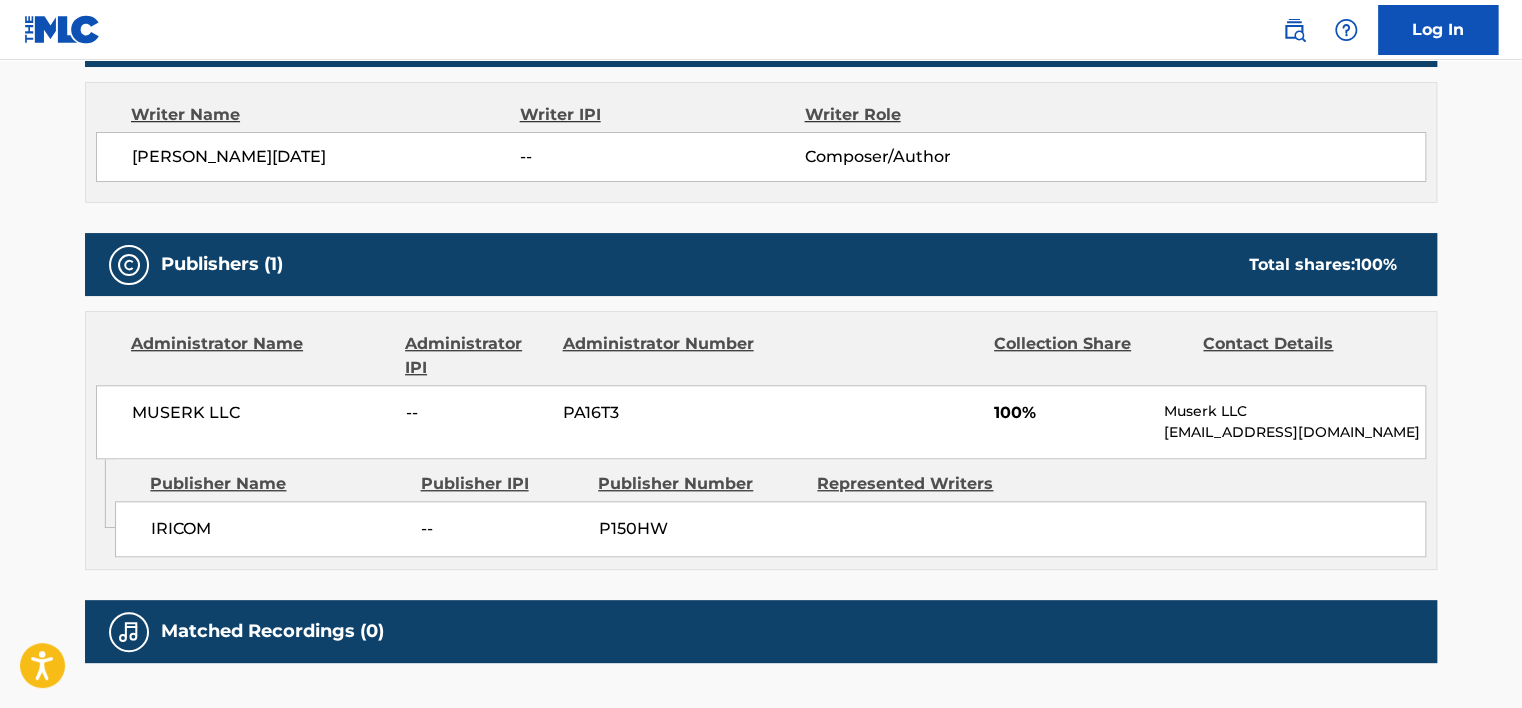 drag, startPoint x: 211, startPoint y: 380, endPoint x: 202, endPoint y: 421, distance: 41.976185 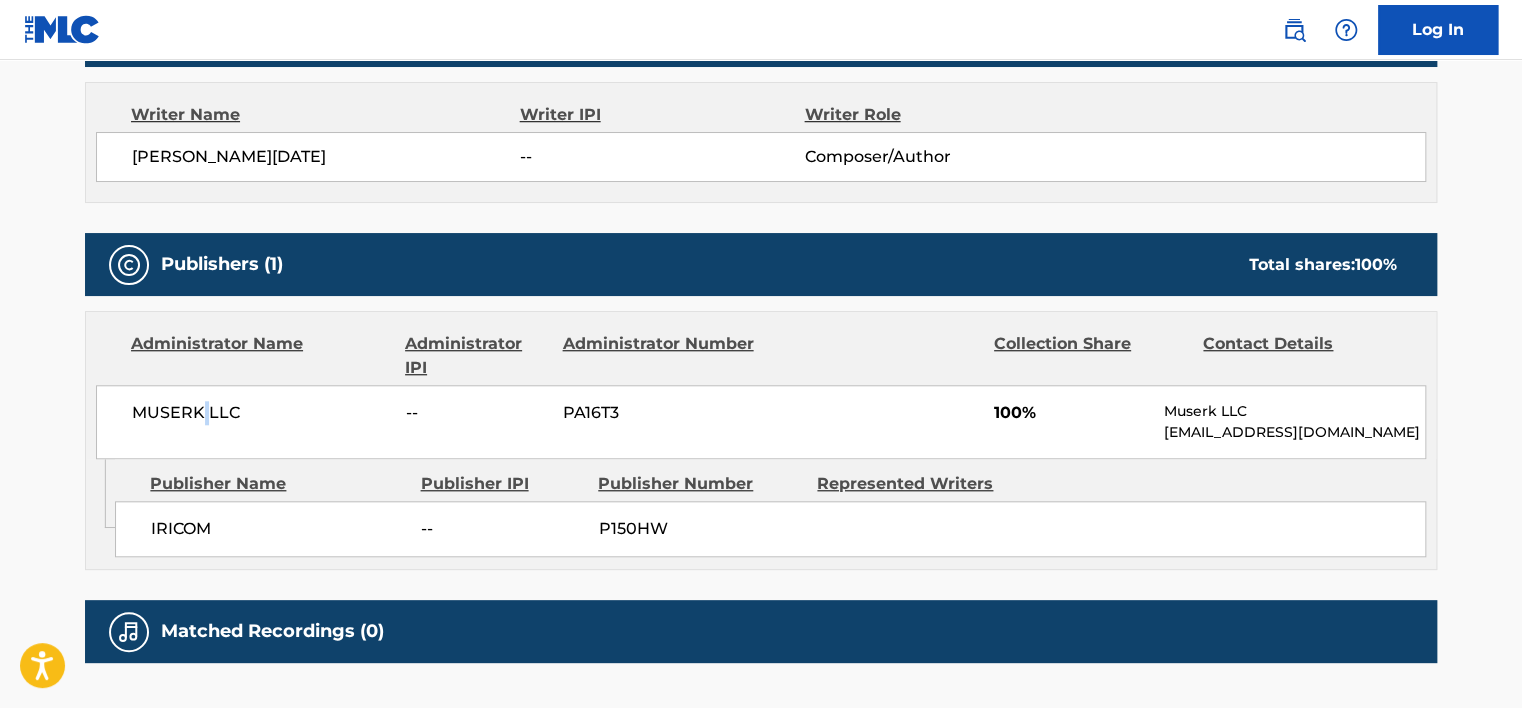 click on "MUSERK LLC" at bounding box center (261, 413) 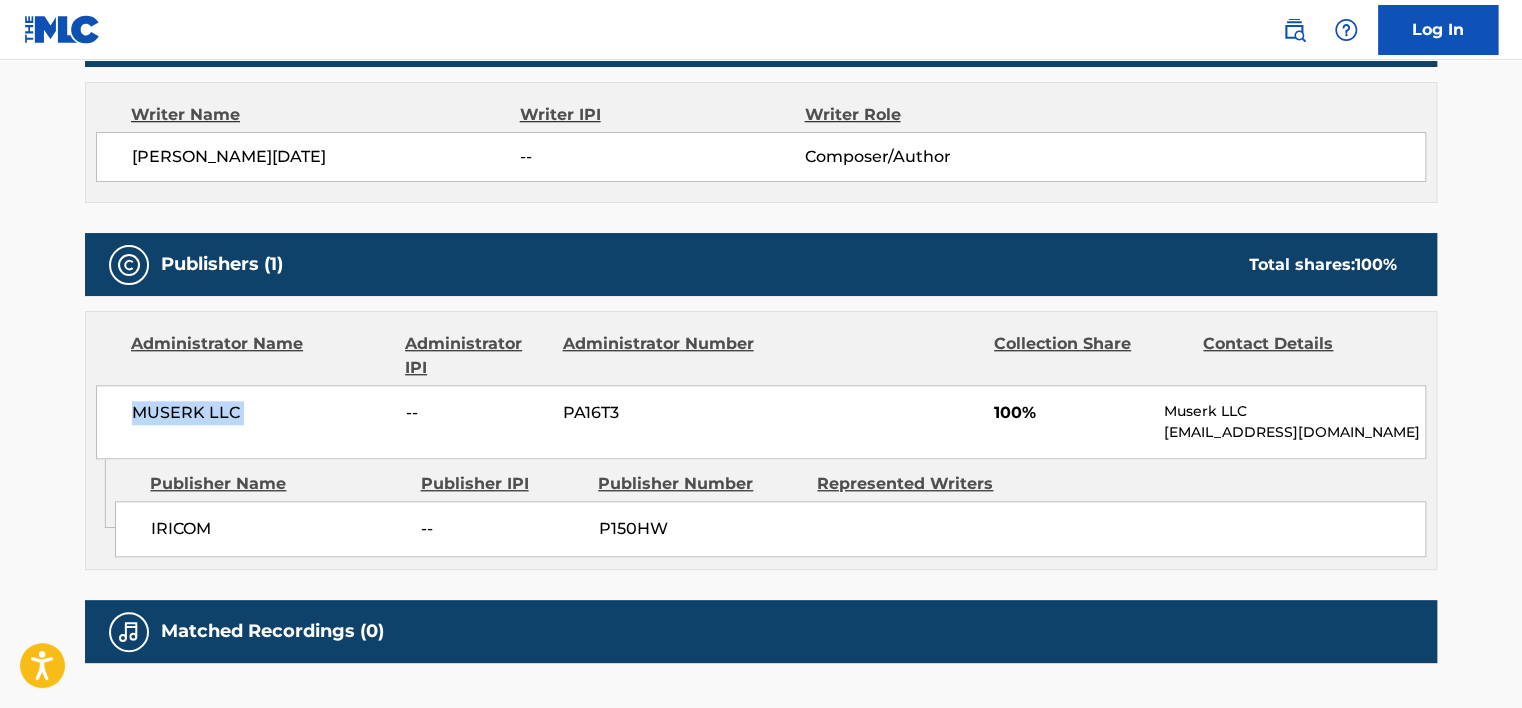 click on "MUSERK LLC" at bounding box center [261, 413] 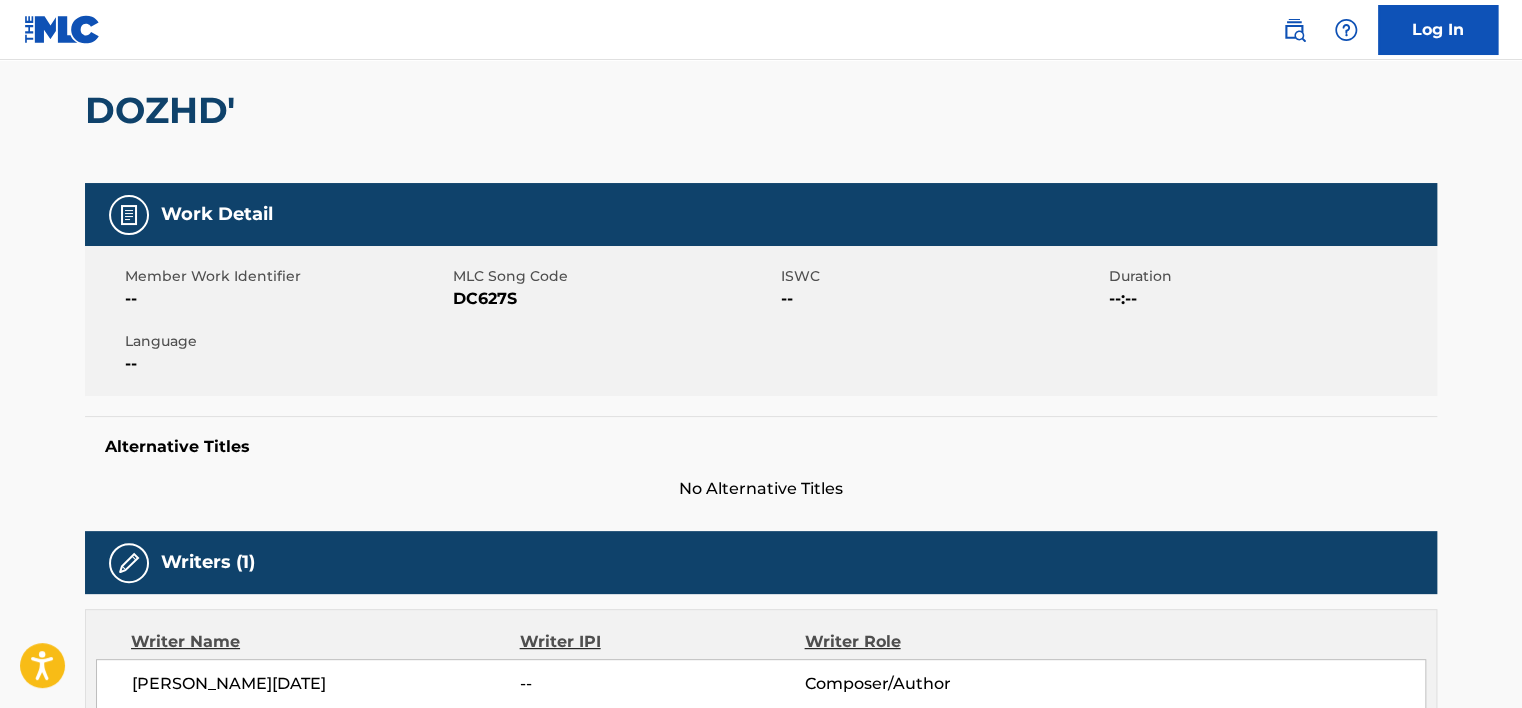 scroll, scrollTop: 200, scrollLeft: 0, axis: vertical 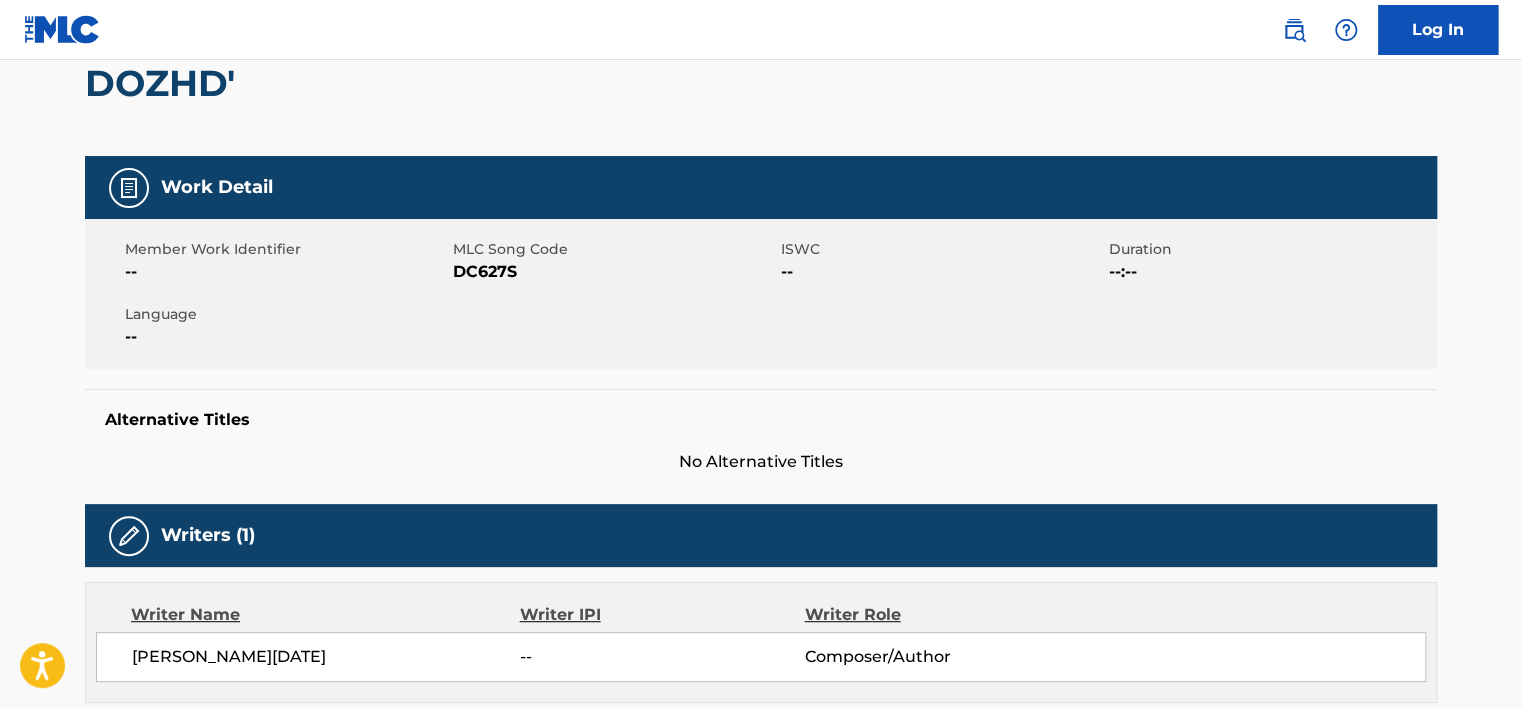 click on "DC627S" at bounding box center (614, 272) 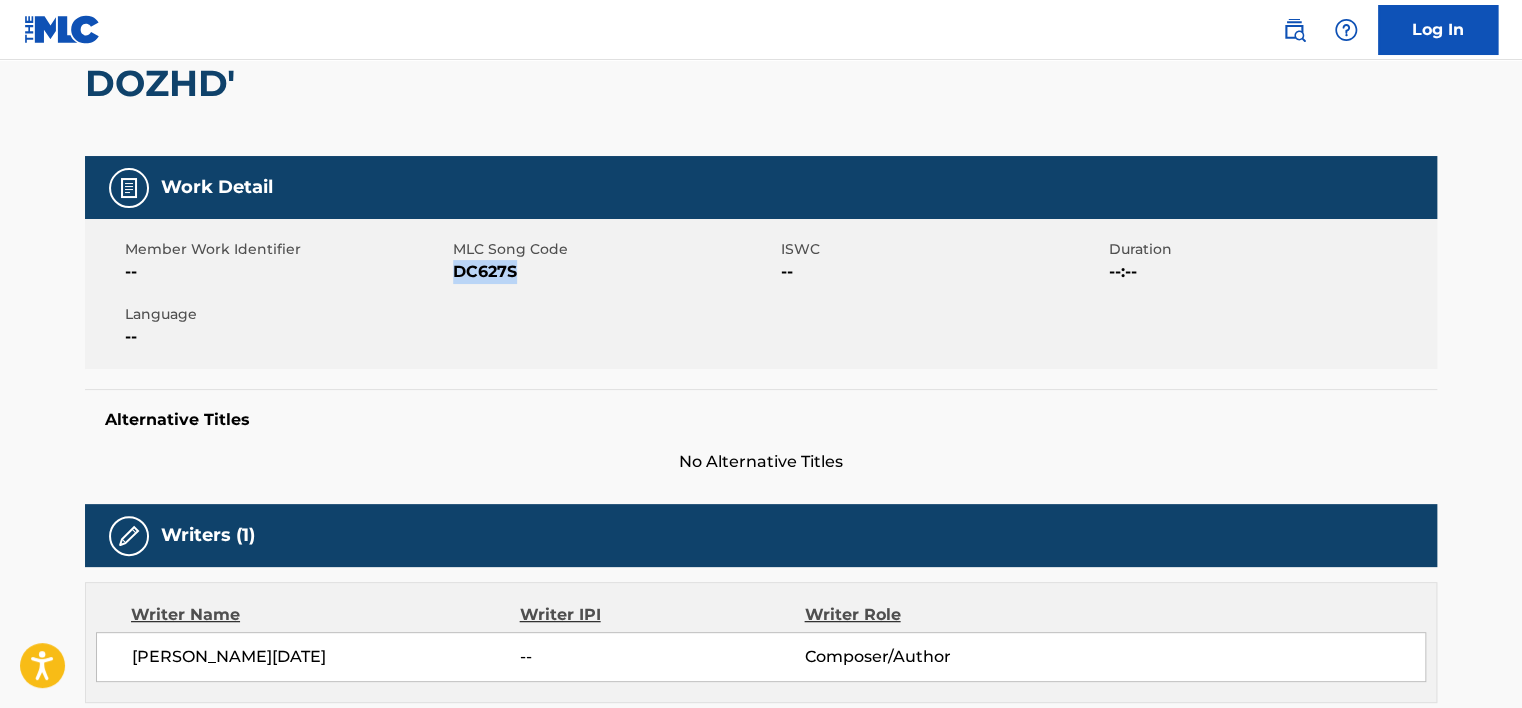 click on "DC627S" at bounding box center [614, 272] 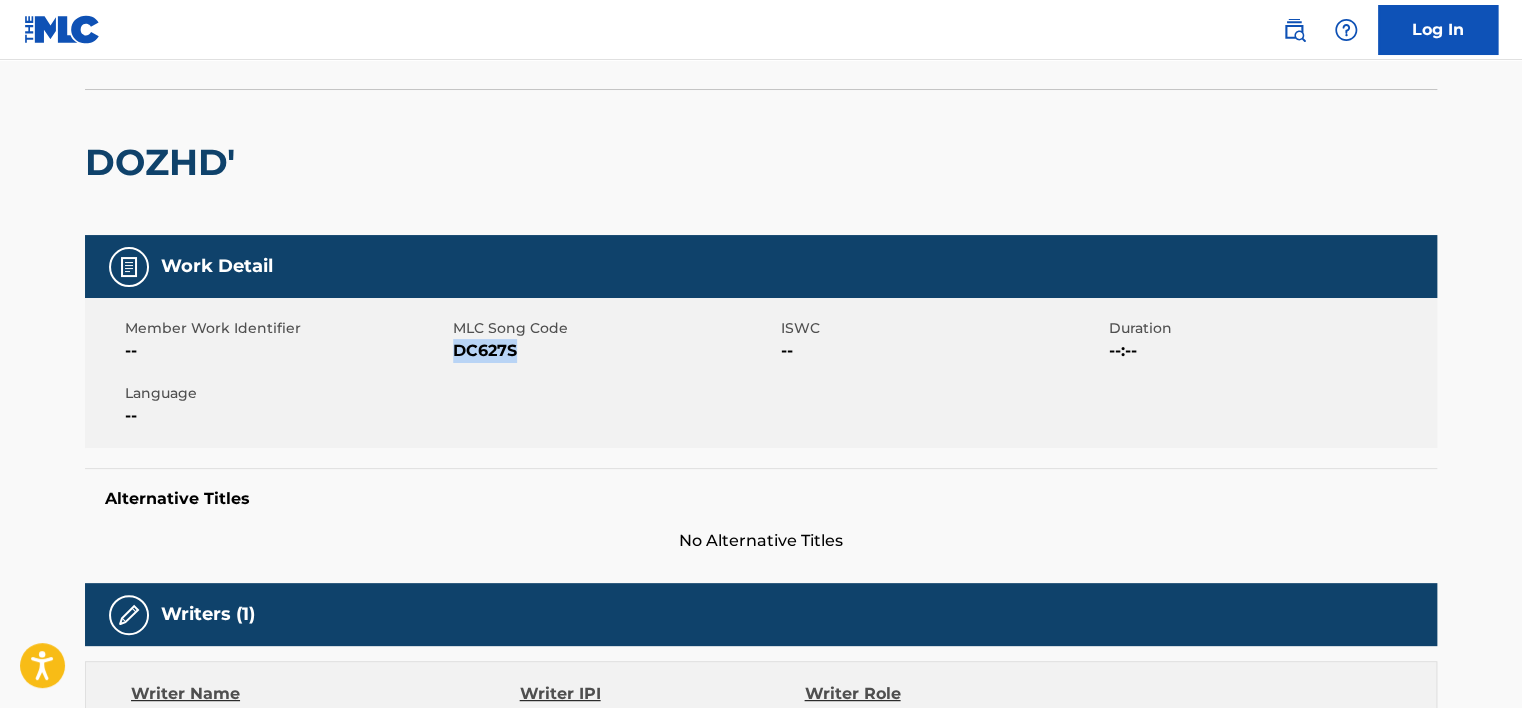 scroll, scrollTop: 0, scrollLeft: 0, axis: both 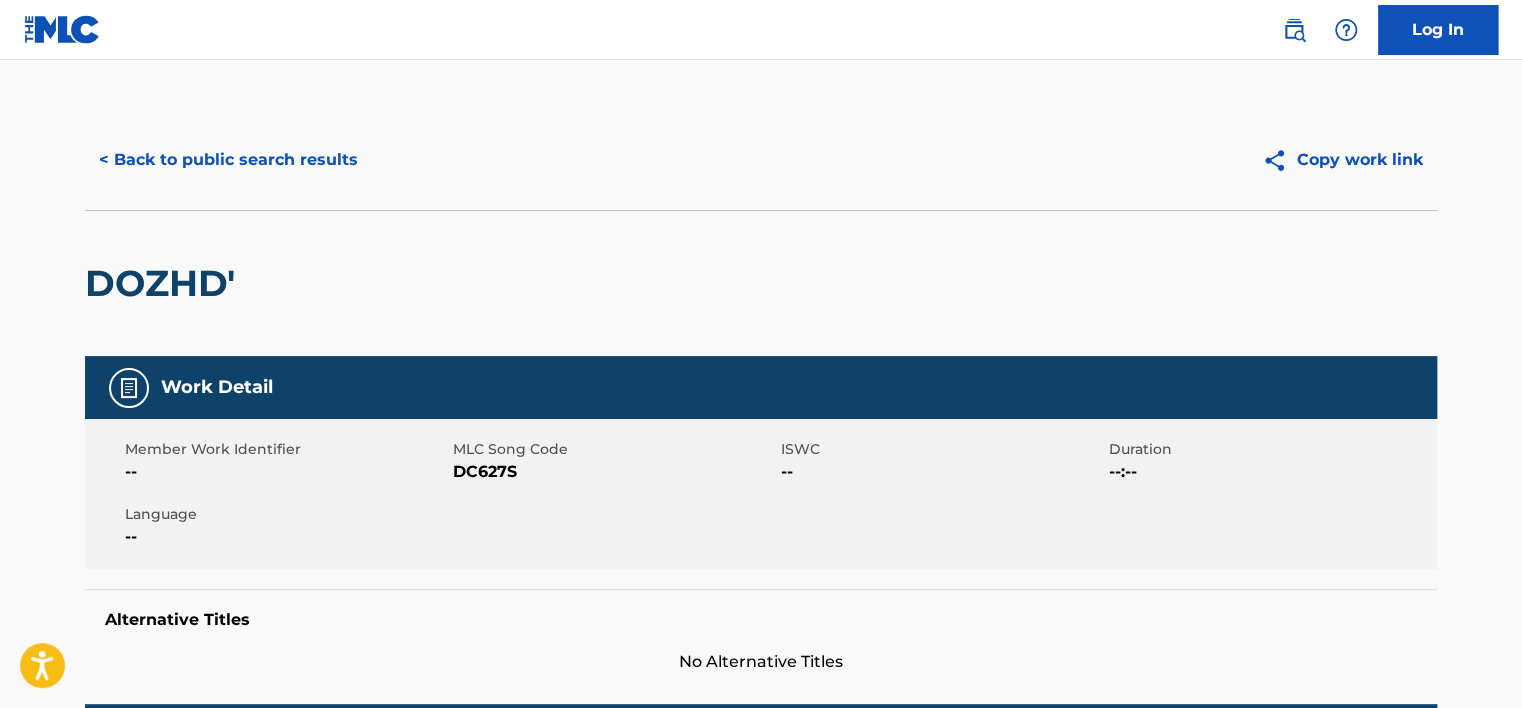 click on "< Back to public search results Copy work link" at bounding box center [761, 160] 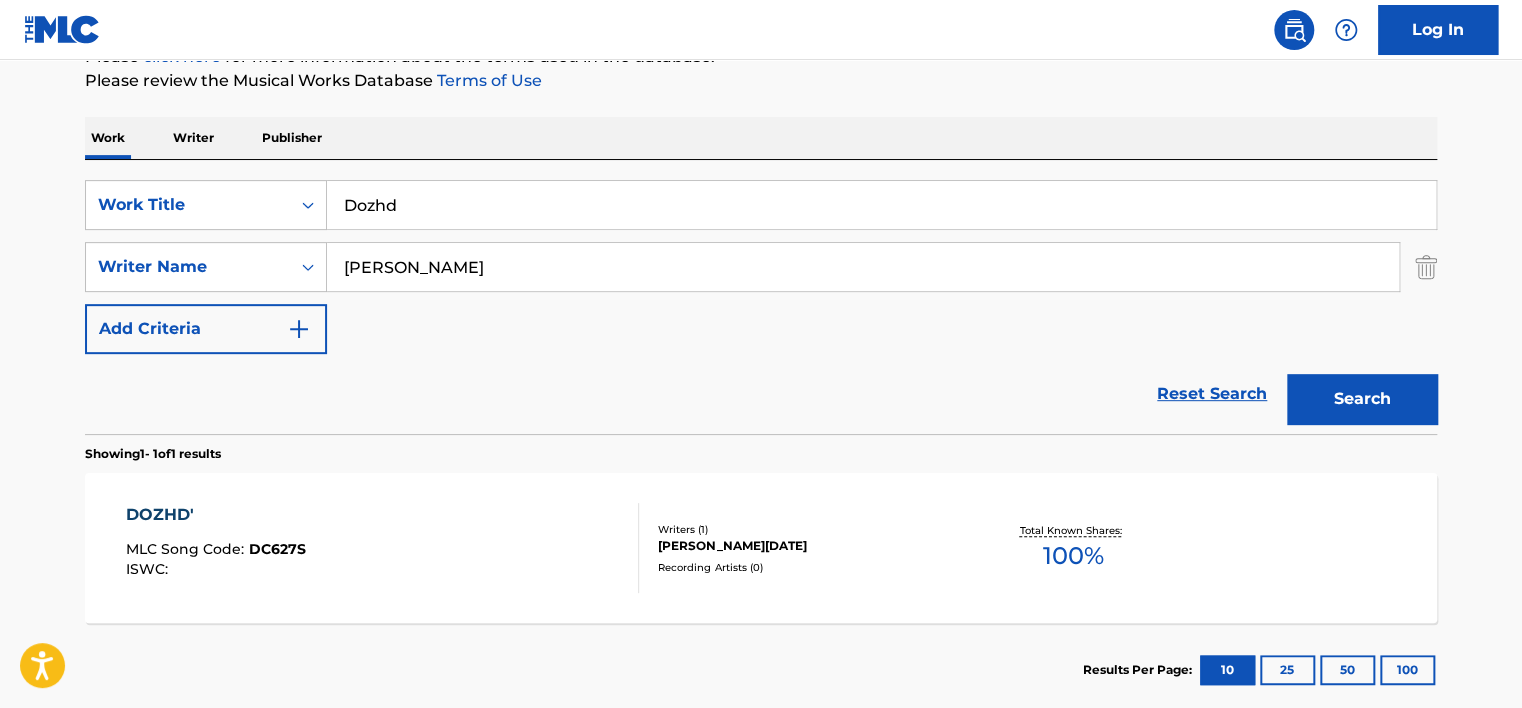 click on "Dozhd" at bounding box center (881, 205) 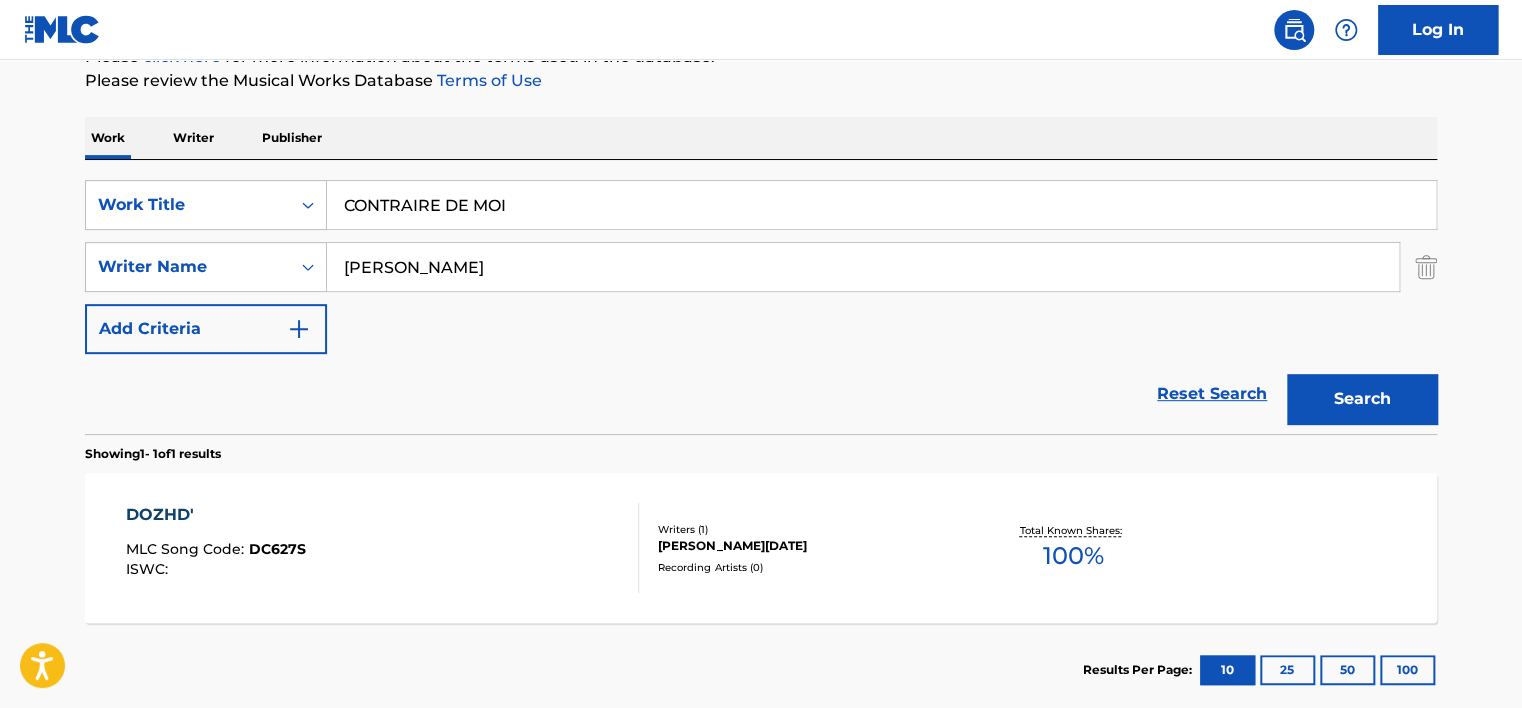 type on "CONTRAIRE DE MOI" 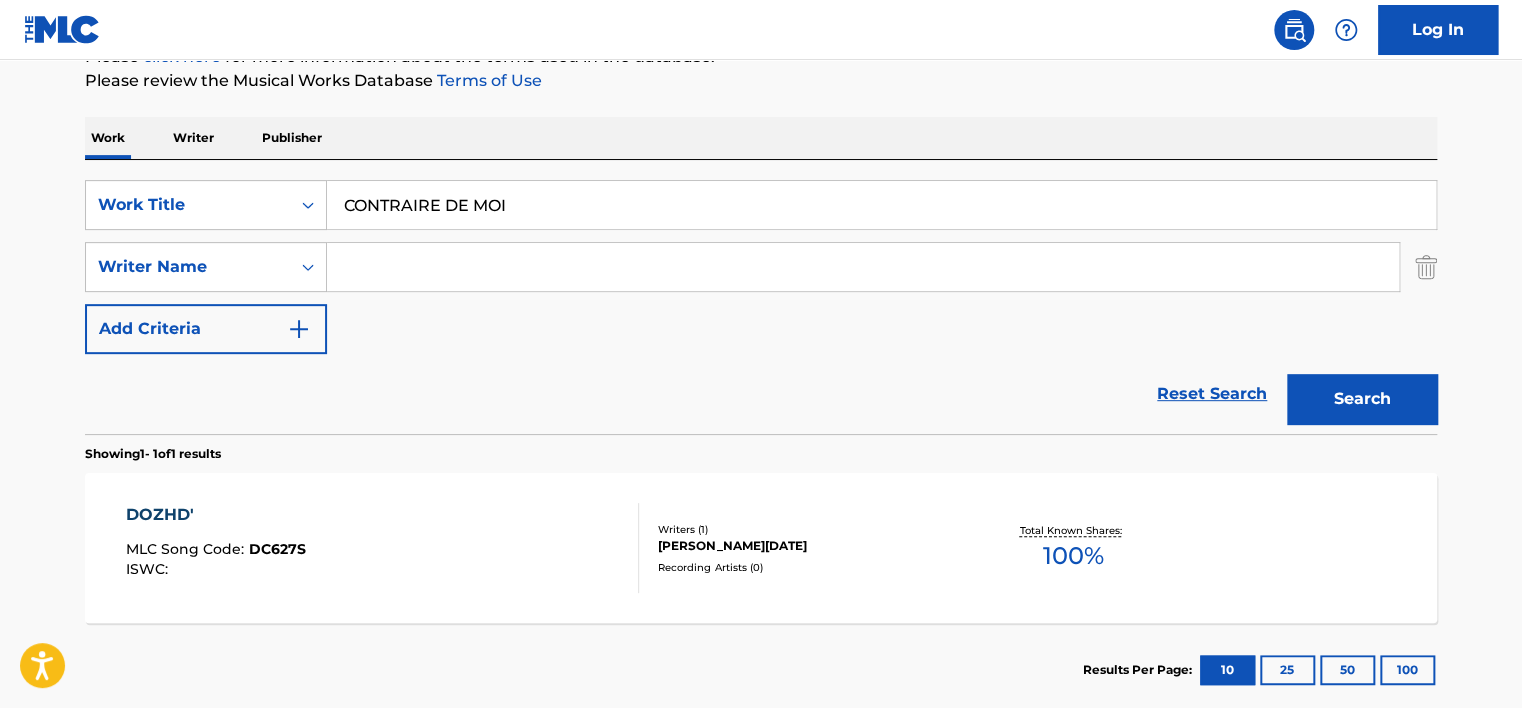 click at bounding box center [863, 267] 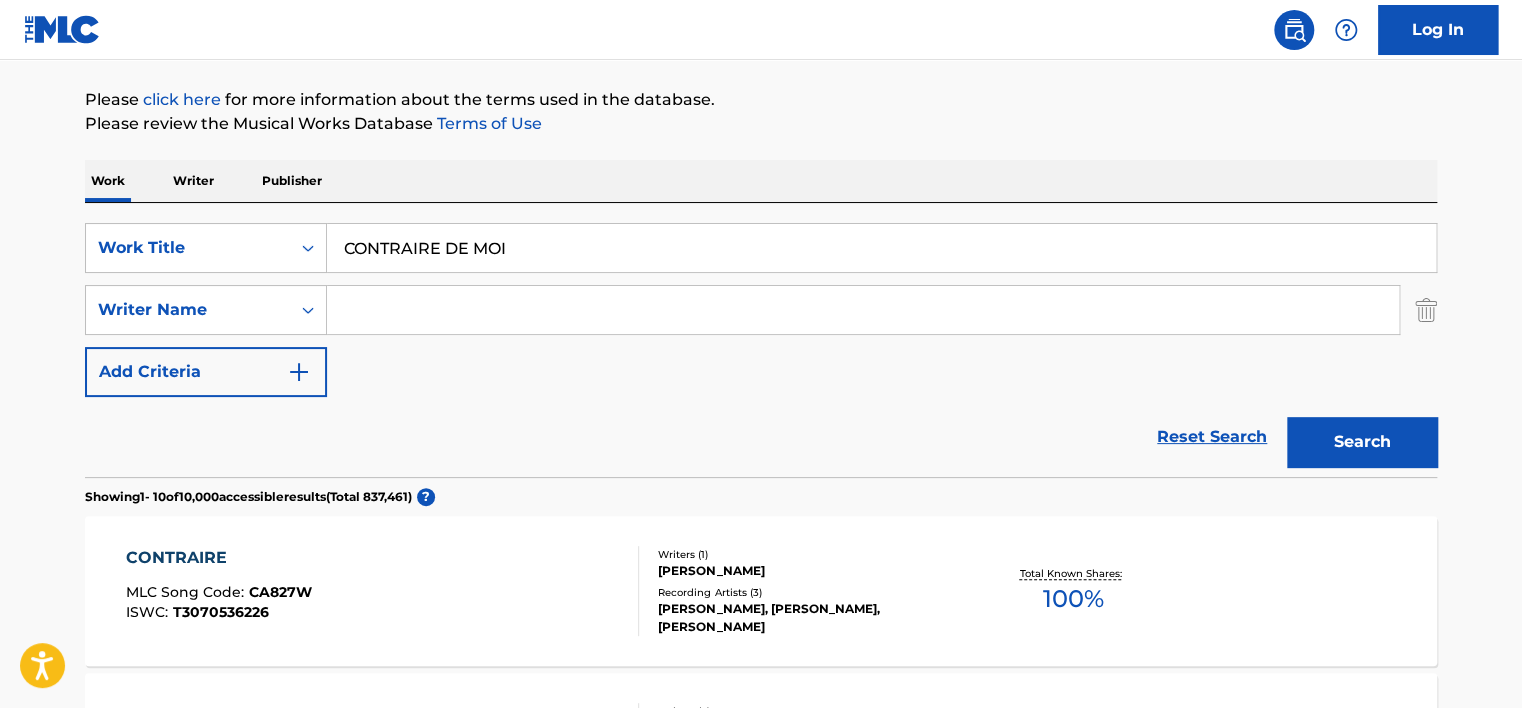 scroll, scrollTop: 165, scrollLeft: 0, axis: vertical 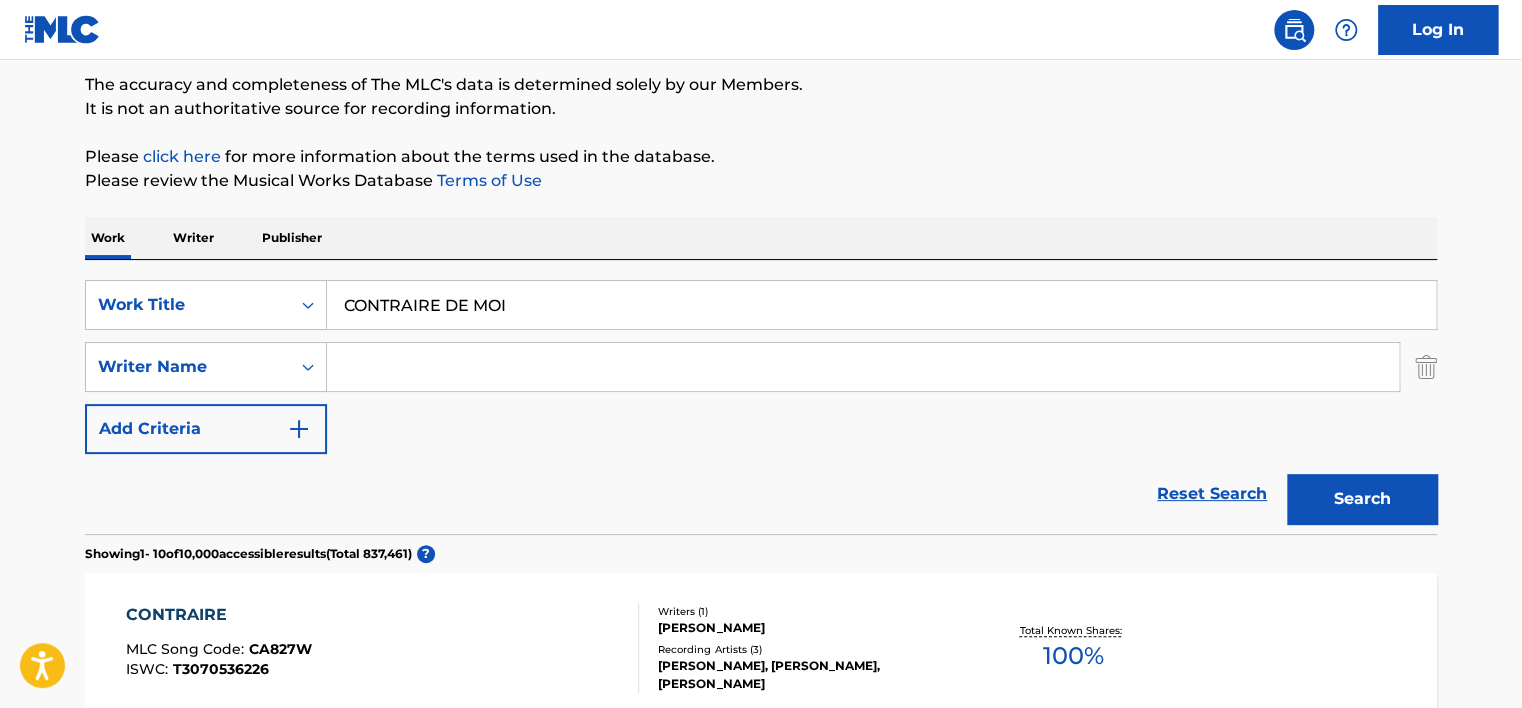 paste on "DENYS" 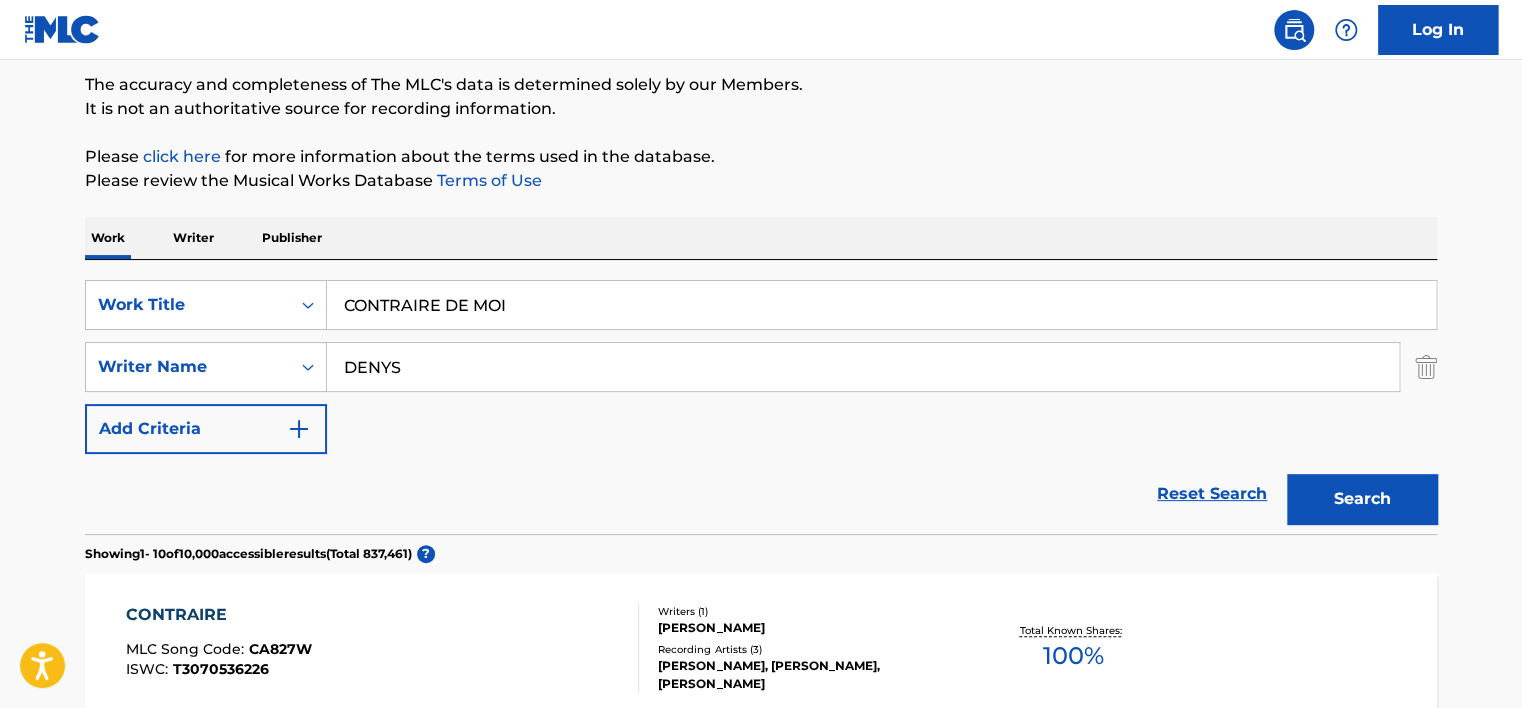 type on "DENYS" 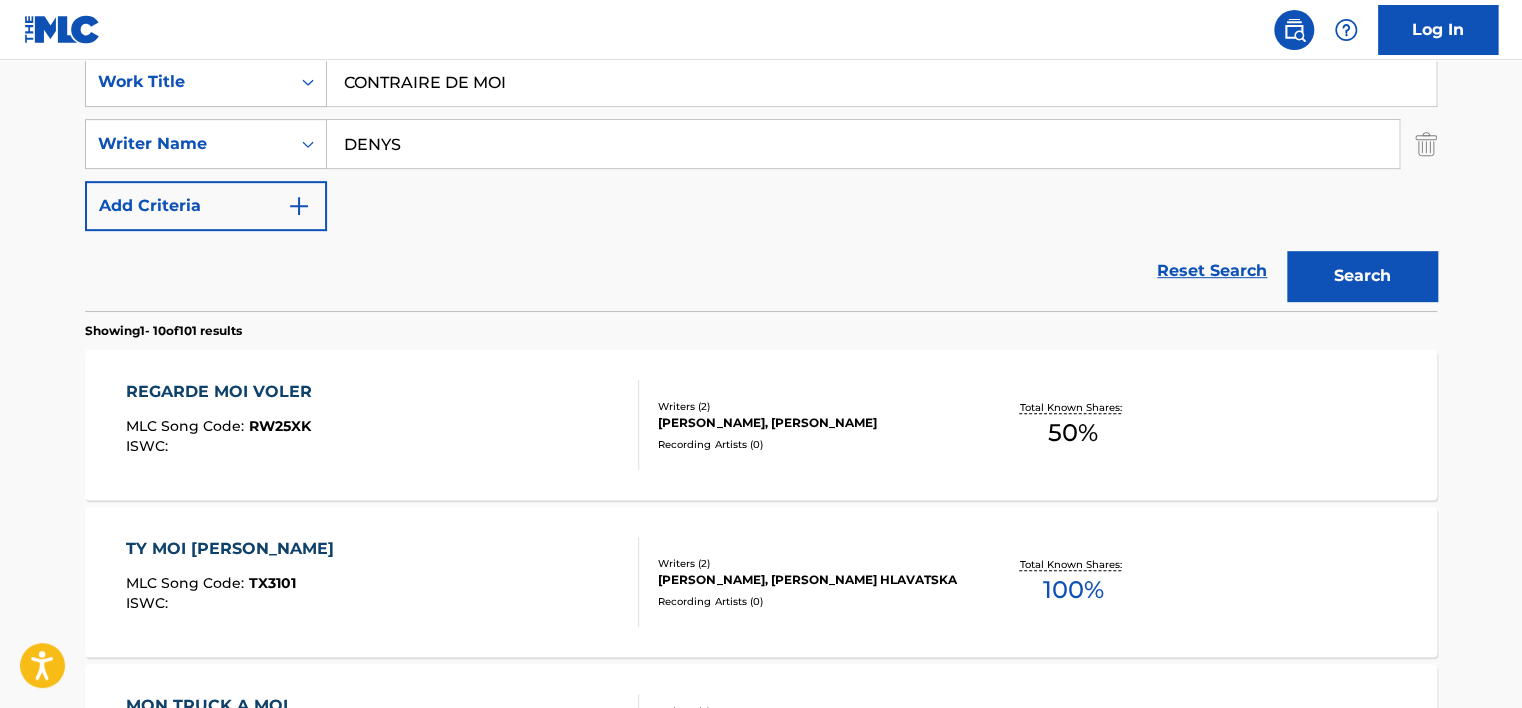 scroll, scrollTop: 265, scrollLeft: 0, axis: vertical 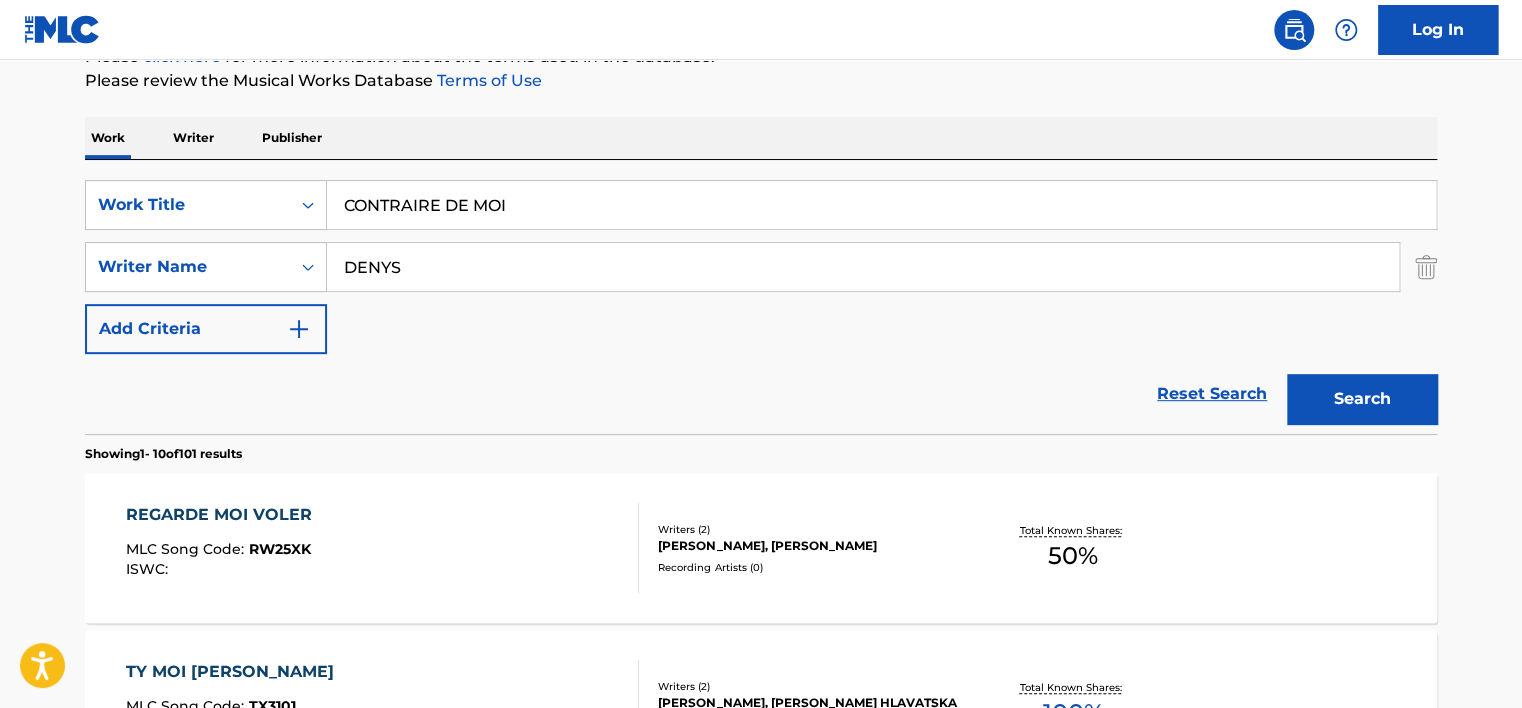 click on "CONTRAIRE DE MOI" at bounding box center (881, 205) 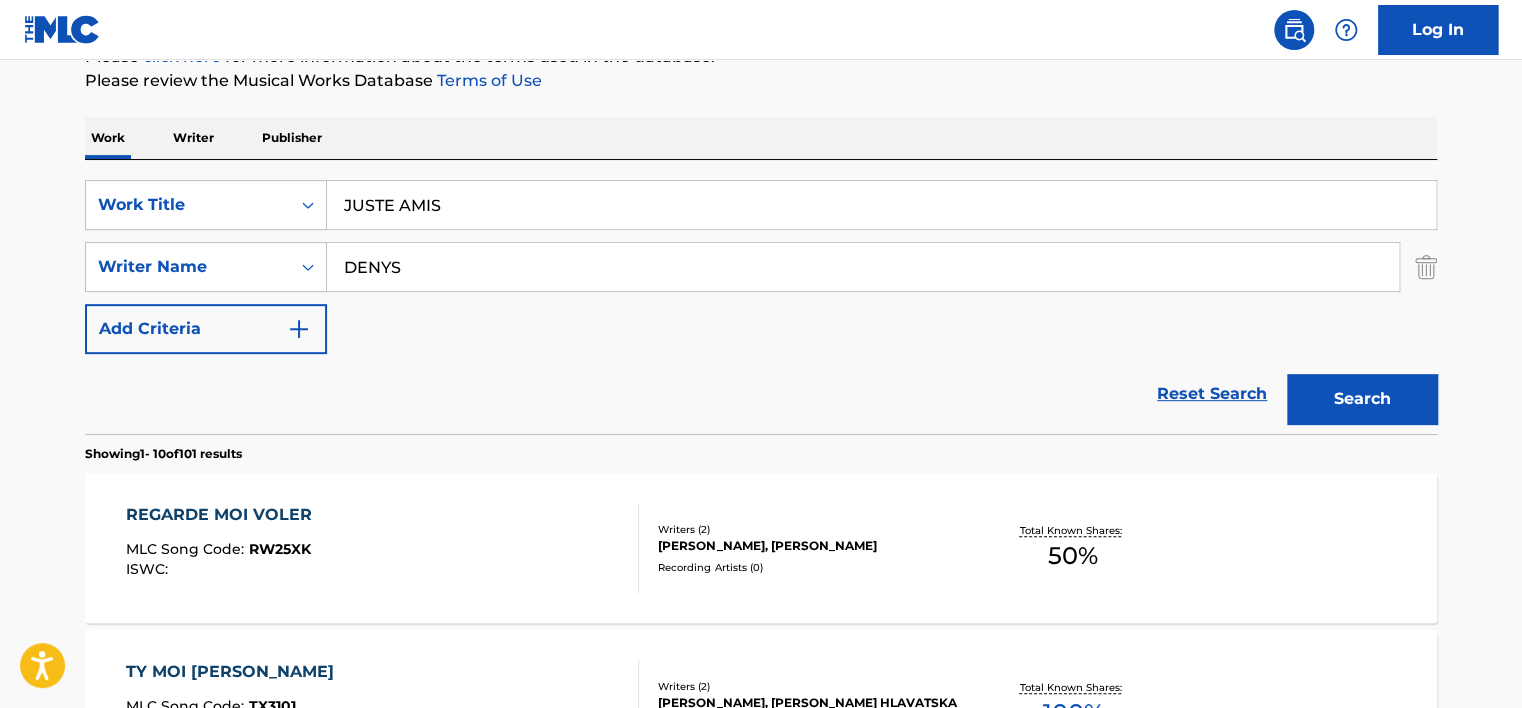 type on "JUSTE AMIS" 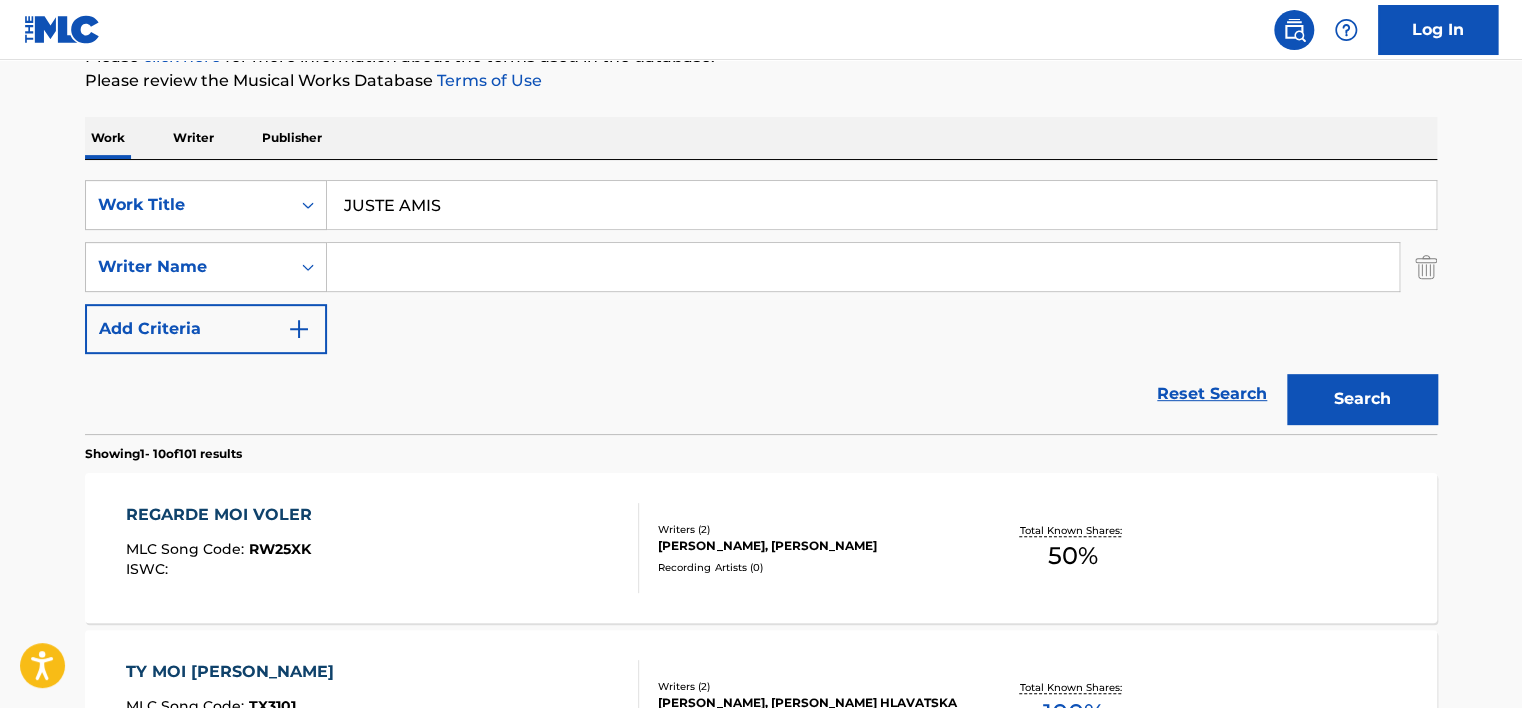 type 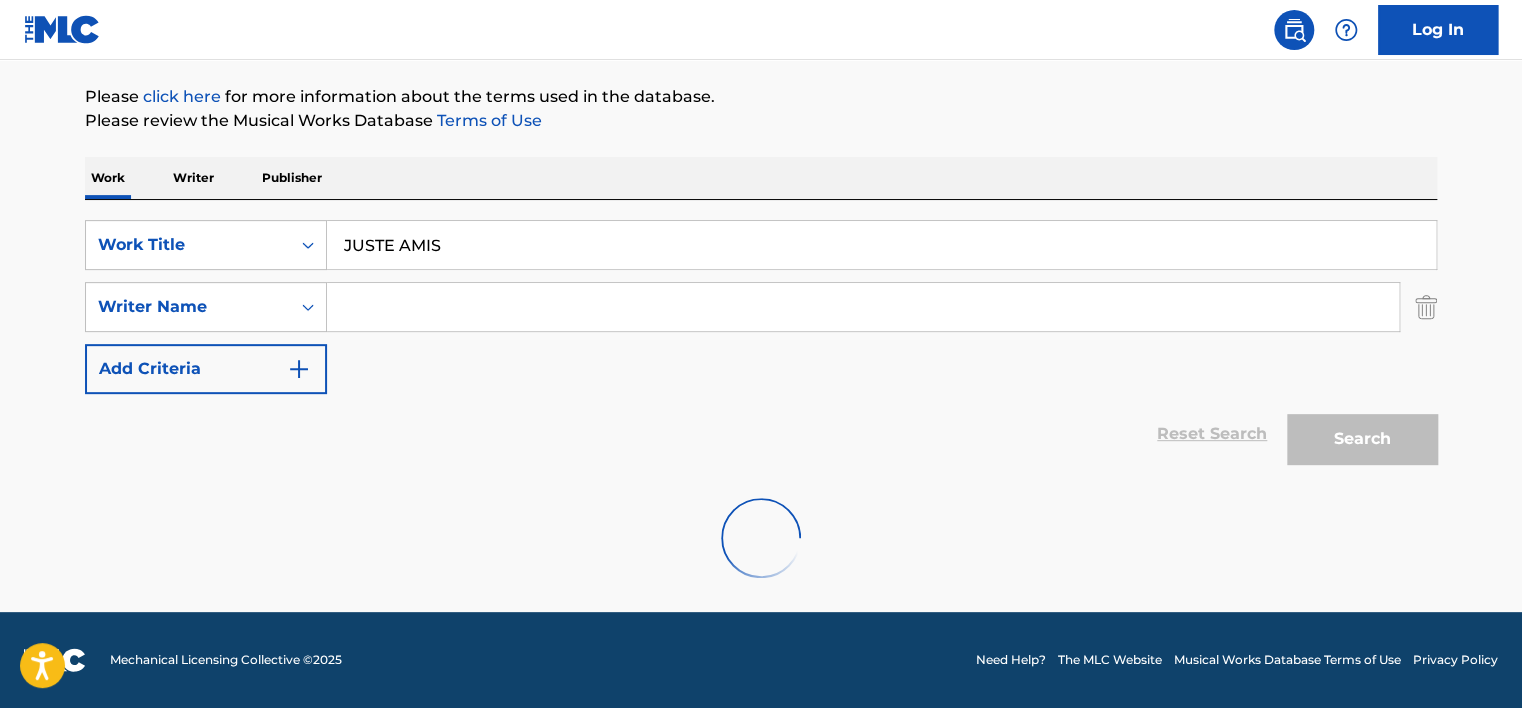 scroll, scrollTop: 224, scrollLeft: 0, axis: vertical 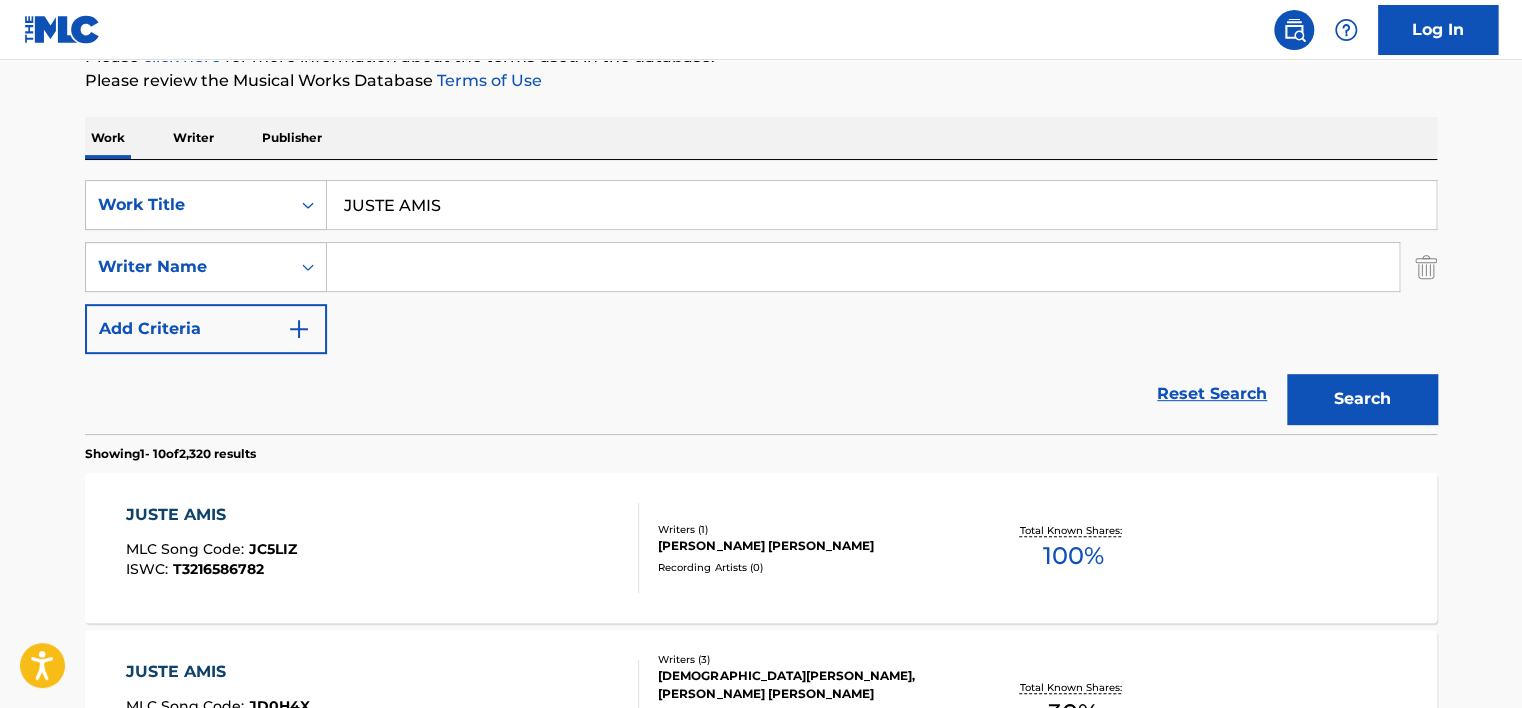 click on "JUSTE AMIS" at bounding box center (881, 205) 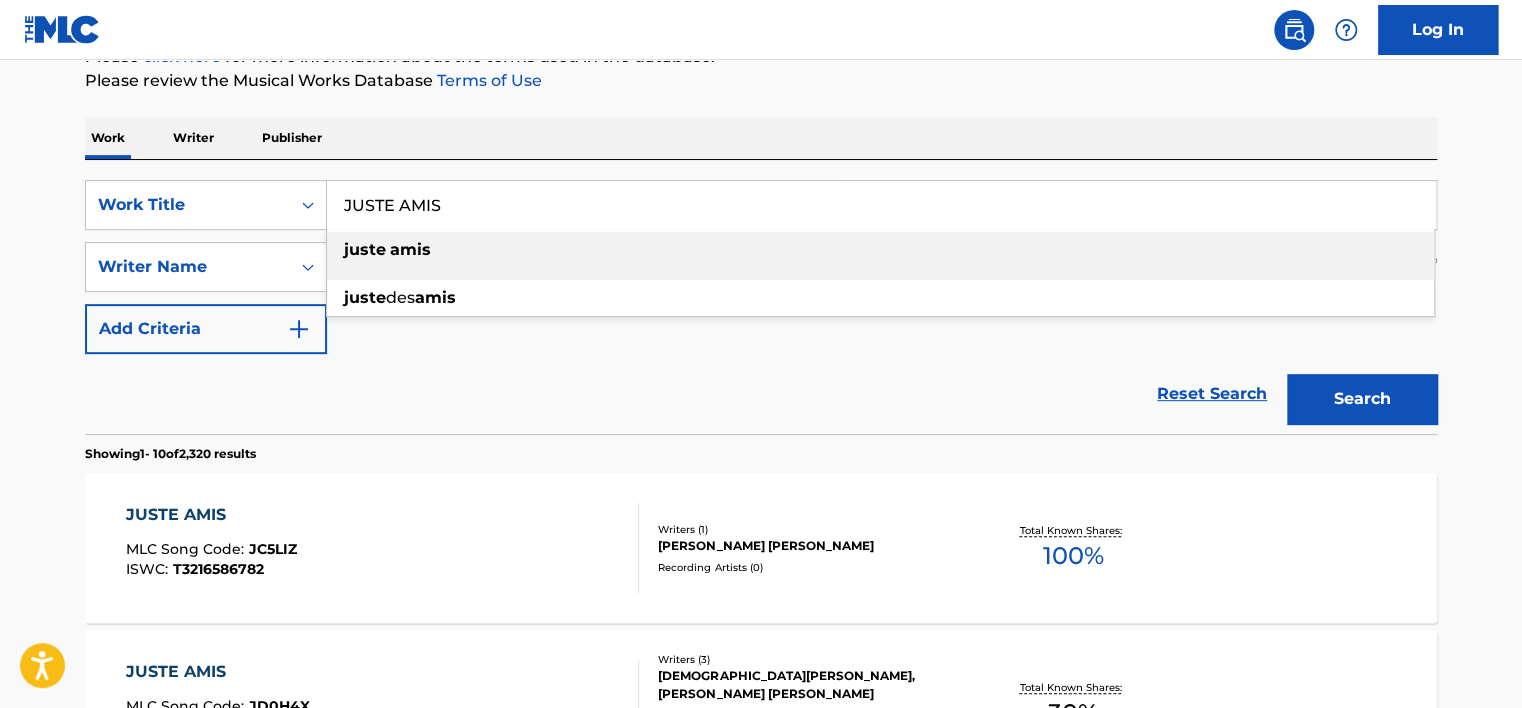 click on "JUSTE AMIS" at bounding box center (881, 205) 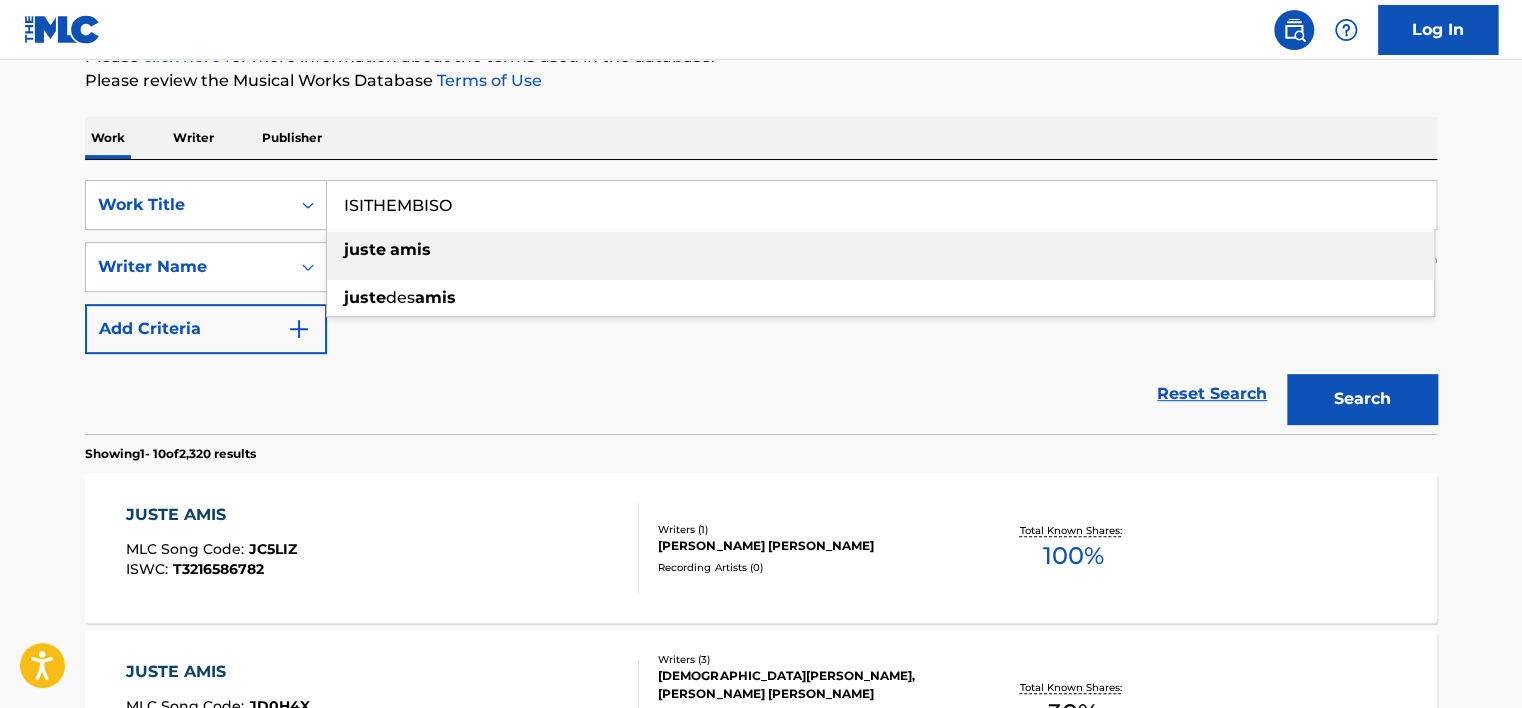 type on "ISITHEMBISO" 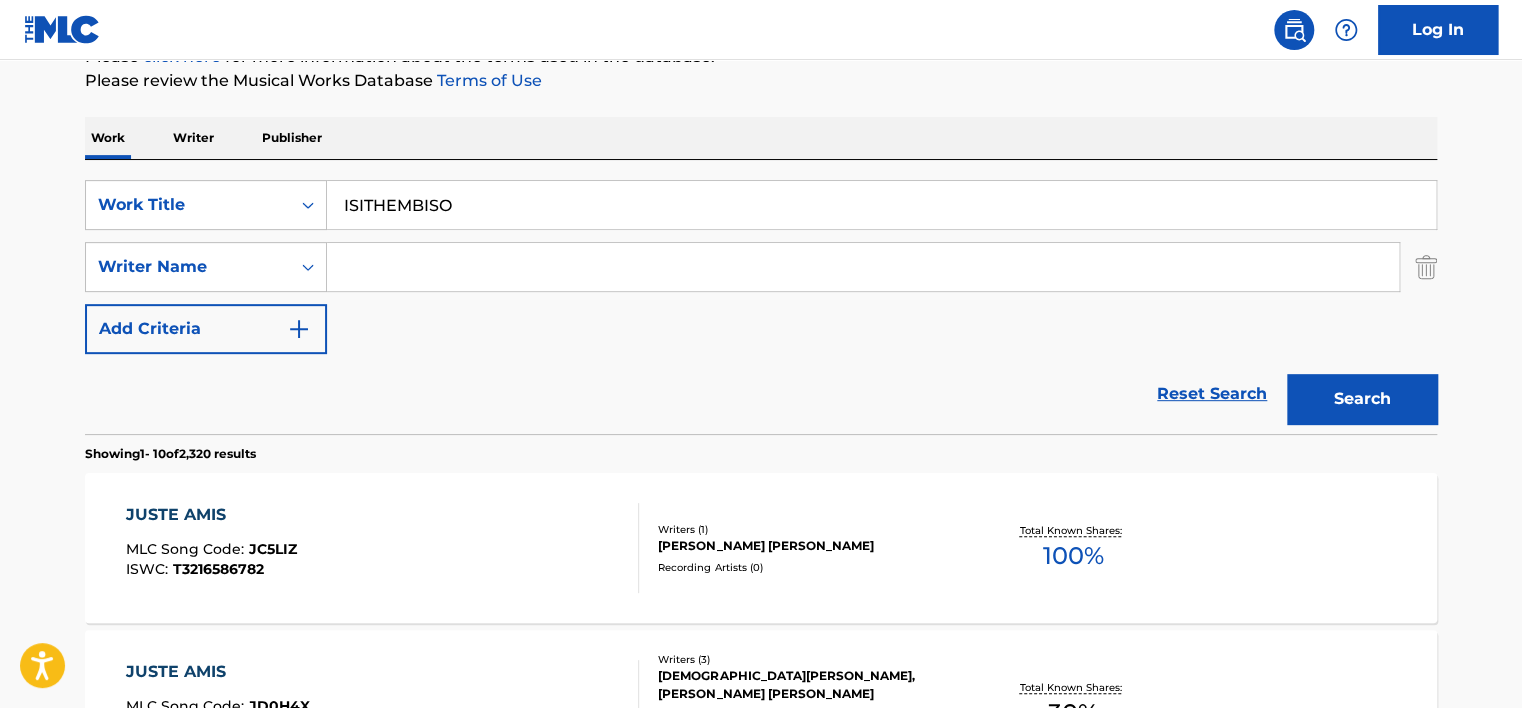 click on "Work Writer Publisher" at bounding box center [761, 138] 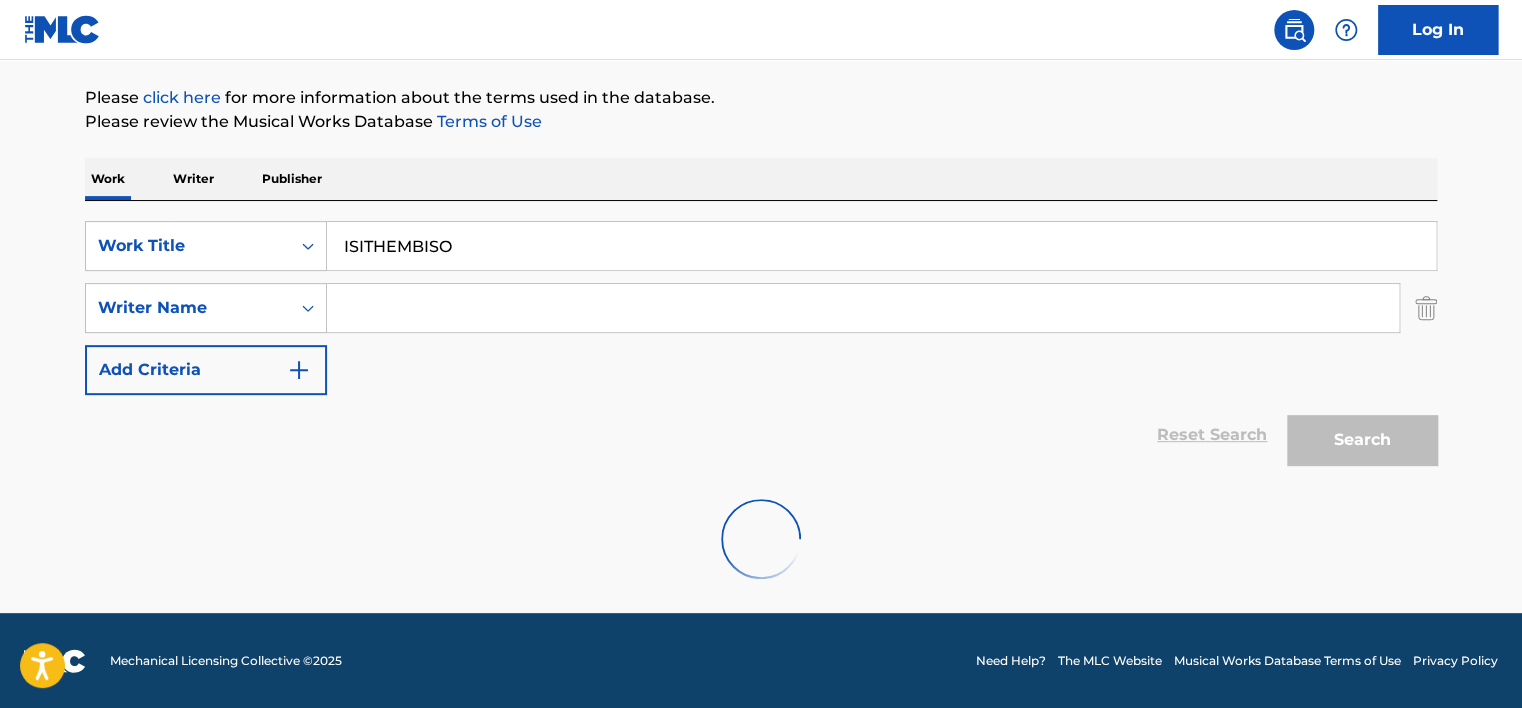 scroll, scrollTop: 265, scrollLeft: 0, axis: vertical 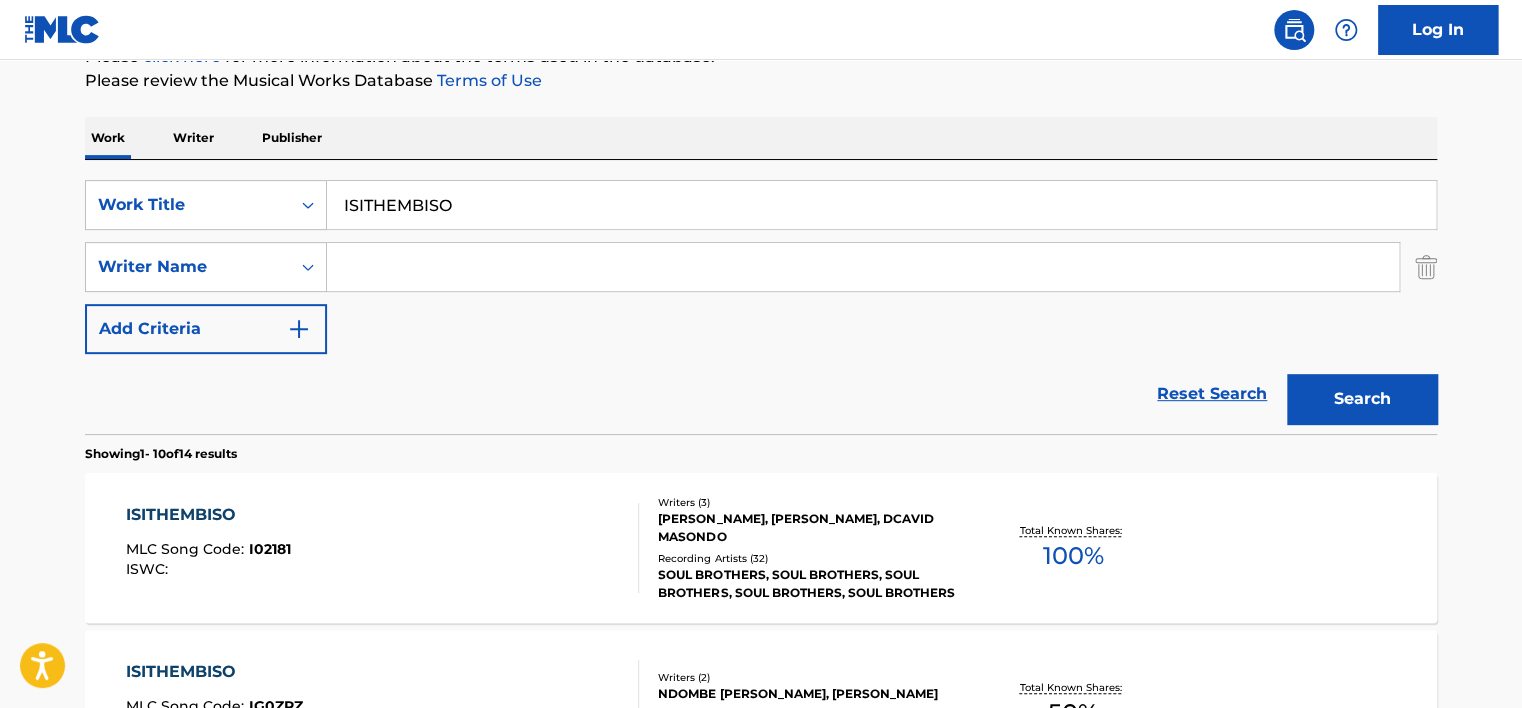click at bounding box center [863, 267] 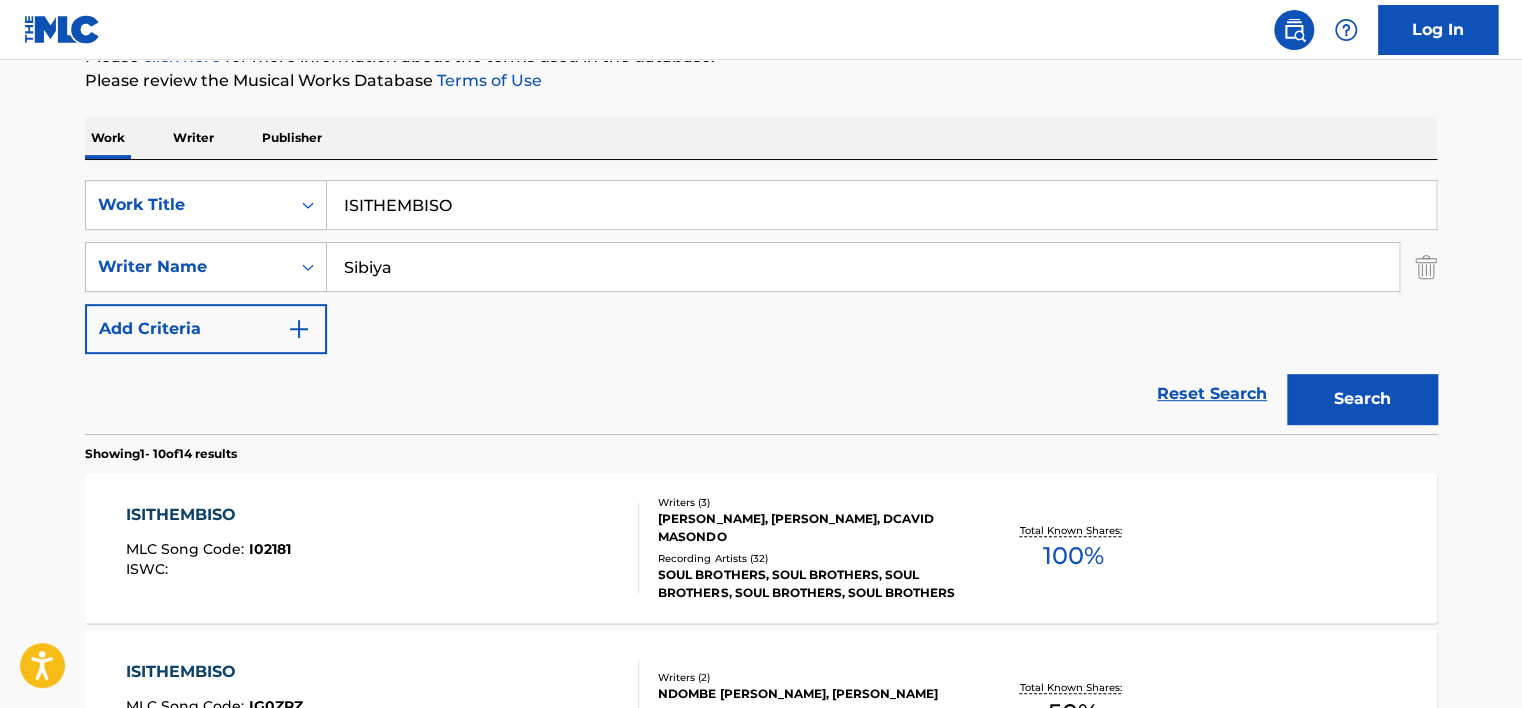 type on "Sibiya" 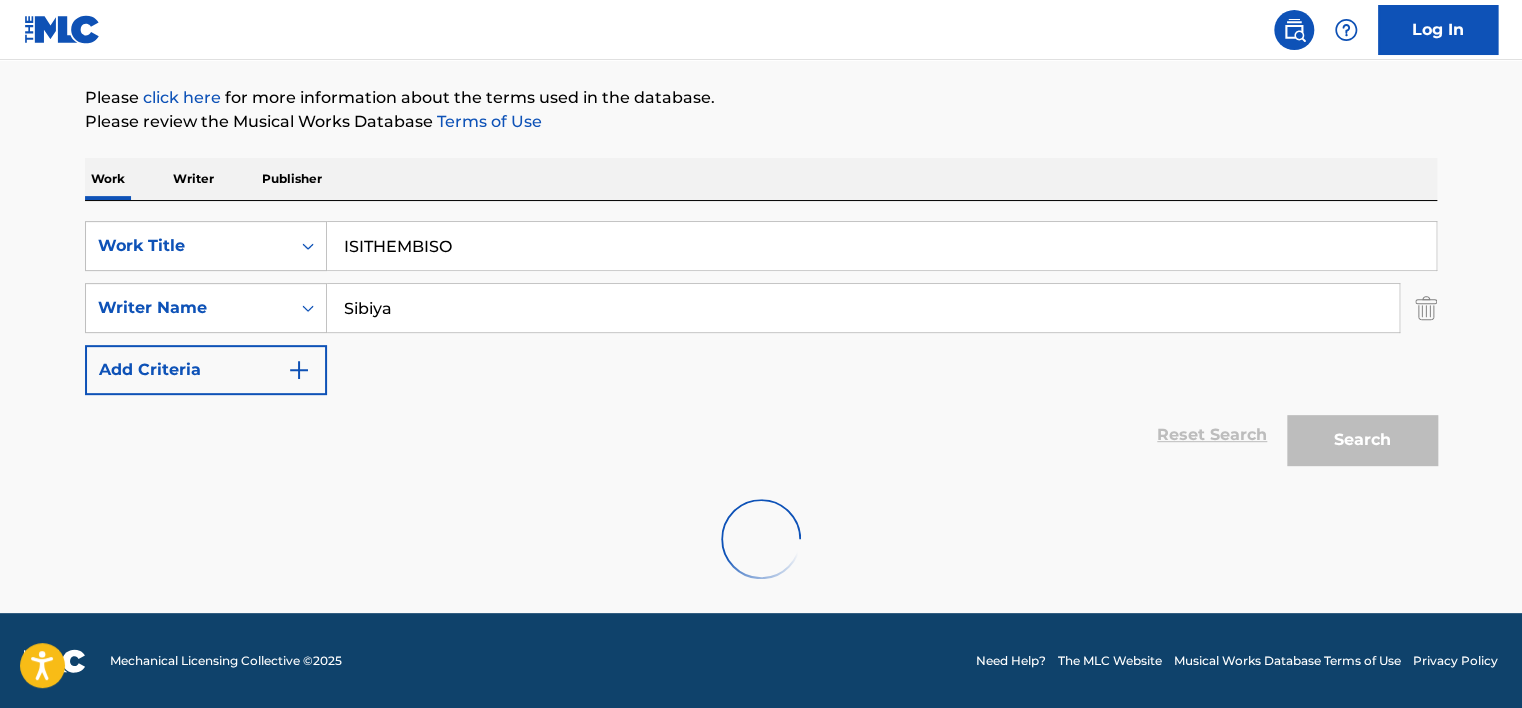 scroll, scrollTop: 160, scrollLeft: 0, axis: vertical 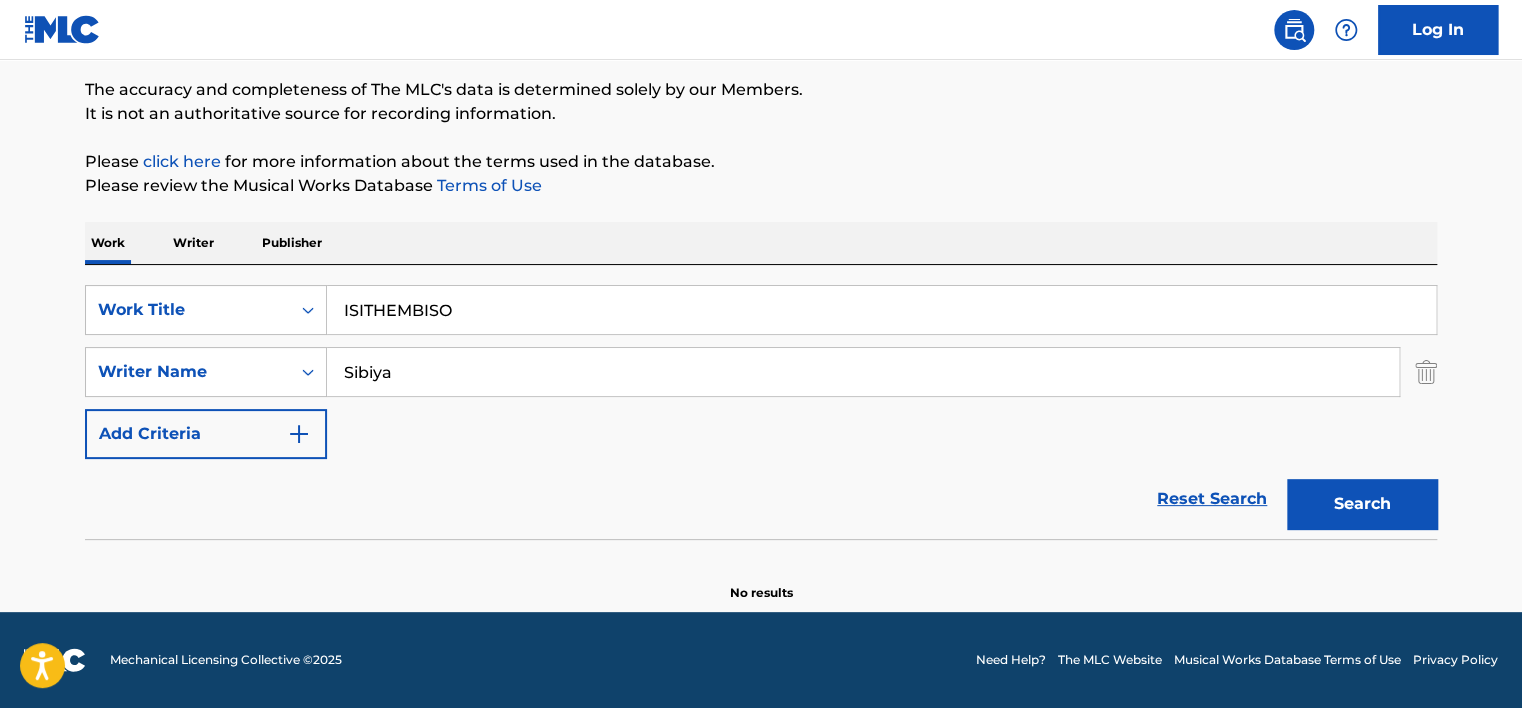 click on "ISITHEMBISO" at bounding box center [881, 310] 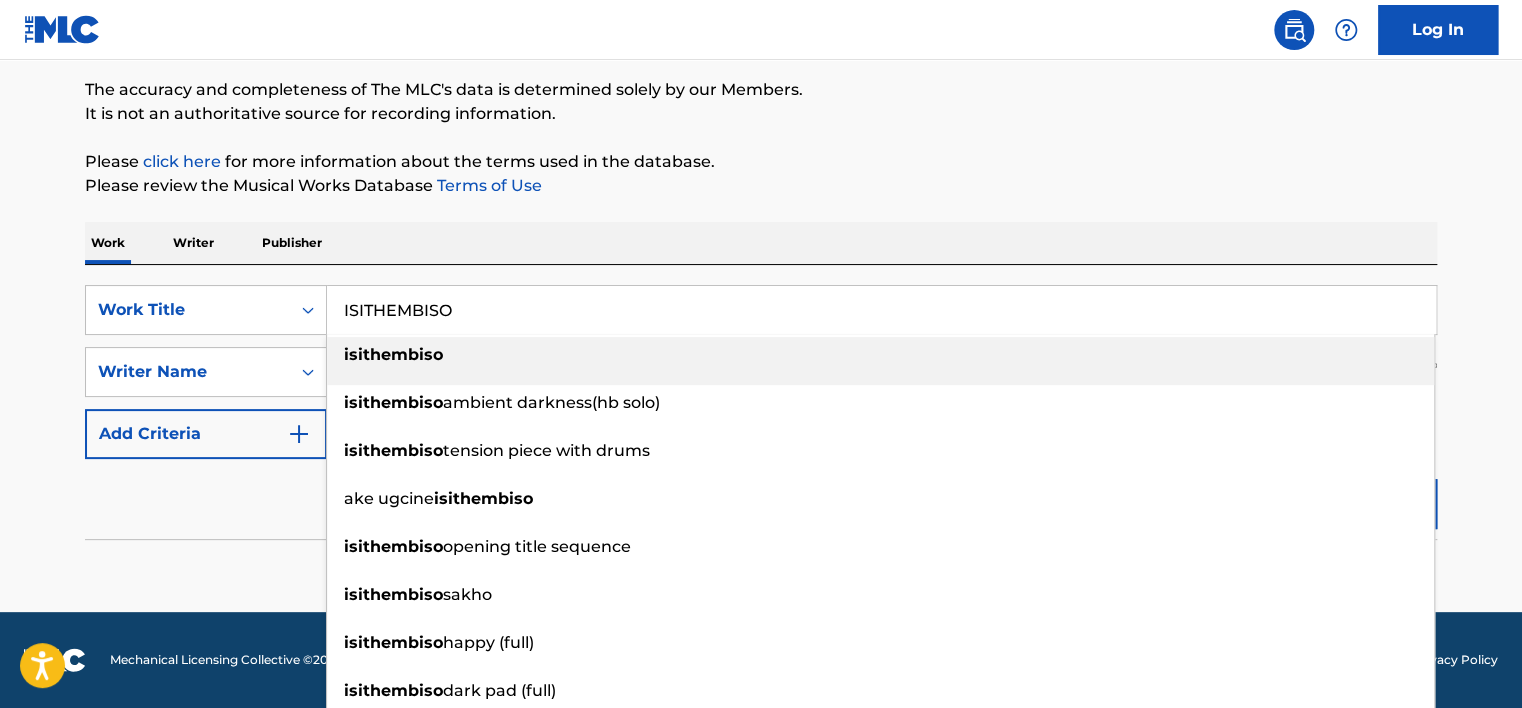 click on "ISITHEMBISO" at bounding box center [881, 310] 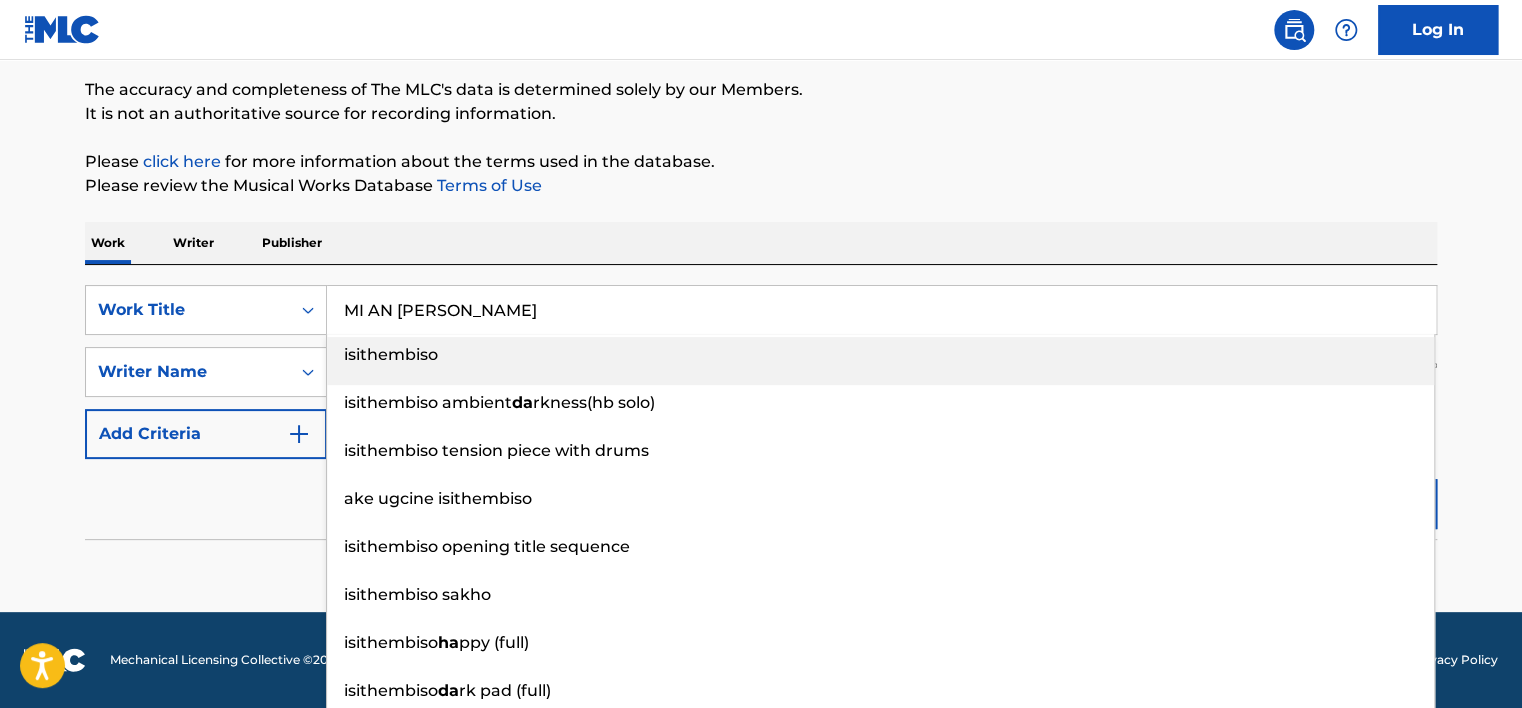 type on "MI AN HA DA NEUN" 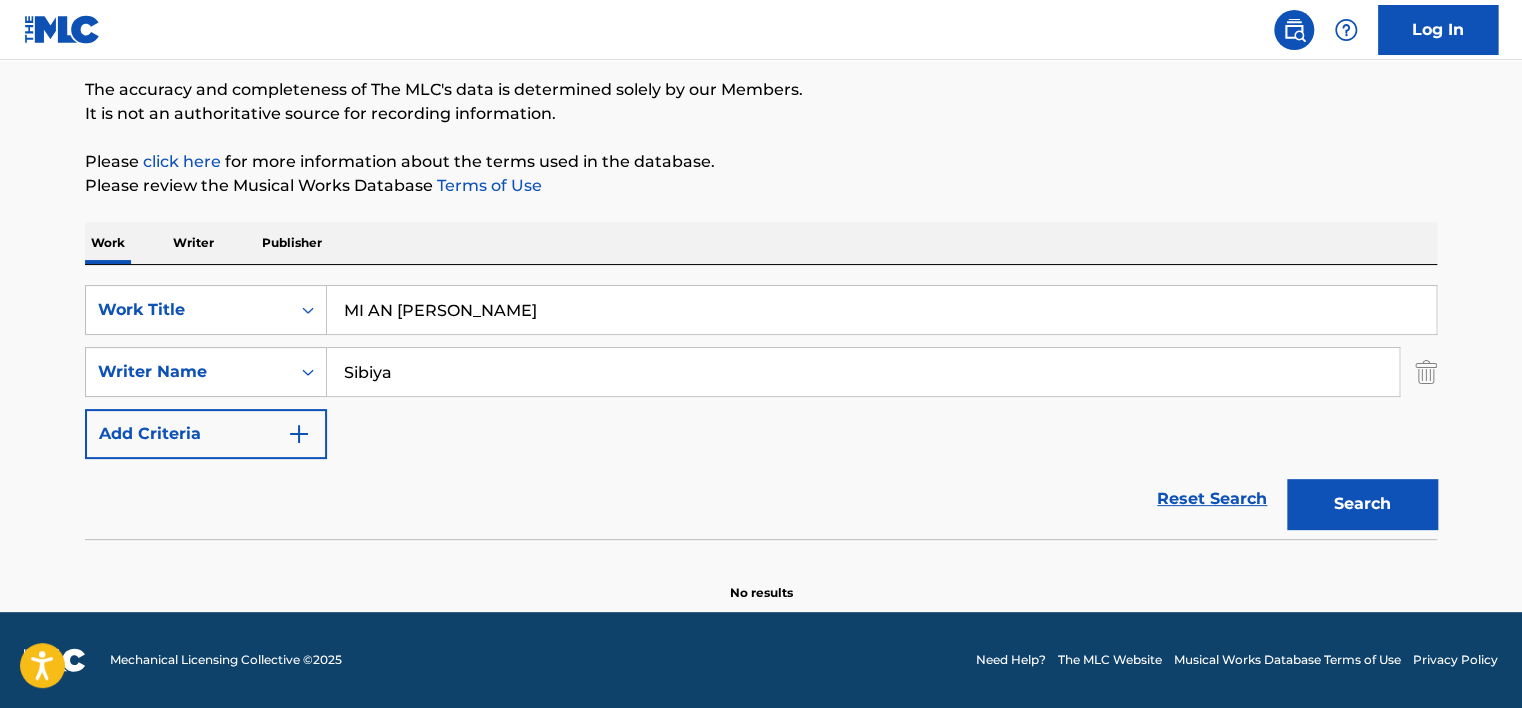 click on "Sibiya" at bounding box center [863, 372] 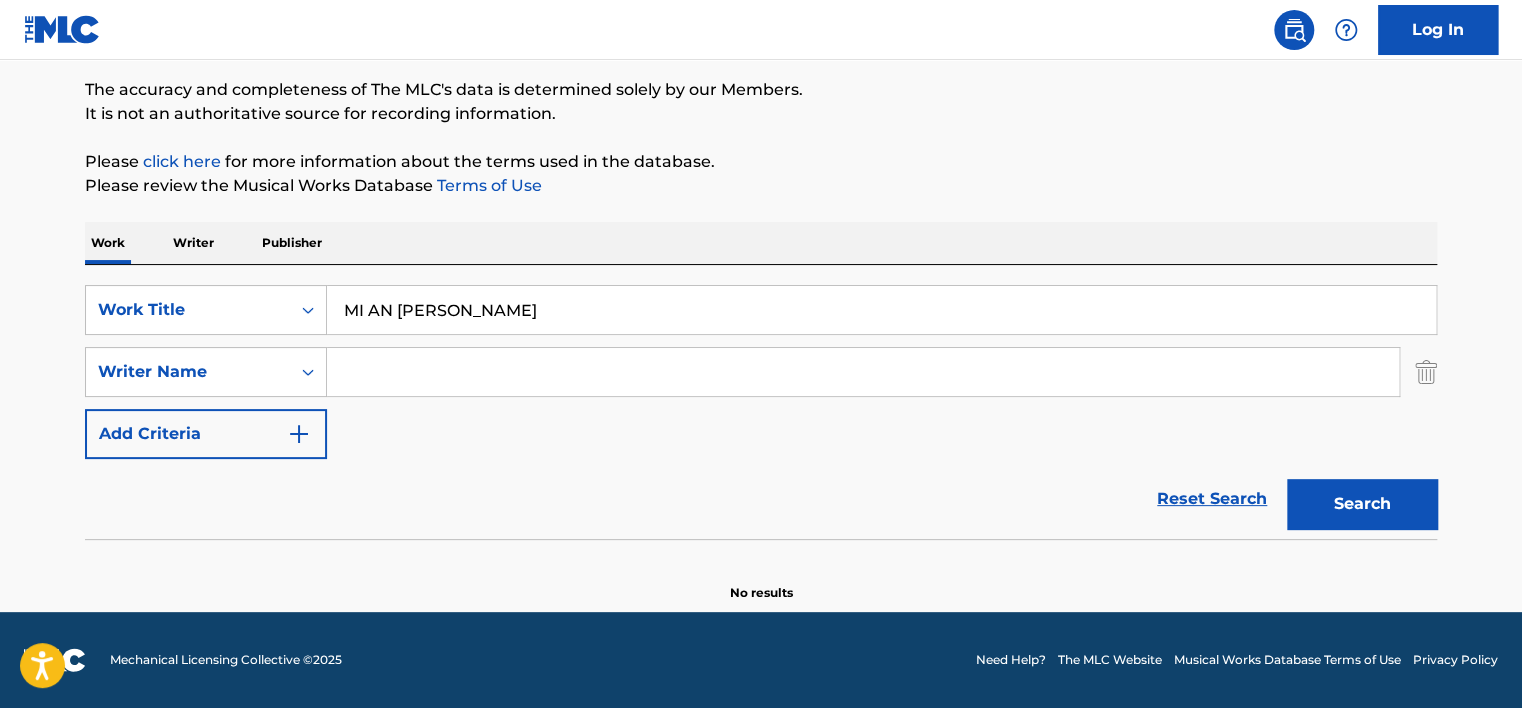 click at bounding box center [863, 372] 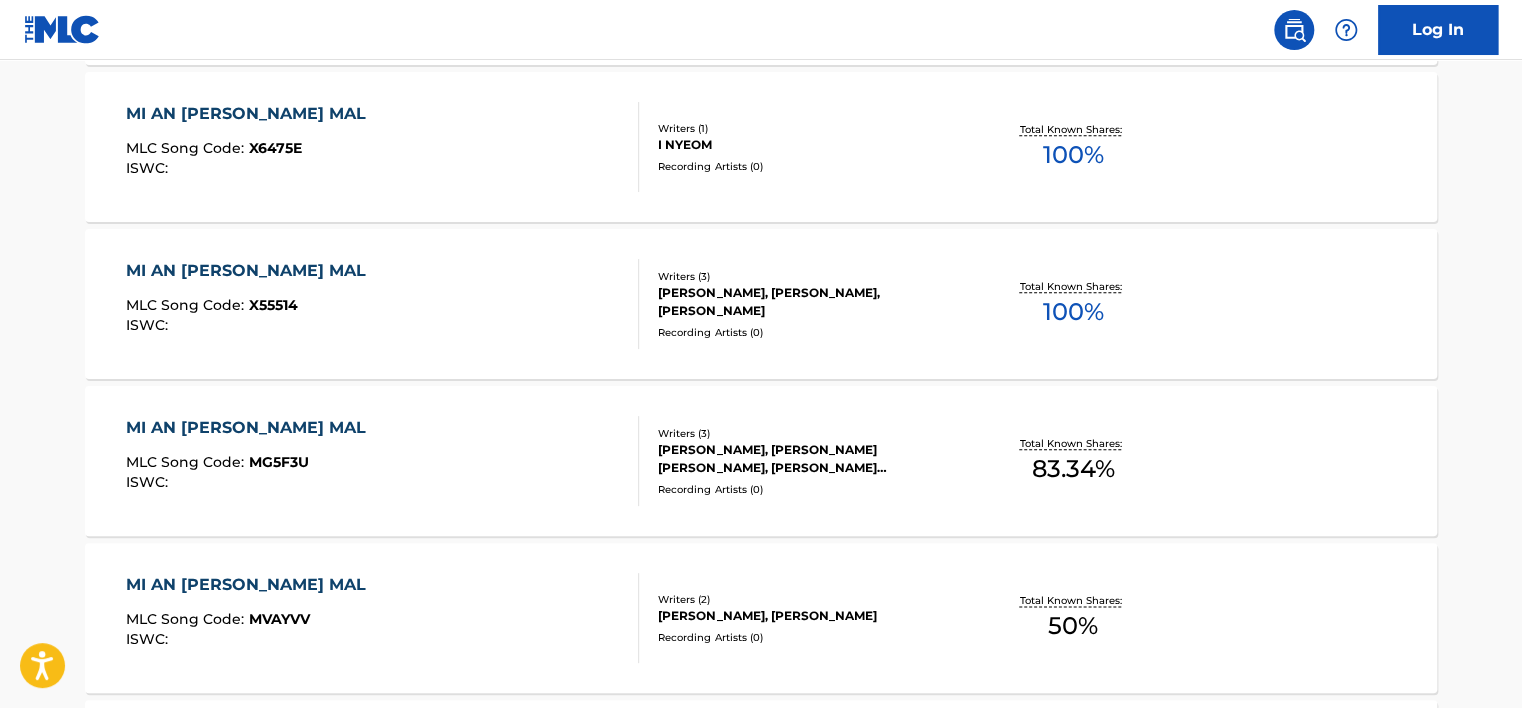 scroll, scrollTop: 860, scrollLeft: 0, axis: vertical 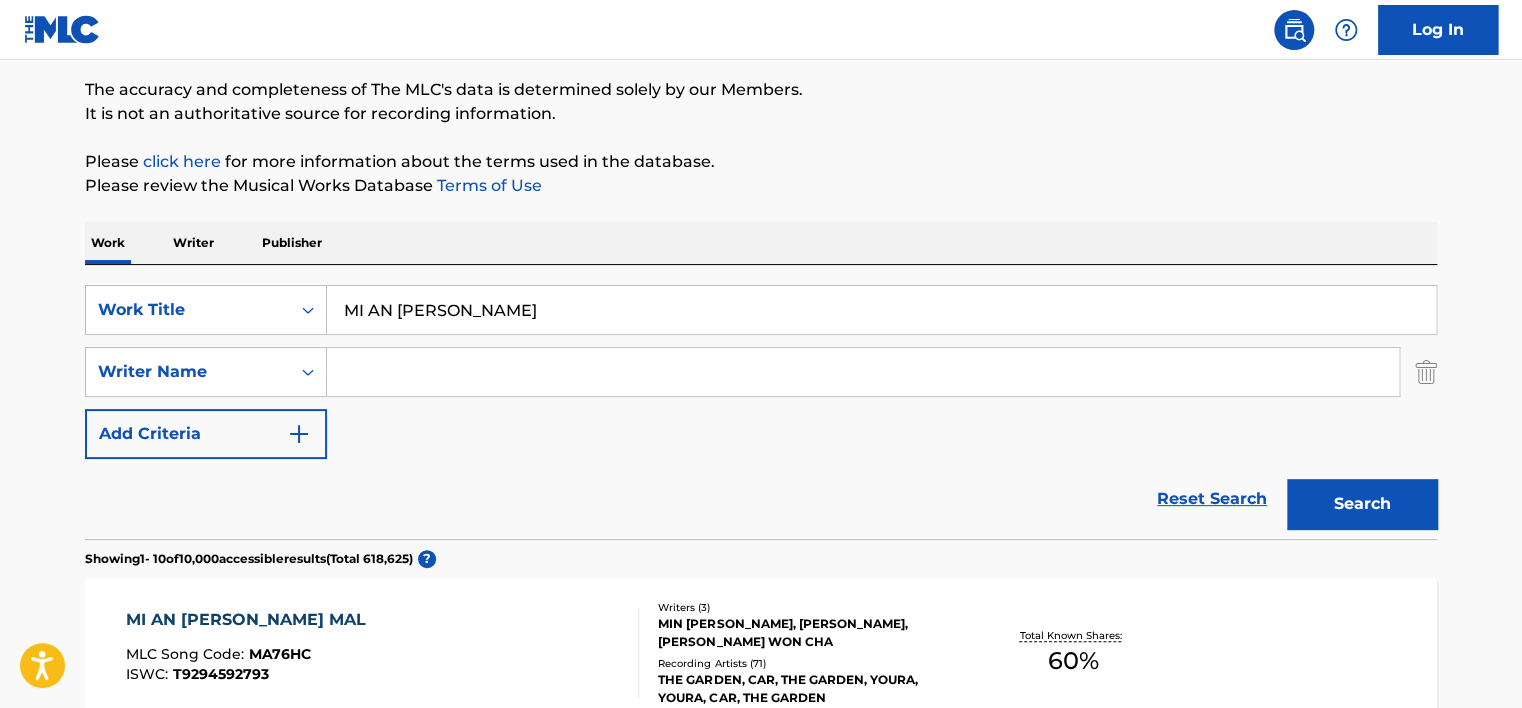 click on "MI AN HA DA NEUN" at bounding box center (881, 310) 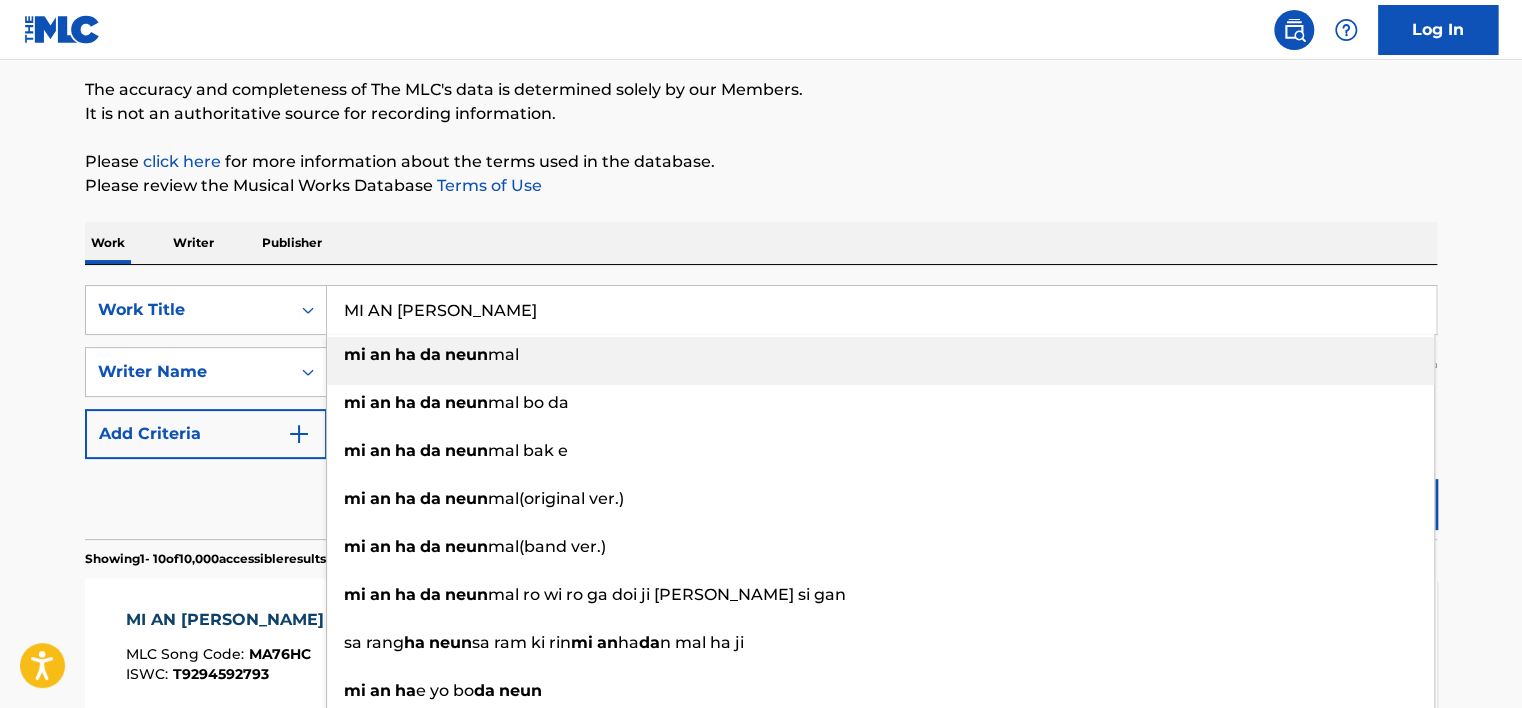 click on "MI AN HA DA NEUN" at bounding box center [881, 310] 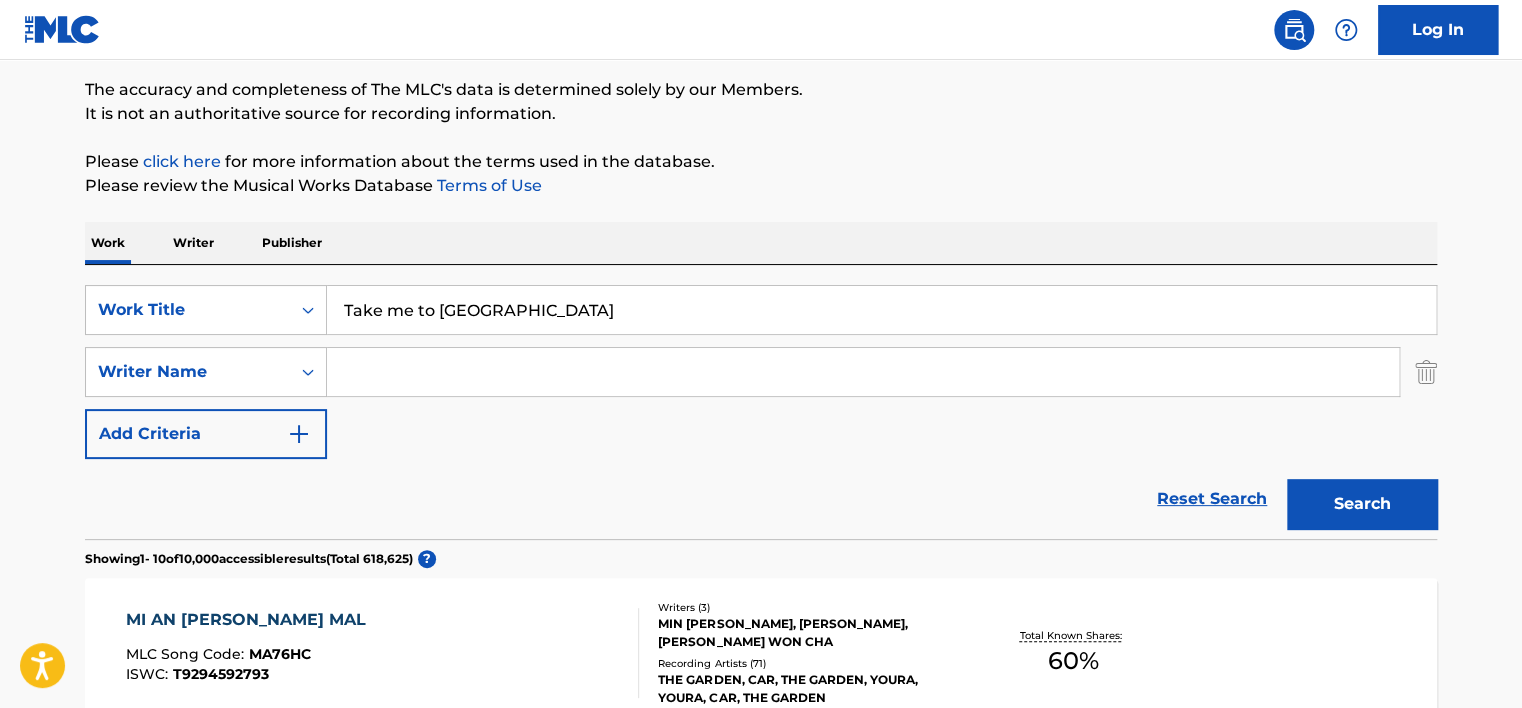 click on "Please   click here   for more information about the terms used in the database." at bounding box center (761, 162) 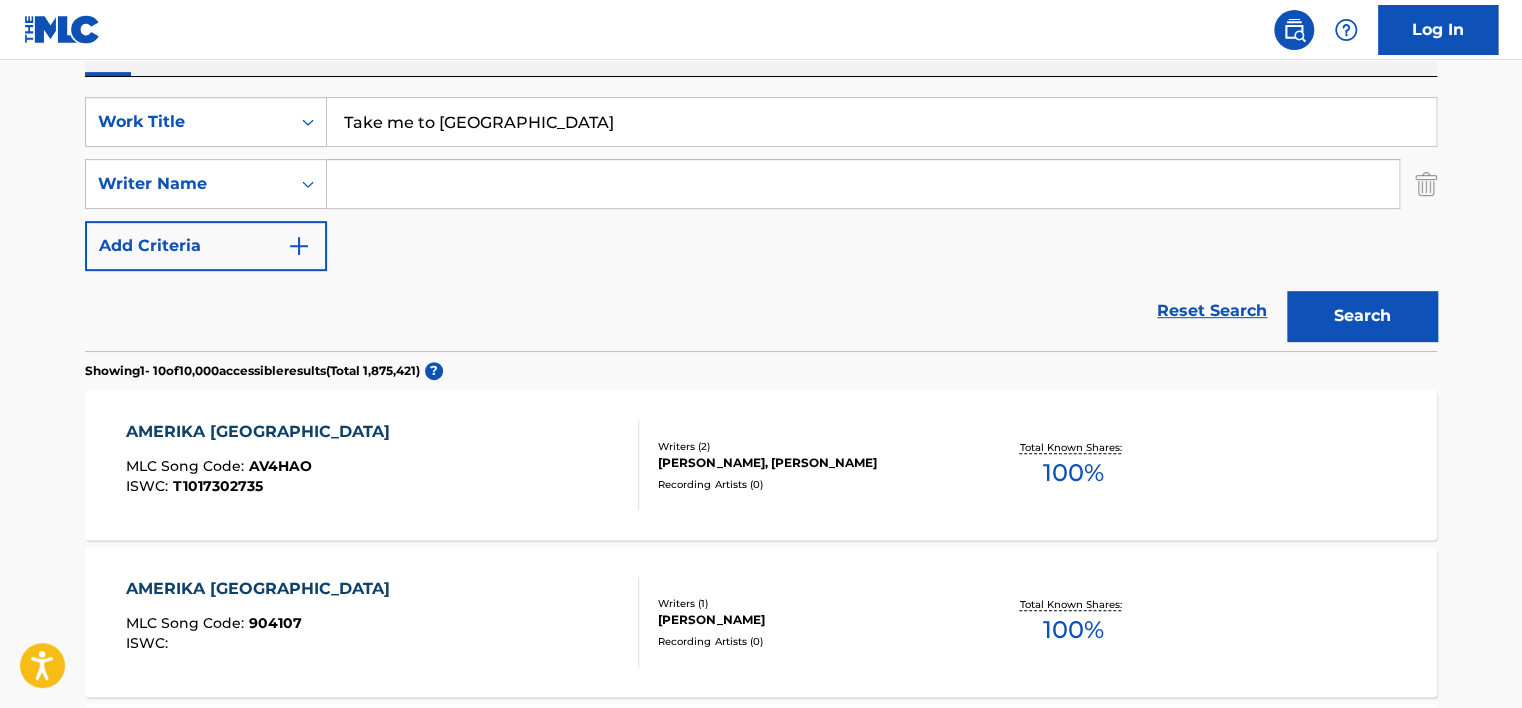 scroll, scrollTop: 360, scrollLeft: 0, axis: vertical 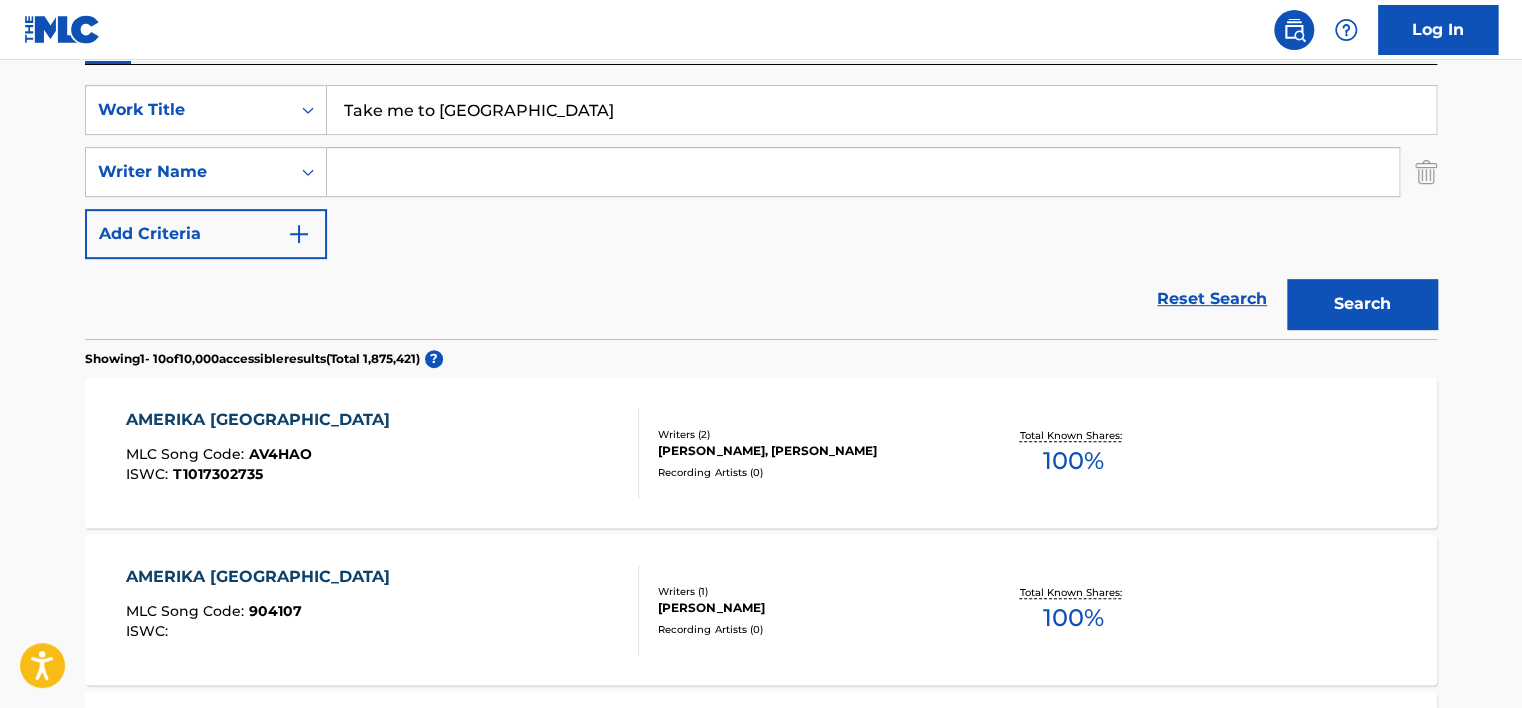 click on "Take me to Amerika" at bounding box center [881, 110] 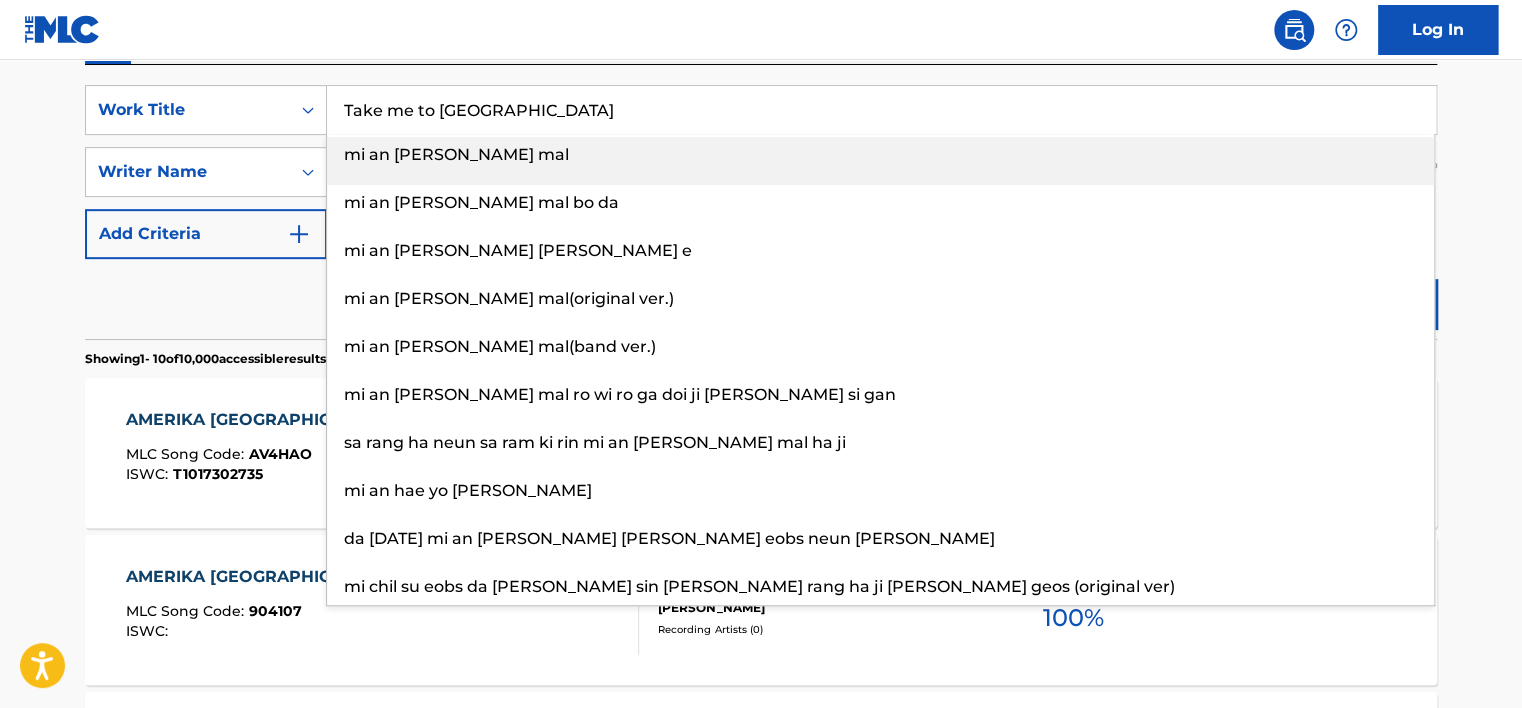 click on "Take me to Amerika" at bounding box center (881, 110) 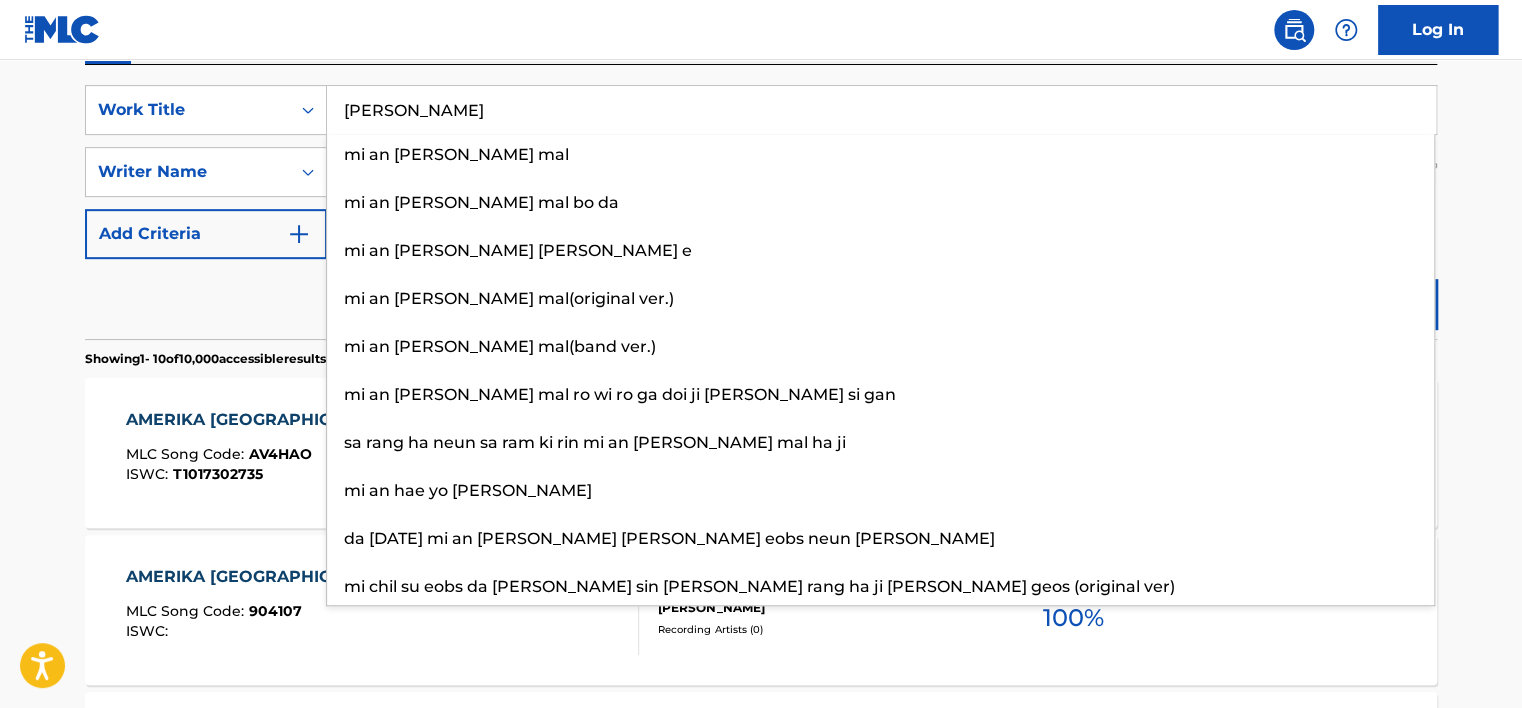 type on "Kya Kahein" 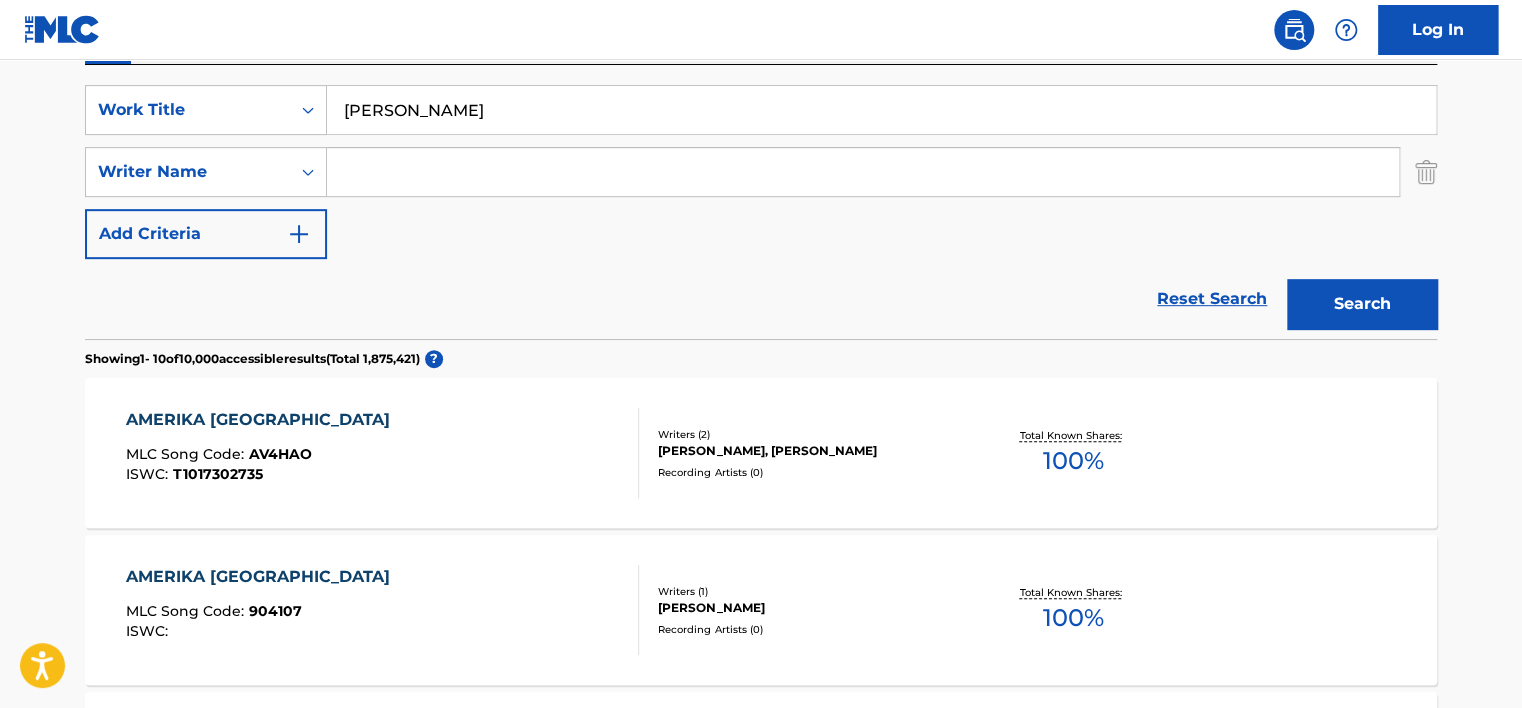 click at bounding box center [863, 172] 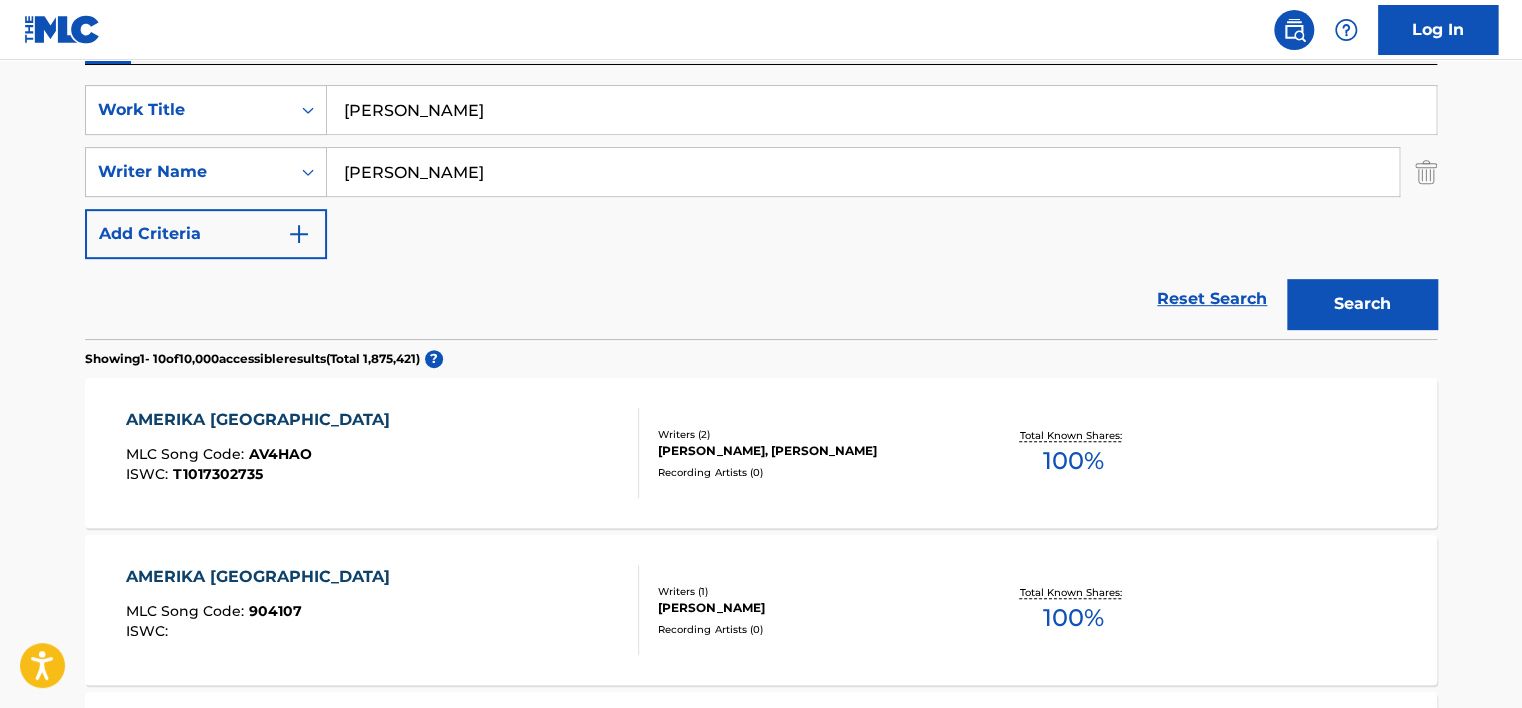click on "Search" at bounding box center [1362, 304] 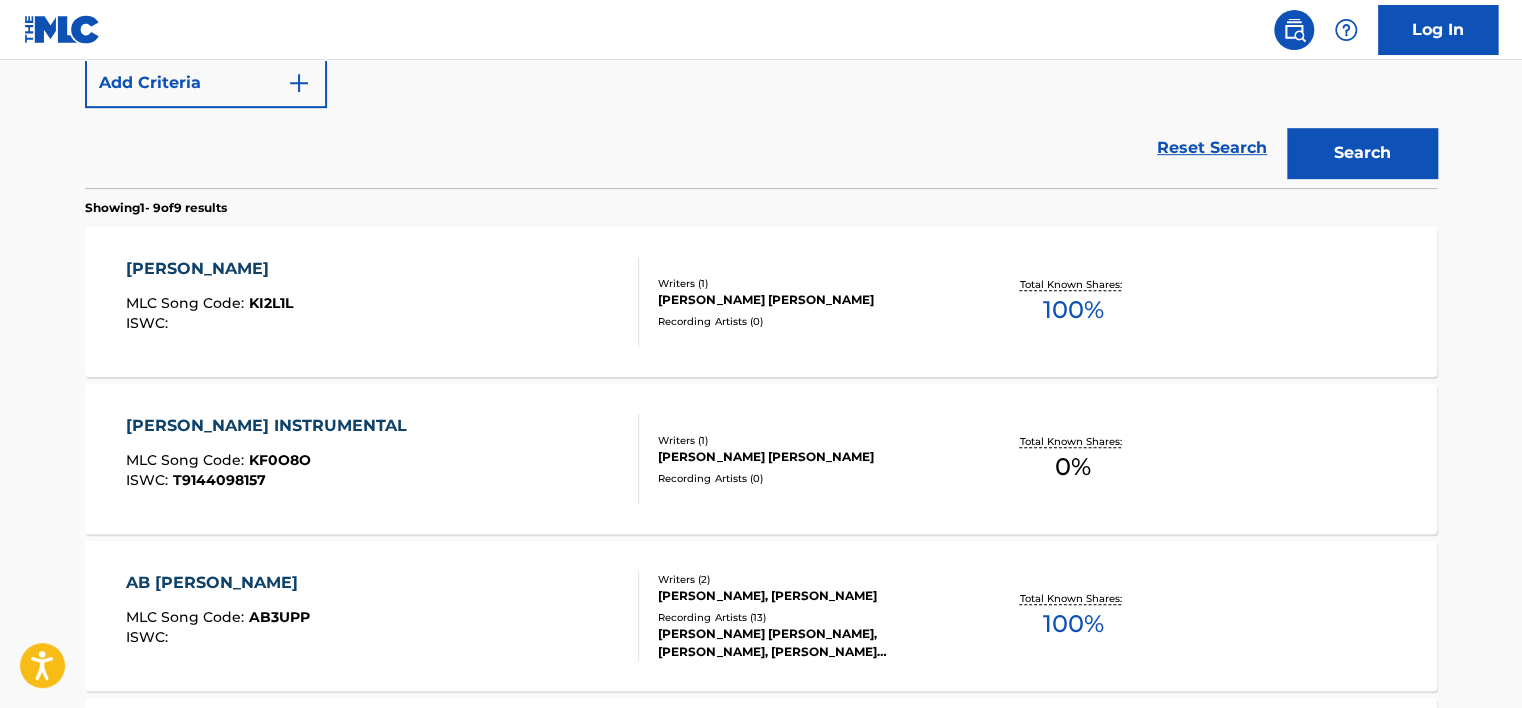 scroll, scrollTop: 560, scrollLeft: 0, axis: vertical 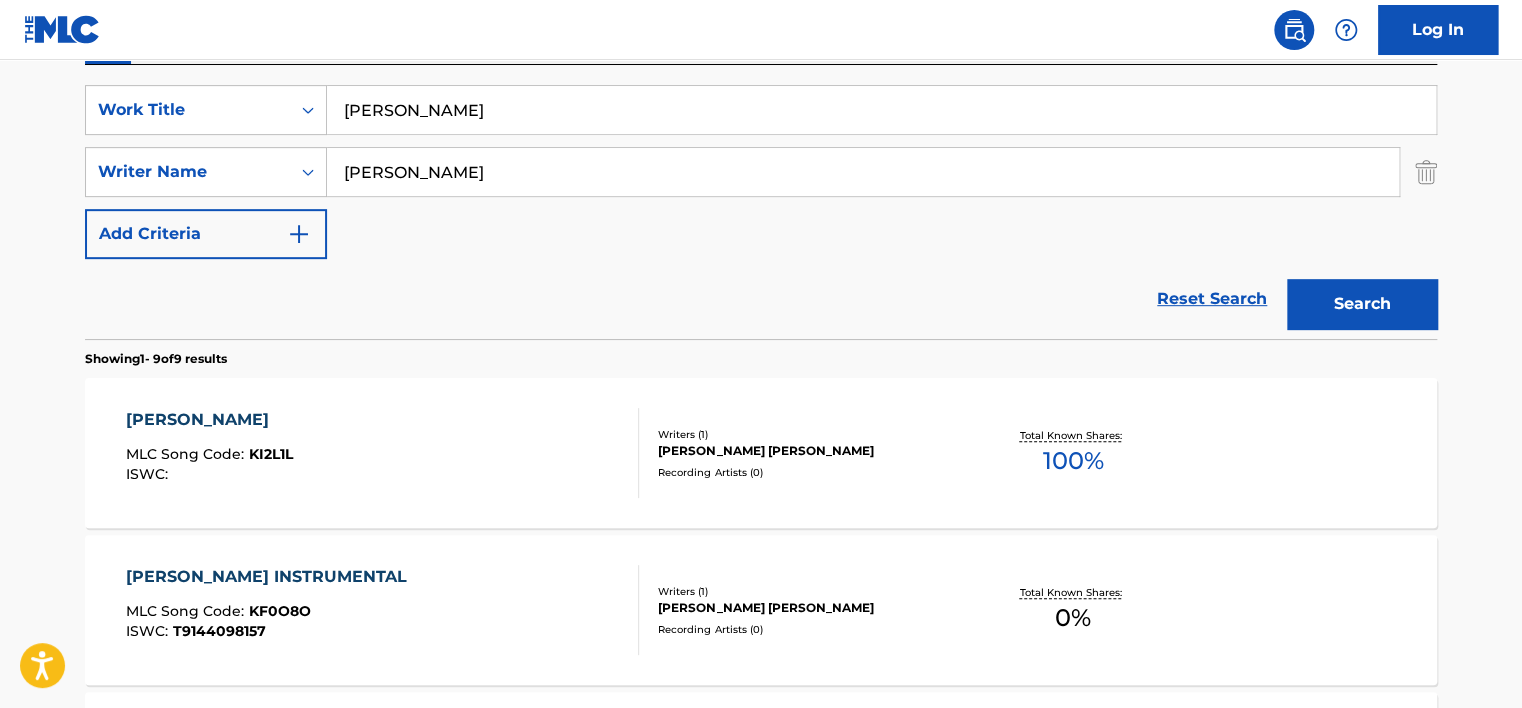 click on "sodhi" at bounding box center [863, 172] 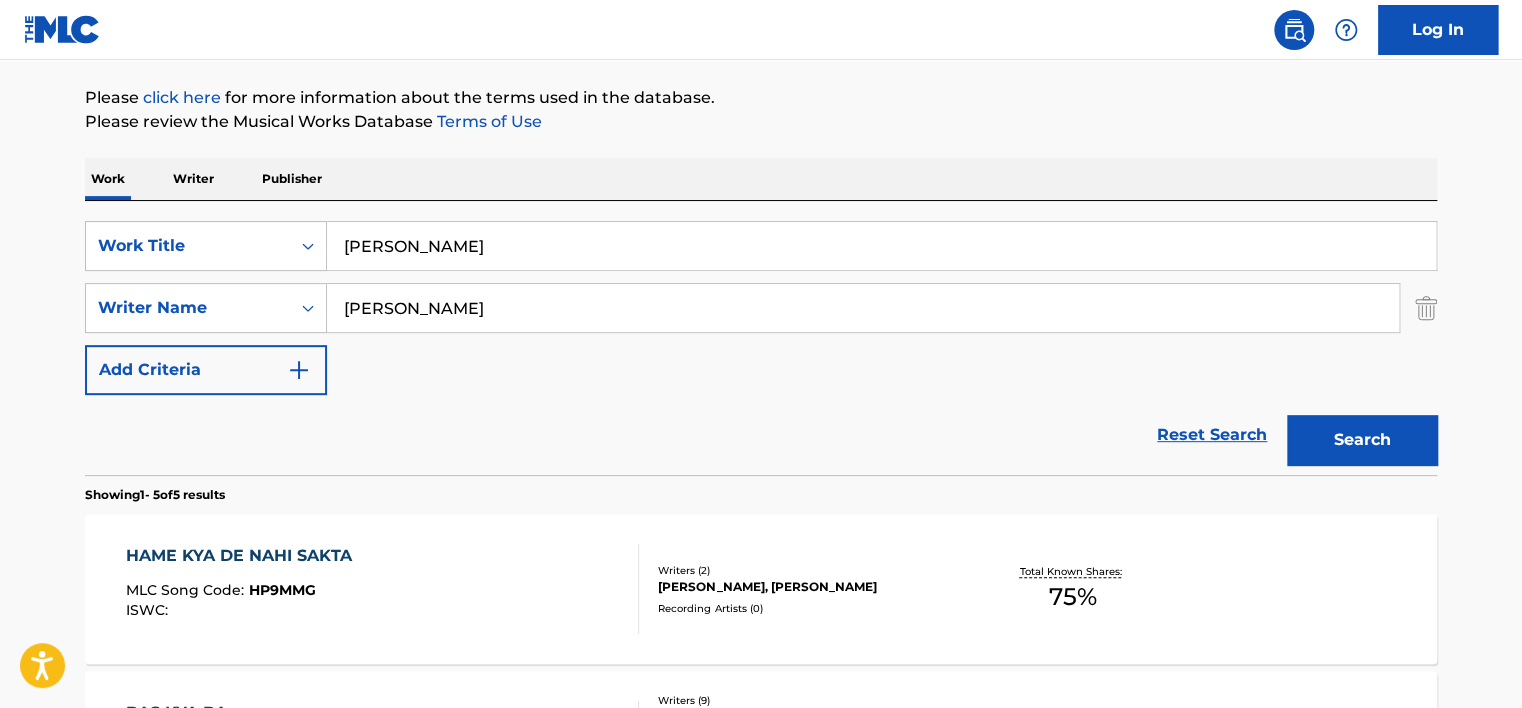 scroll, scrollTop: 360, scrollLeft: 0, axis: vertical 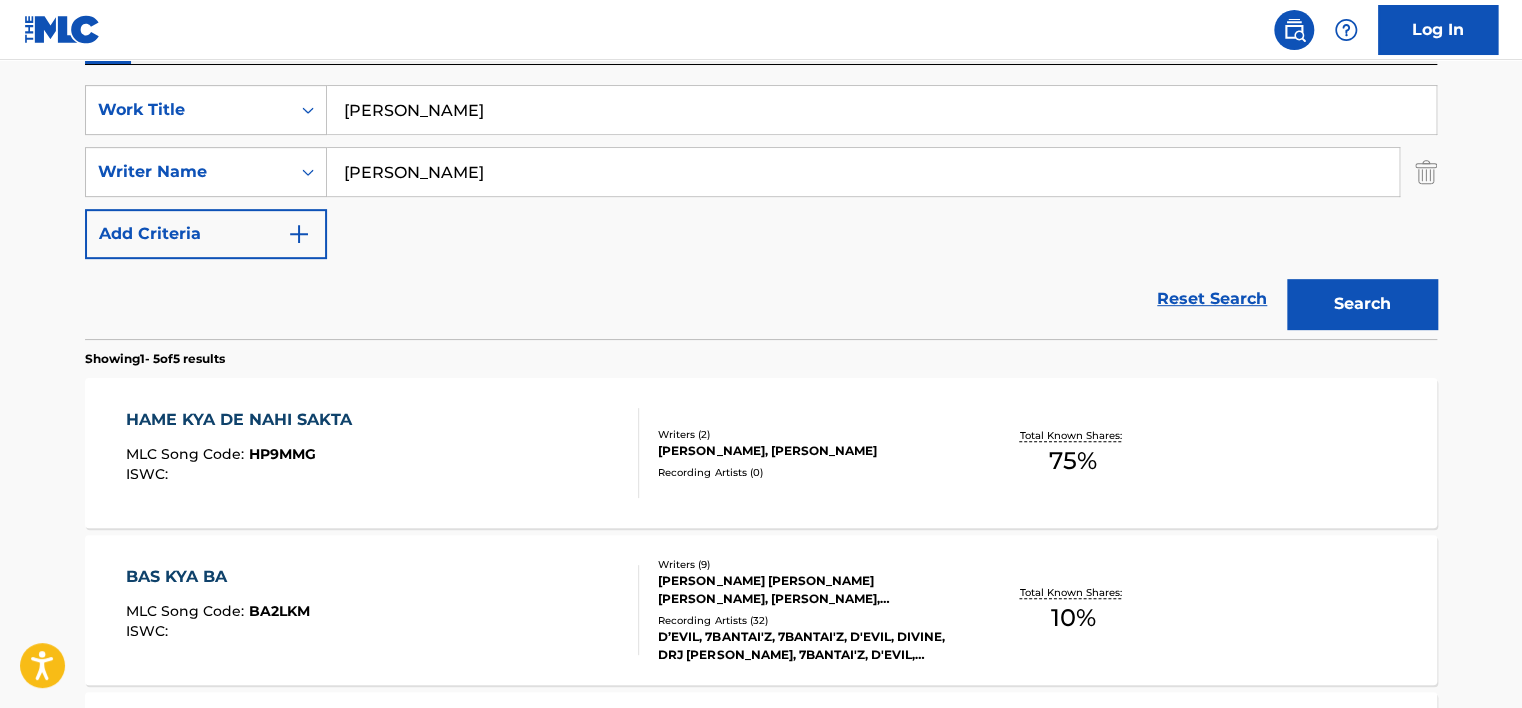 click on "Kya Kahein" at bounding box center [881, 110] 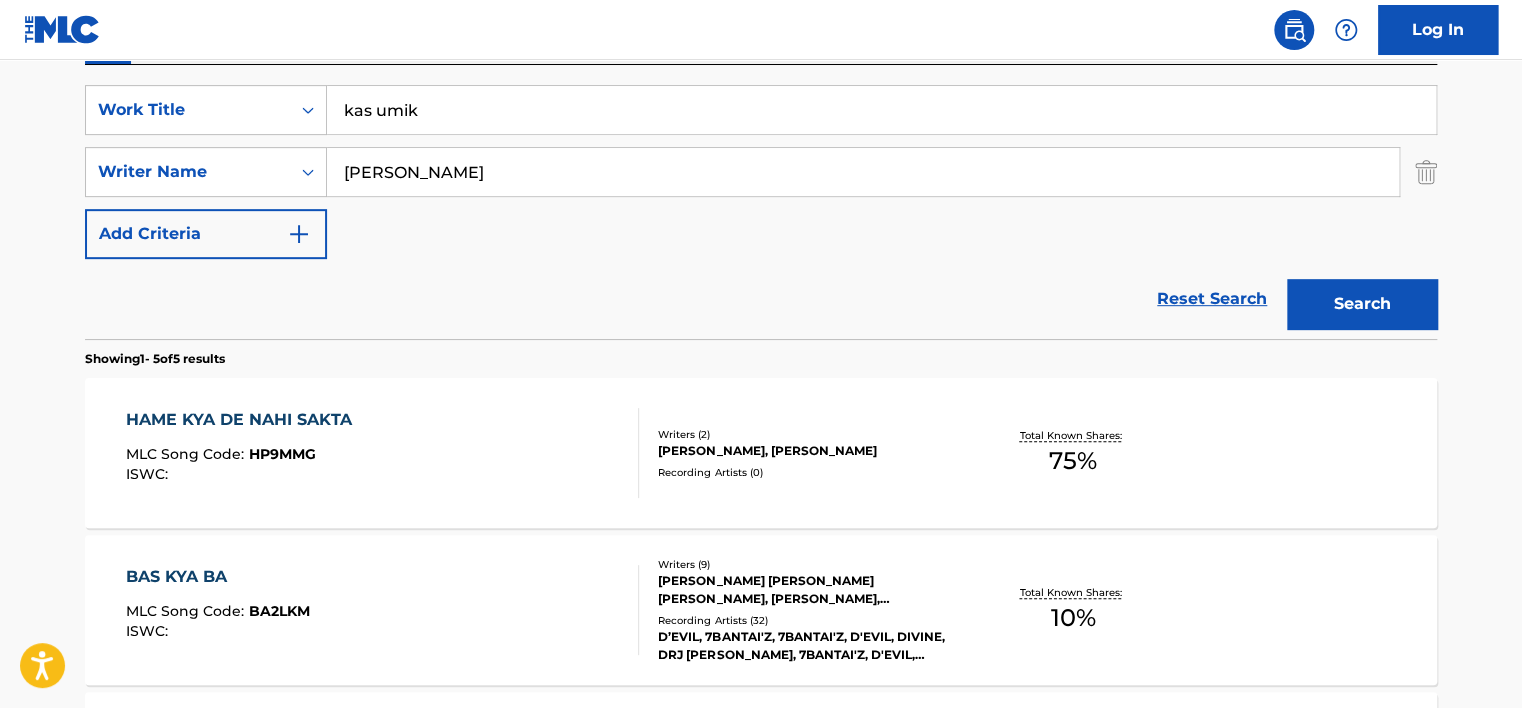 type on "kas umik" 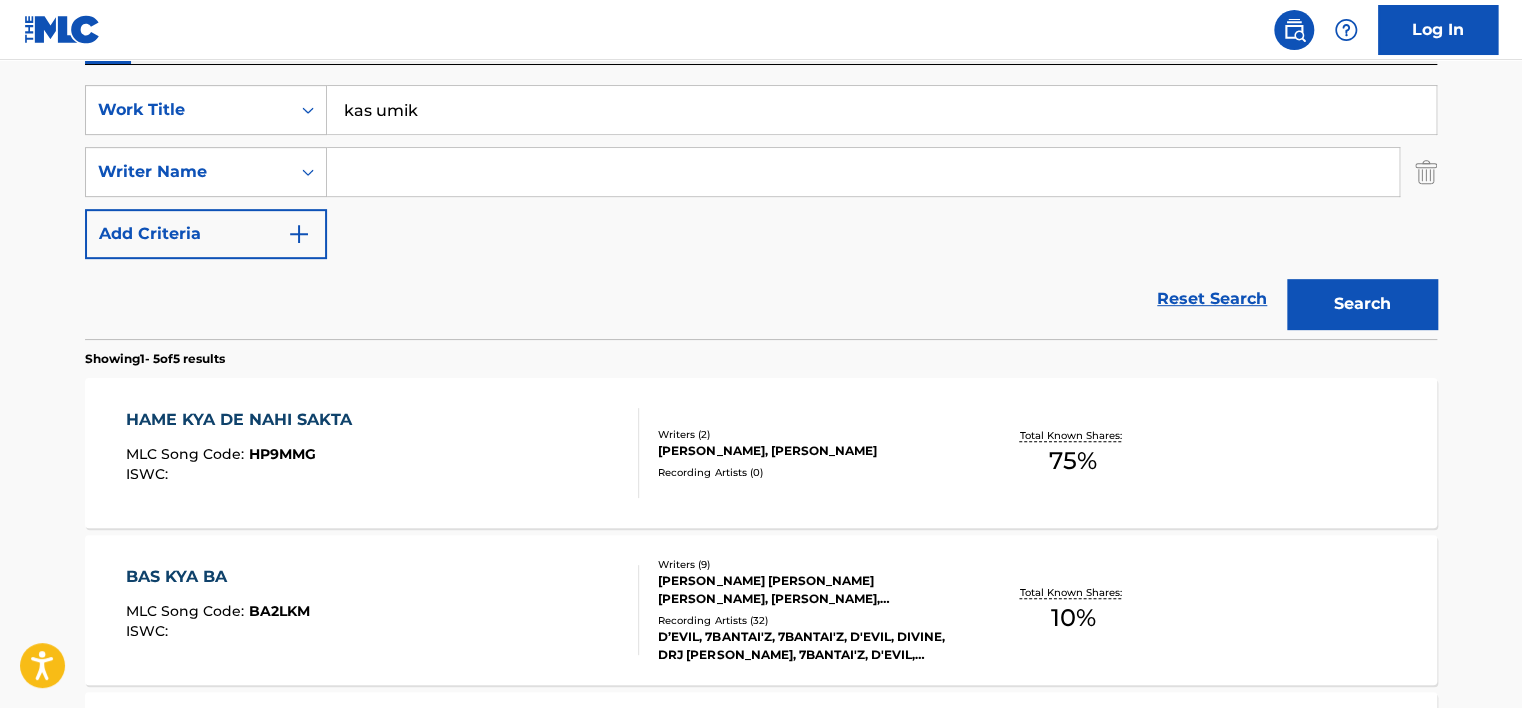 type 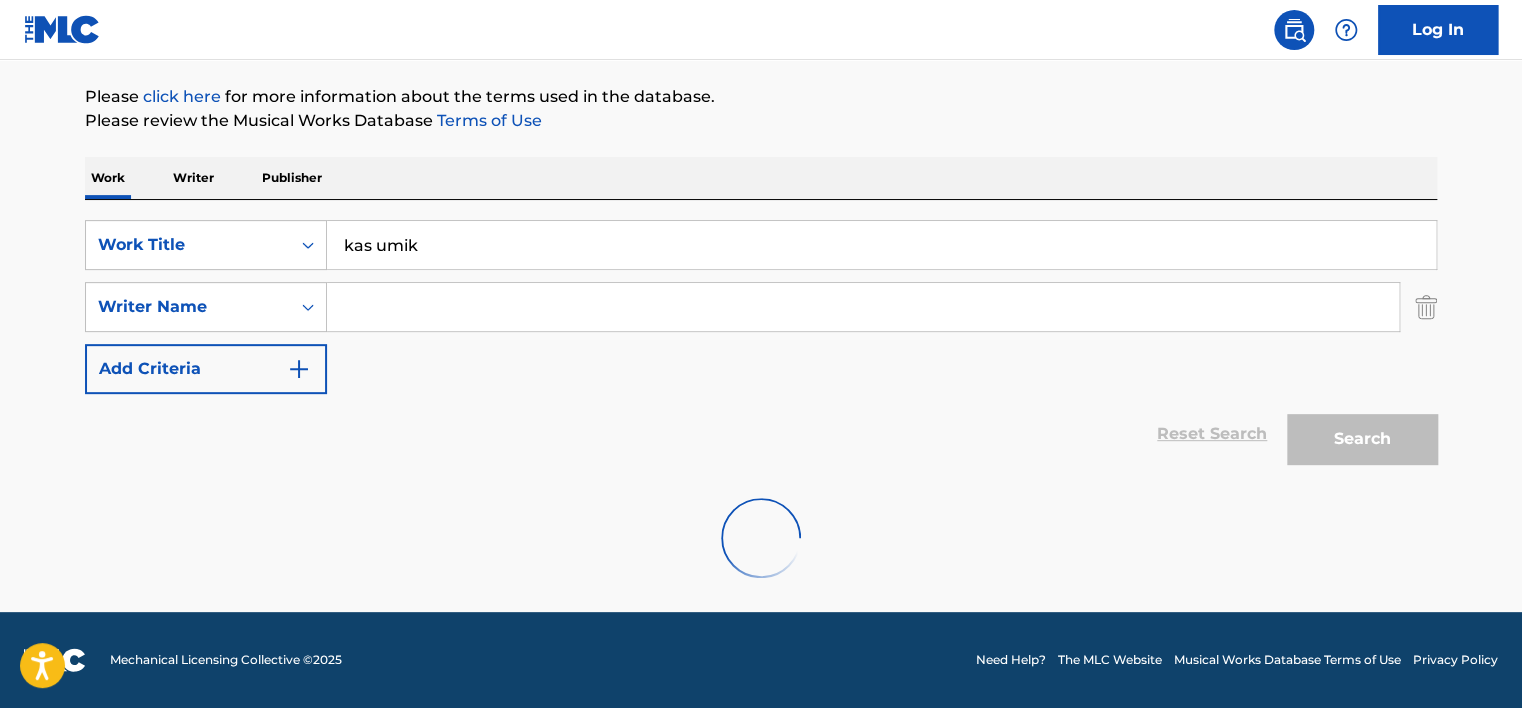 scroll, scrollTop: 224, scrollLeft: 0, axis: vertical 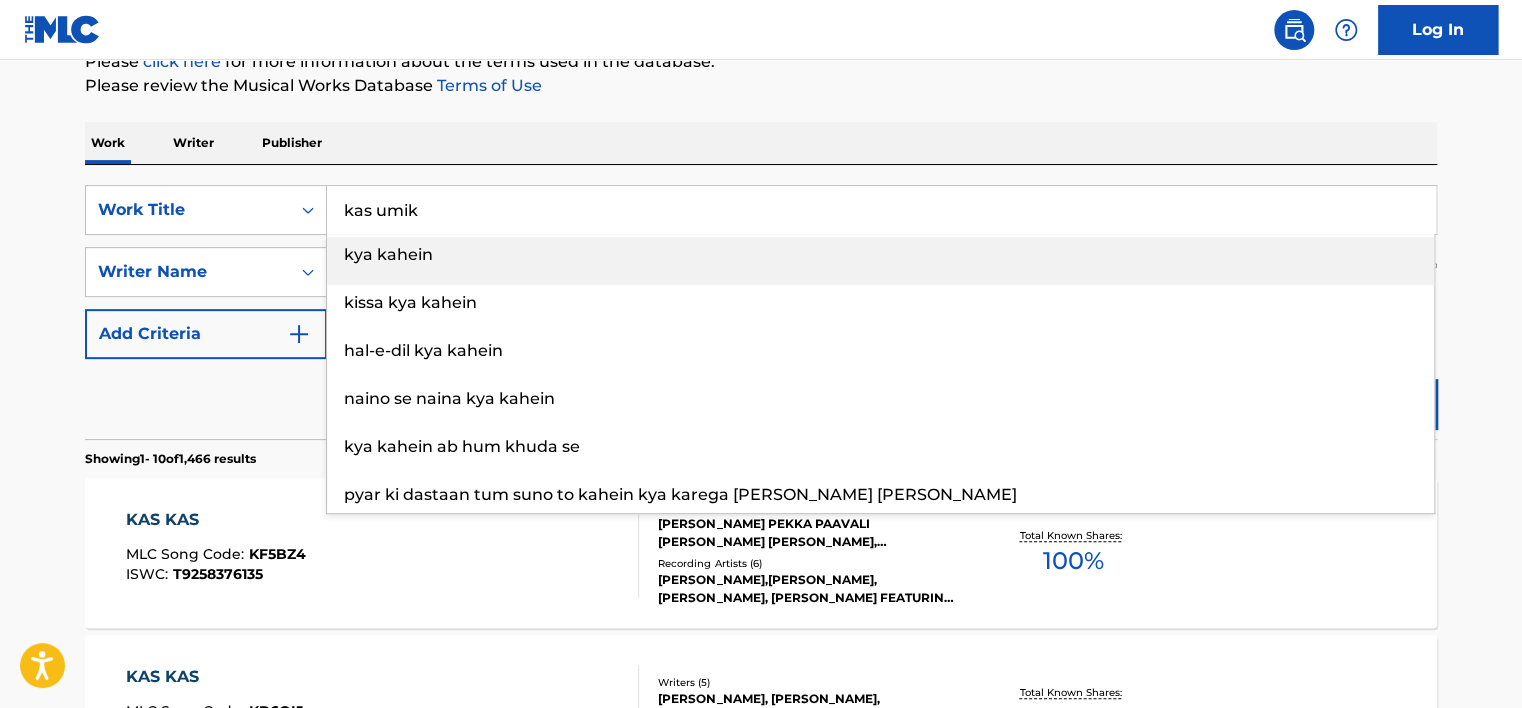 click on "kas umik" at bounding box center (881, 210) 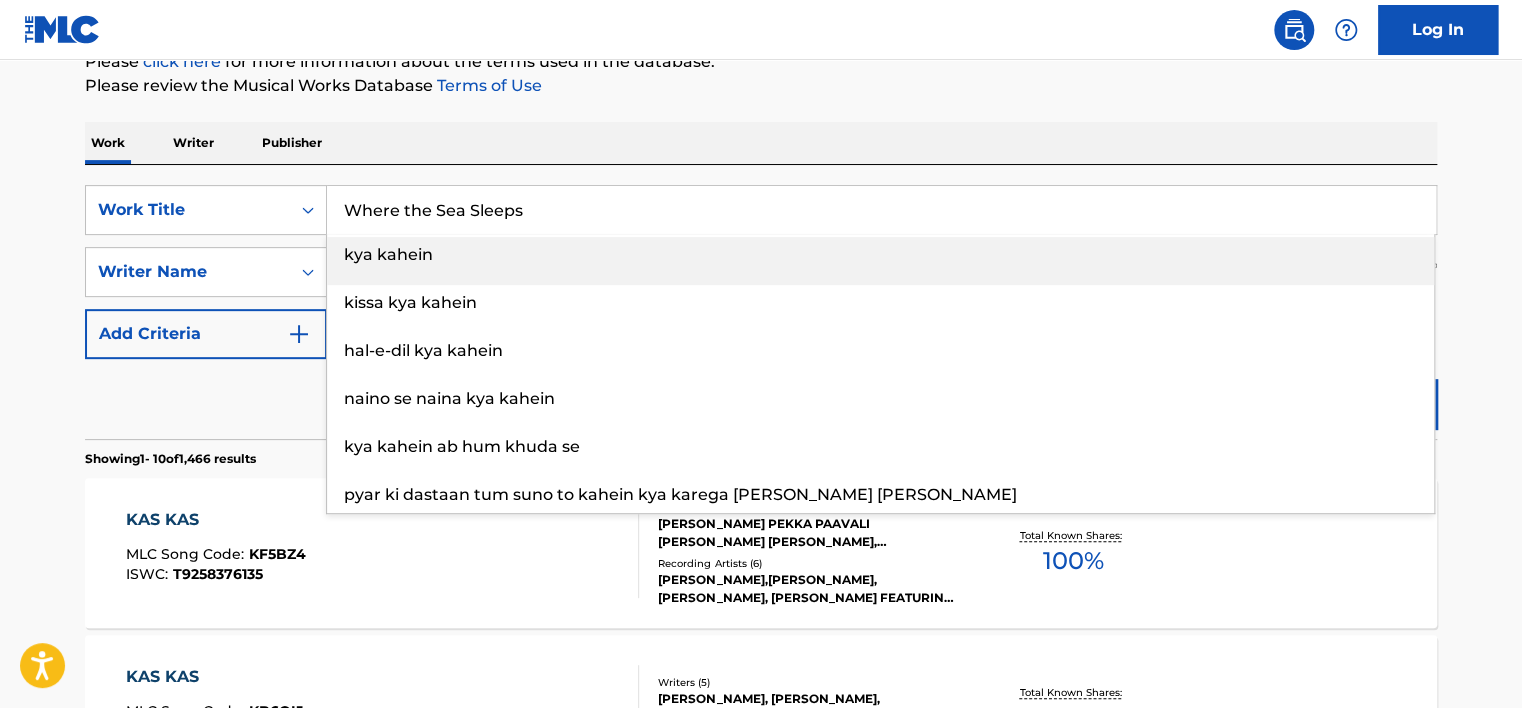 type on "Where the Sea Sleeps" 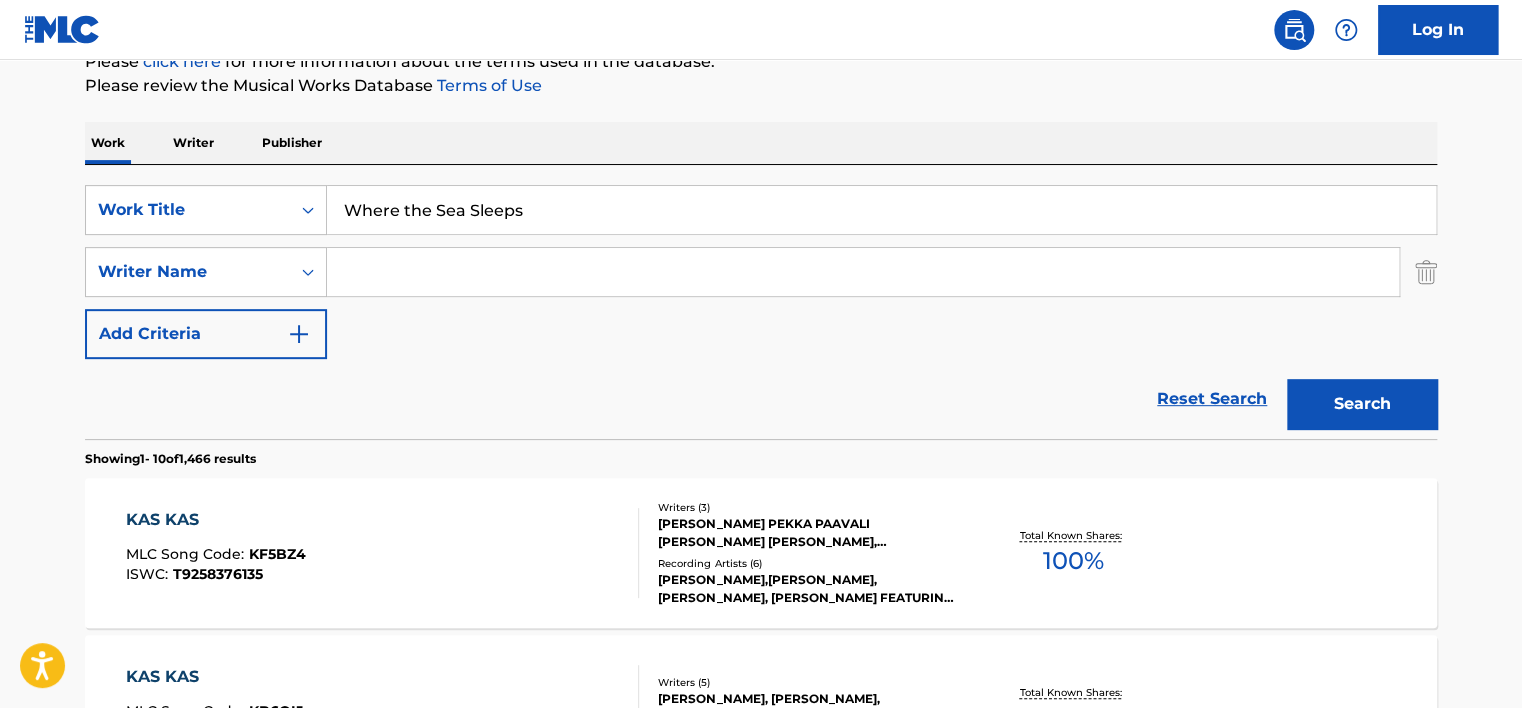 click on "Search" at bounding box center [1362, 404] 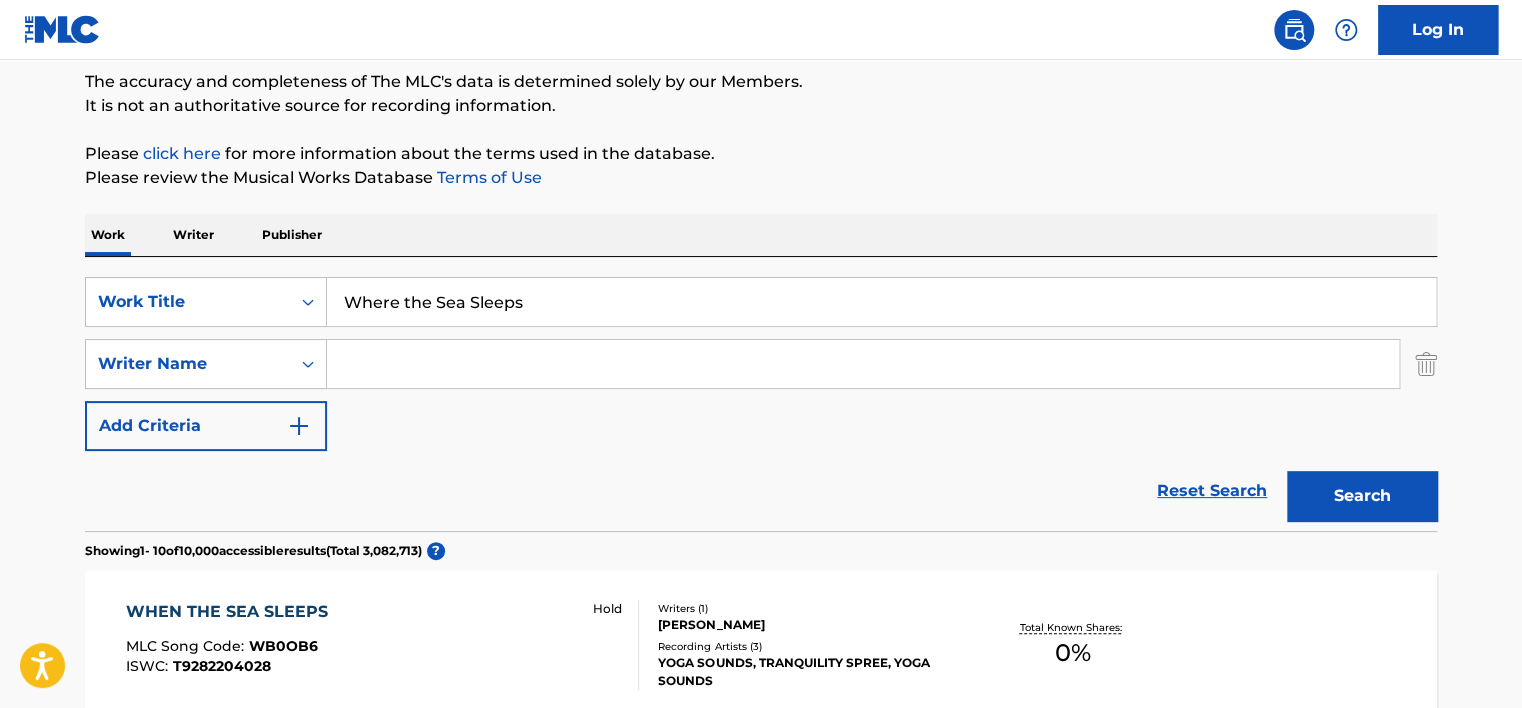 scroll, scrollTop: 160, scrollLeft: 0, axis: vertical 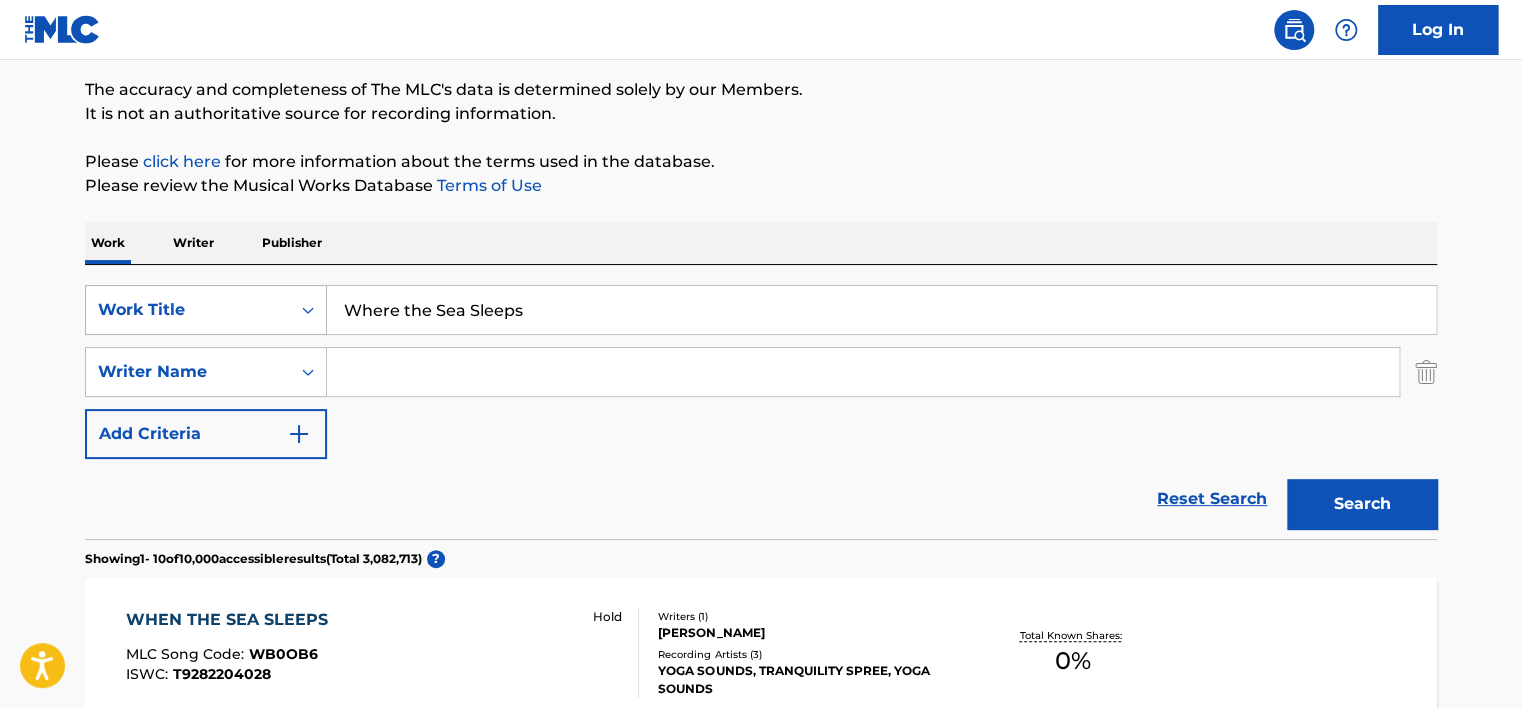 click on "Work Title" at bounding box center (188, 310) 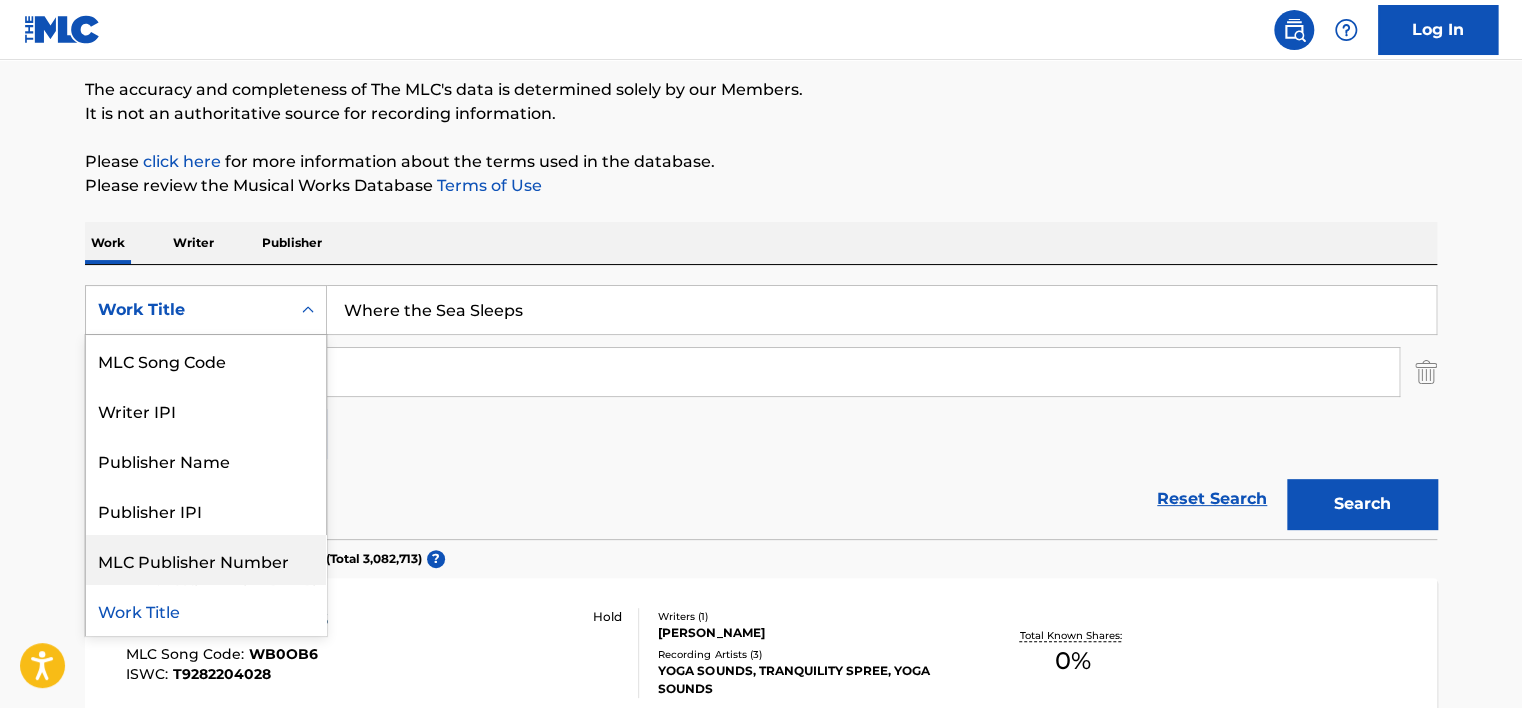 scroll, scrollTop: 0, scrollLeft: 0, axis: both 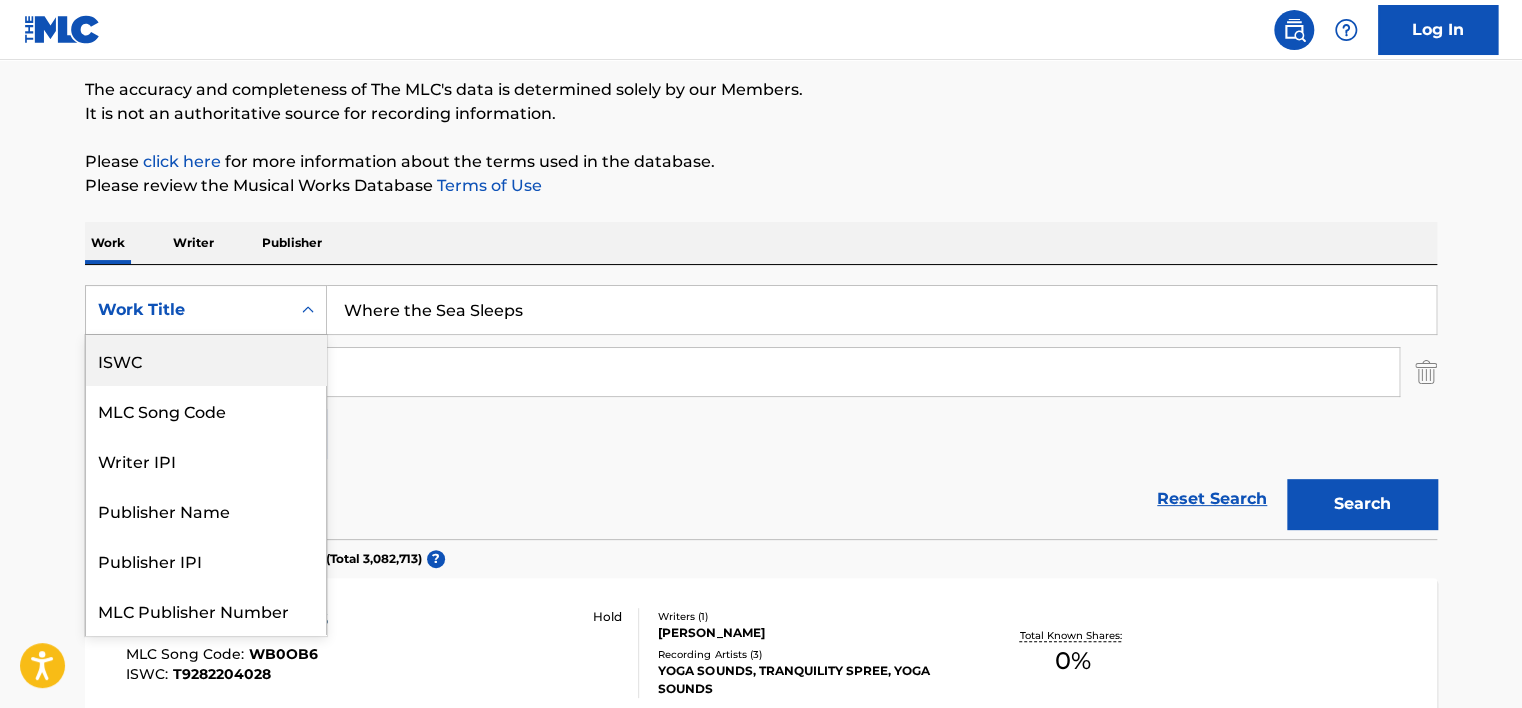 click on "ISWC" at bounding box center [206, 360] 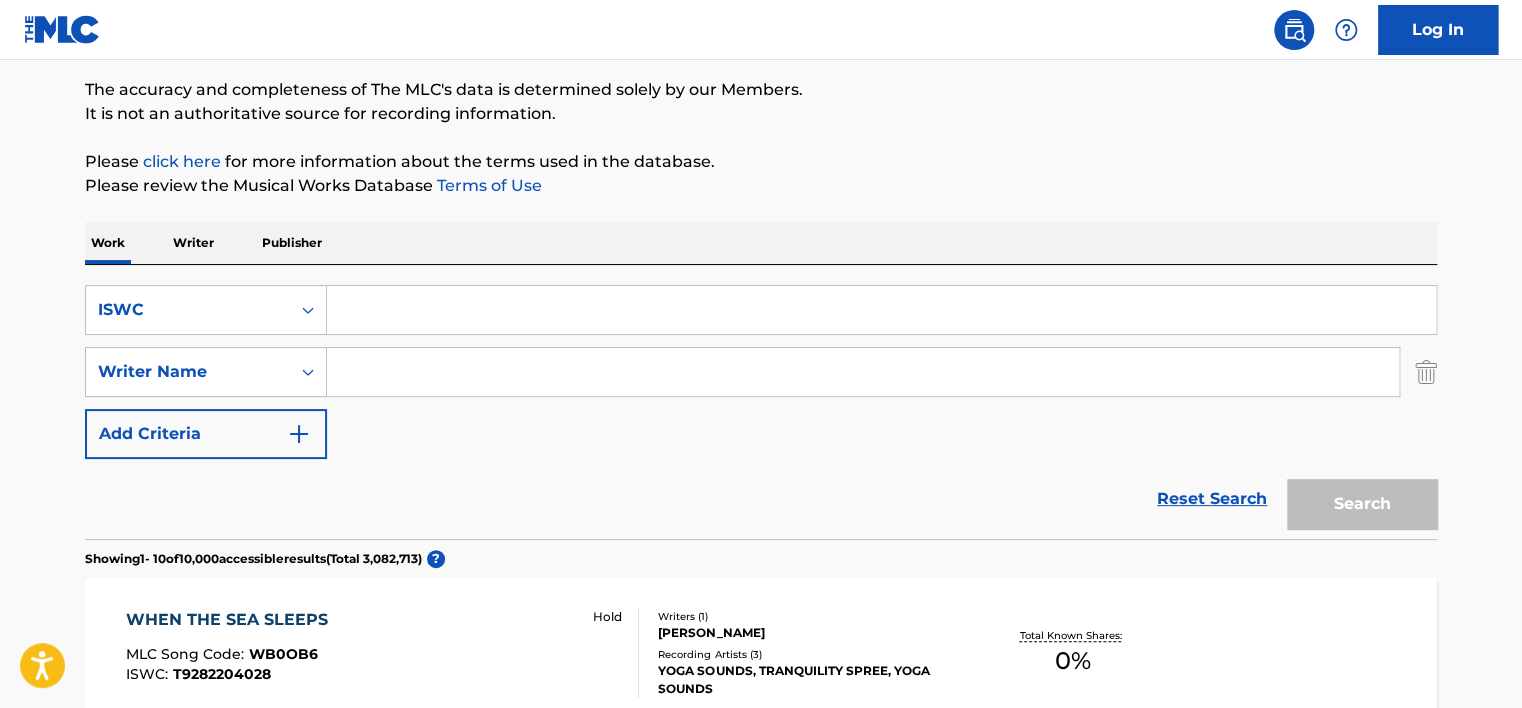click at bounding box center (881, 310) 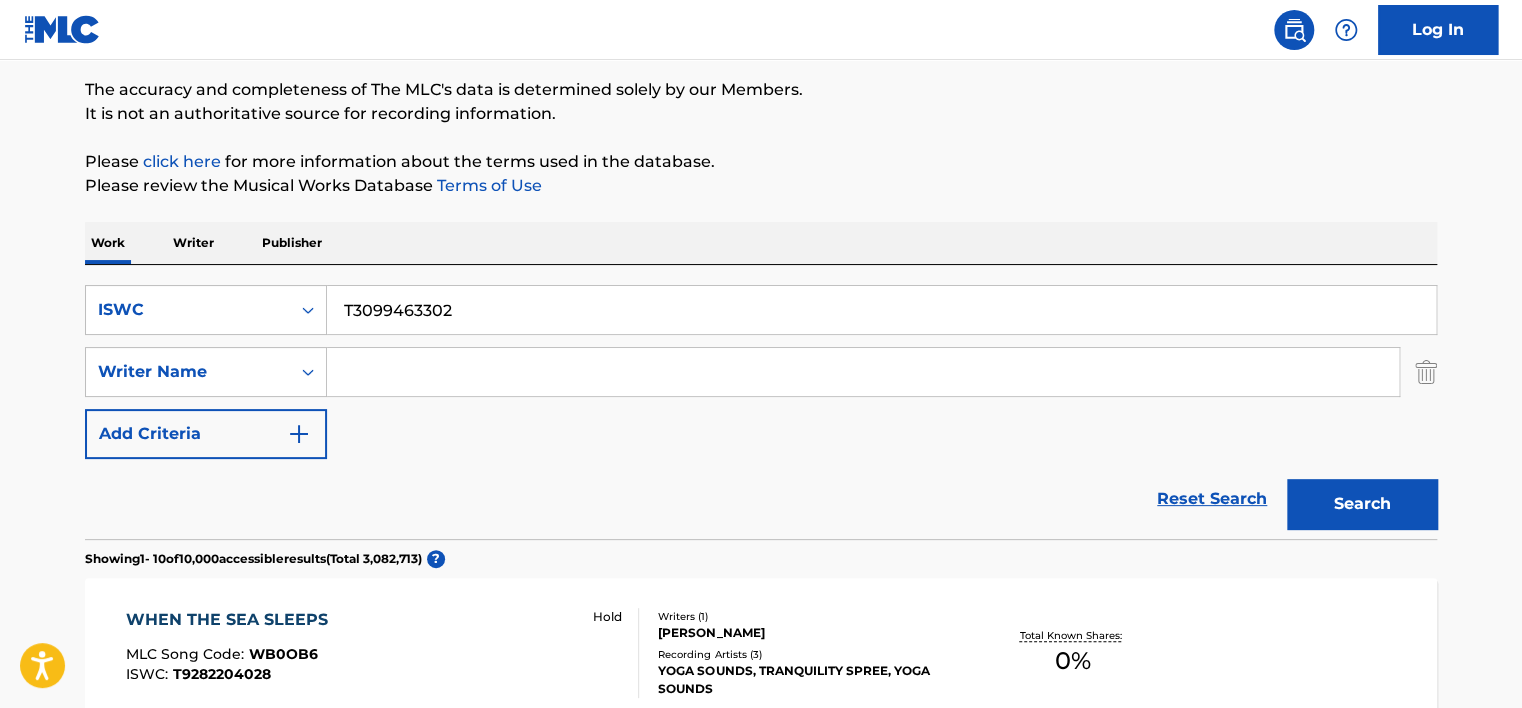type on "T3099463302" 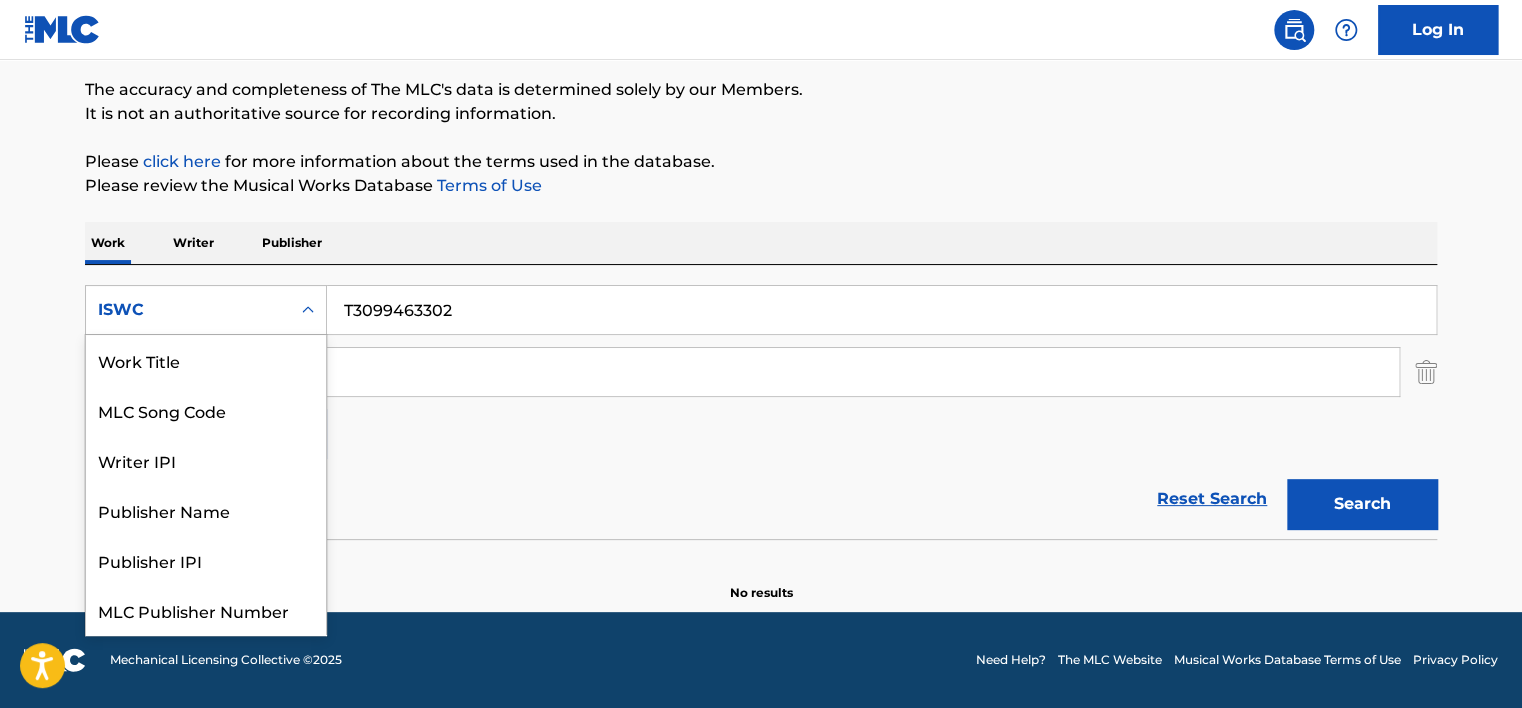 click at bounding box center (308, 310) 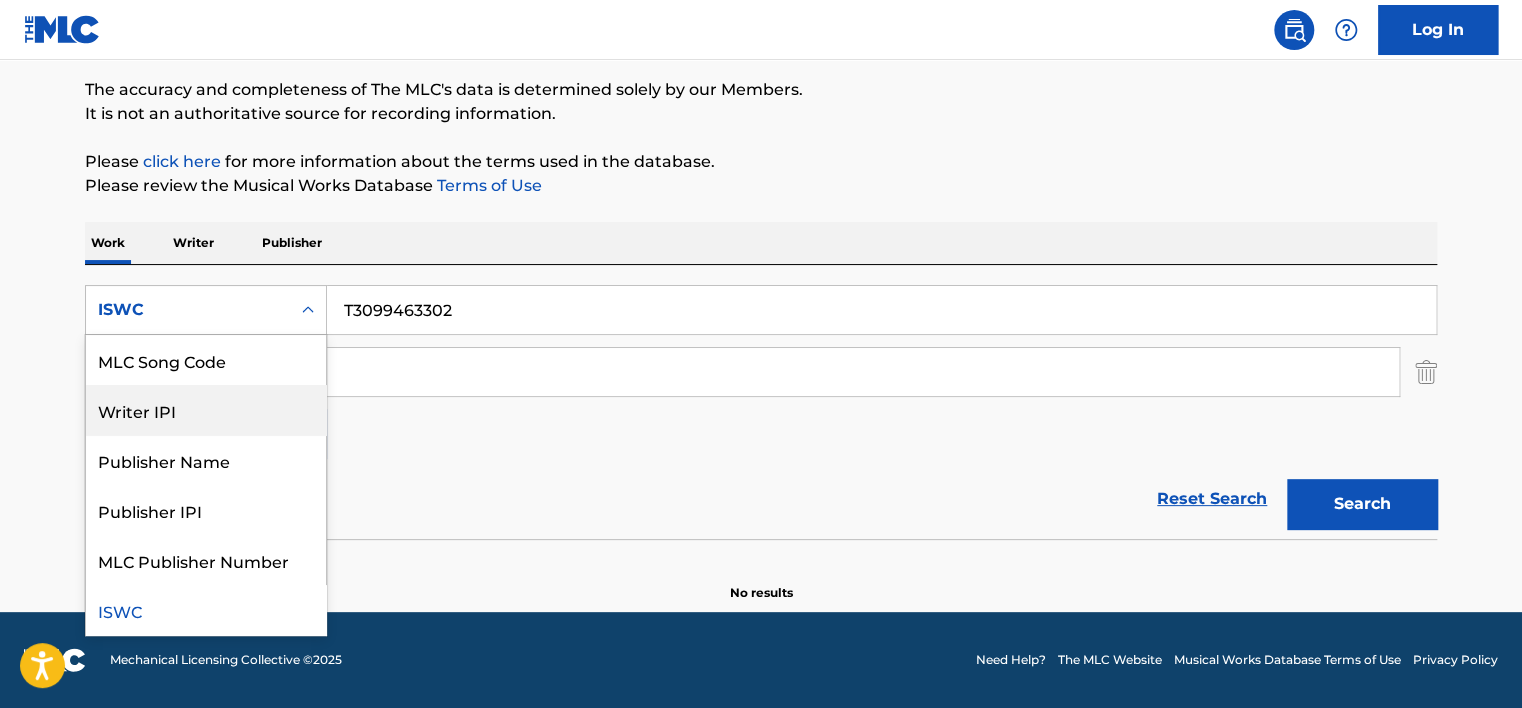 scroll, scrollTop: 0, scrollLeft: 0, axis: both 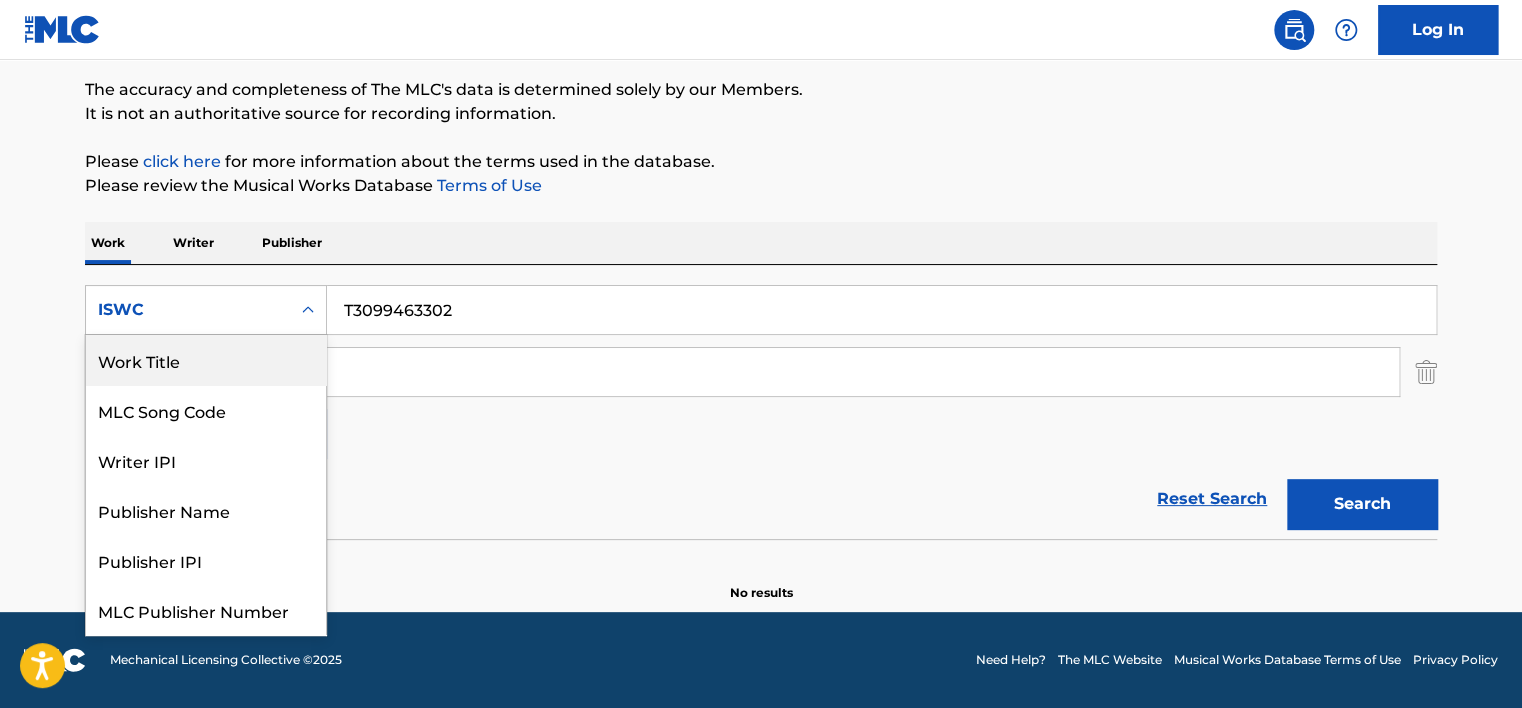 click on "Work Title" at bounding box center [206, 360] 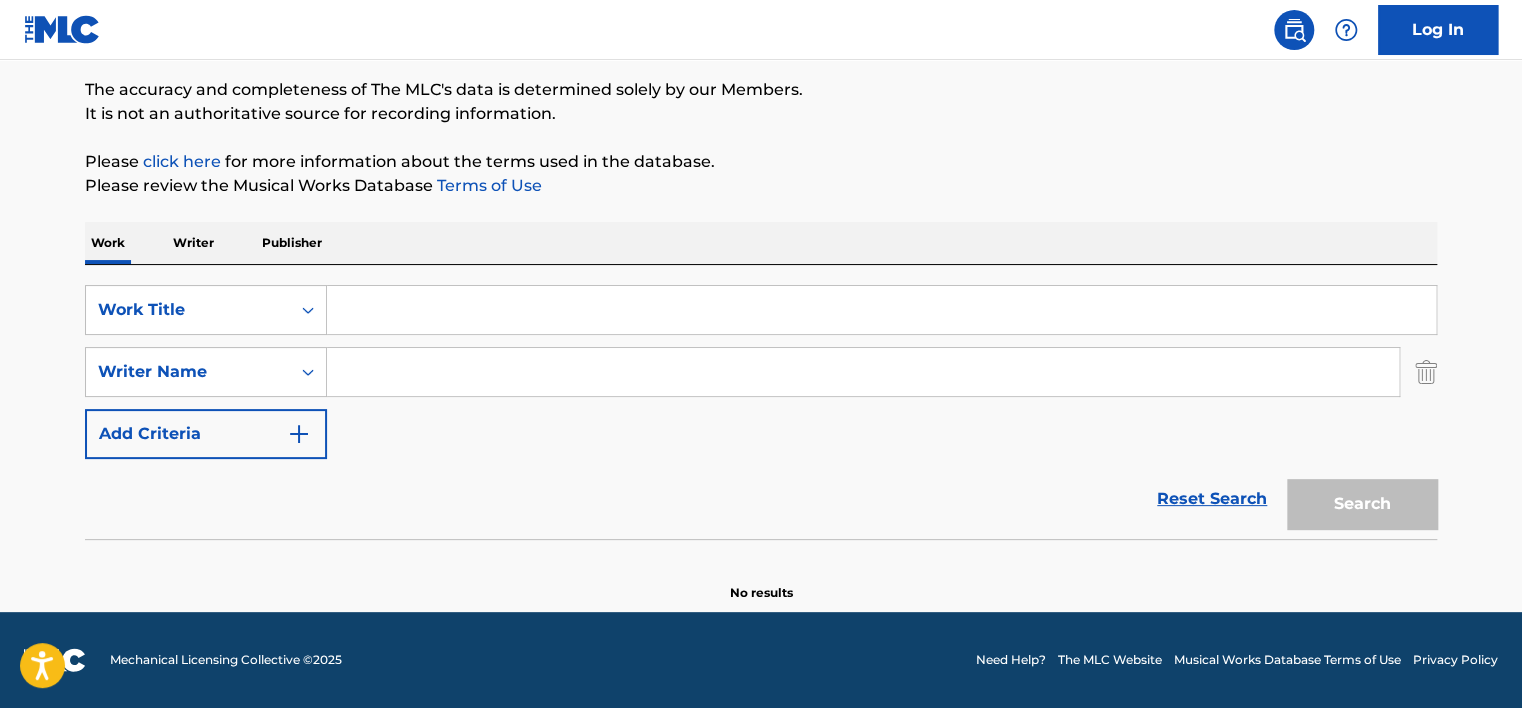 click on "SearchWithCriteriae759acfe-7aeb-41c5-9fae-02e4e466314a Work Title SearchWithCriteria6829578c-5524-4cc8-ba23-060594096e75 Writer Name Add Criteria Reset Search Search" at bounding box center (761, 402) 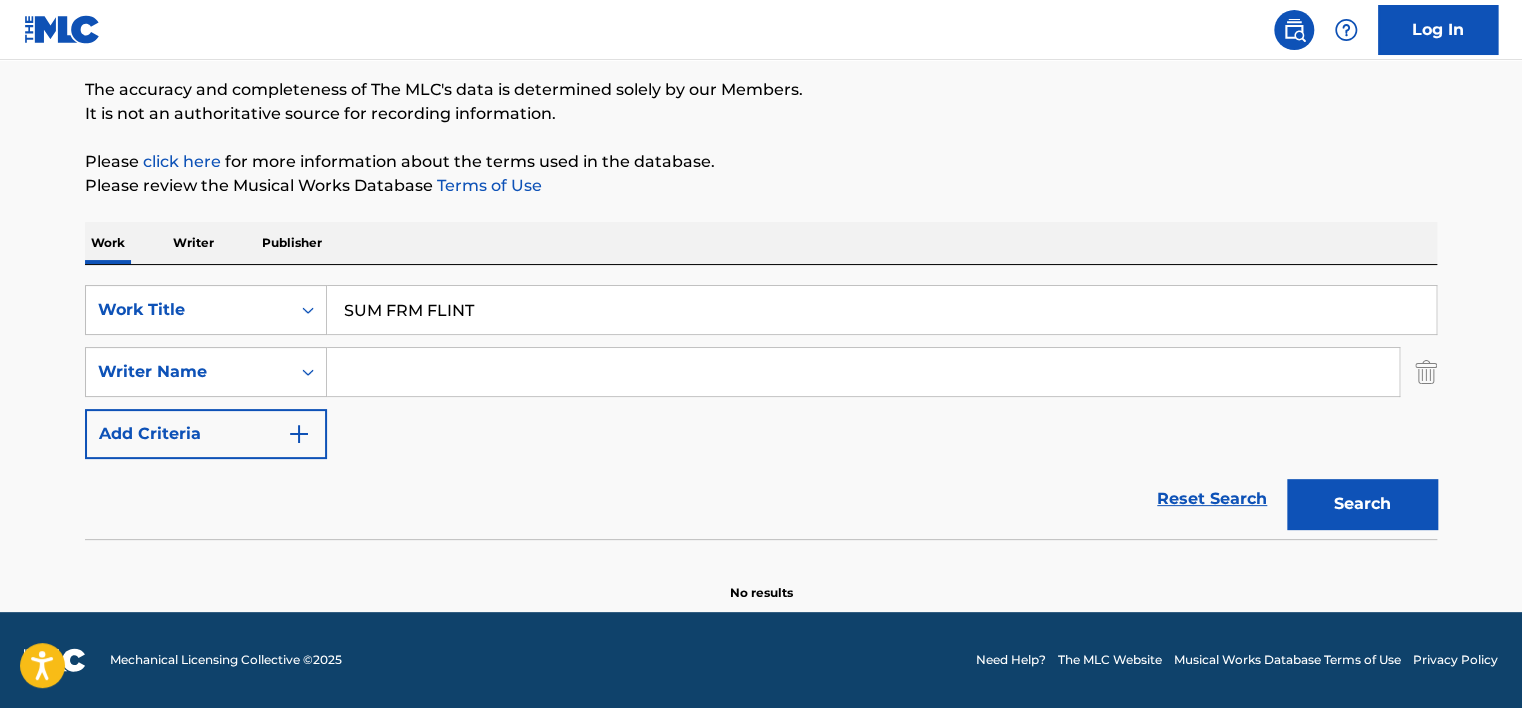 drag, startPoint x: 937, startPoint y: 139, endPoint x: 990, endPoint y: 188, distance: 72.18033 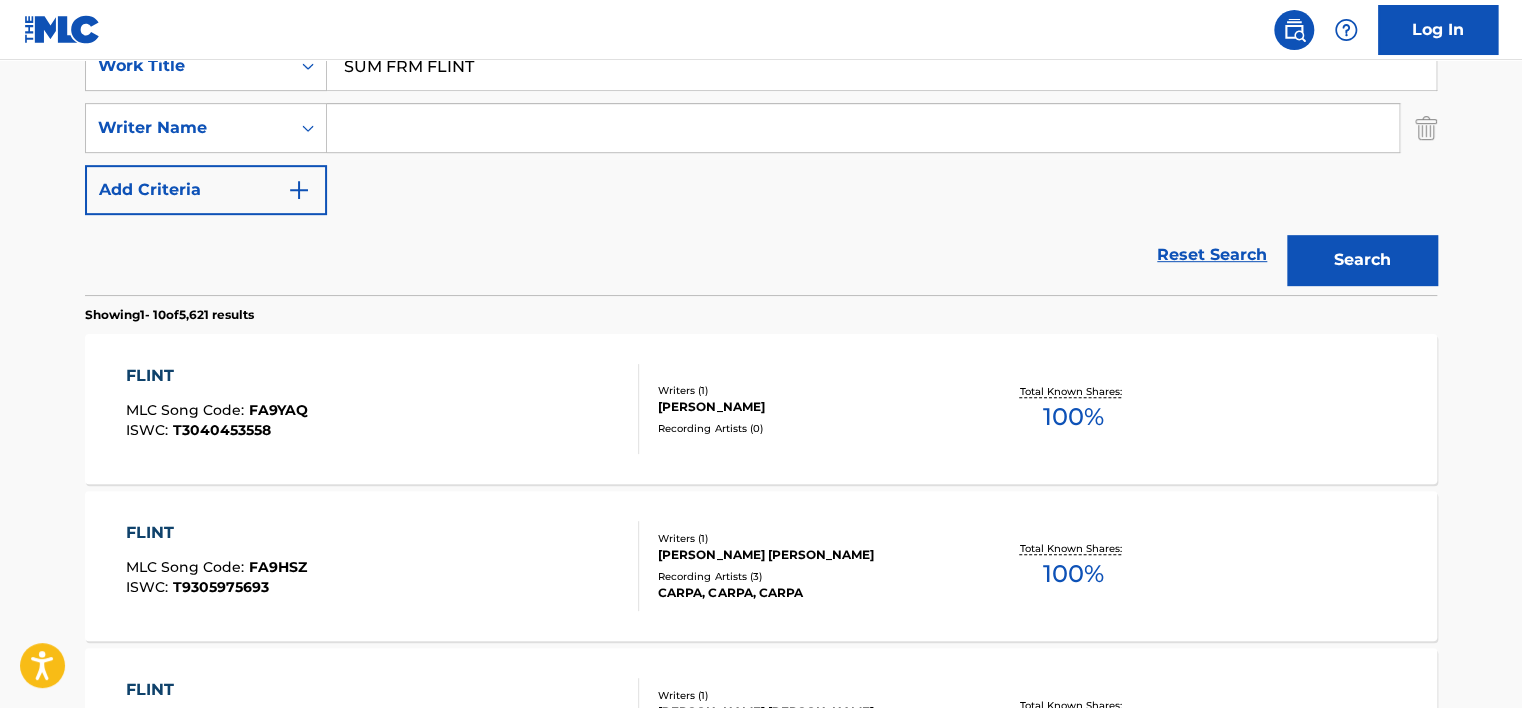 scroll, scrollTop: 260, scrollLeft: 0, axis: vertical 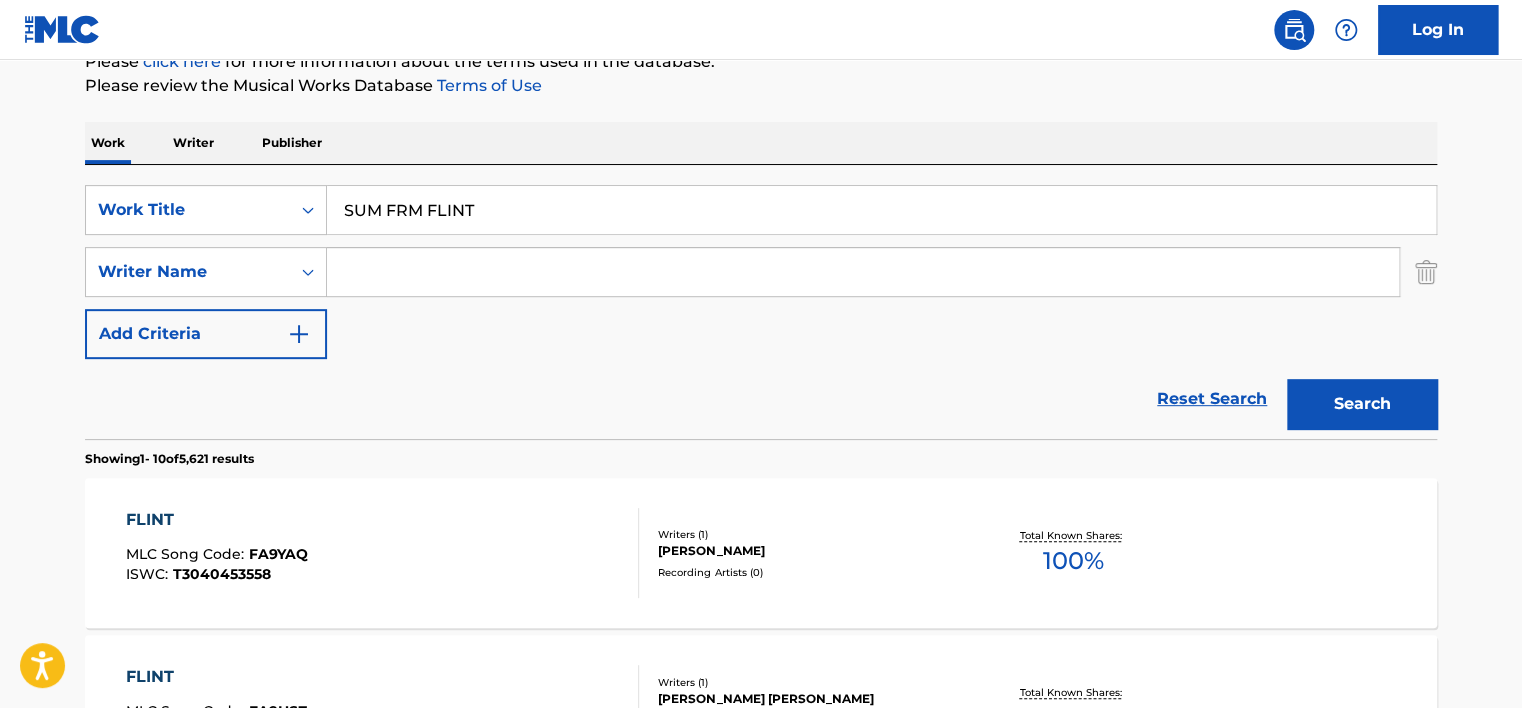 click on "SUM FRM FLINT" at bounding box center (881, 210) 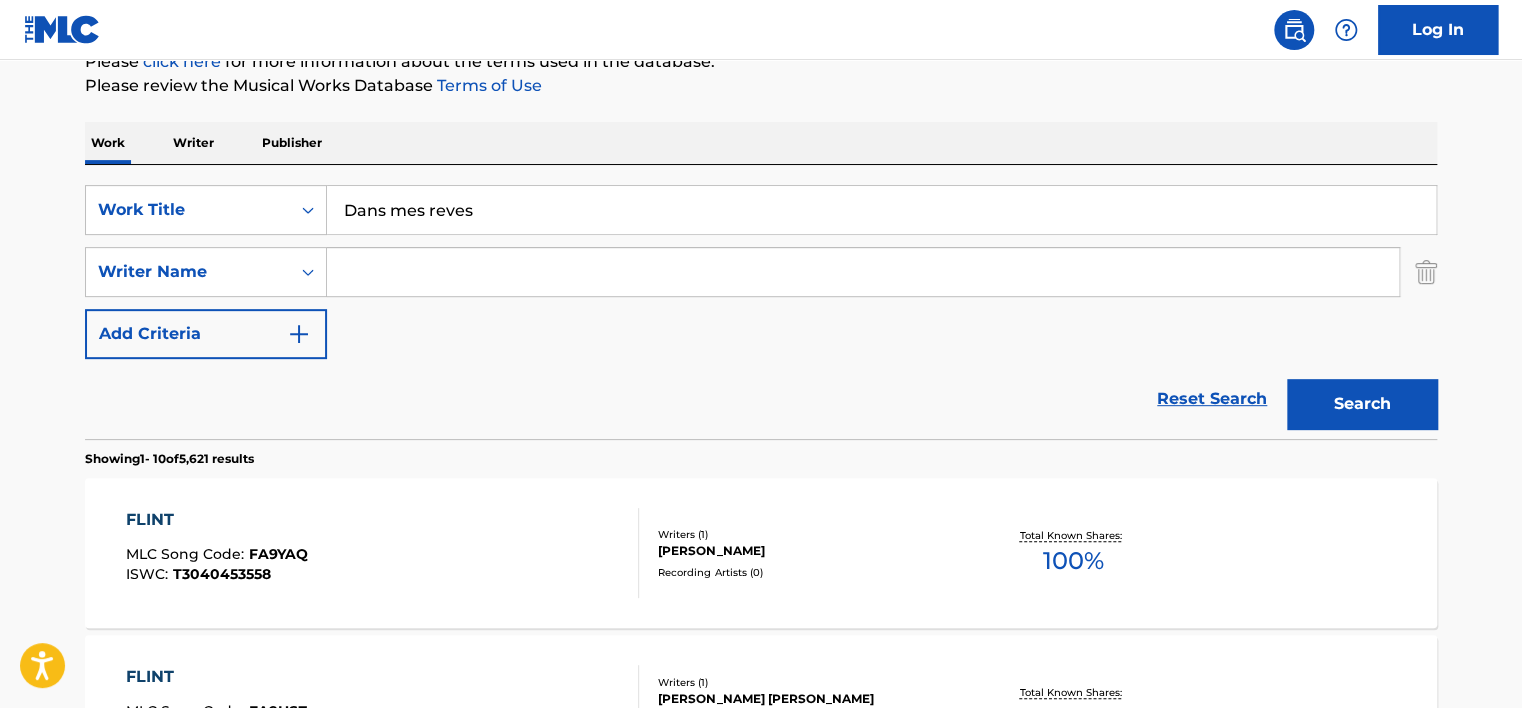 click on "Search" at bounding box center (1362, 404) 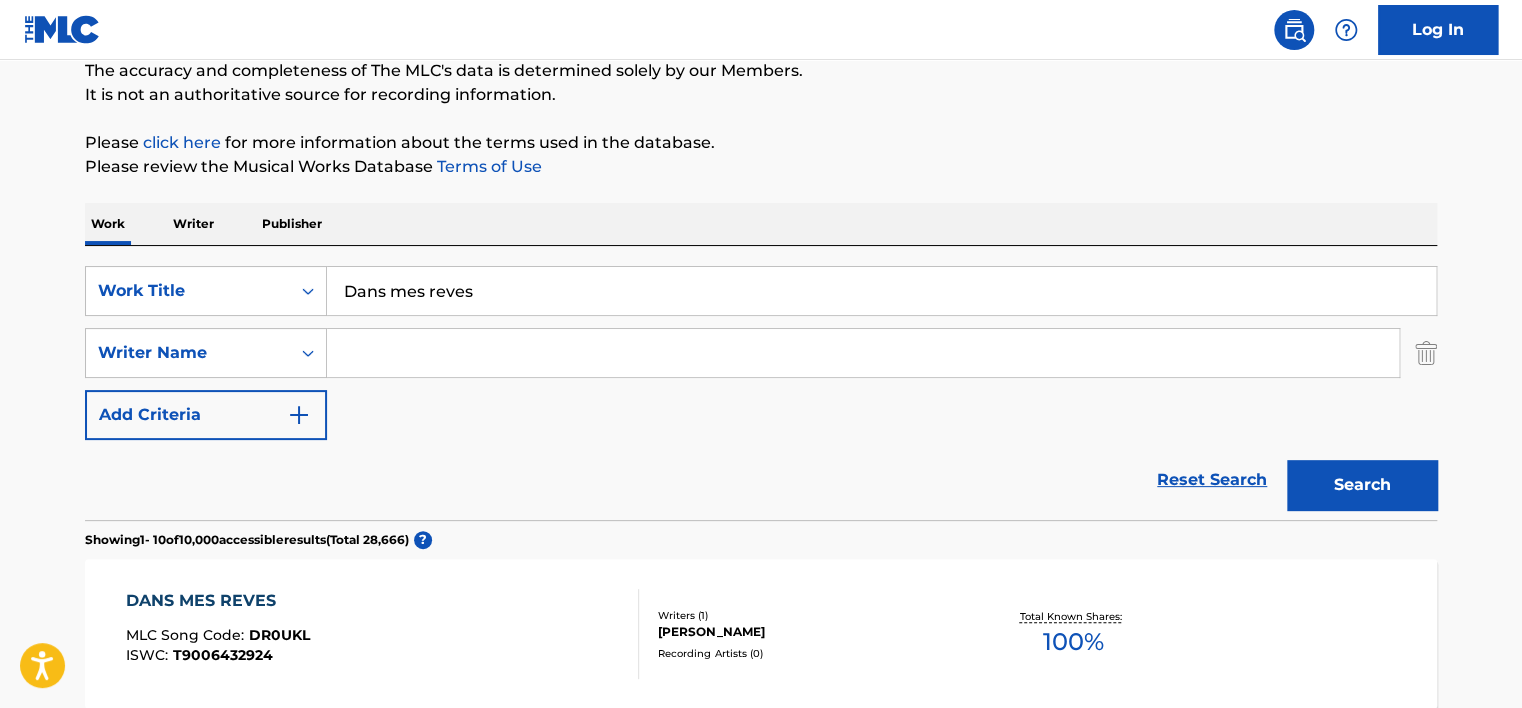 scroll, scrollTop: 160, scrollLeft: 0, axis: vertical 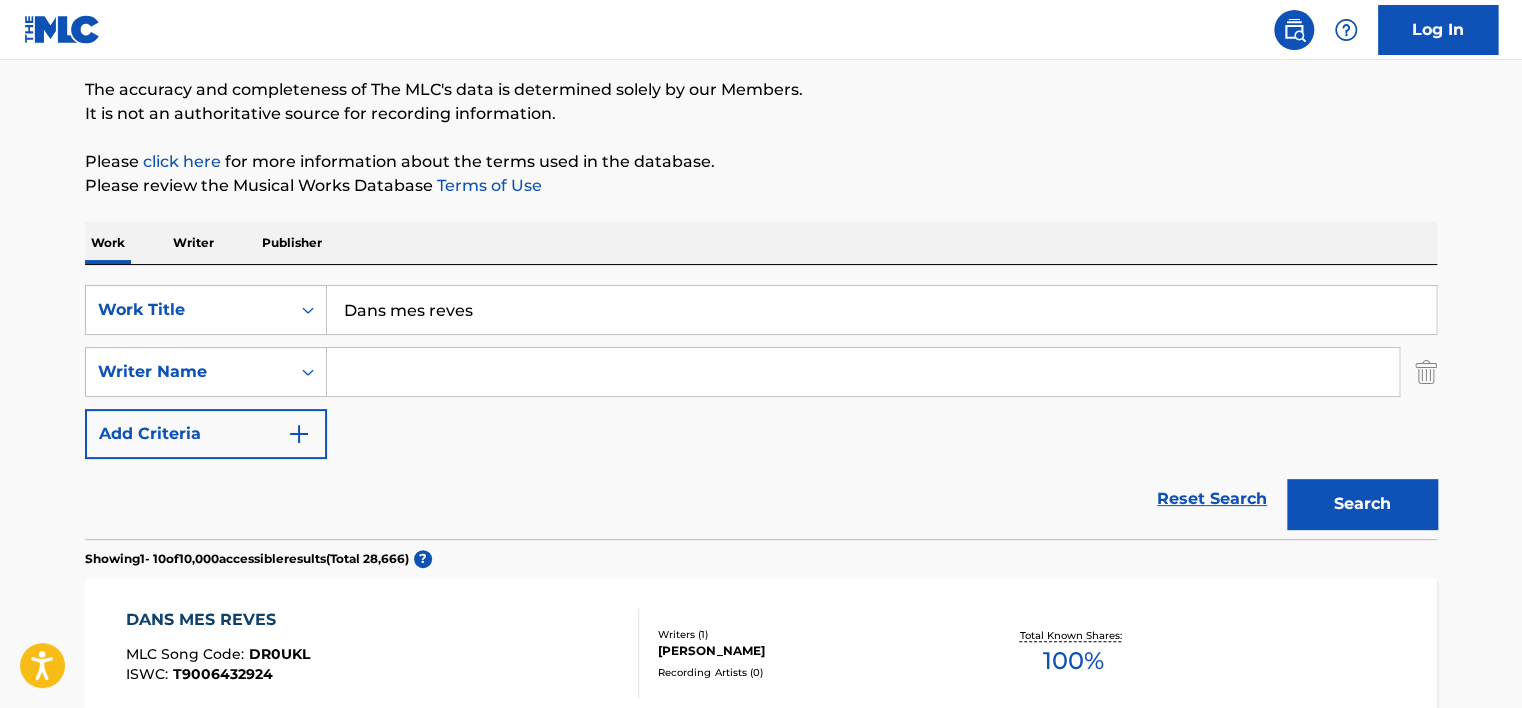 click on "Dans mes reves" at bounding box center (881, 310) 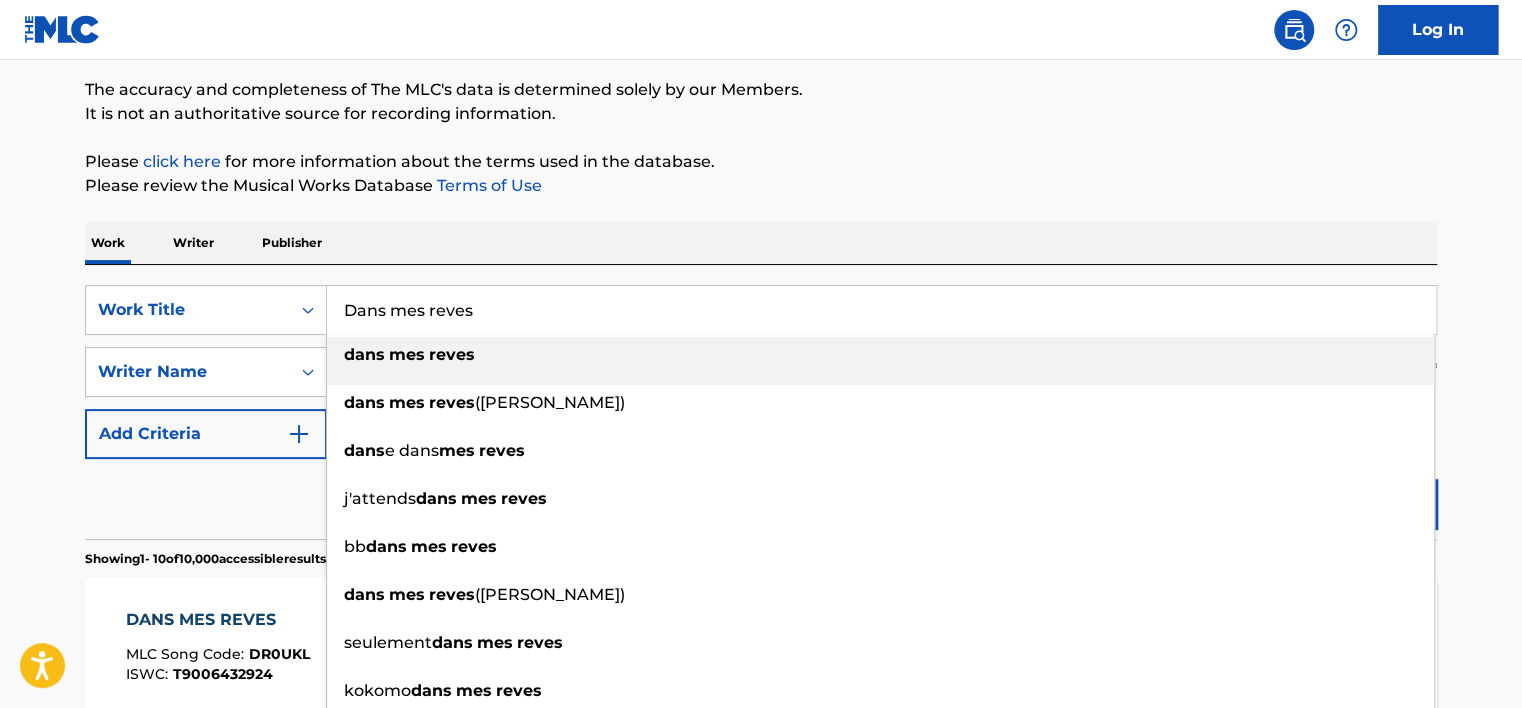 click on "Dans mes reves" at bounding box center [881, 310] 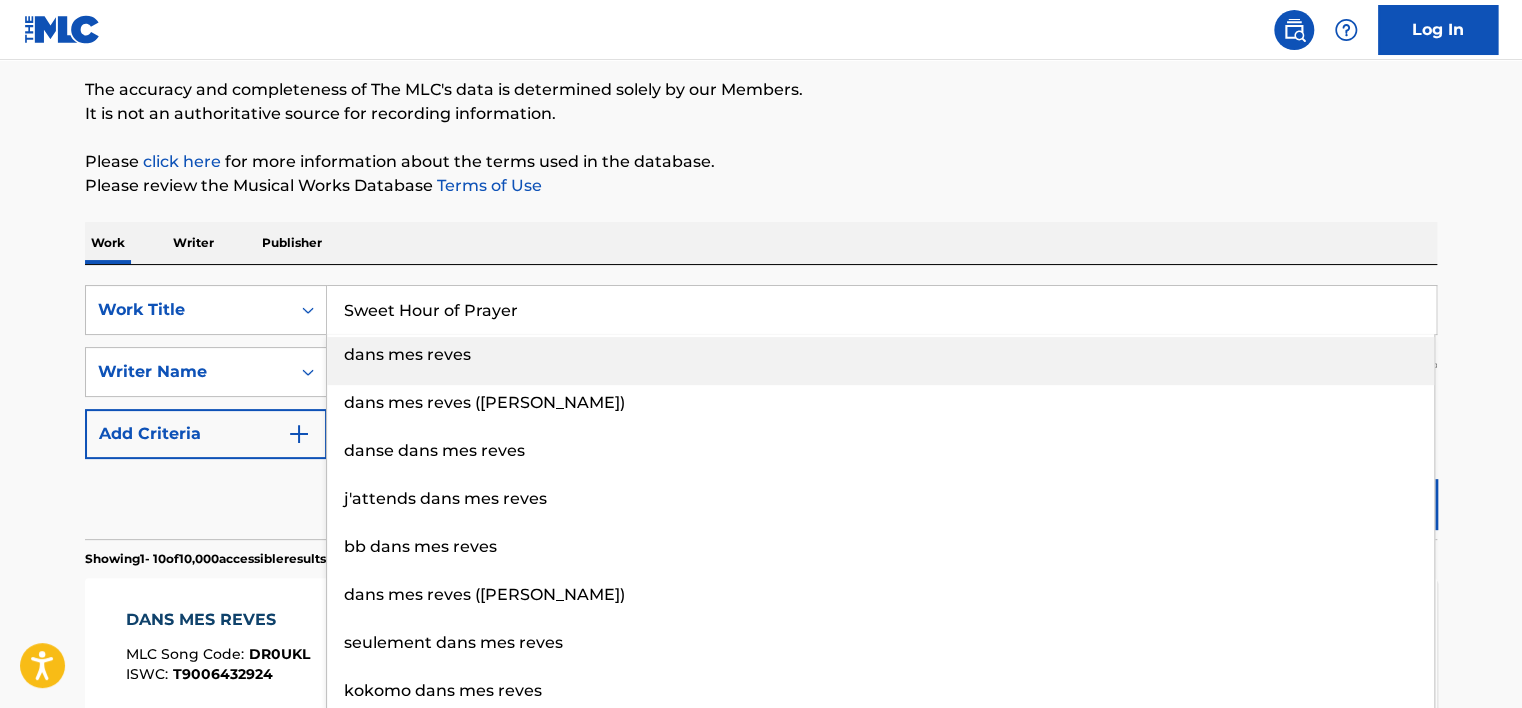 type on "Sweet Hour of Prayer" 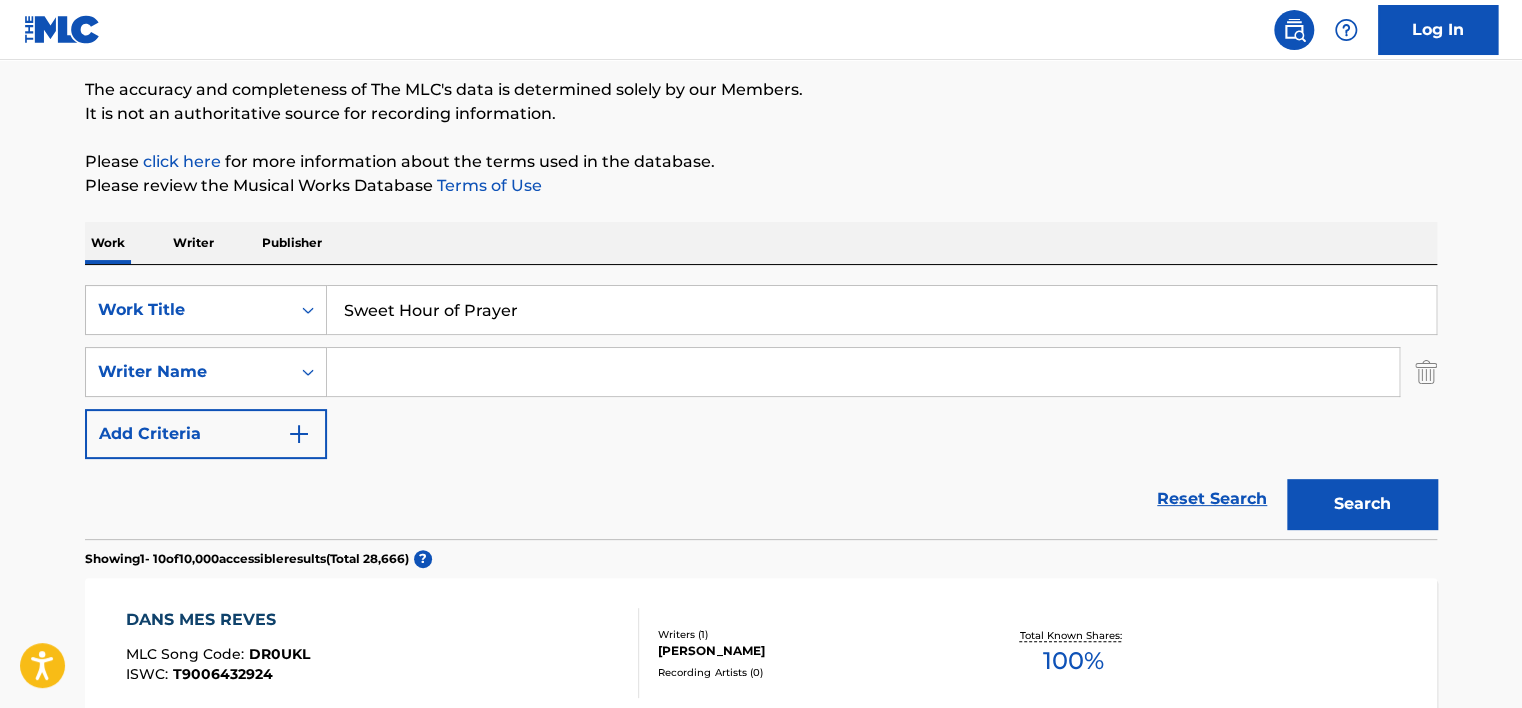 click on "The MLC Public Work Search The accuracy and completeness of The MLC's data is determined solely by our Members. It is not an authoritative source for recording information. Please   click here   for more information about the terms used in the database. Please review the Musical Works Database   Terms of Use Work Writer Publisher SearchWithCriteriae759acfe-7aeb-41c5-9fae-02e4e466314a Work Title Sweet Hour of Prayer SearchWithCriteria6829578c-5524-4cc8-ba23-060594096e75 Writer Name Add Criteria Reset Search Search Showing  1  -   10  of  10,000  accessible  results  (Total   28,666 ) ? DANS MES REVES MLC Song Code : DR0UKL ISWC : T9006432924 Writers ( 1 ) VALENTIN BOIGELOT Recording Artists ( 0 ) Total Known Shares: 100 % DANS MES REVES MLC Song Code : DQ9FCT ISWC : T9006956565 Writers ( 2 ) ELODIE SALVADOR, CARLO VARGIU Recording Artists ( 0 ) Total Known Shares: 100 % DANS MES REVES MLC Song Code : DR1M8T ISWC : T9005599473 Writers ( 1 ) CHARLES CLEMENT BAECK Recording Artists ( 0 ) Total Known Shares: 100" at bounding box center [761, 1097] 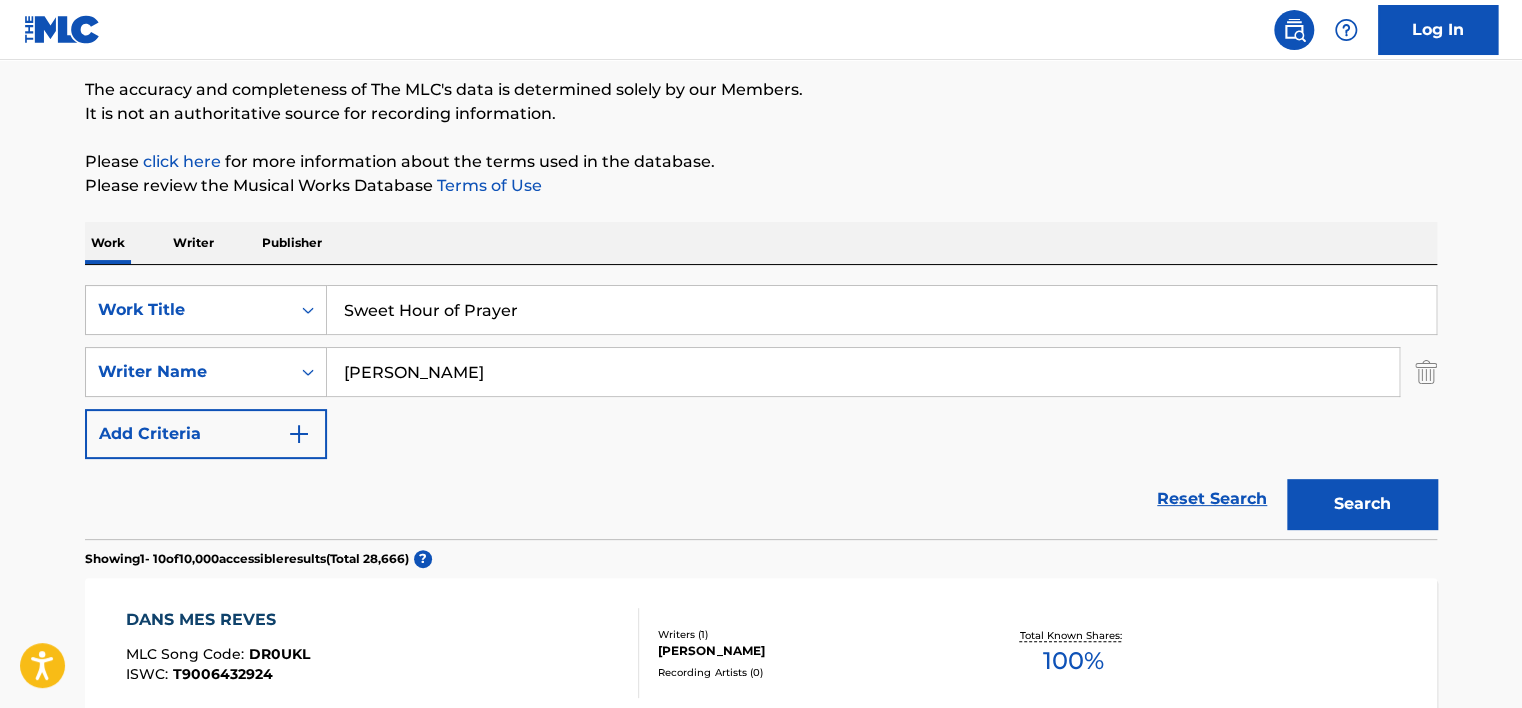 type on "kirkland" 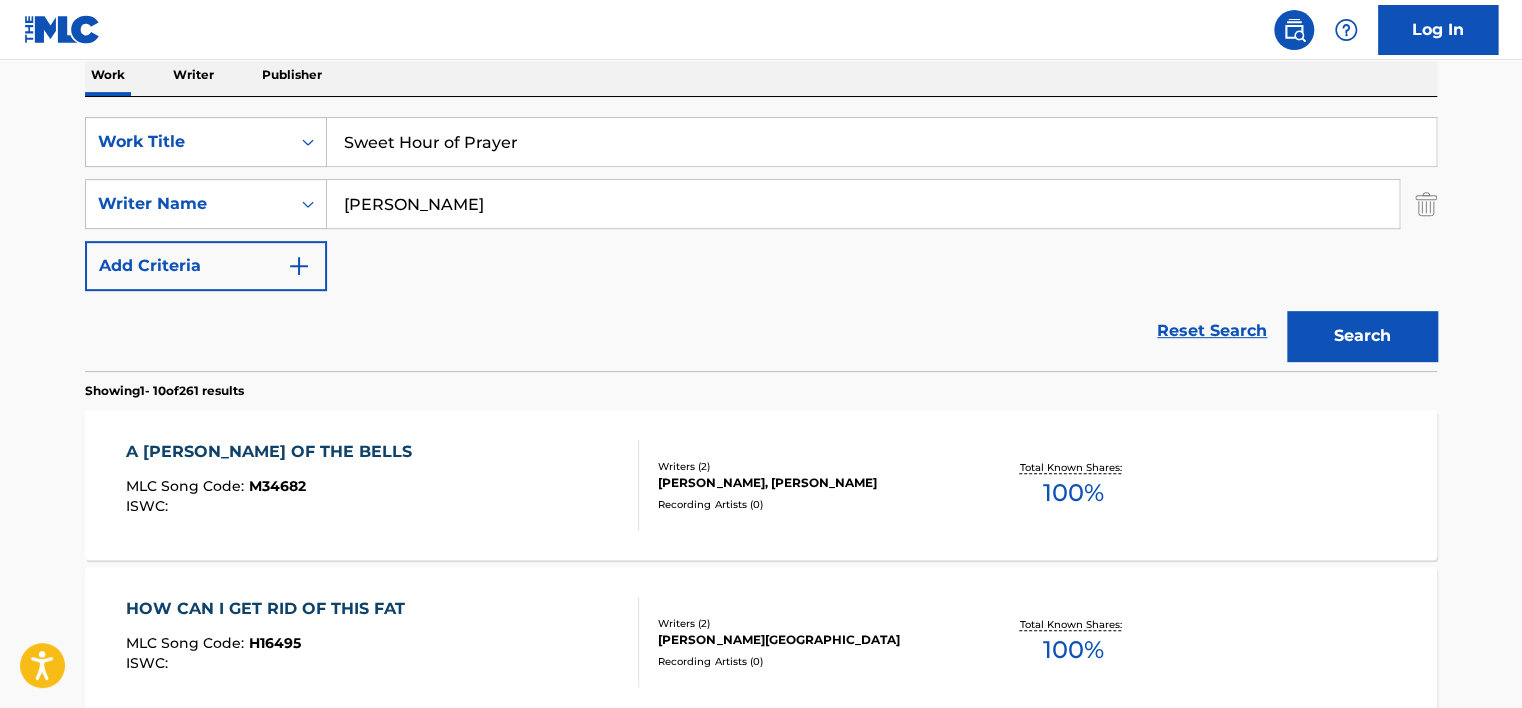 scroll, scrollTop: 324, scrollLeft: 0, axis: vertical 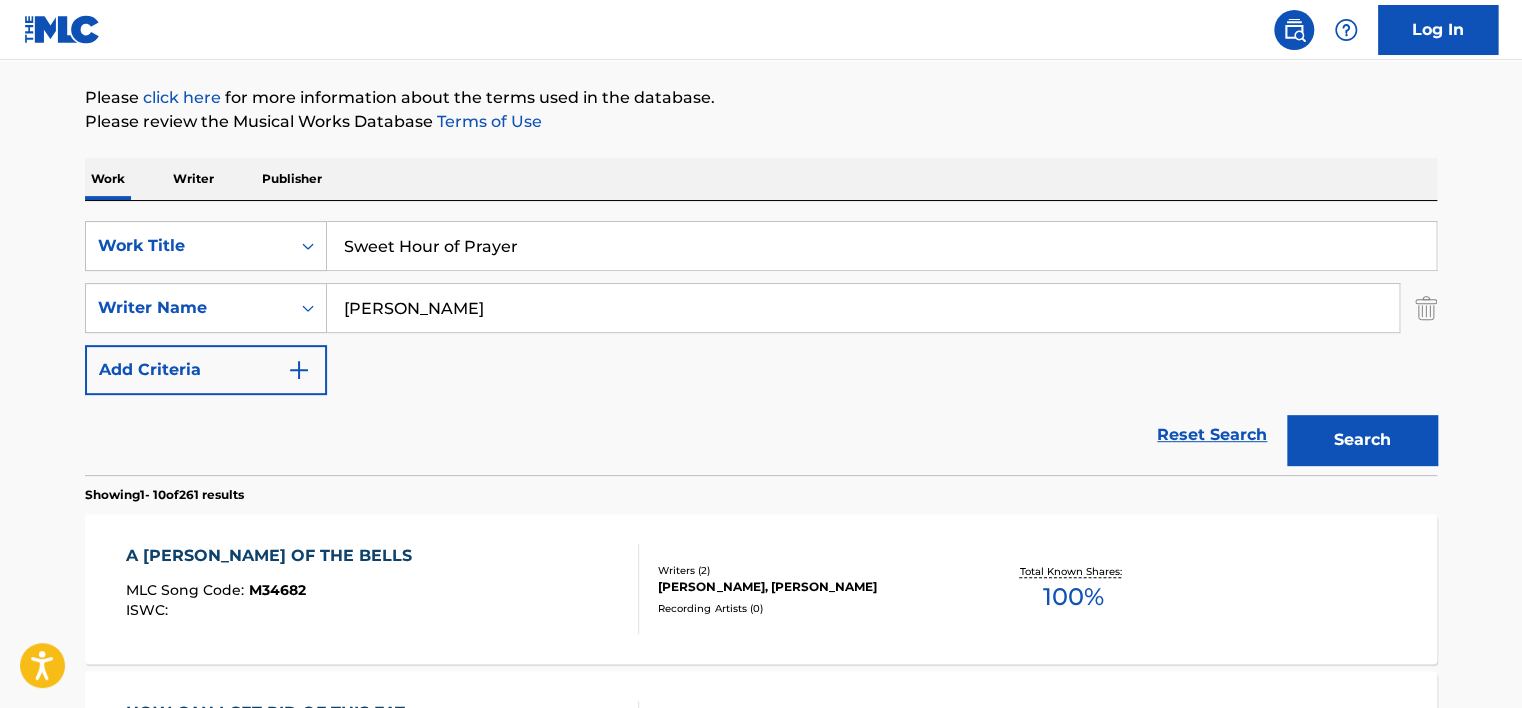 click on "Sweet Hour of Prayer" at bounding box center [881, 246] 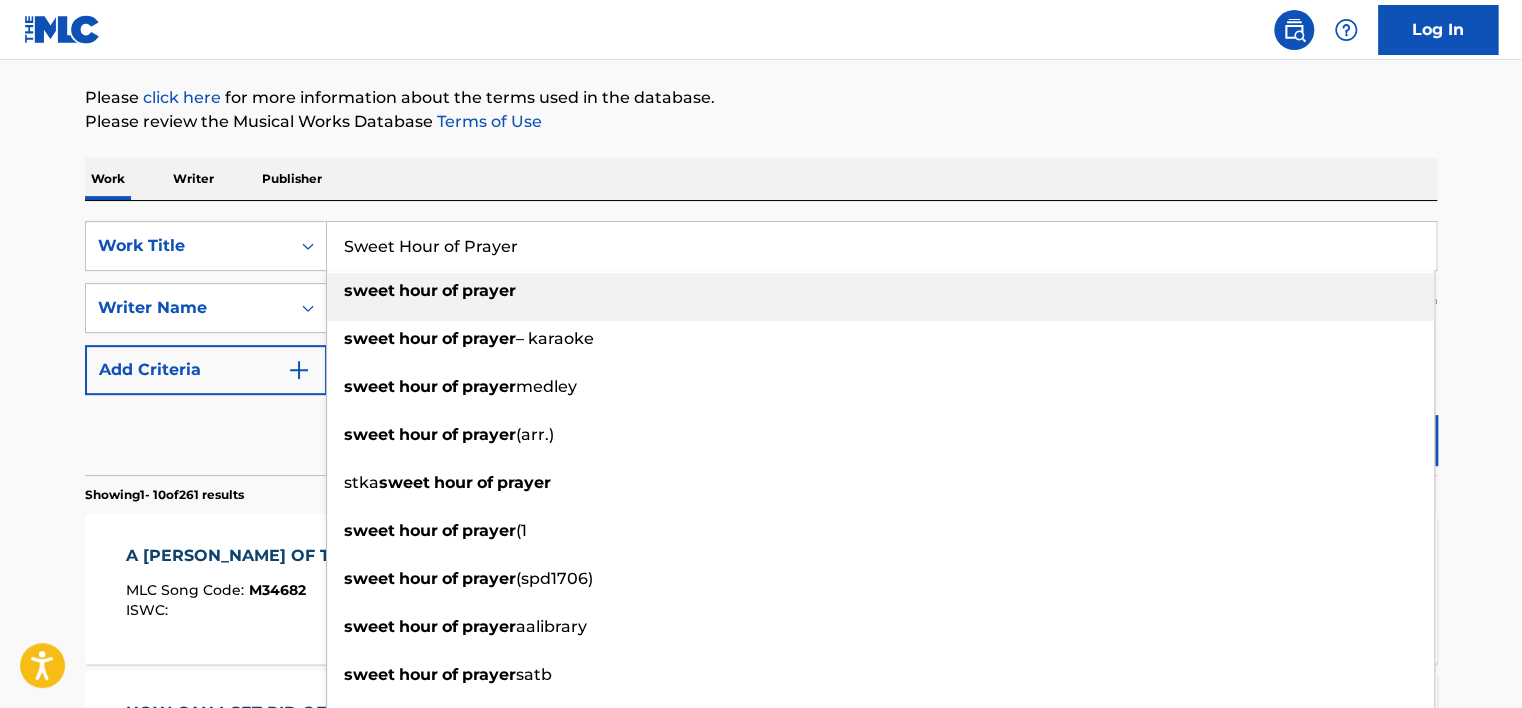click on "Sweet Hour of Prayer" at bounding box center (881, 246) 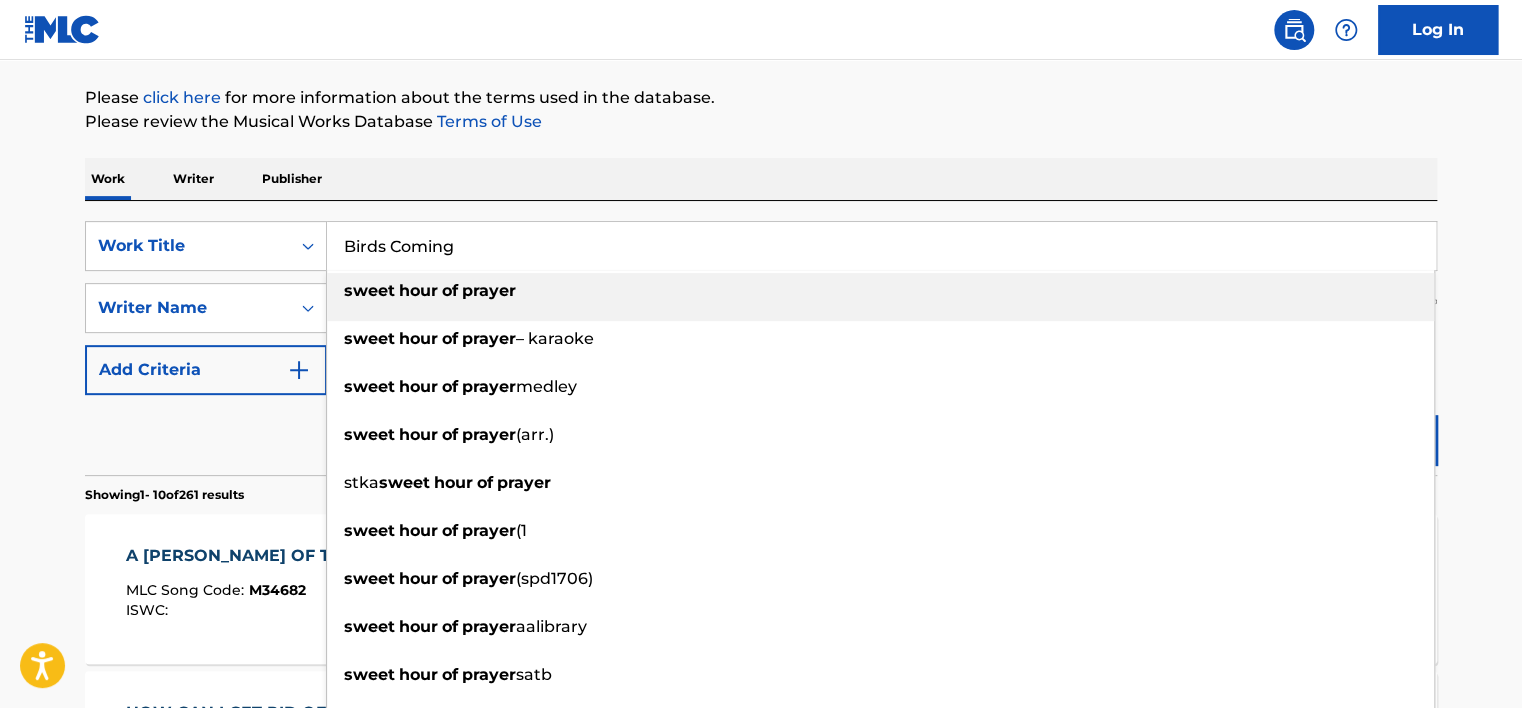 type on "Birds Coming" 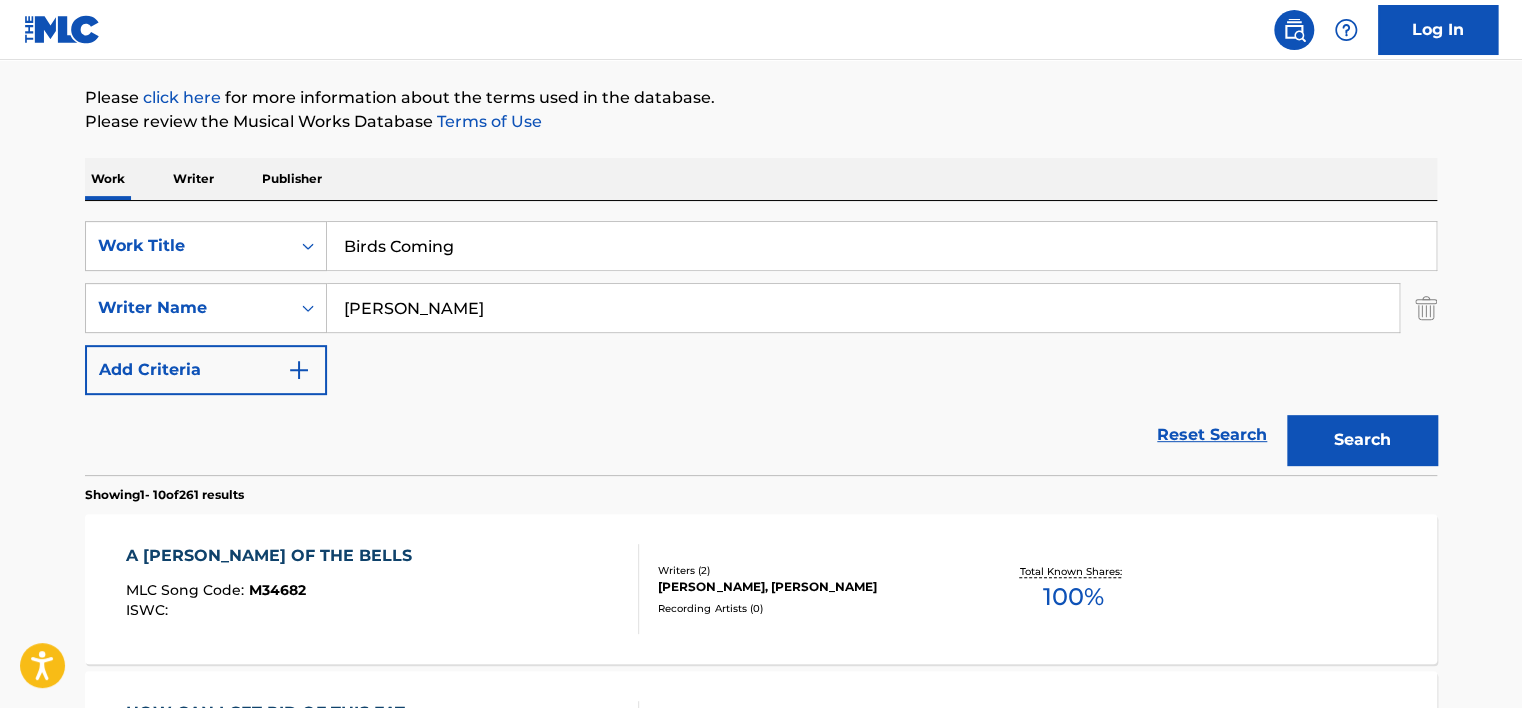 click on "kirkland" at bounding box center [863, 308] 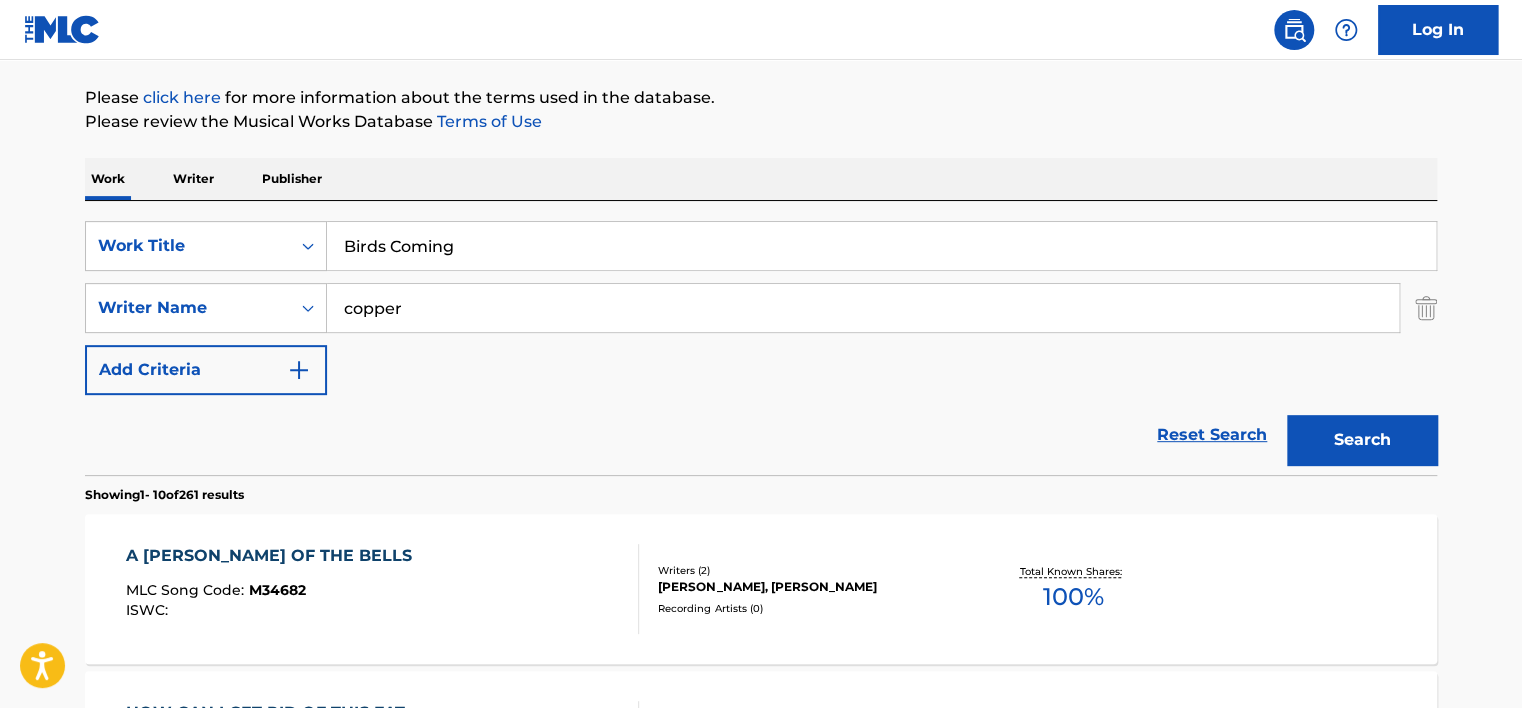 type on "copper" 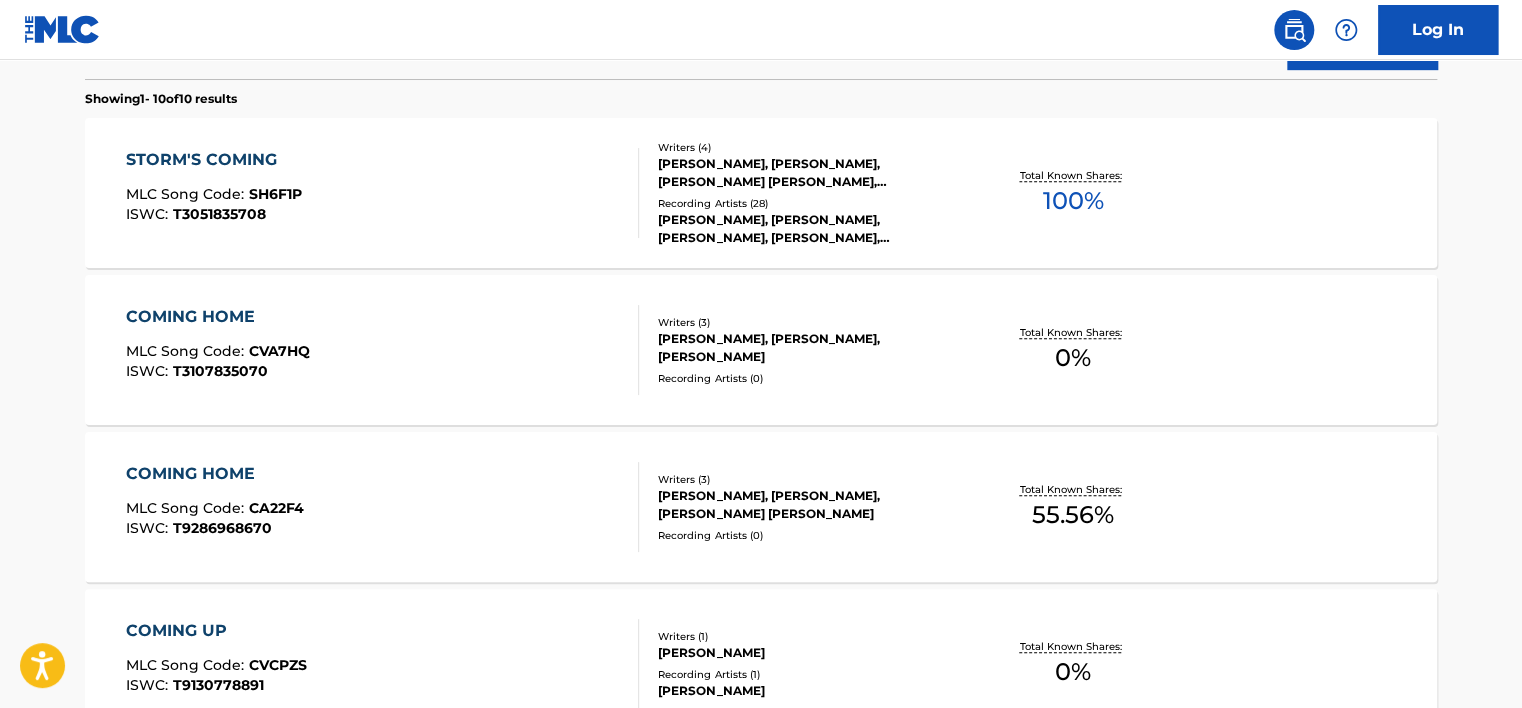 scroll, scrollTop: 624, scrollLeft: 0, axis: vertical 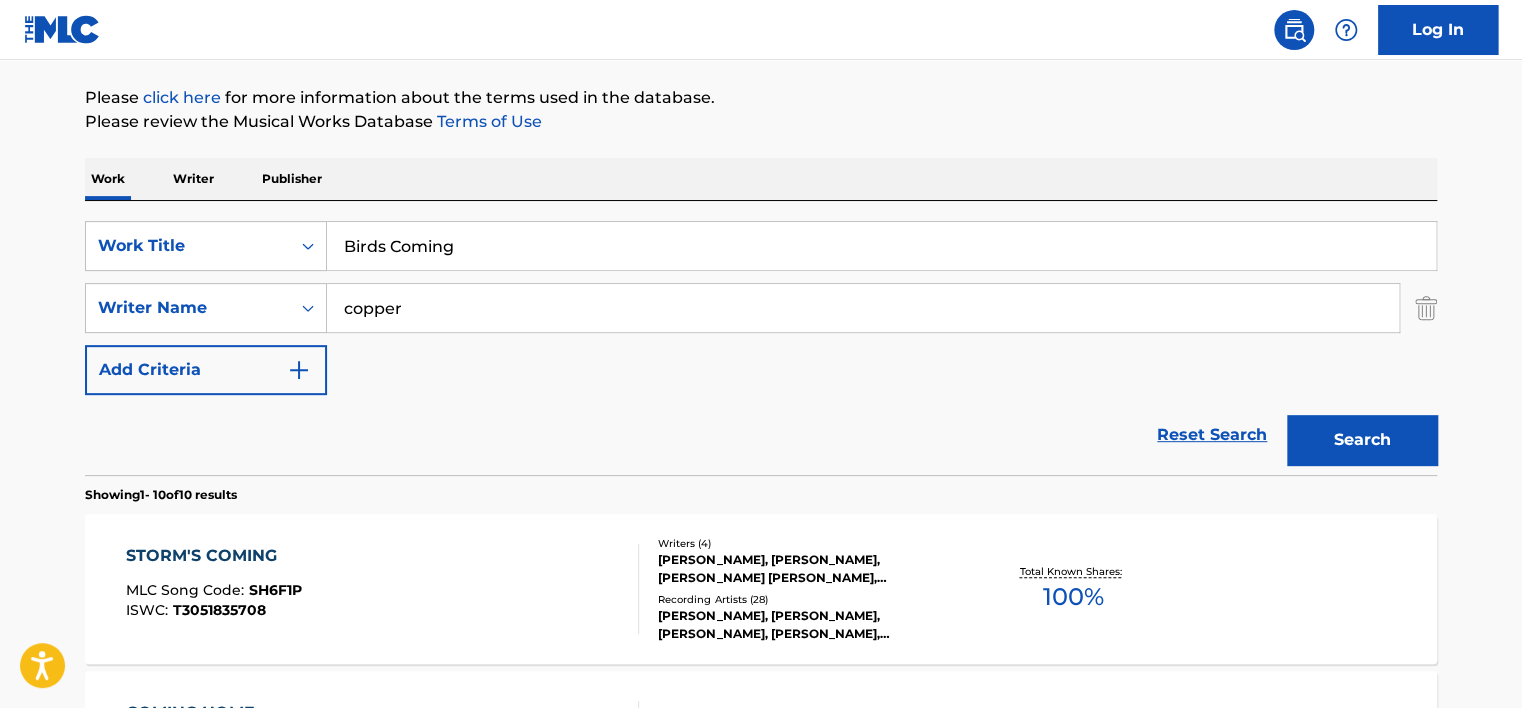 click on "Birds Coming" at bounding box center [881, 246] 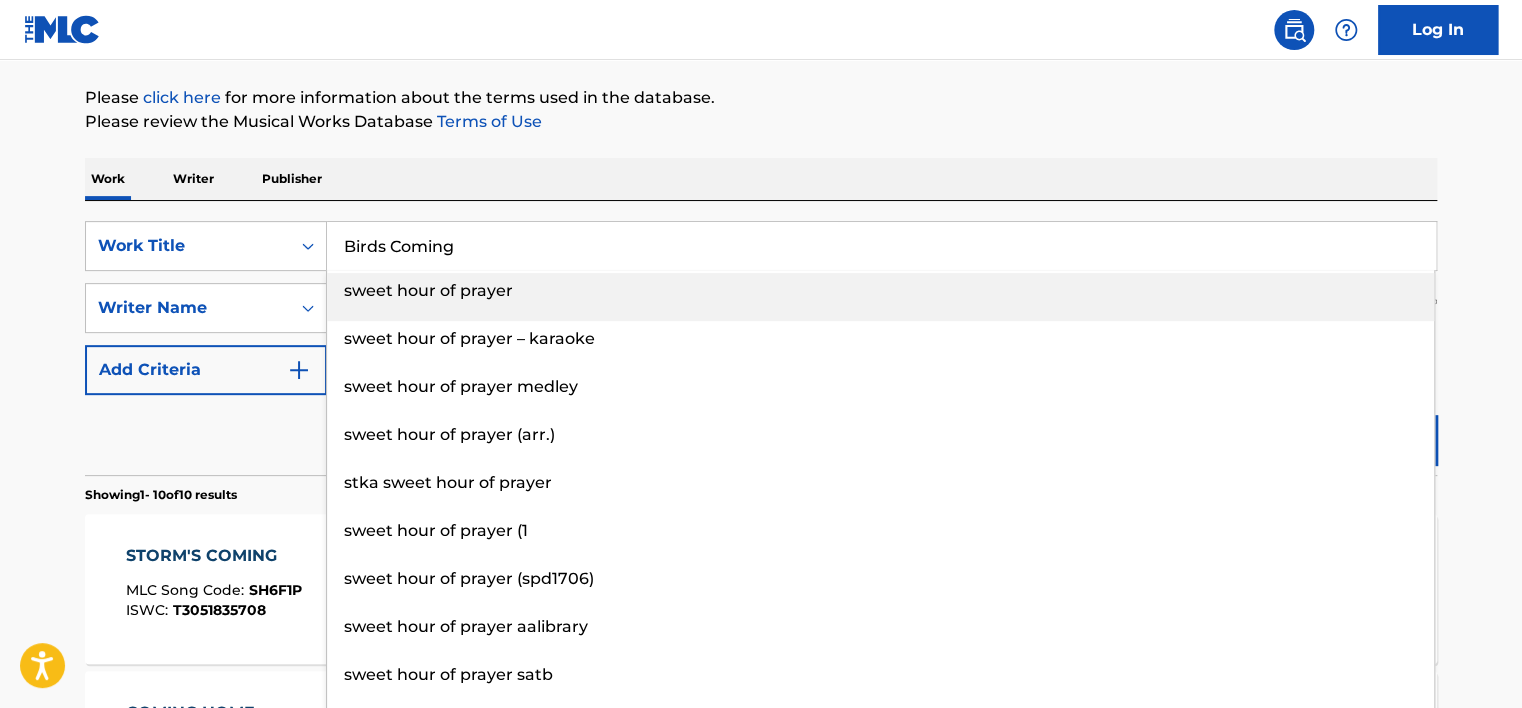 click on "Birds Coming" at bounding box center (881, 246) 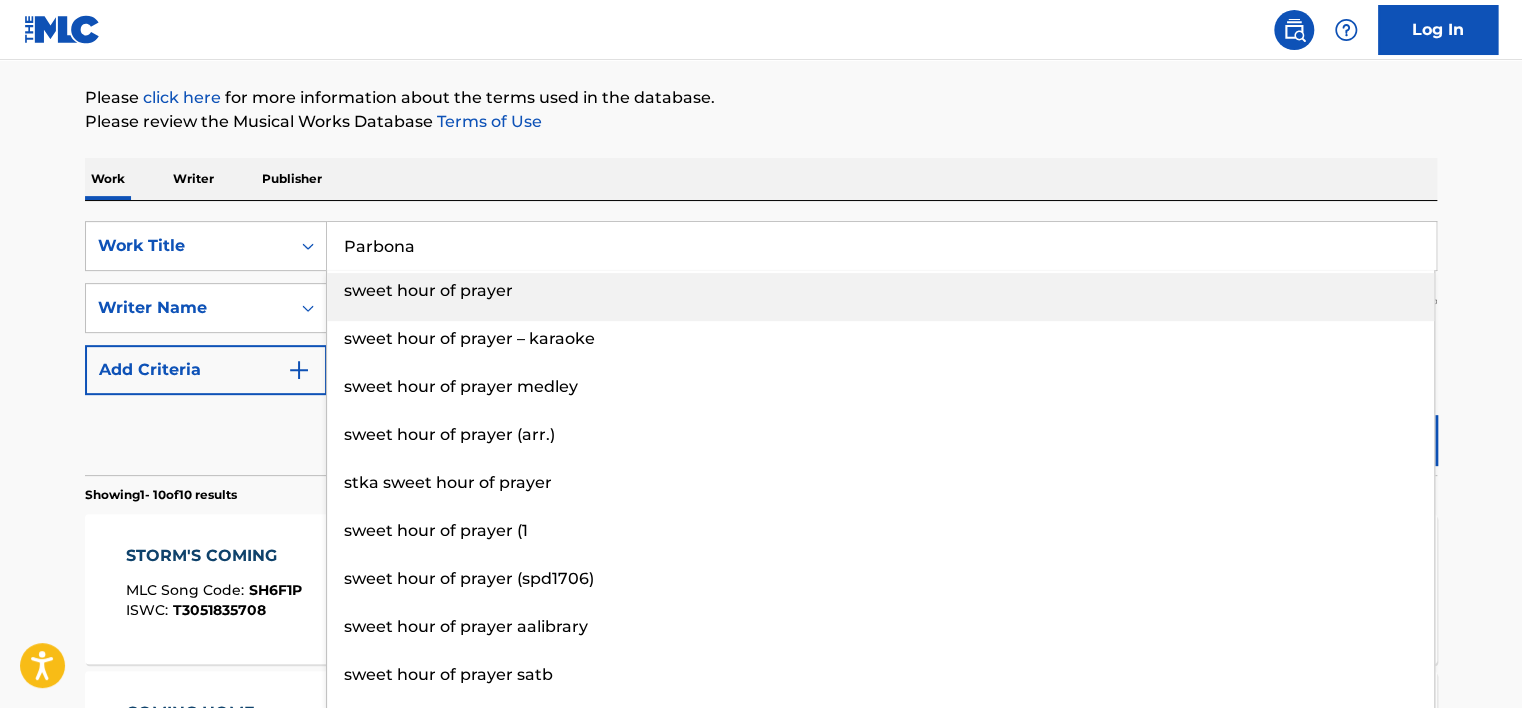 type on "Parbona" 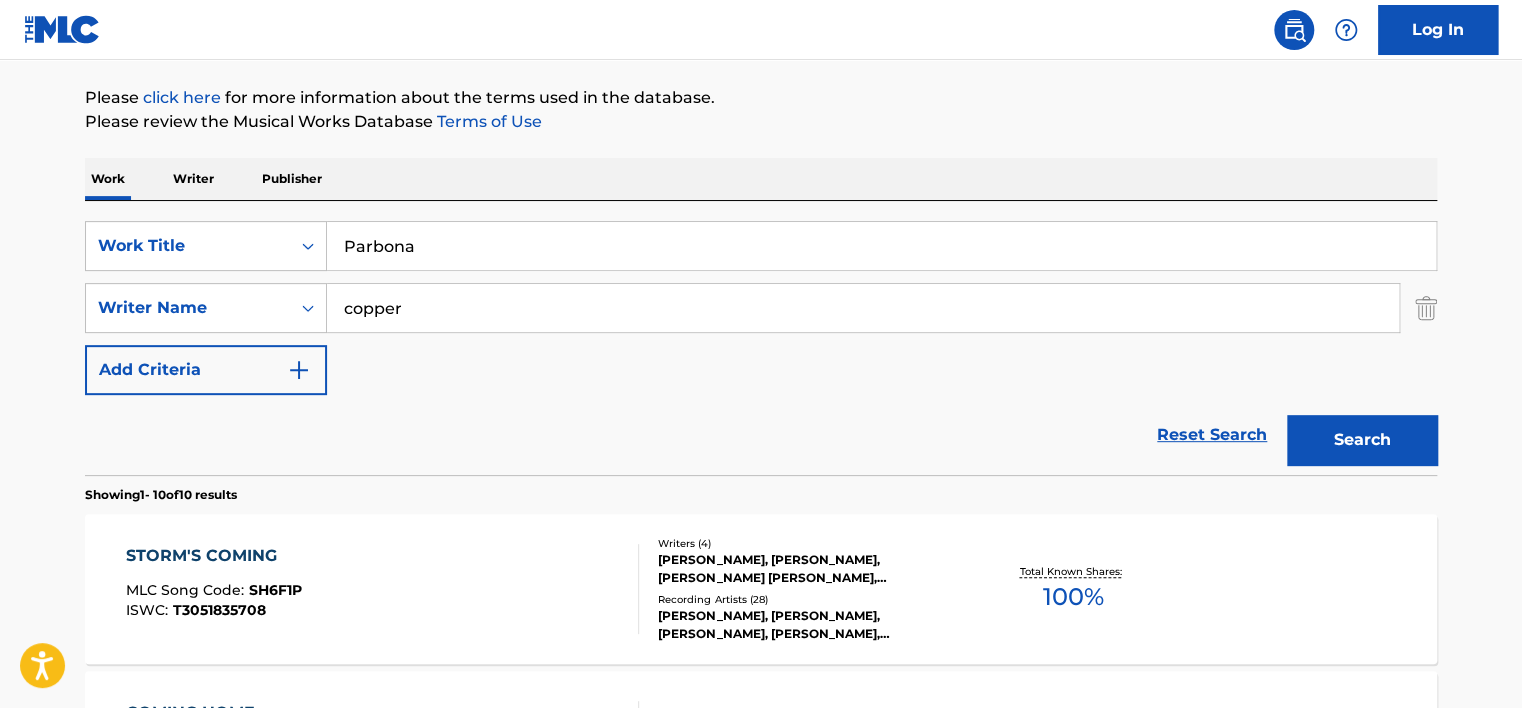 click on "Work Writer Publisher" at bounding box center (761, 179) 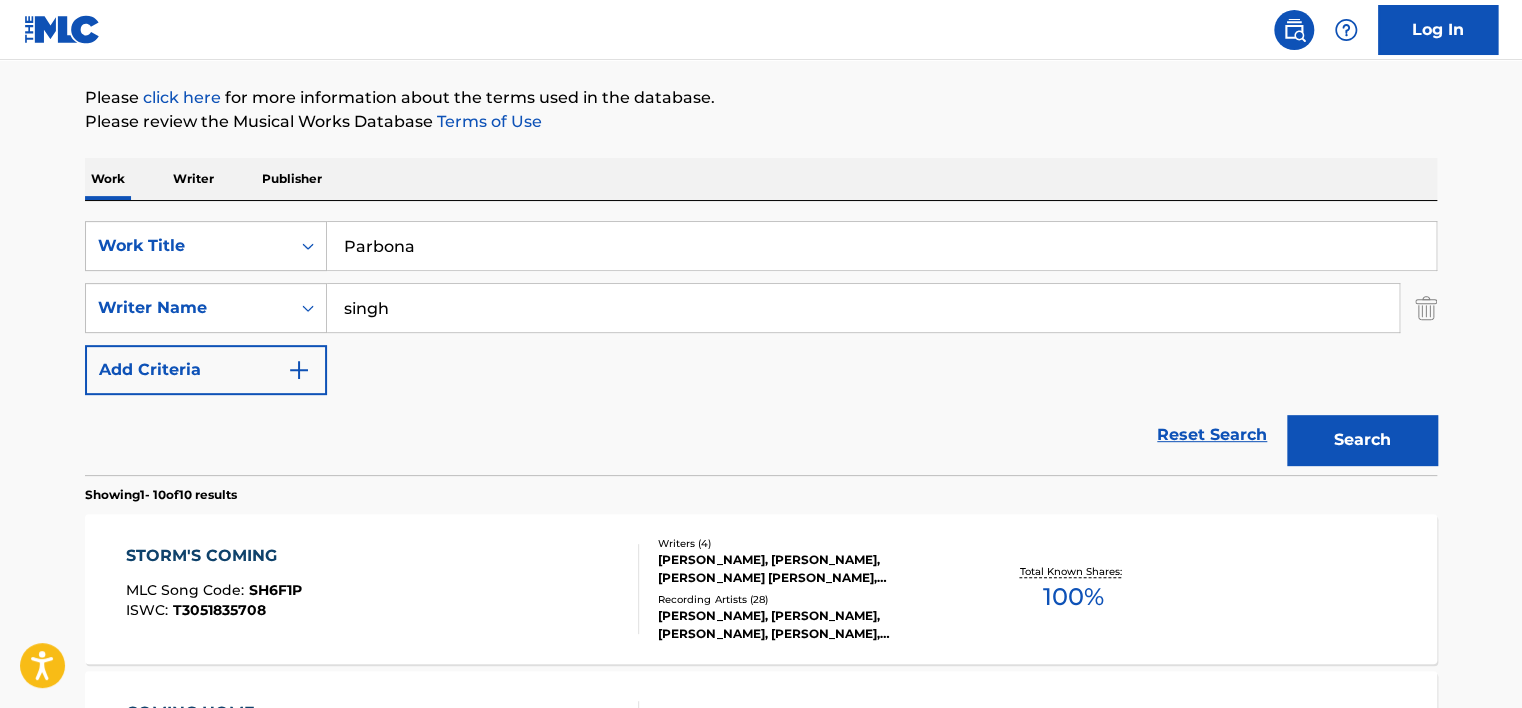 type on "singh" 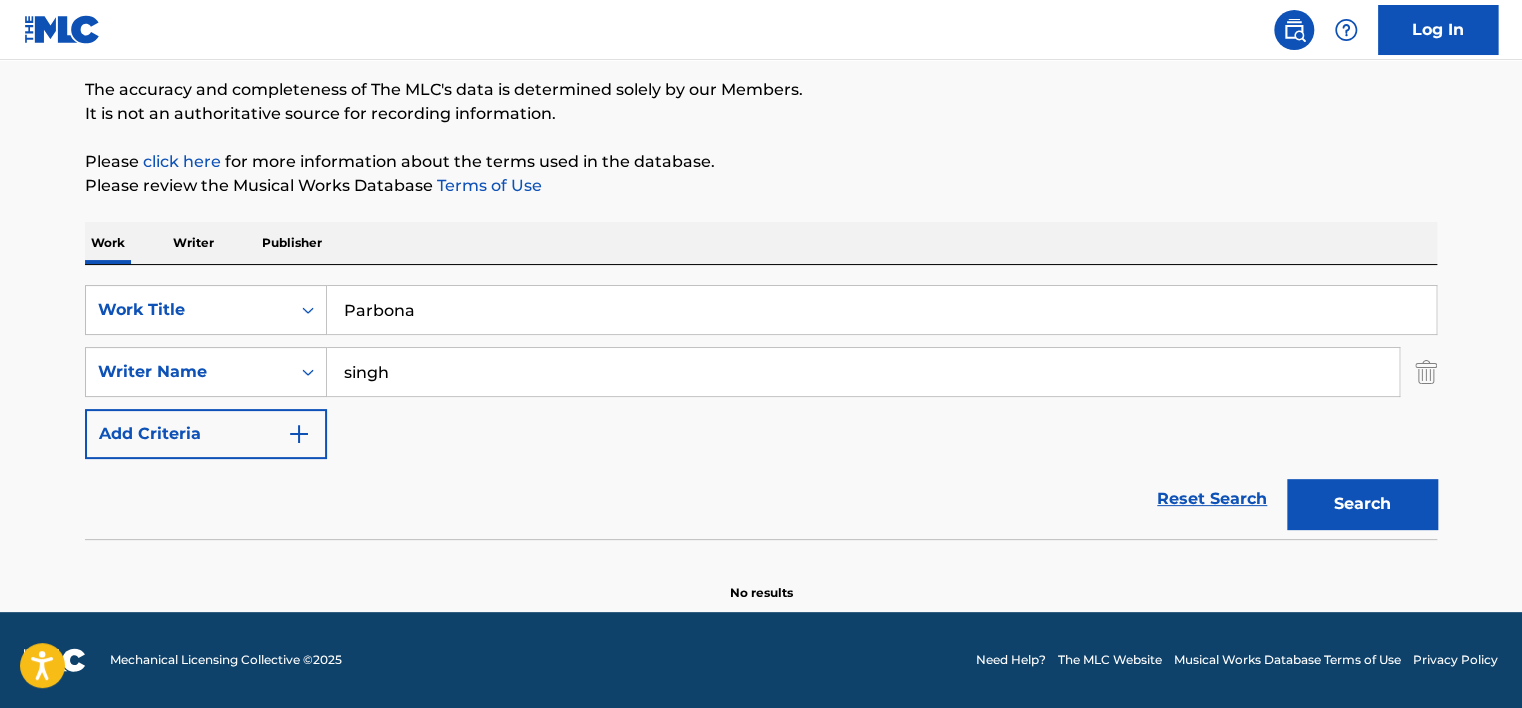 scroll, scrollTop: 160, scrollLeft: 0, axis: vertical 